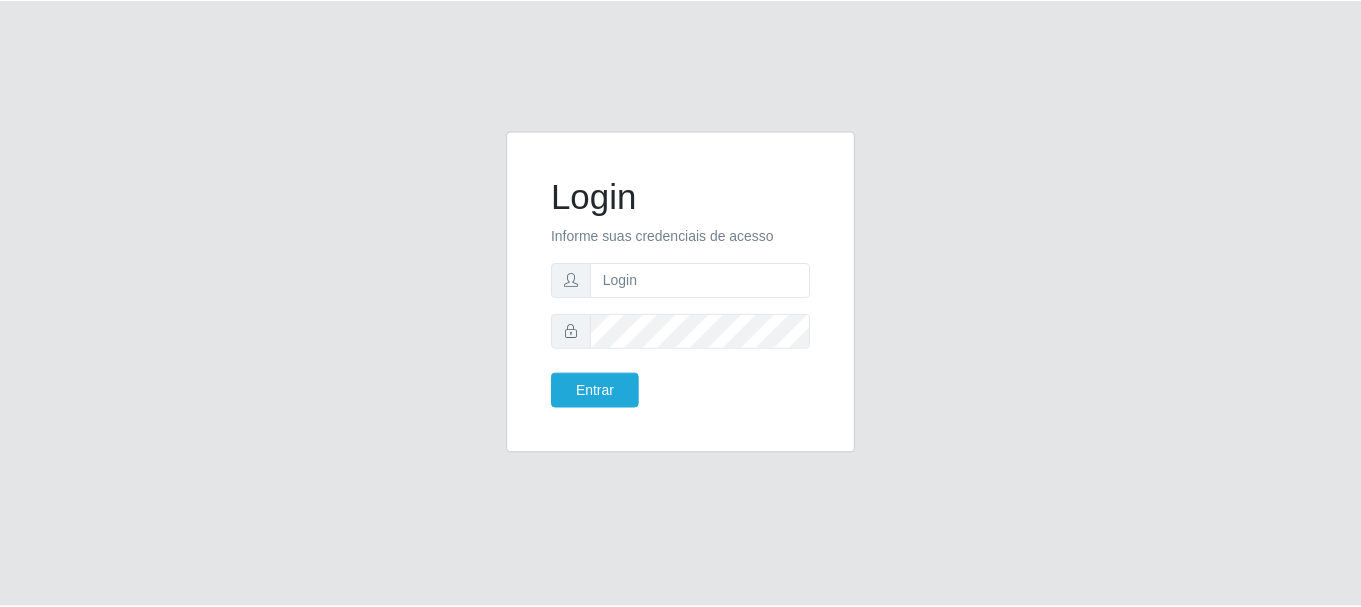 scroll, scrollTop: 0, scrollLeft: 0, axis: both 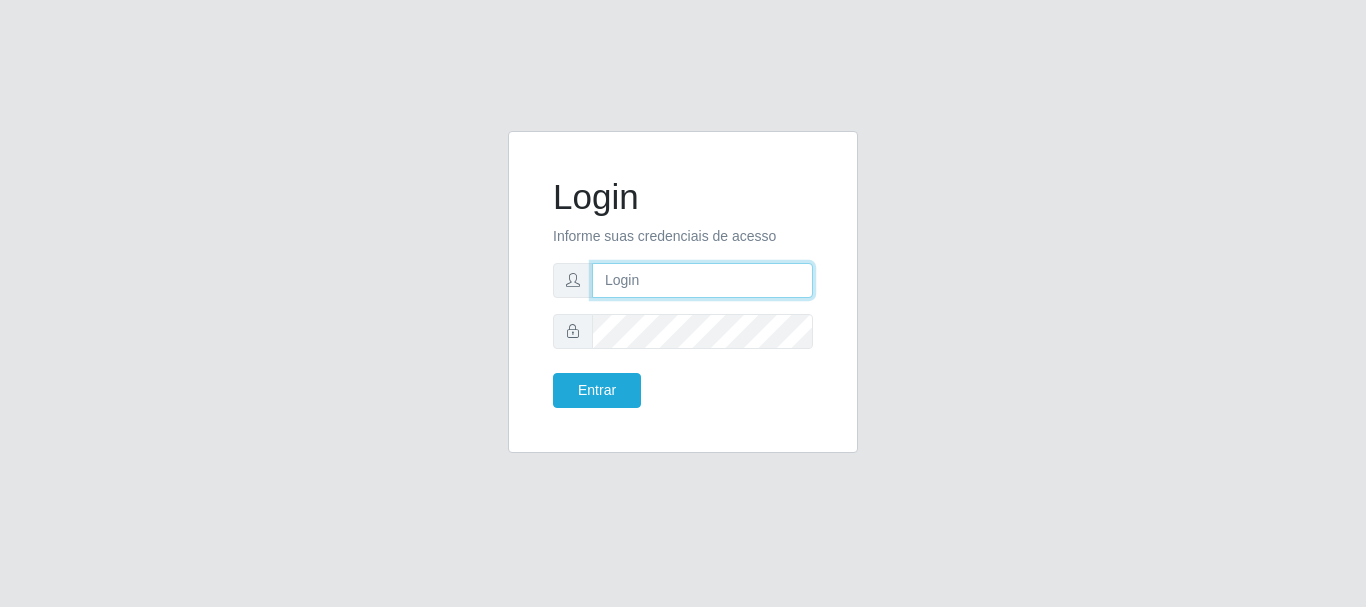 click at bounding box center [702, 280] 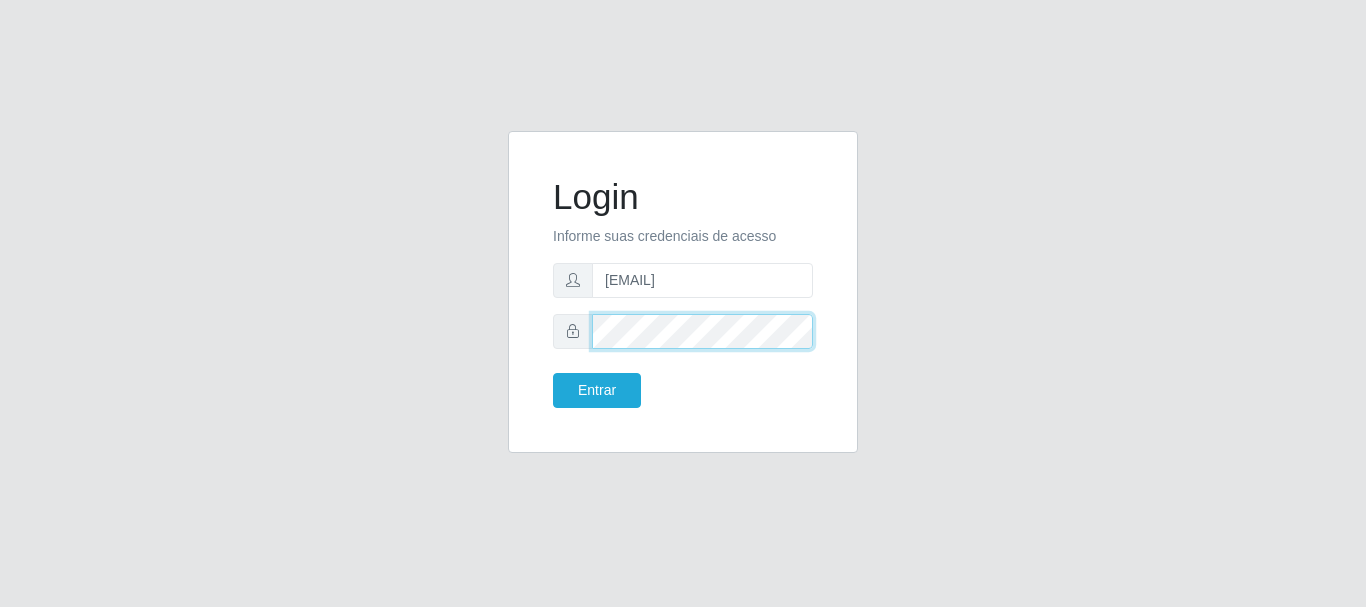 click on "Entrar" at bounding box center (597, 390) 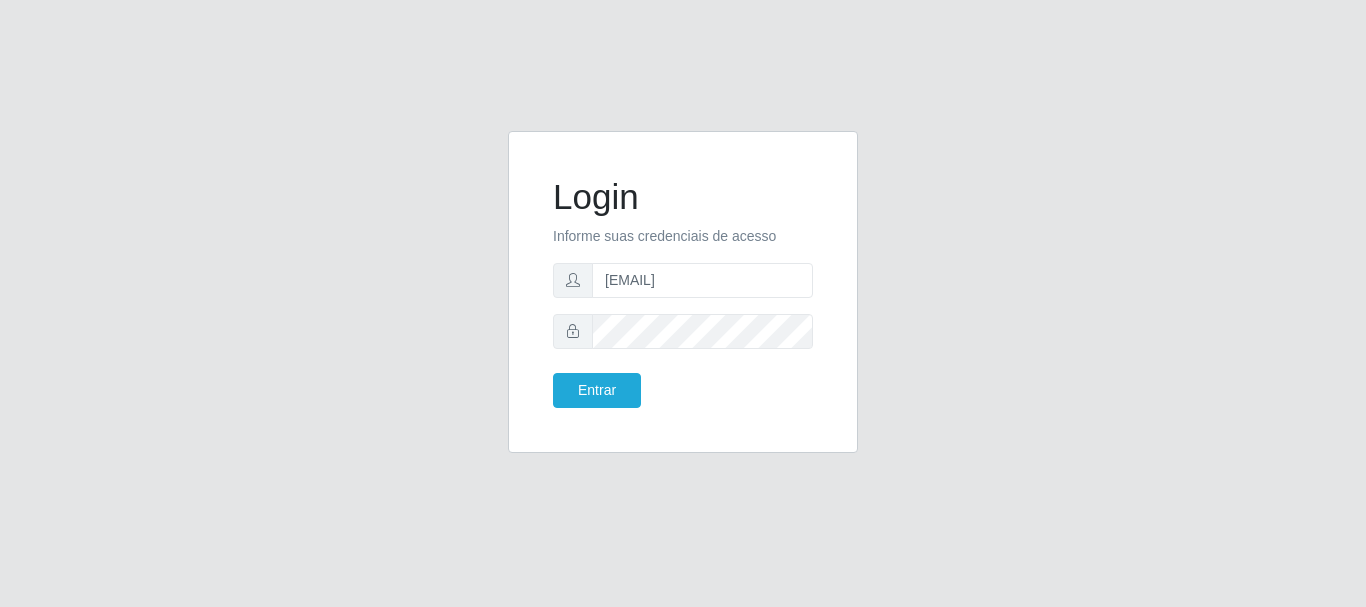 click on "Login Informe suas credenciais de acesso [EMAIL] Entrar" at bounding box center [683, 292] 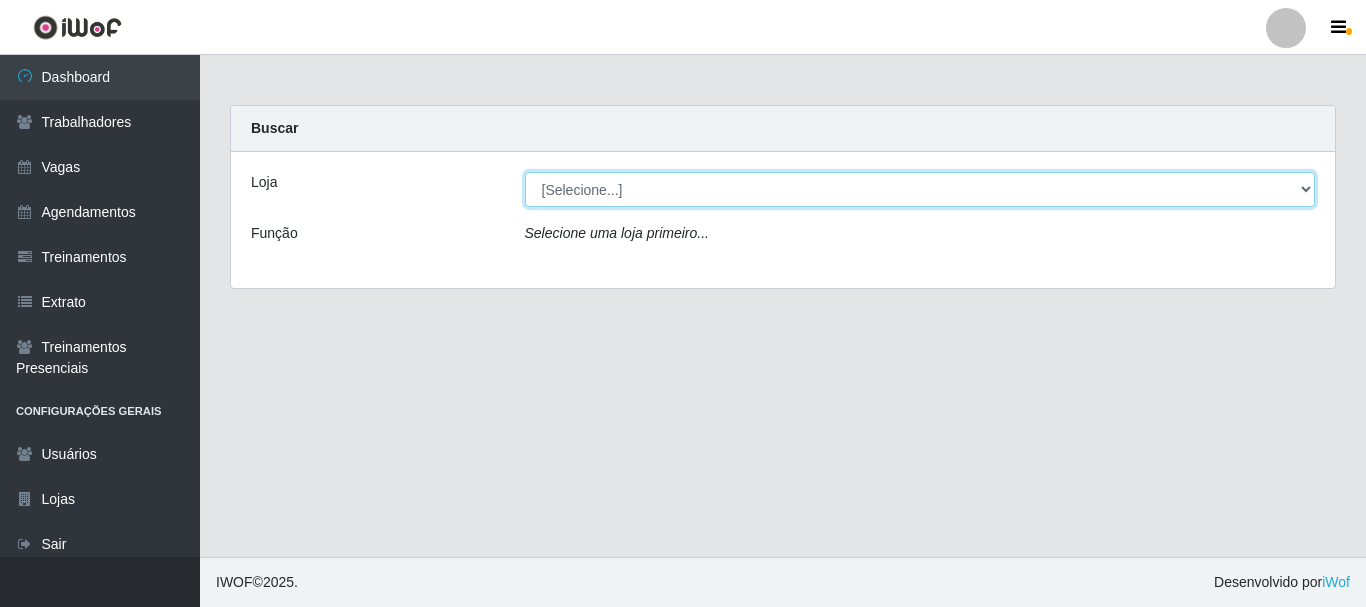 click on "[Selecione...] Glace Real Confeitaria" at bounding box center [920, 189] 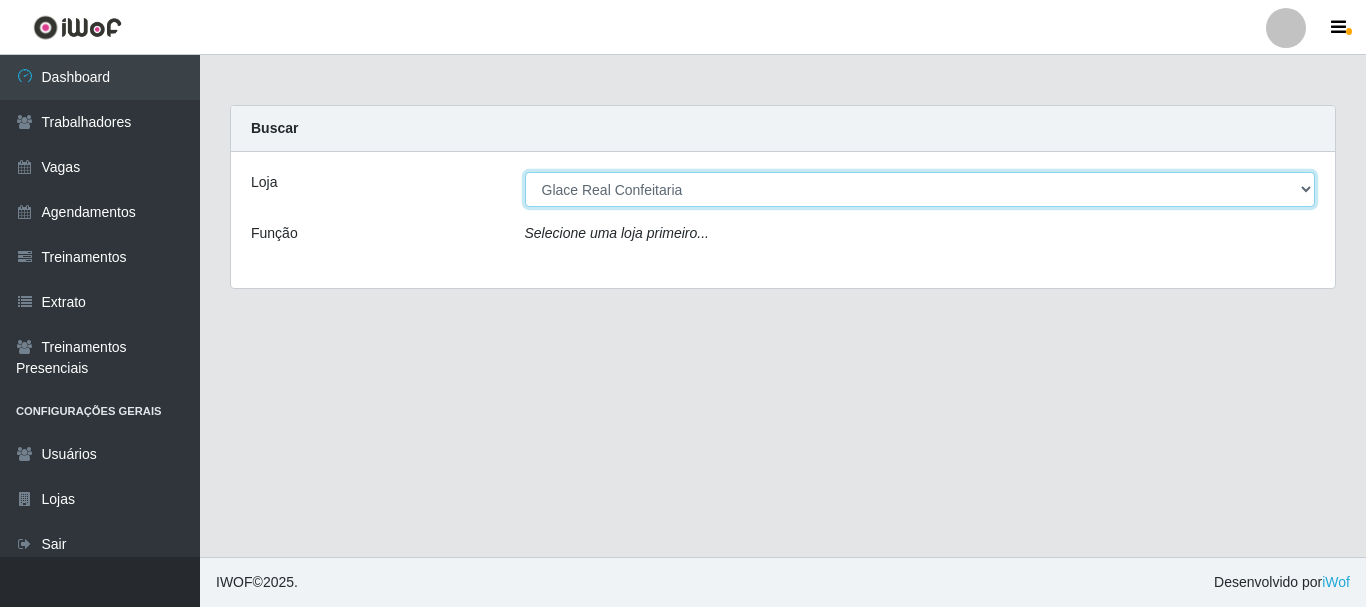 click on "[Selecione...] Glace Real Confeitaria" at bounding box center (920, 189) 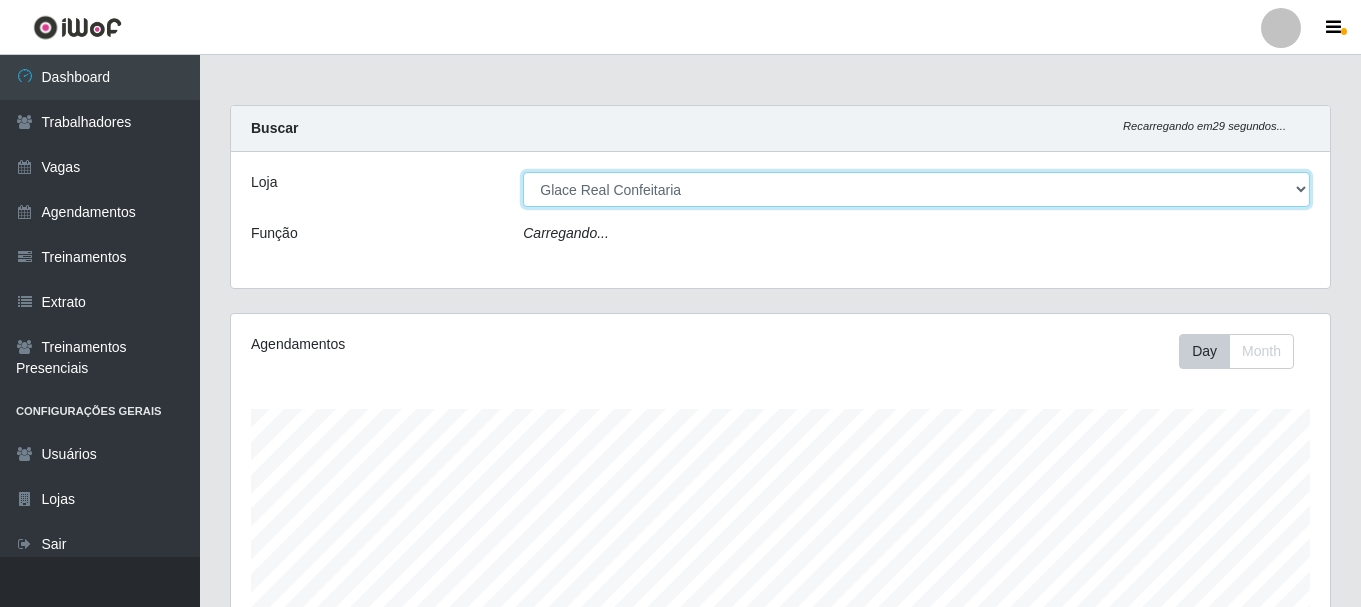scroll, scrollTop: 999585, scrollLeft: 998901, axis: both 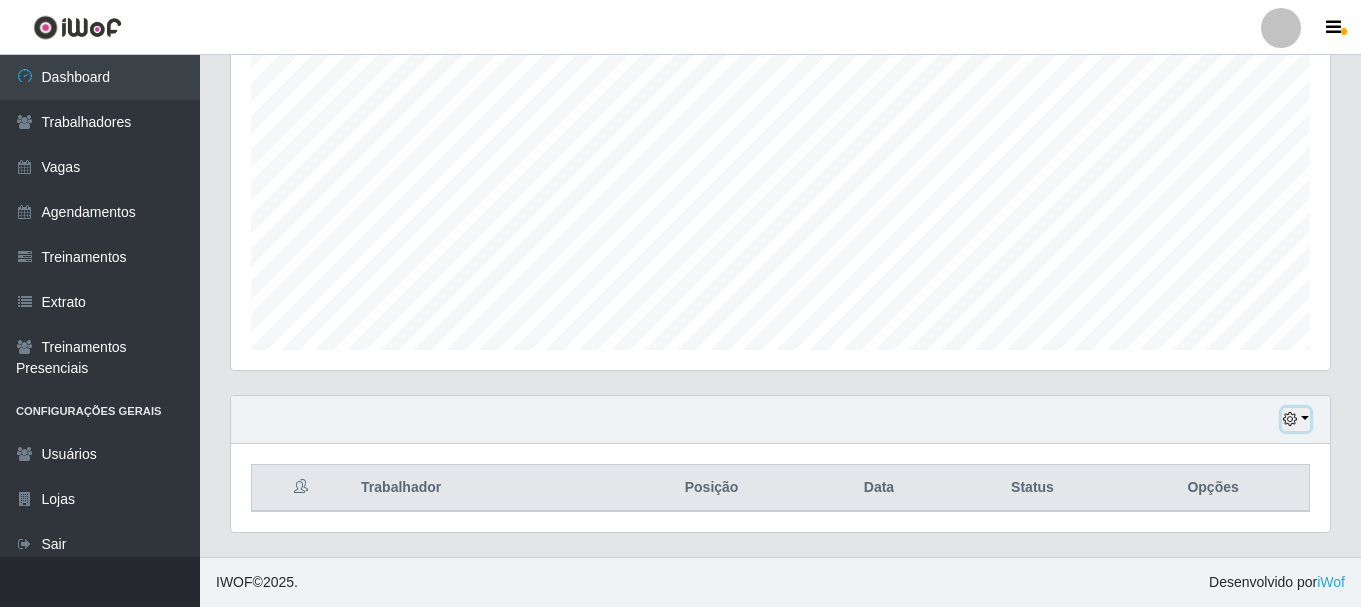 click at bounding box center [1296, 419] 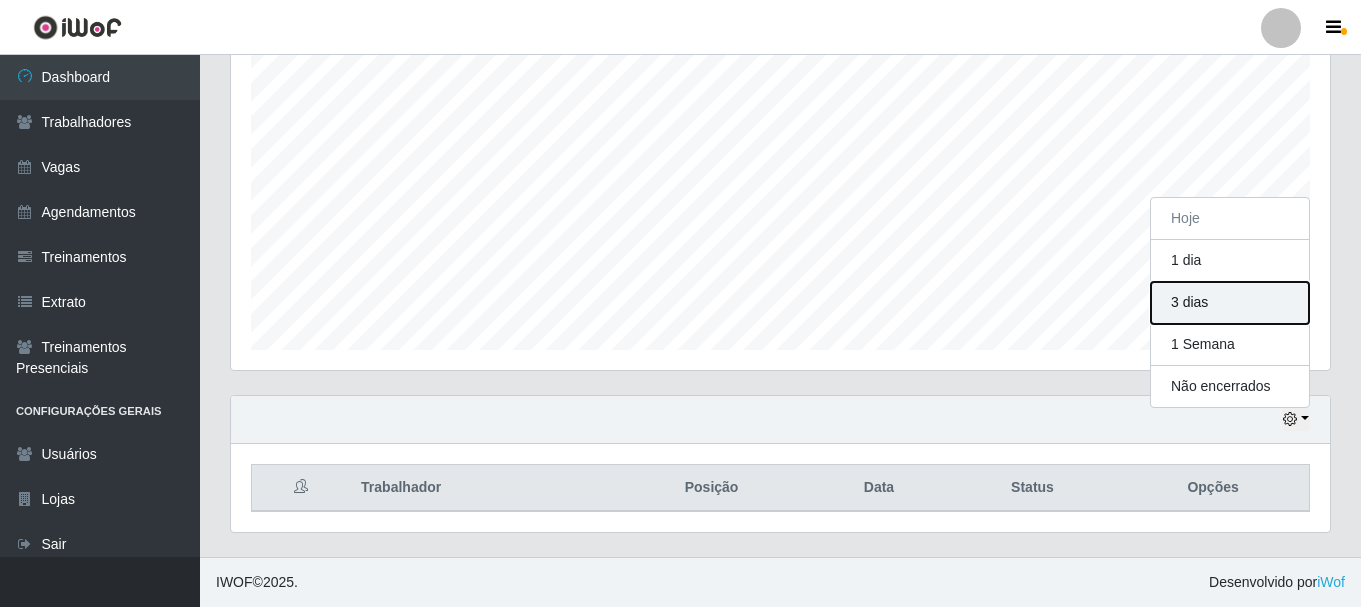 click on "3 dias" at bounding box center (1230, 303) 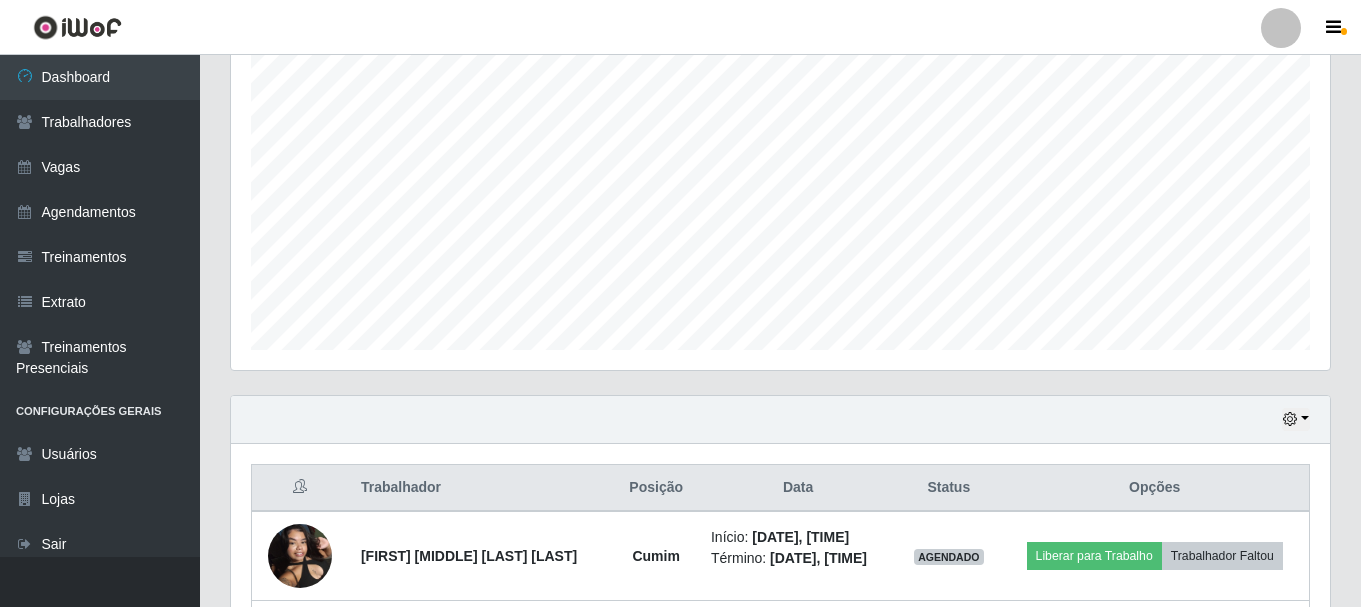 scroll, scrollTop: 543, scrollLeft: 0, axis: vertical 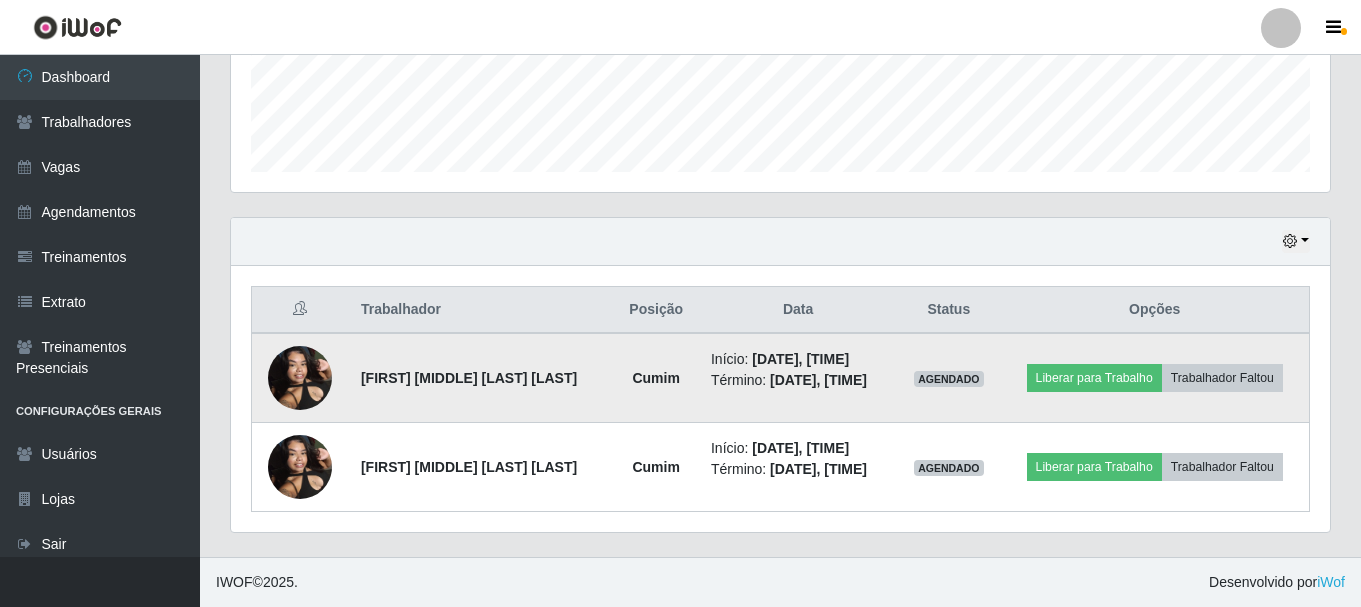 click at bounding box center [300, 377] 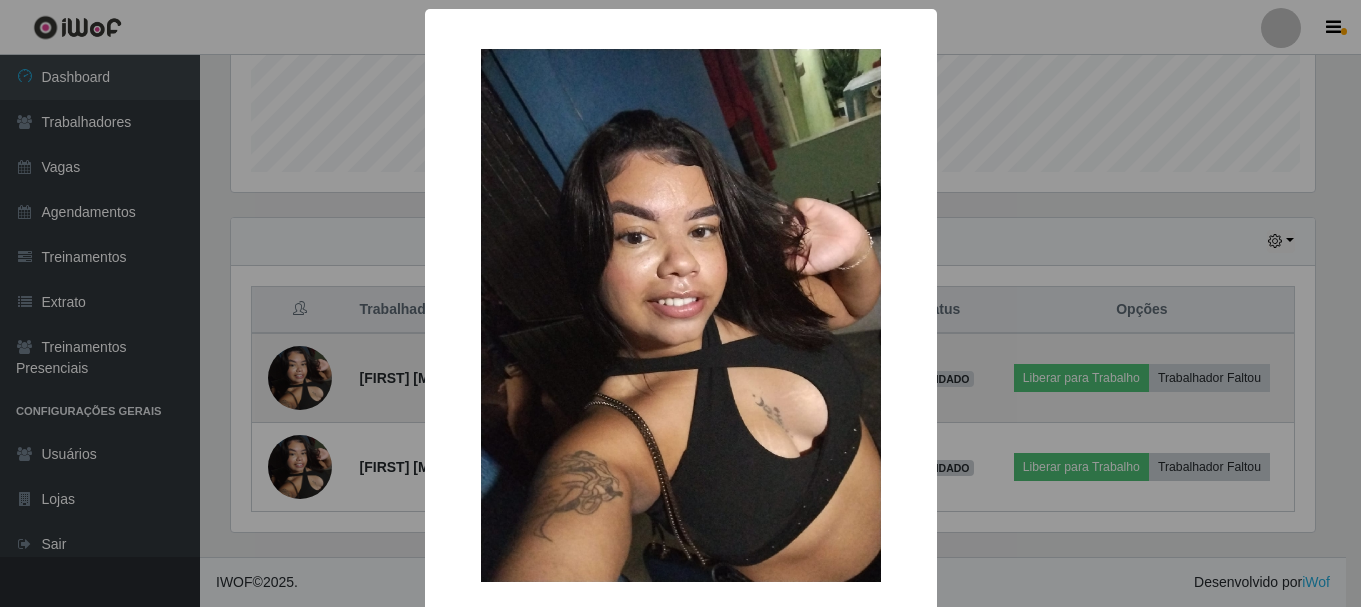 scroll, scrollTop: 999585, scrollLeft: 998911, axis: both 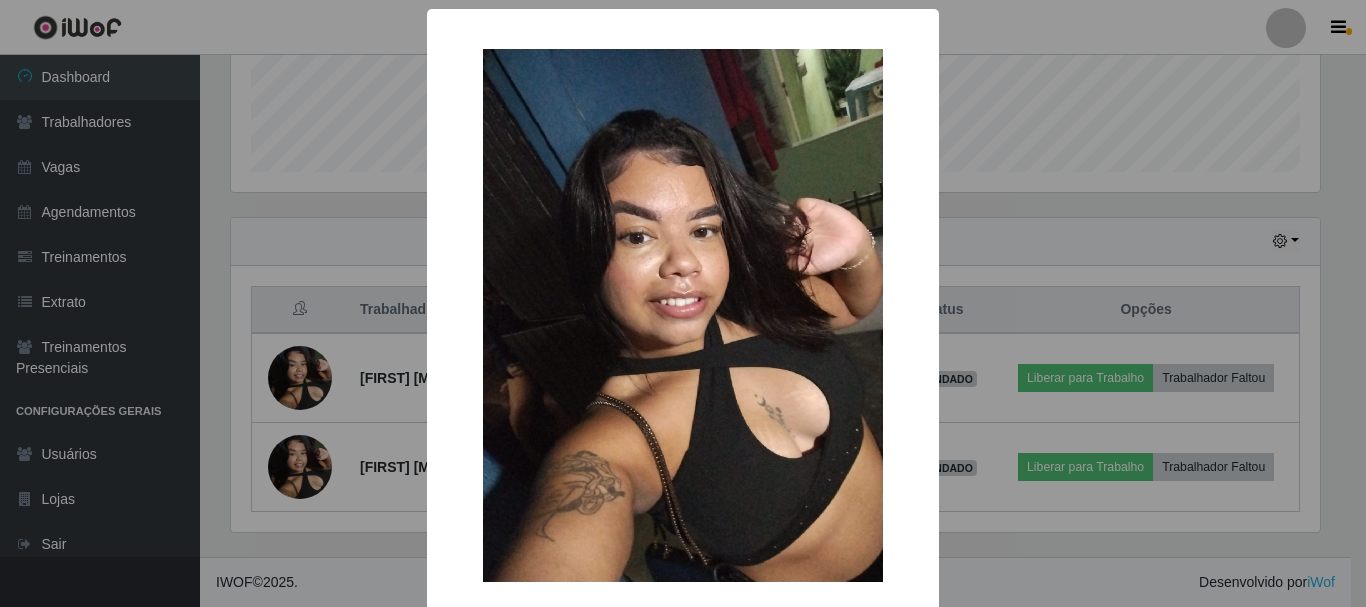 click on "× OK Cancel" at bounding box center (683, 303) 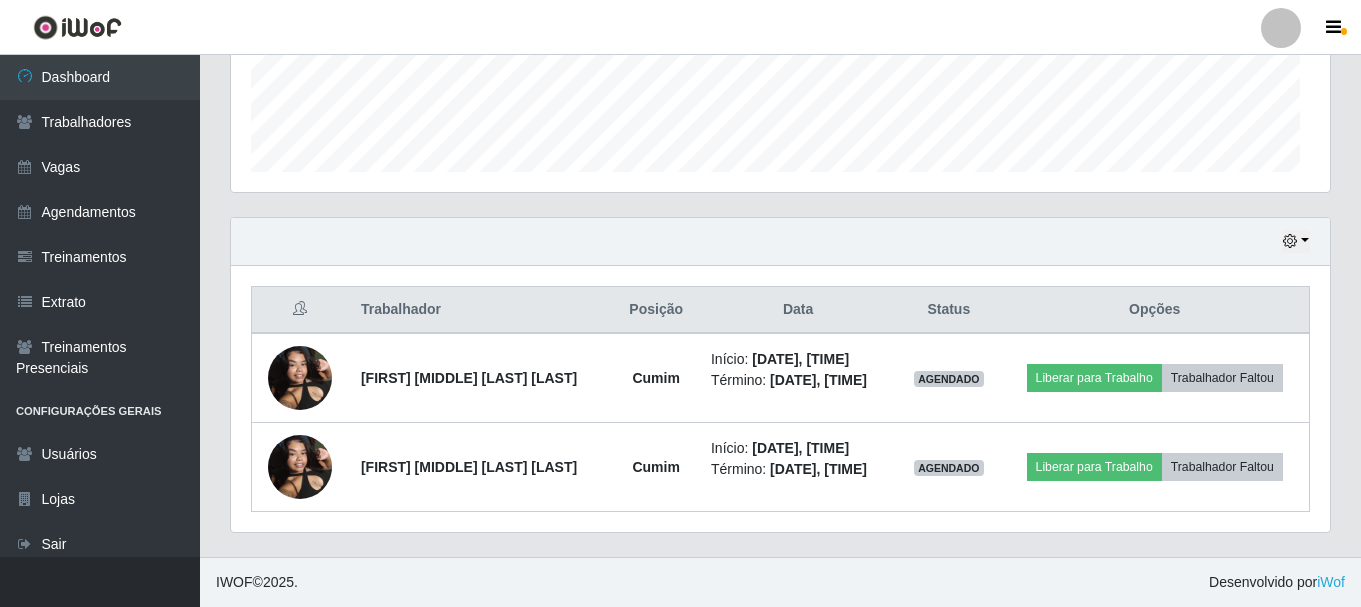 scroll, scrollTop: 999585, scrollLeft: 998901, axis: both 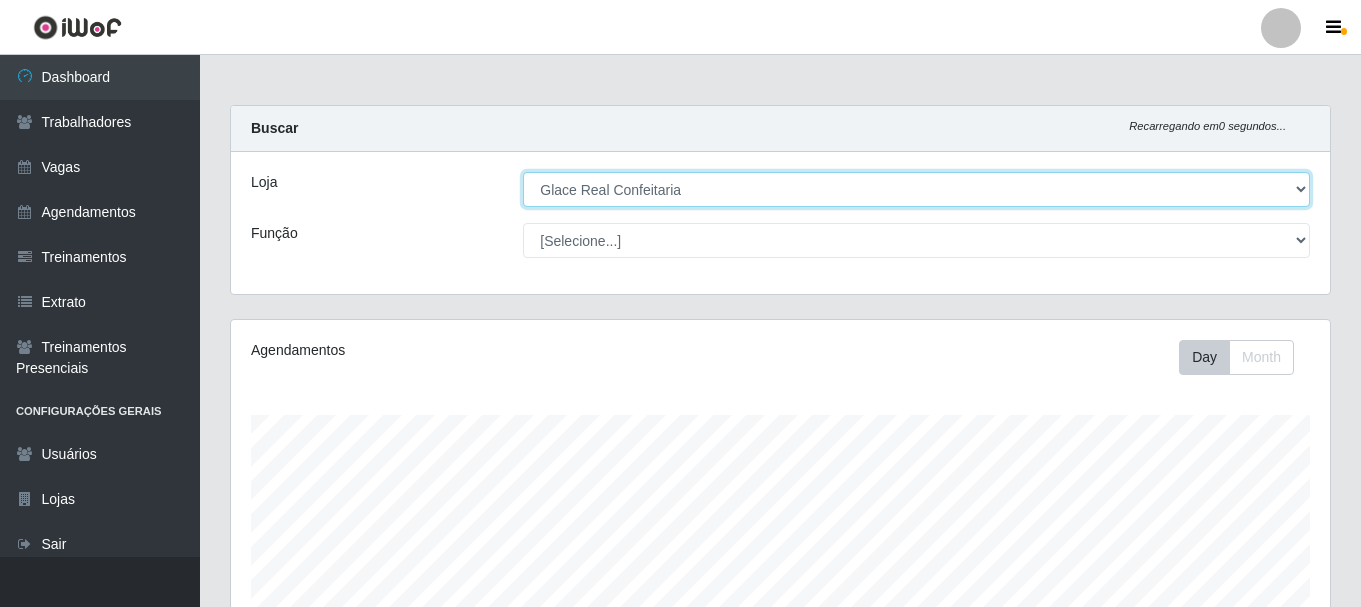 click on "[Selecione...] Glace Real Confeitaria" at bounding box center (916, 189) 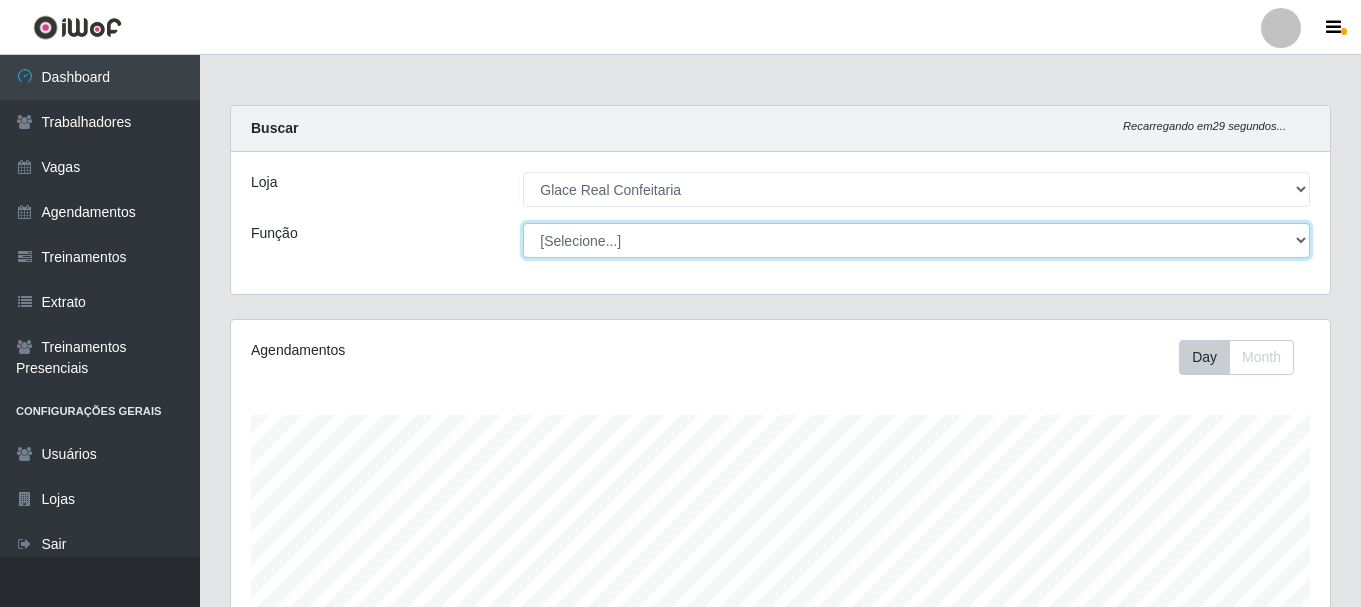 click on "[Selecione...] ASG ASG + ASG ++ Auxiliar de Cozinha Auxiliar de Cozinha + Auxiliar de Cozinha ++ Cumim Cumim + Cumim ++ Garçom Garçom + Garçom ++  Operador de Caixa Operador de Caixa + Operador de Caixa ++" at bounding box center (916, 240) 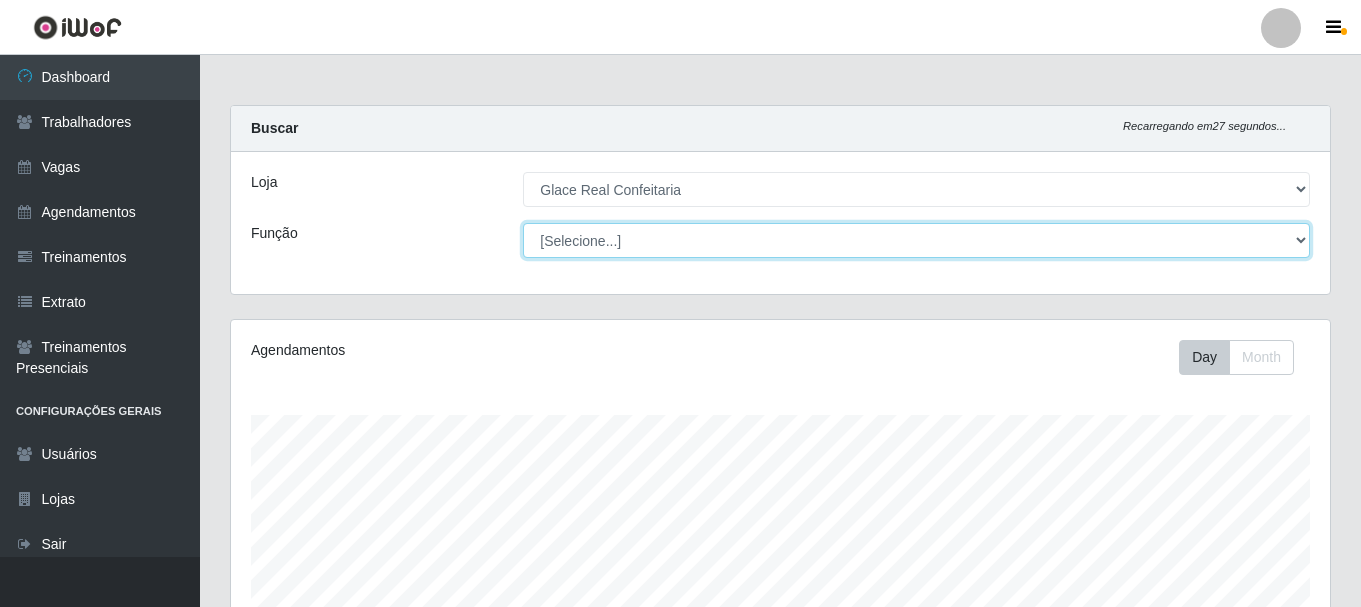 select on "91" 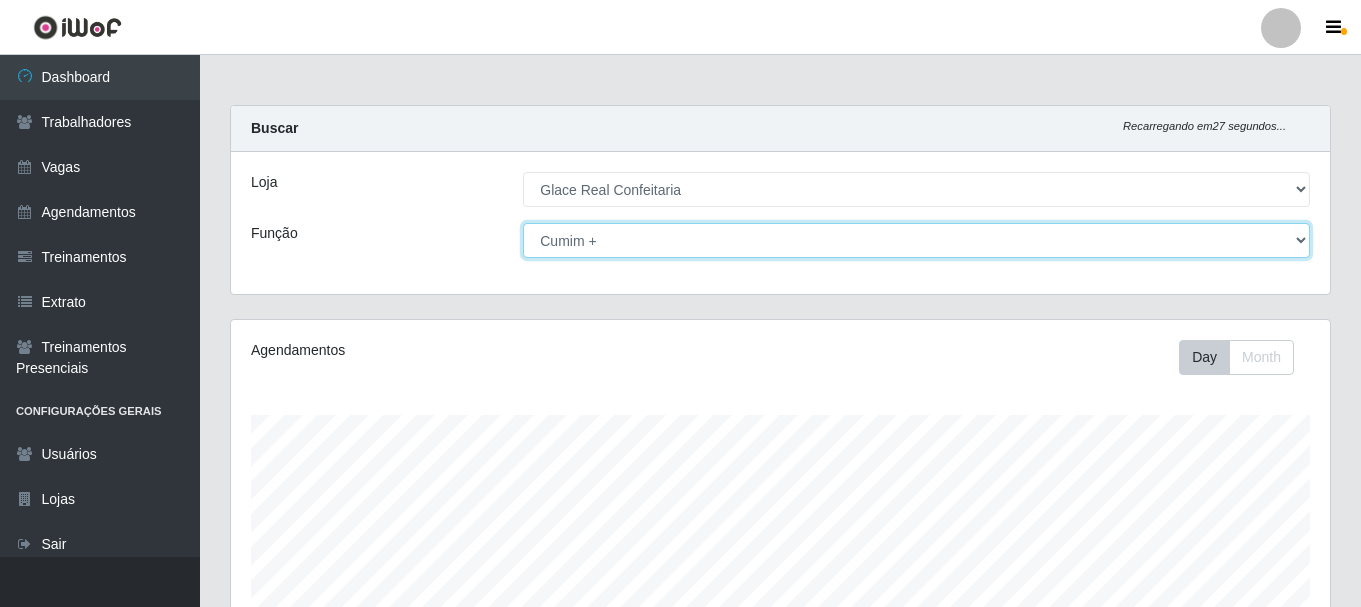 click on "[Selecione...] ASG ASG + ASG ++ Auxiliar de Cozinha Auxiliar de Cozinha + Auxiliar de Cozinha ++ Cumim Cumim + Cumim ++ Garçom Garçom + Garçom ++  Operador de Caixa Operador de Caixa + Operador de Caixa ++" at bounding box center (916, 240) 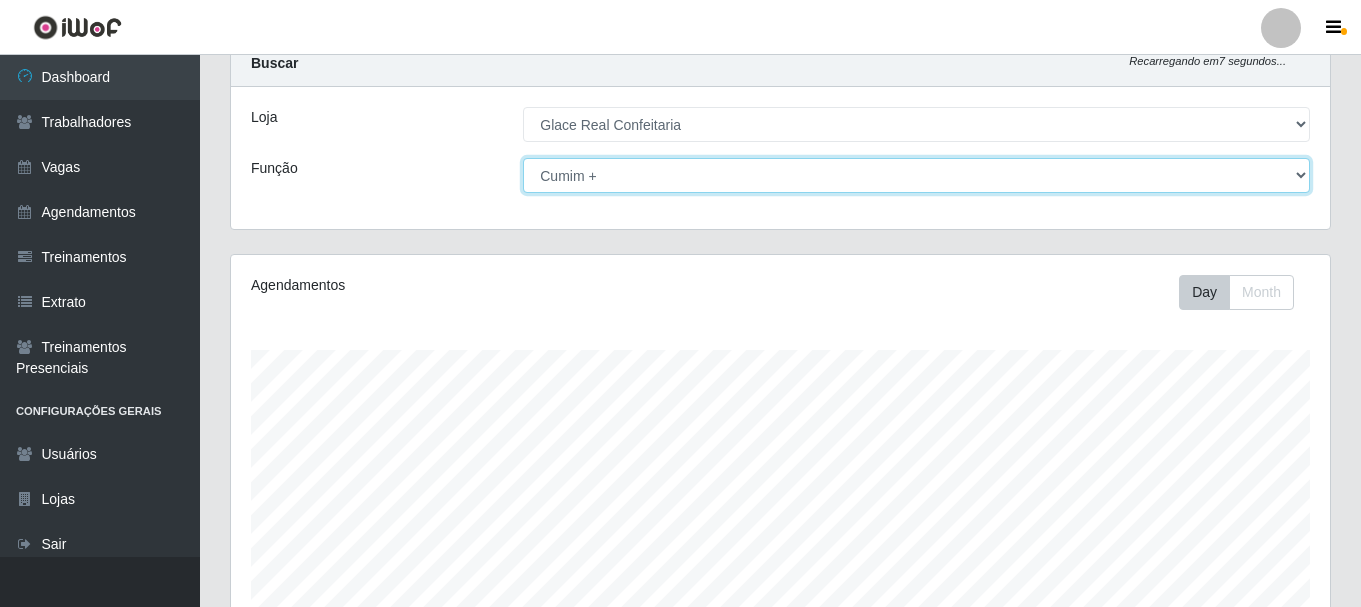 scroll, scrollTop: 0, scrollLeft: 0, axis: both 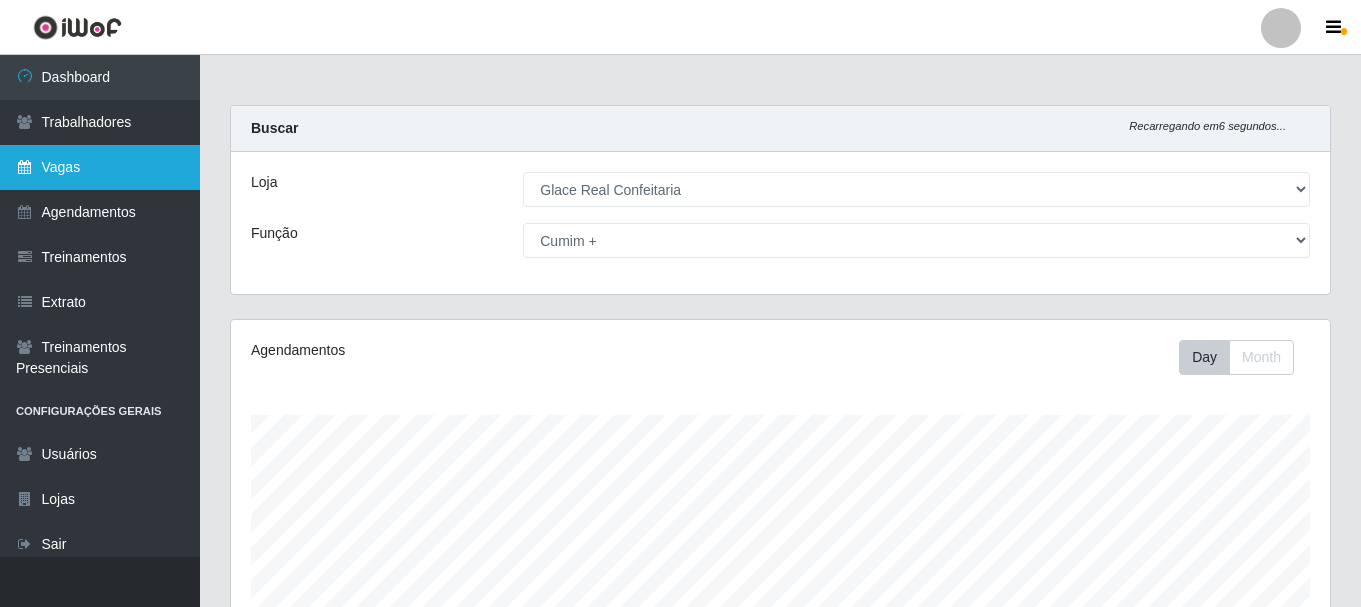 click on "Vagas" at bounding box center [100, 167] 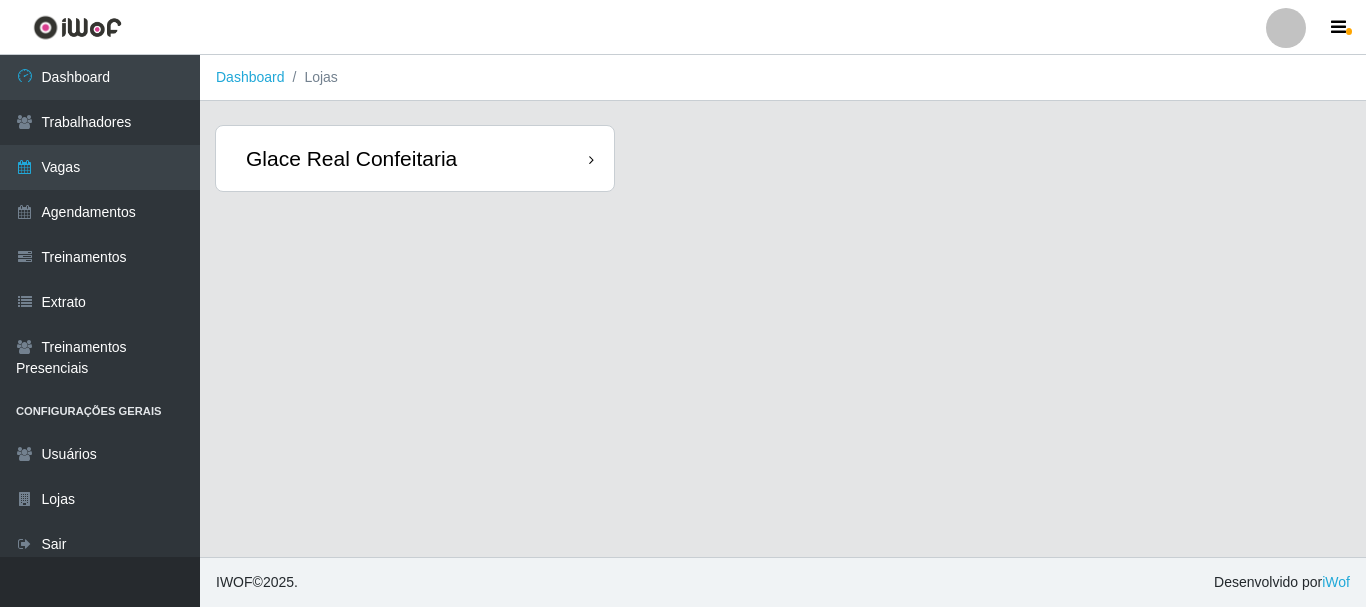 click on "Glace Real Confeitaria" at bounding box center [415, 158] 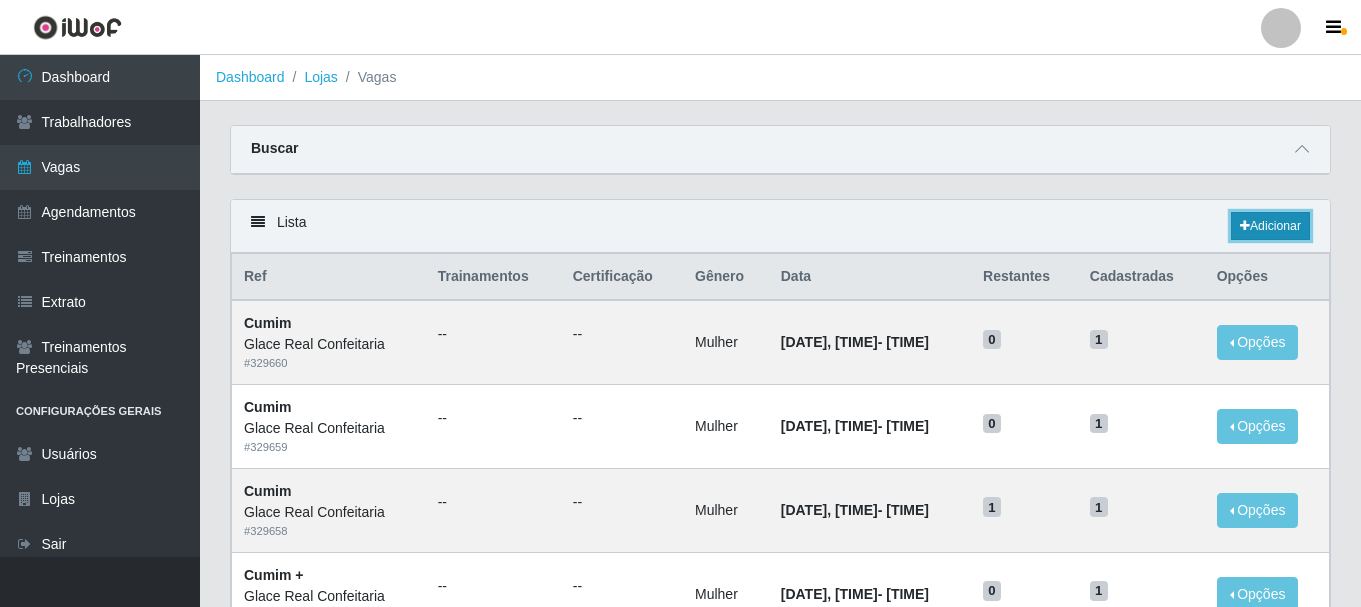 click on "Adicionar" at bounding box center [1270, 226] 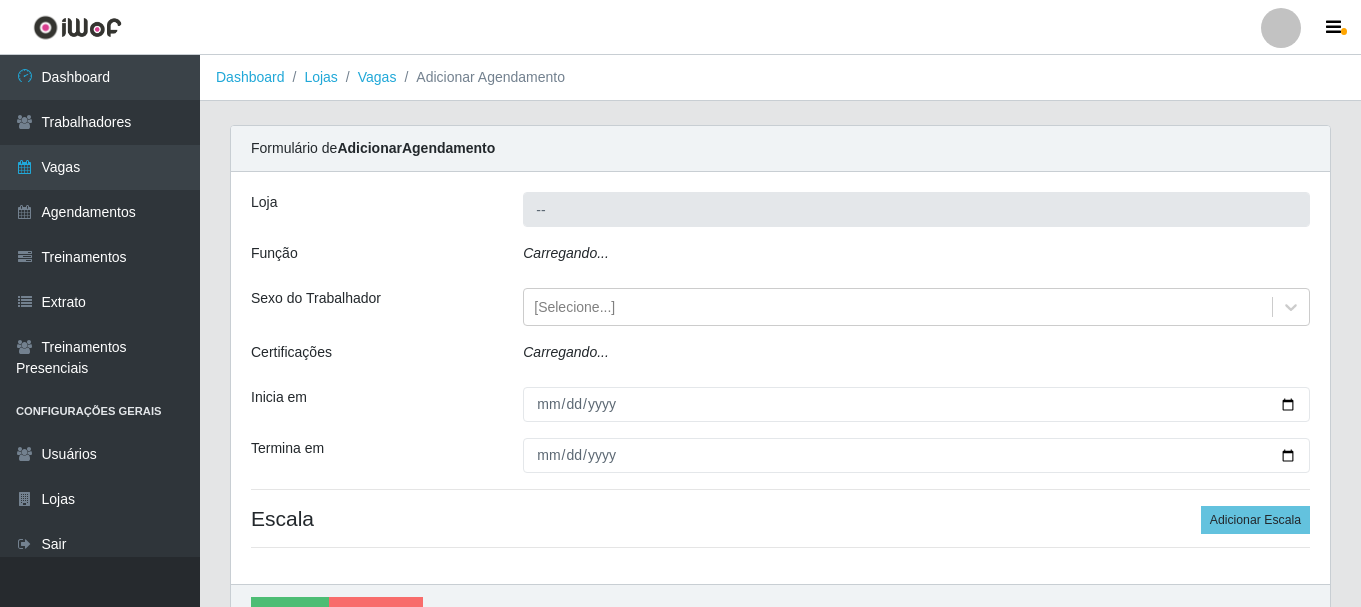 type on "Glace Real Confeitaria" 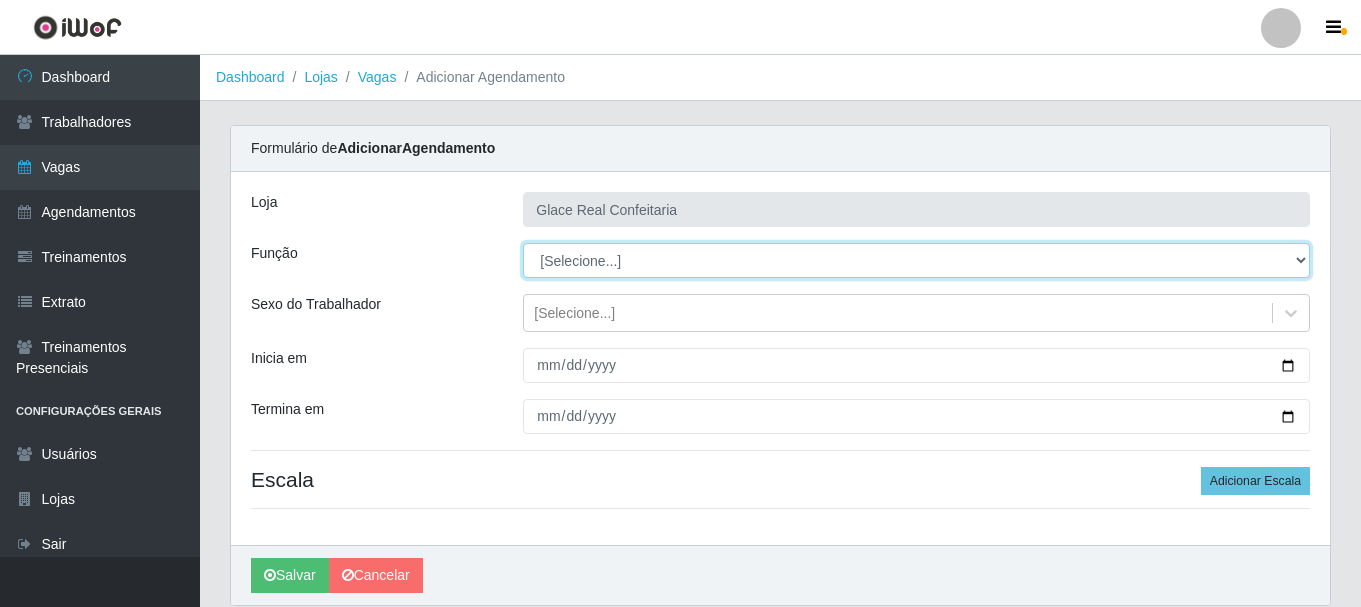 click on "[Selecione...] ASG ASG + ASG ++ Auxiliar de Cozinha Auxiliar de Cozinha + Auxiliar de Cozinha ++ Cumim Cumim + Cumim ++ Garçom Garçom + Garçom ++  Operador de Caixa Operador de Caixa + Operador de Caixa ++" at bounding box center (916, 260) 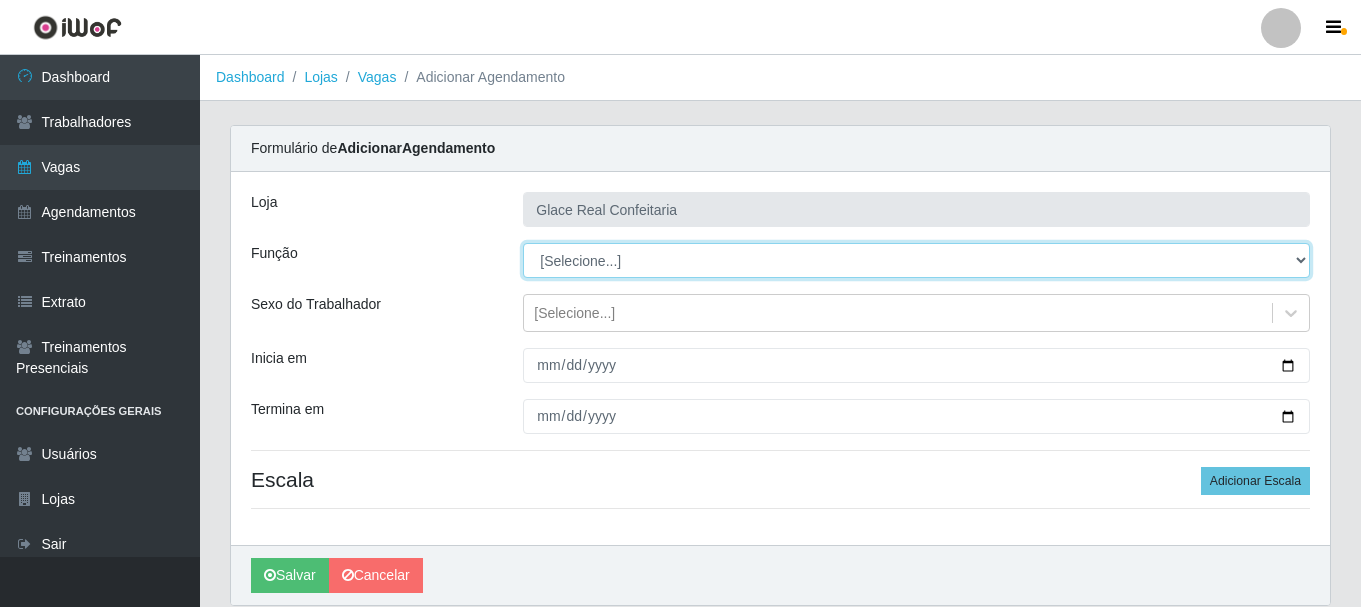 select on "91" 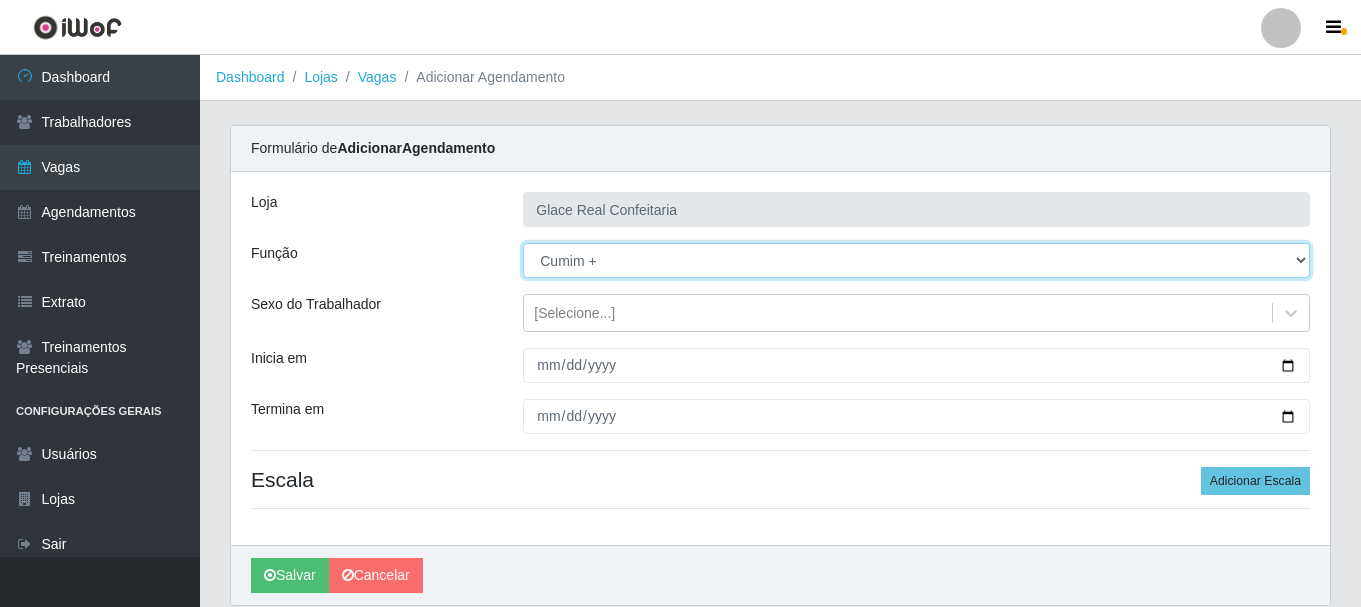 click on "[Selecione...] ASG ASG + ASG ++ Auxiliar de Cozinha Auxiliar de Cozinha + Auxiliar de Cozinha ++ Cumim Cumim + Cumim ++ Garçom Garçom + Garçom ++  Operador de Caixa Operador de Caixa + Operador de Caixa ++" at bounding box center [916, 260] 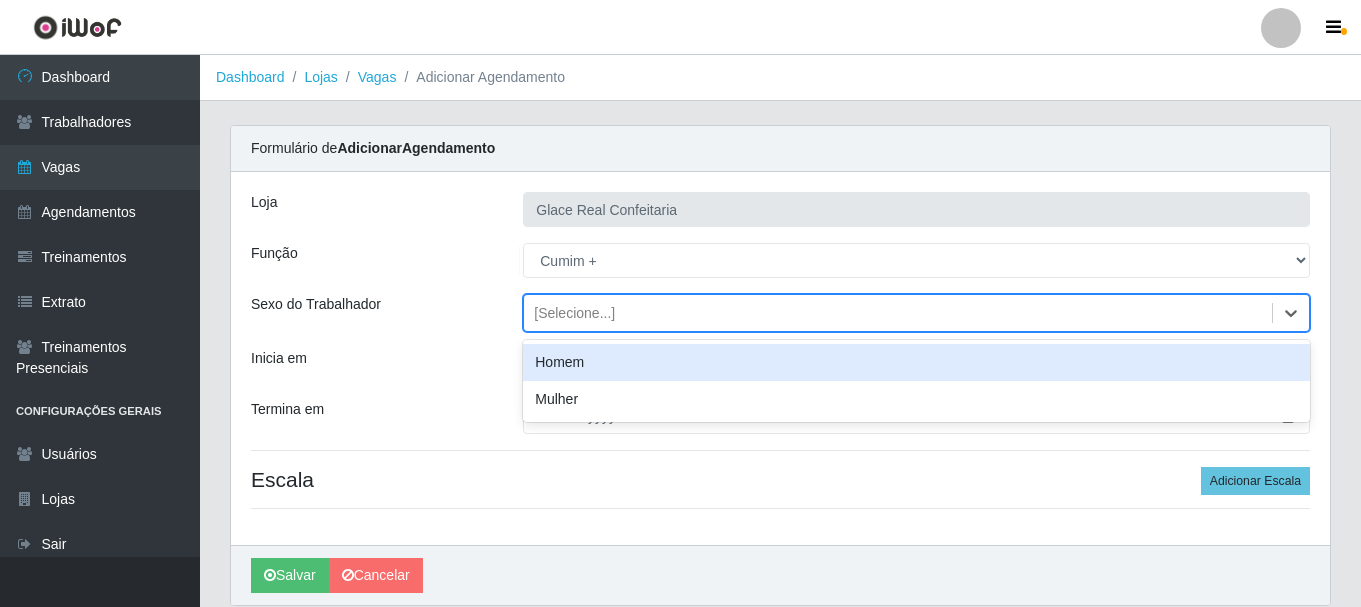 click on "[Selecione...]" at bounding box center [574, 313] 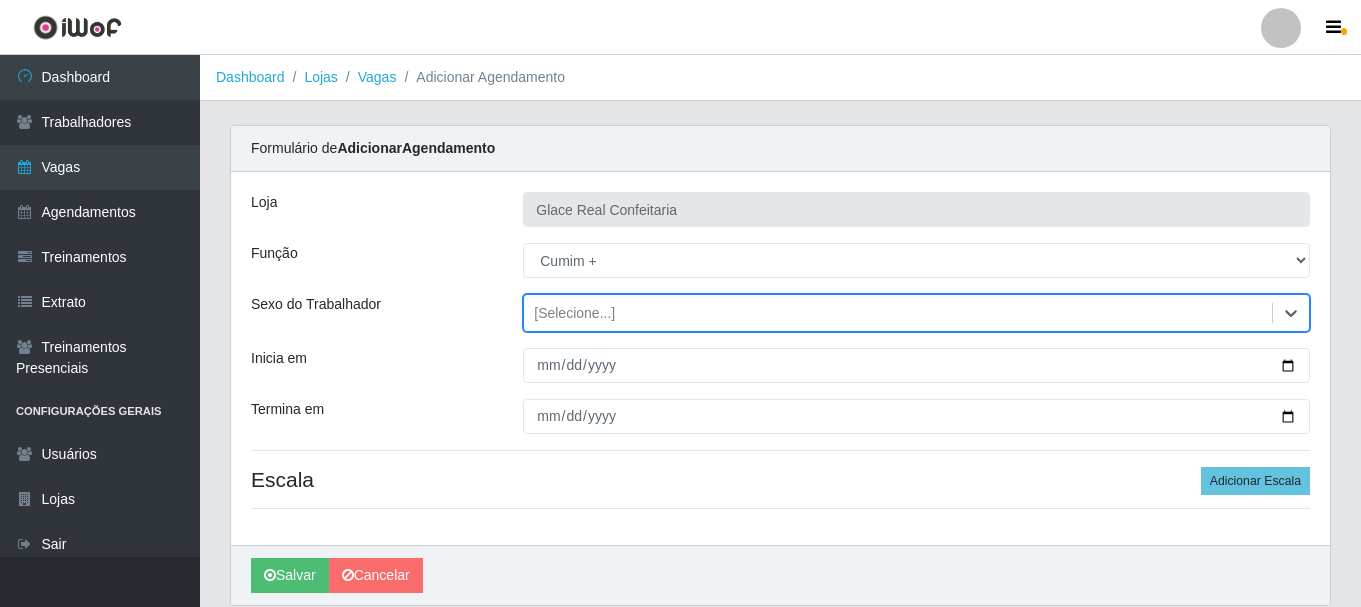 click on "[Selecione...]" at bounding box center (898, 313) 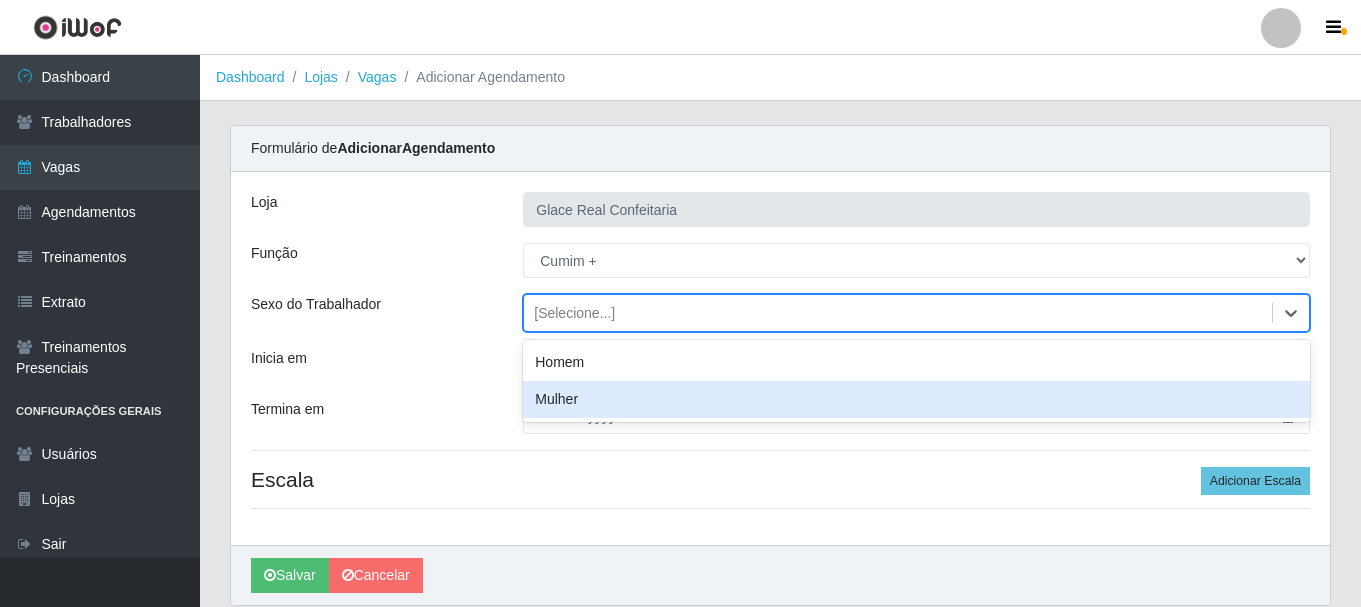 click on "Mulher" at bounding box center [916, 399] 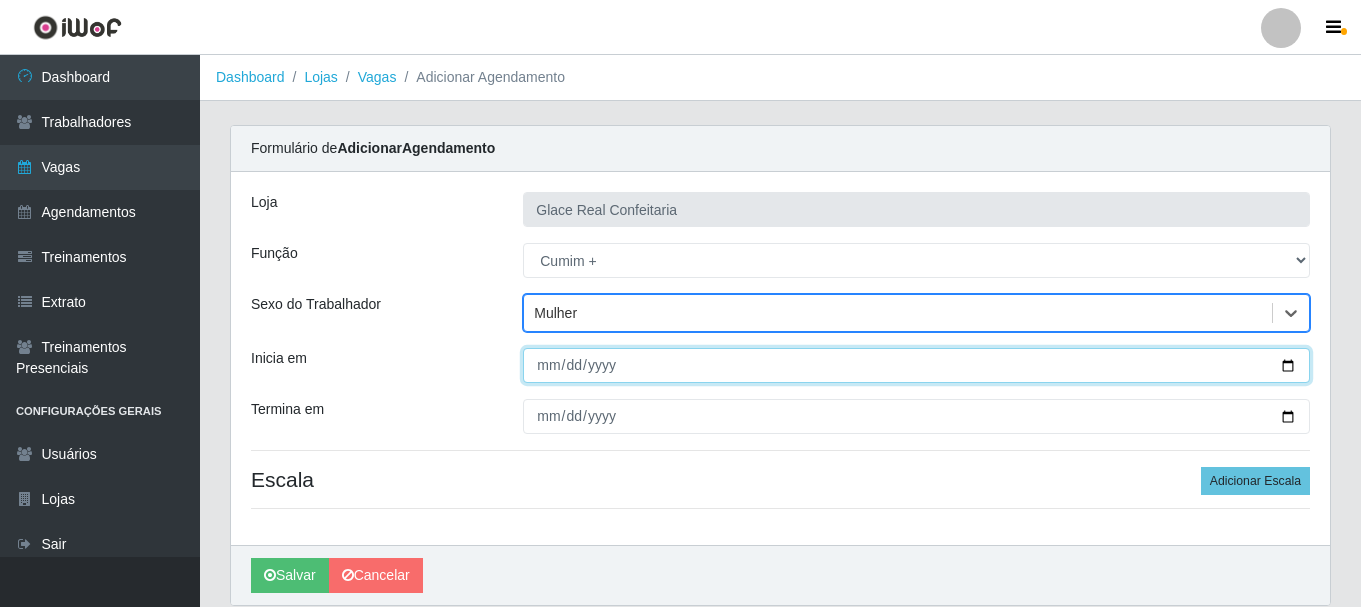 click on "Inicia em" at bounding box center (916, 365) 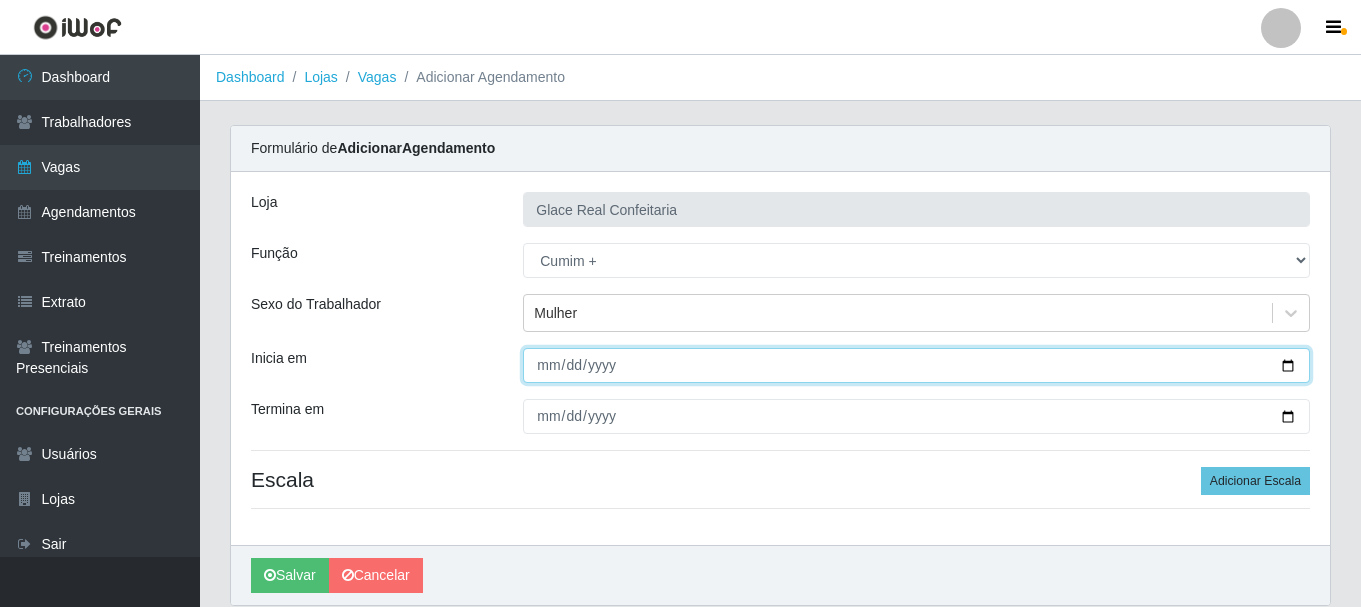 click on "Inicia em" at bounding box center [916, 365] 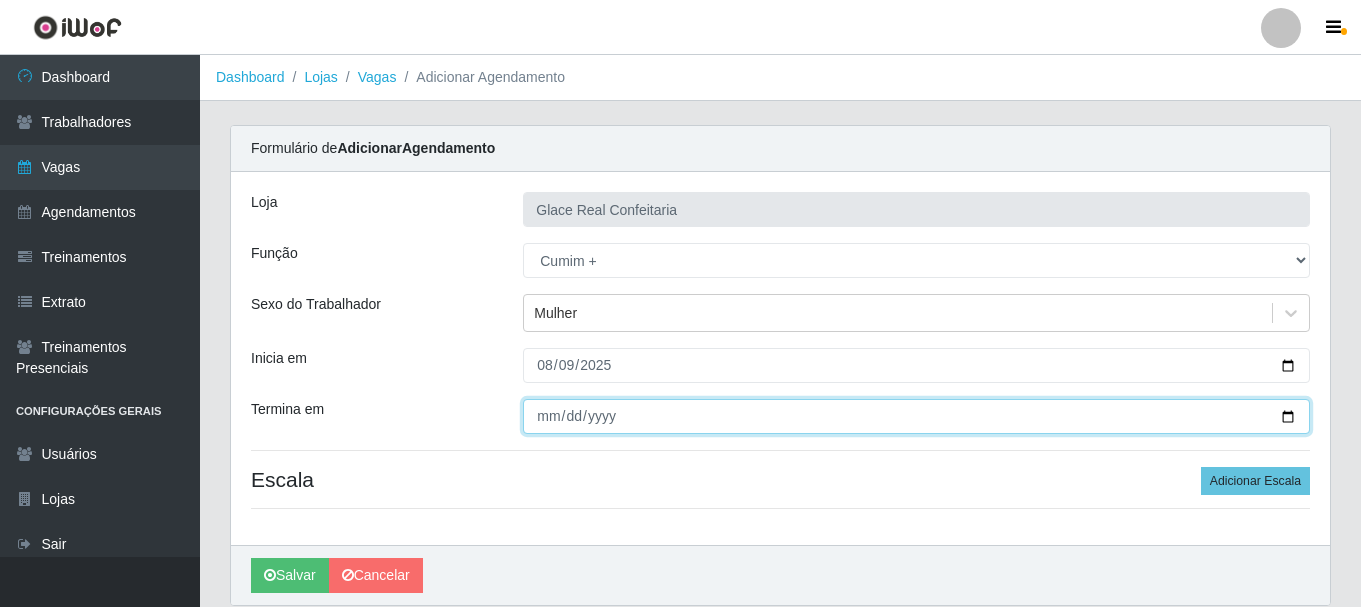 click on "Termina em" at bounding box center (916, 416) 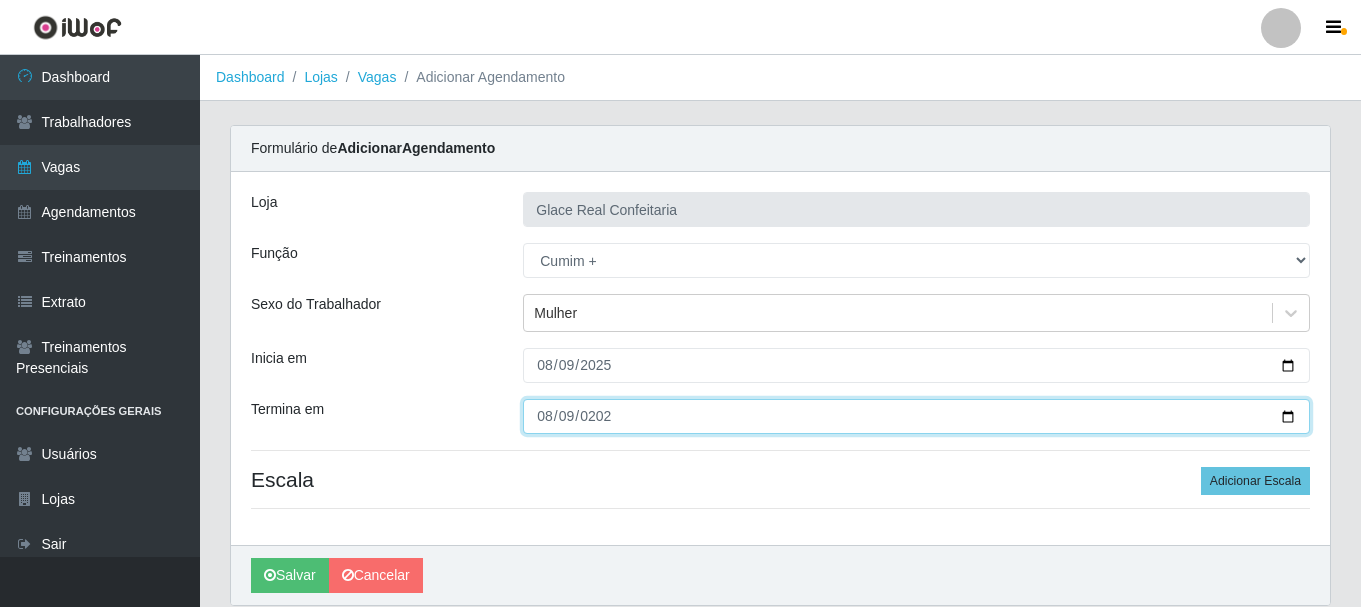 type on "2025-08-09" 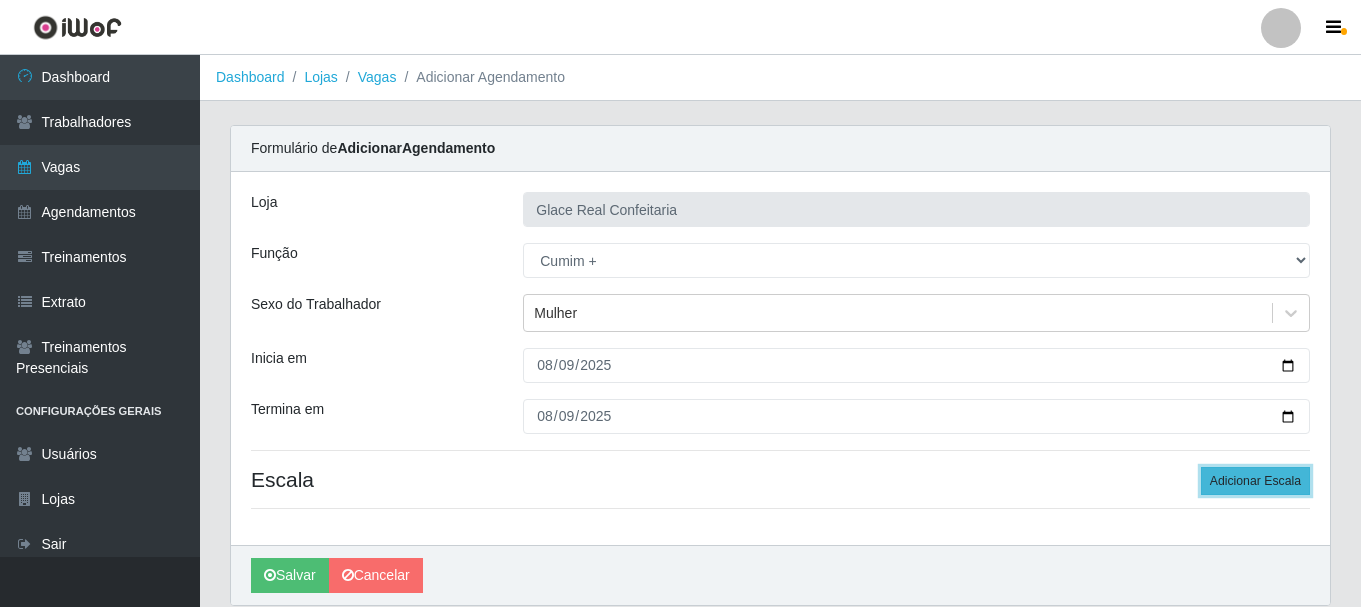 click on "Adicionar Escala" at bounding box center (1255, 481) 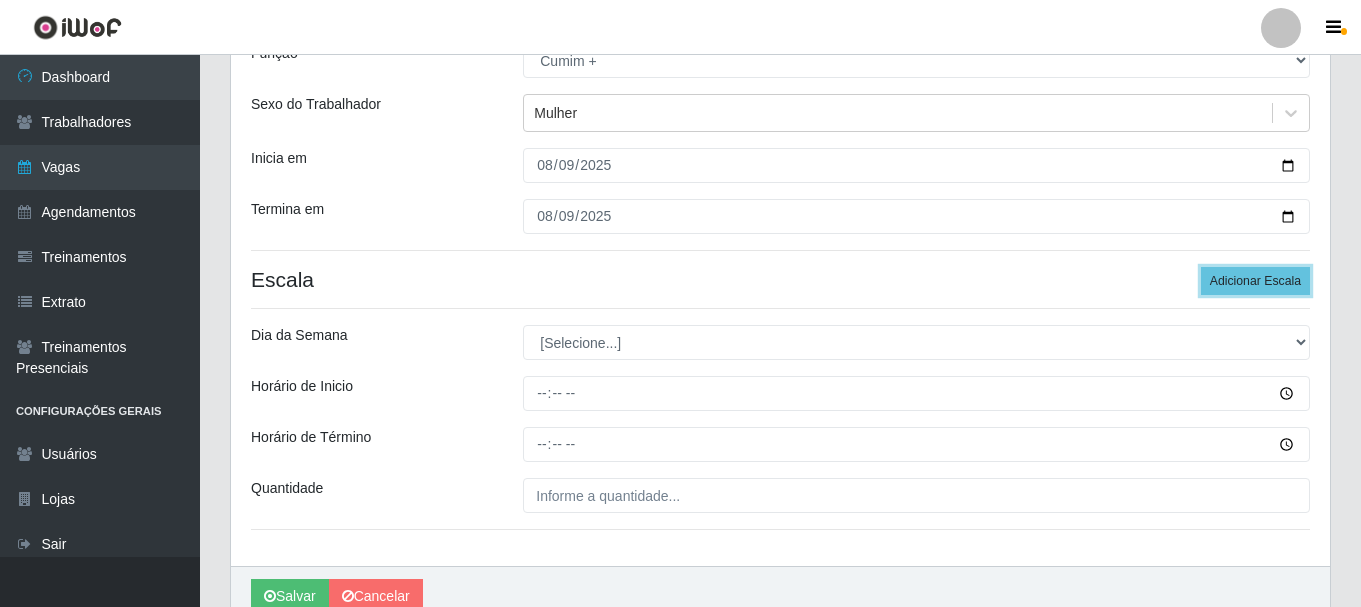 scroll, scrollTop: 294, scrollLeft: 0, axis: vertical 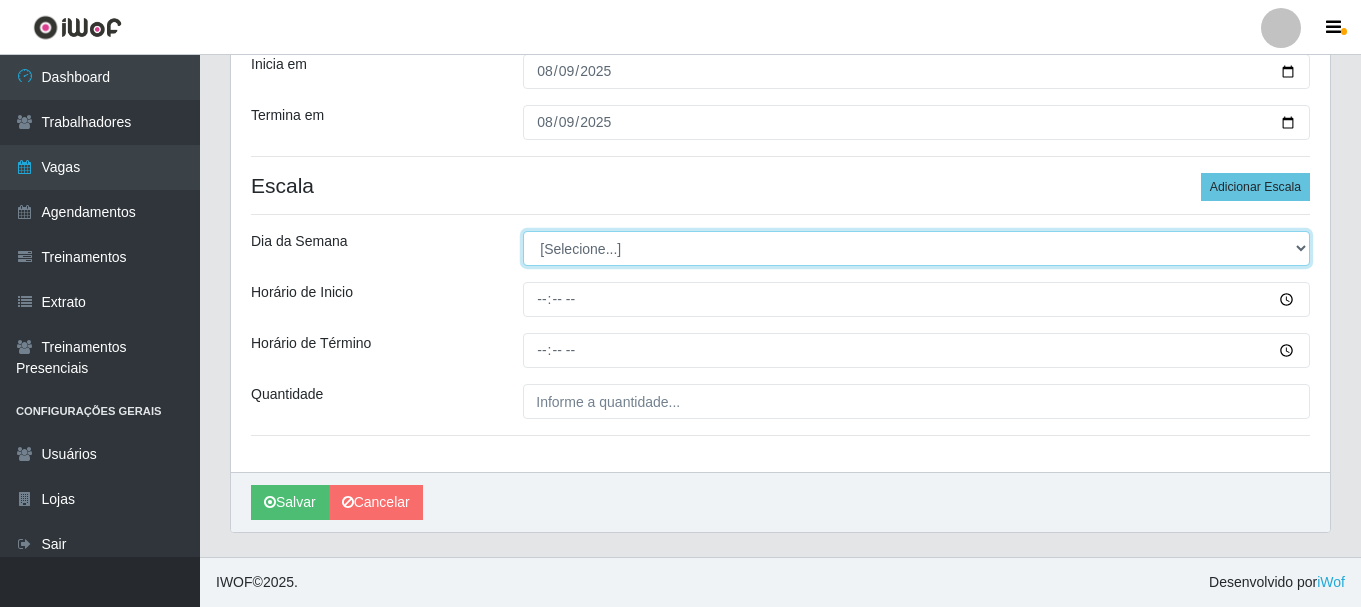 click on "[Selecione...] Segunda Terça Quarta Quinta Sexta Sábado Domingo" at bounding box center [916, 248] 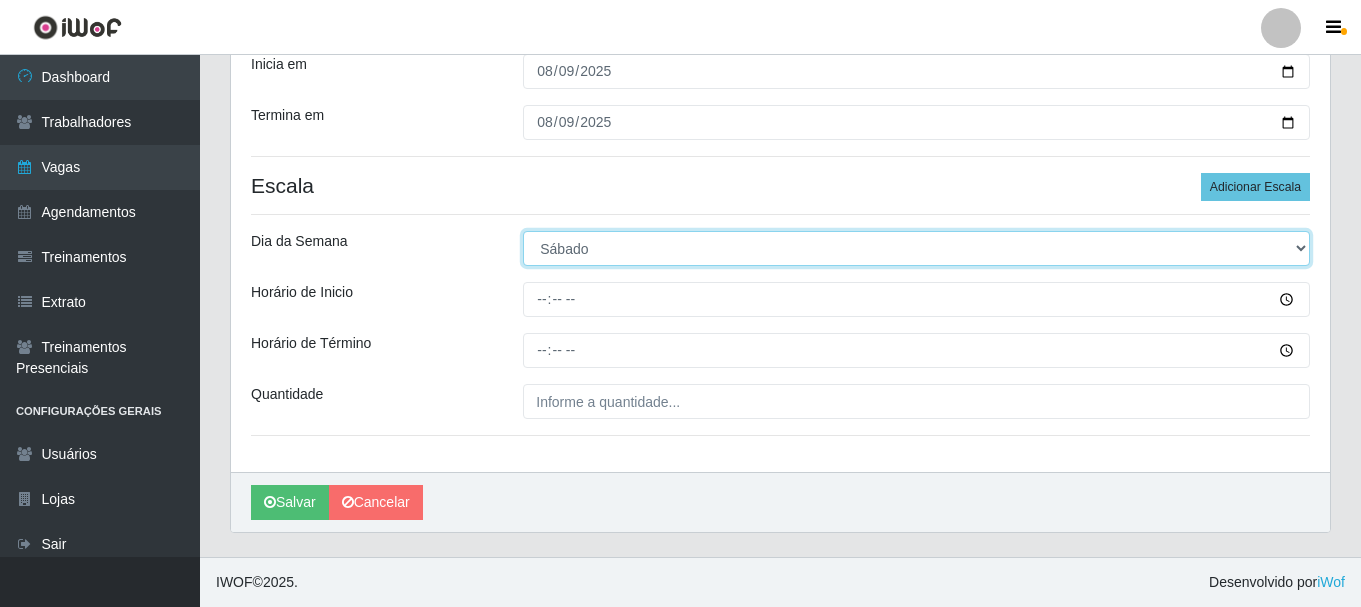 click on "[Selecione...] Segunda Terça Quarta Quinta Sexta Sábado Domingo" at bounding box center [916, 248] 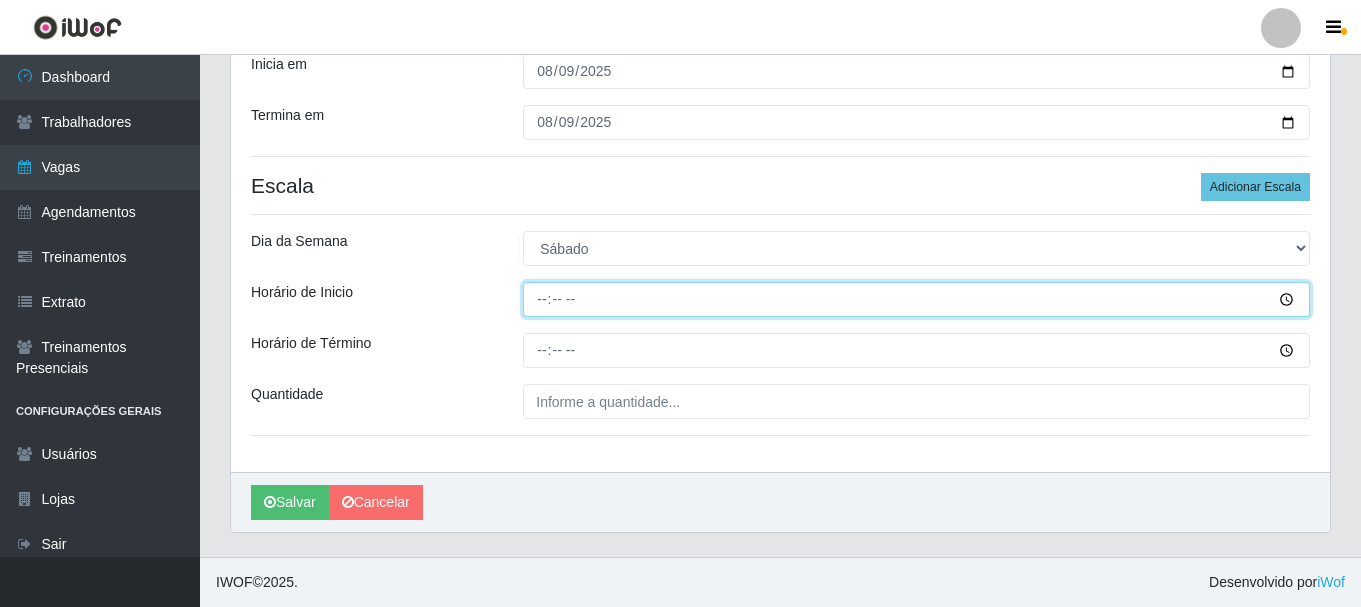 click on "Horário de Inicio" at bounding box center (916, 299) 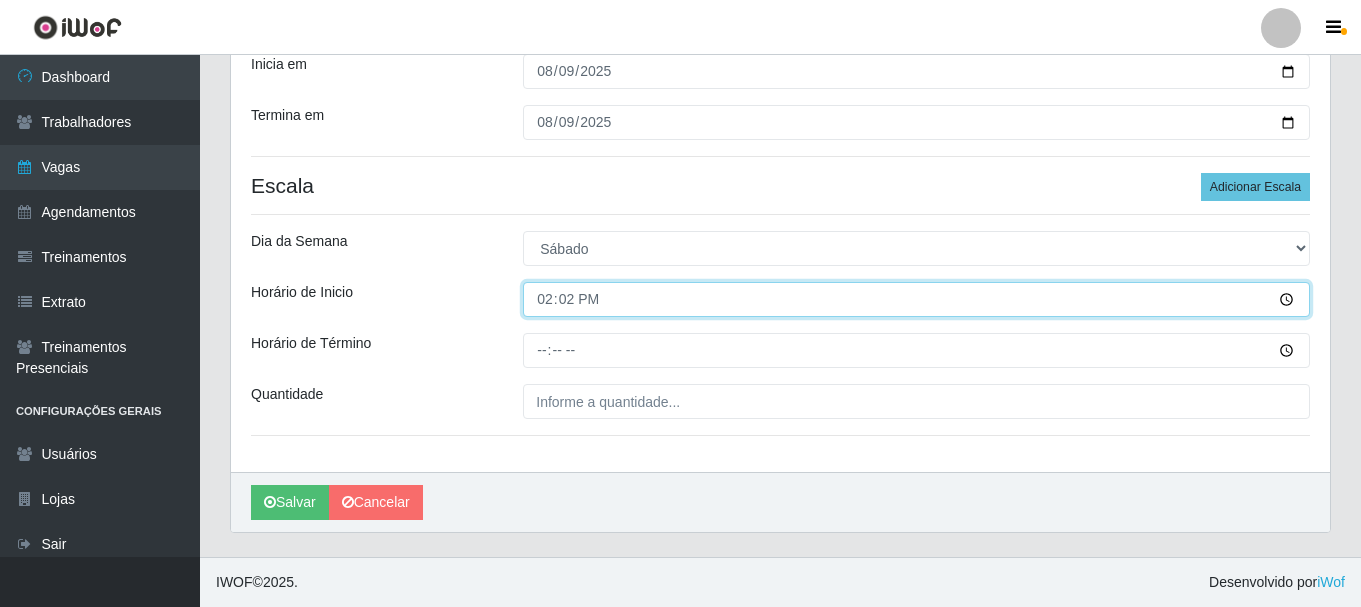 type on "[TIME]" 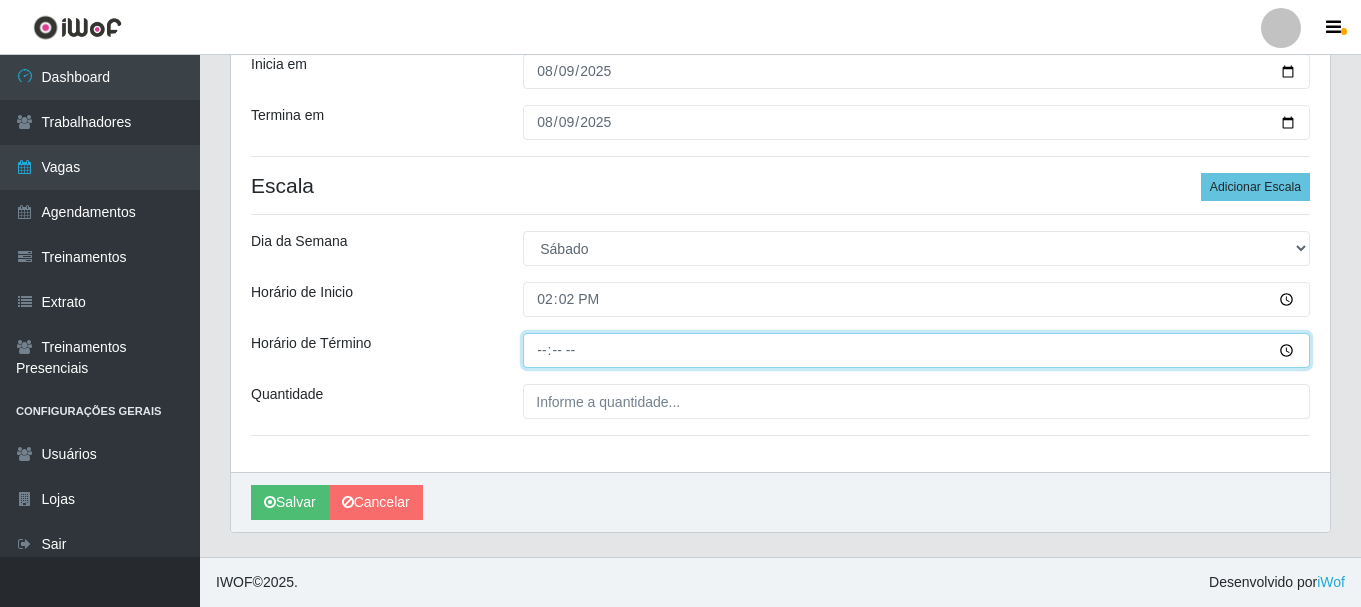 type on "[TIME]" 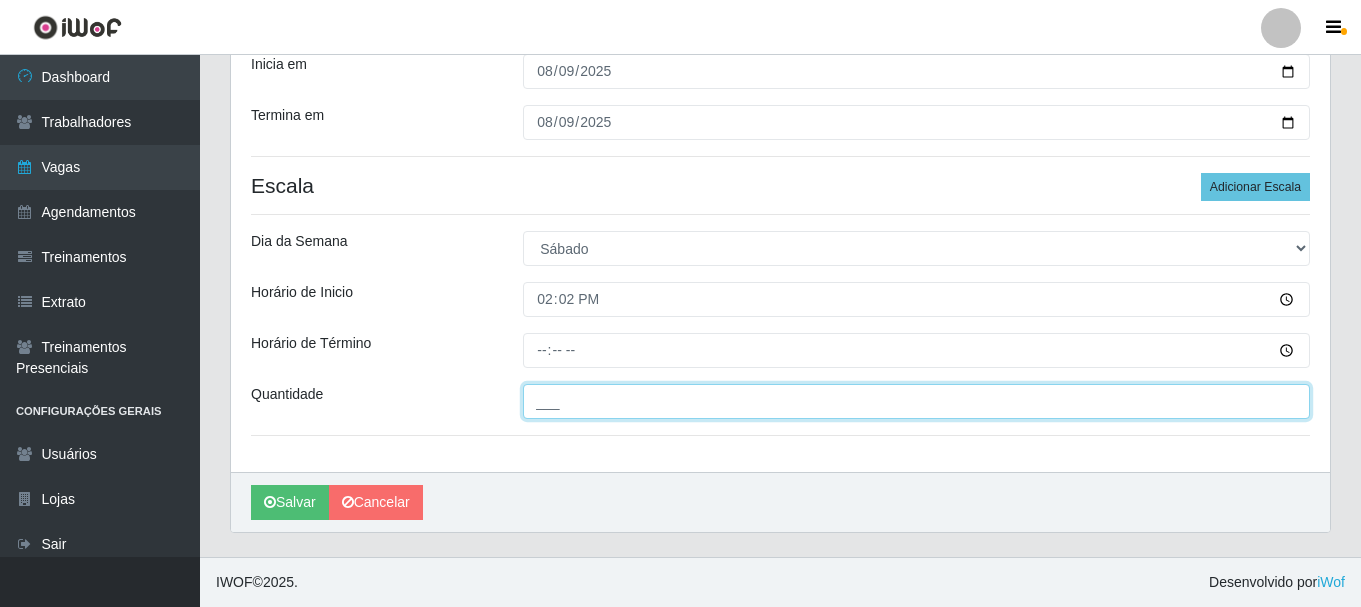 click on "___" at bounding box center (916, 401) 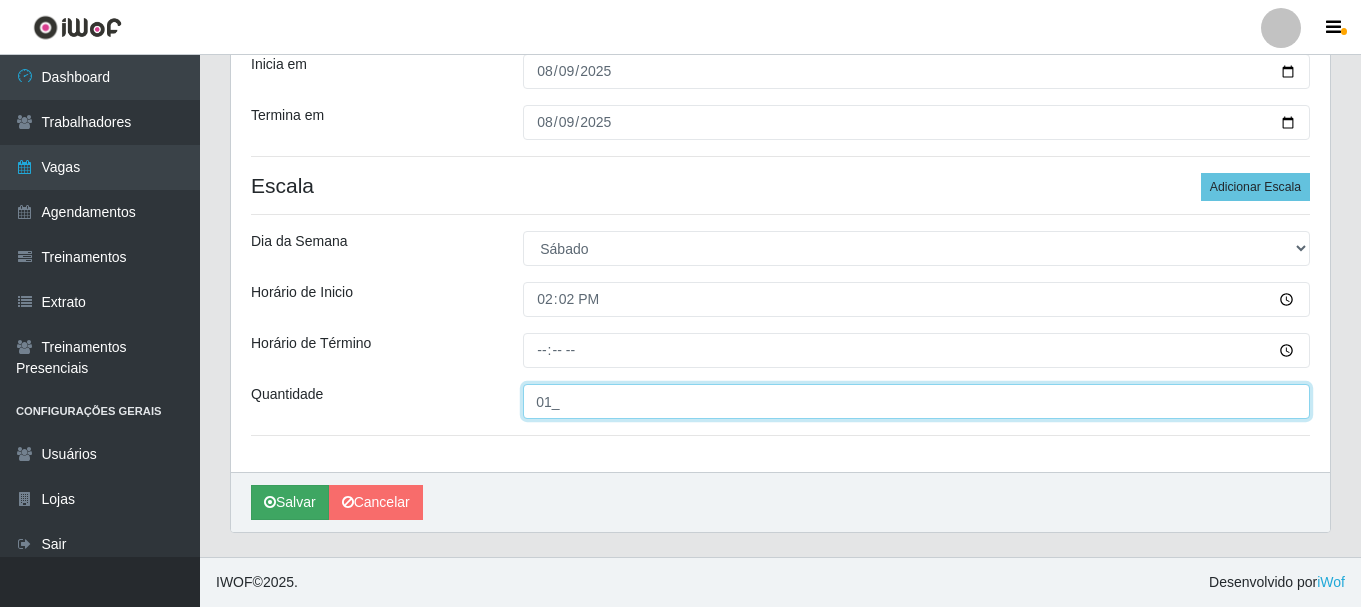 type on "01_" 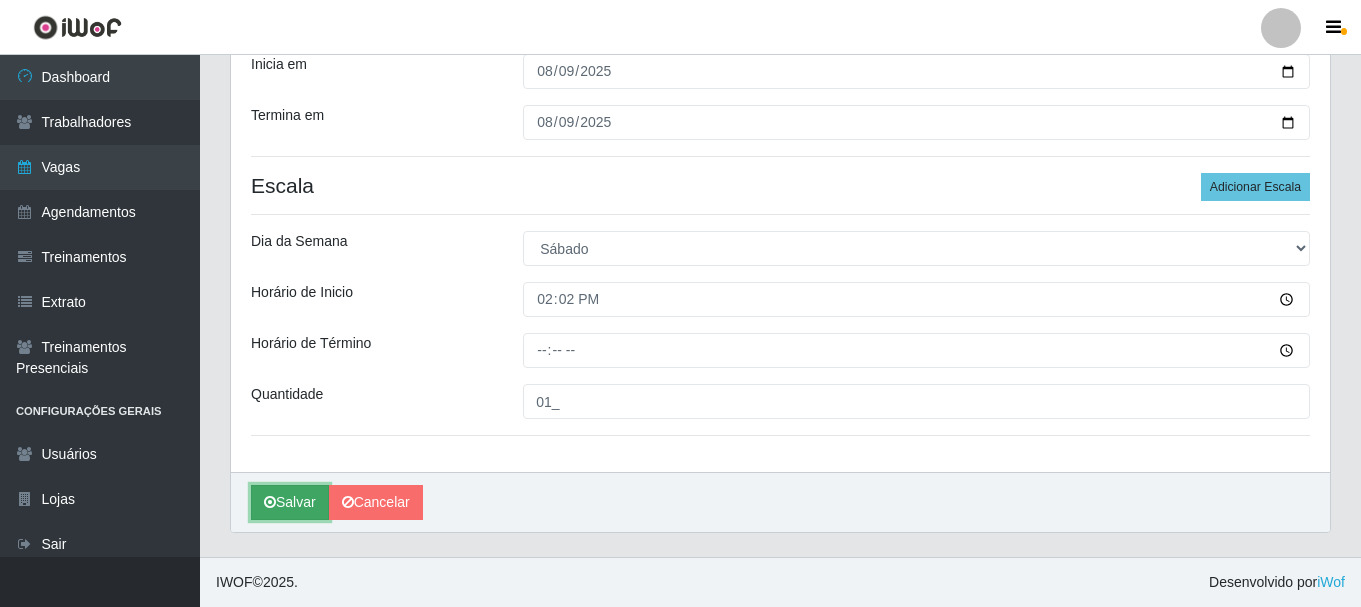 click on "Salvar" at bounding box center (290, 502) 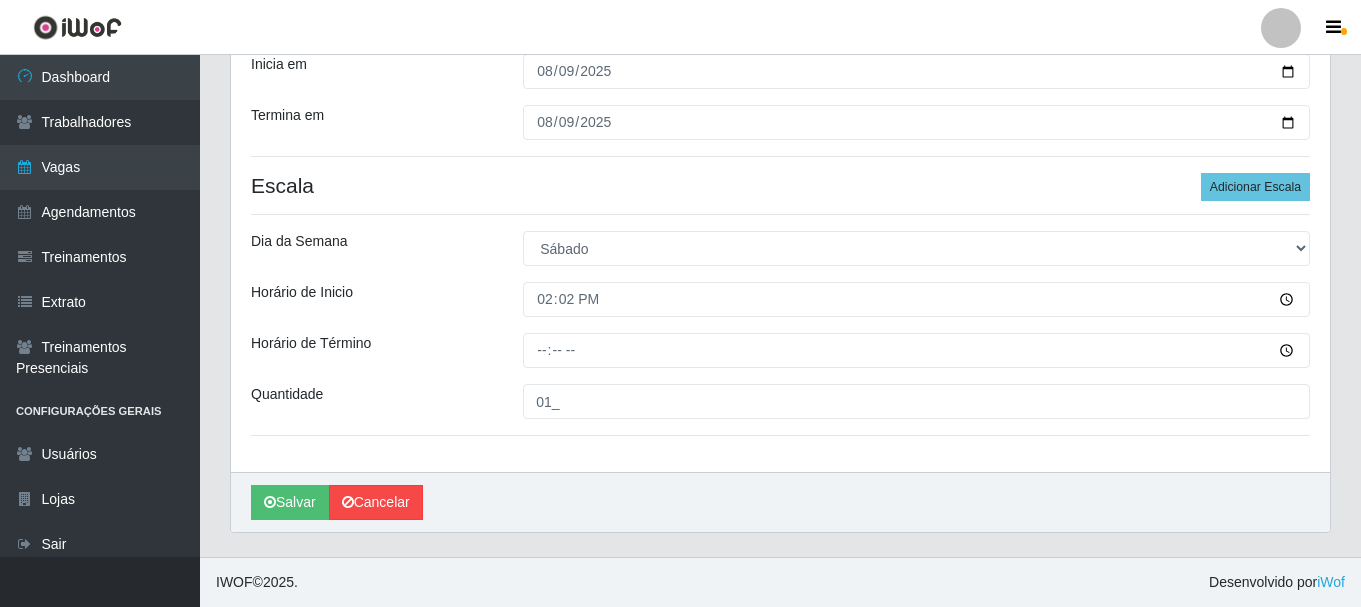 scroll, scrollTop: 0, scrollLeft: 0, axis: both 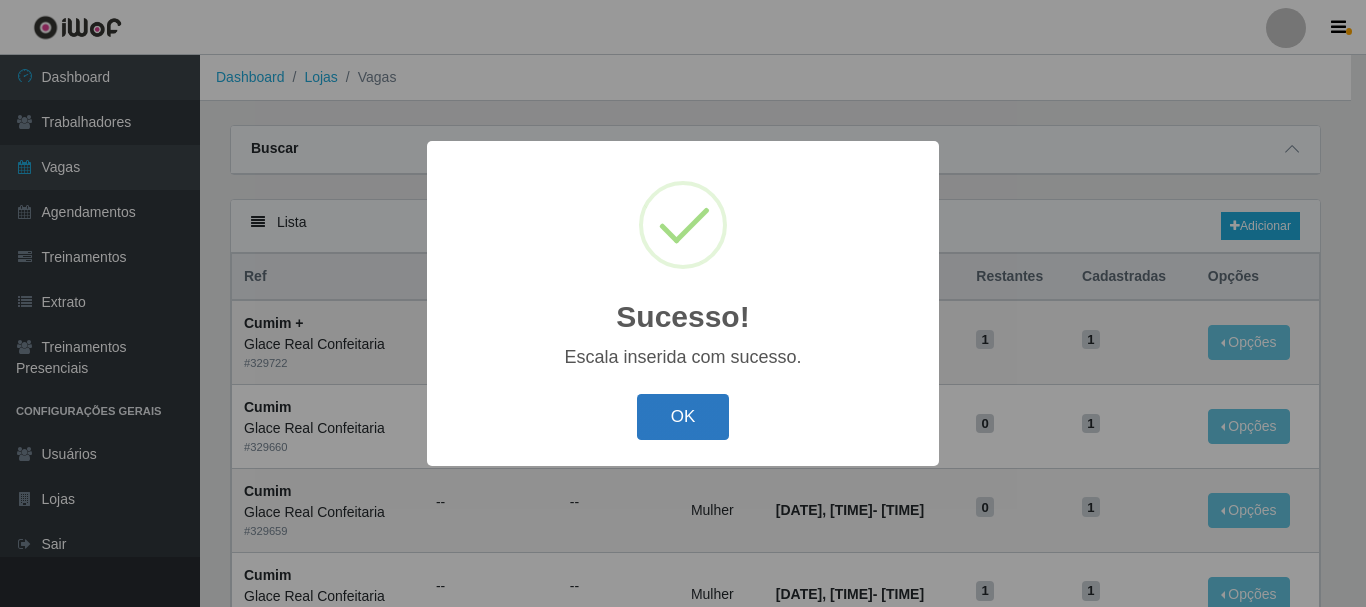 click on "OK" at bounding box center (683, 417) 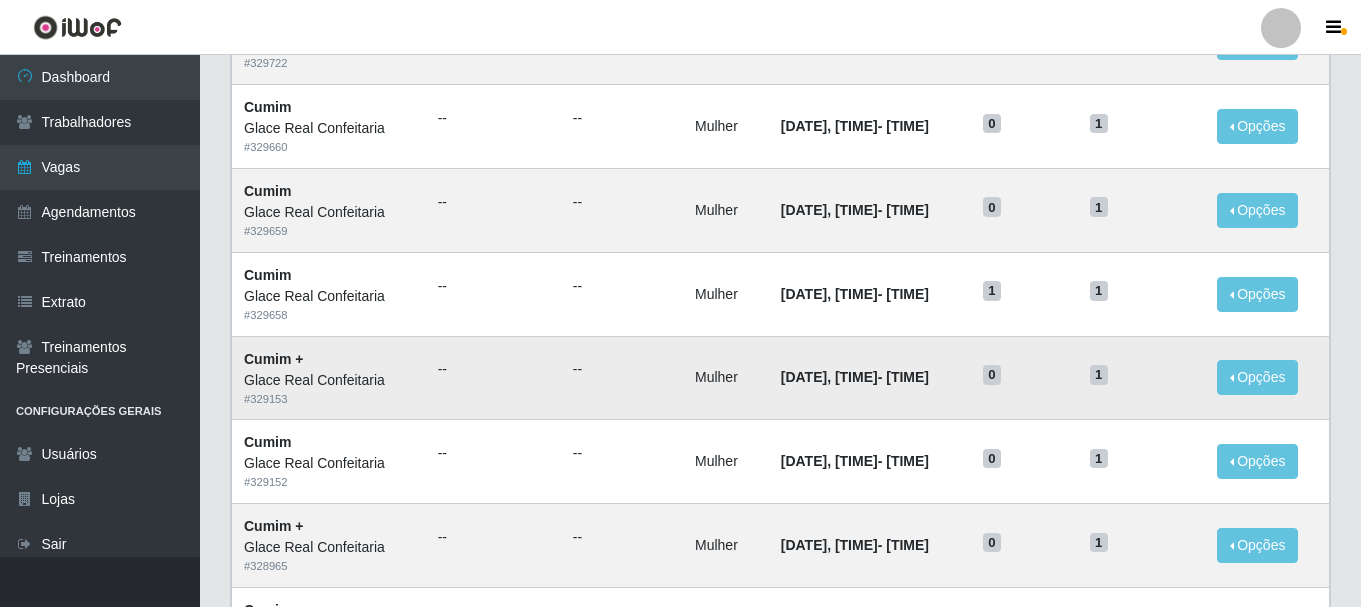 scroll, scrollTop: 0, scrollLeft: 0, axis: both 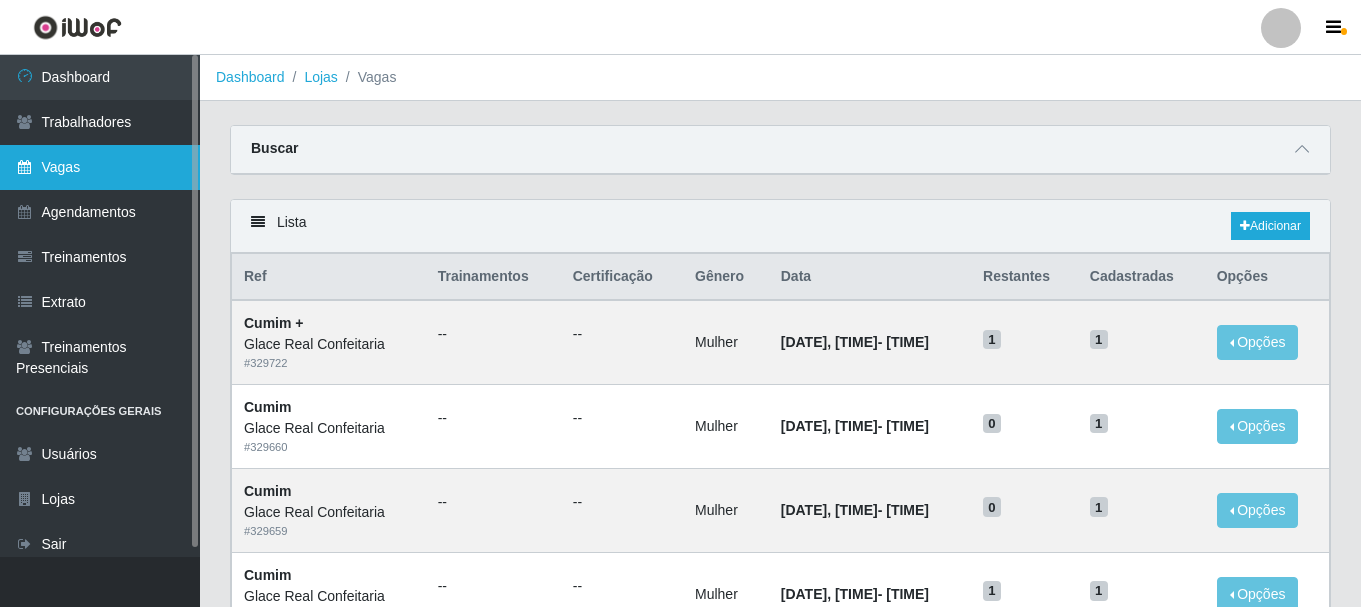 click on "Vagas" at bounding box center [100, 167] 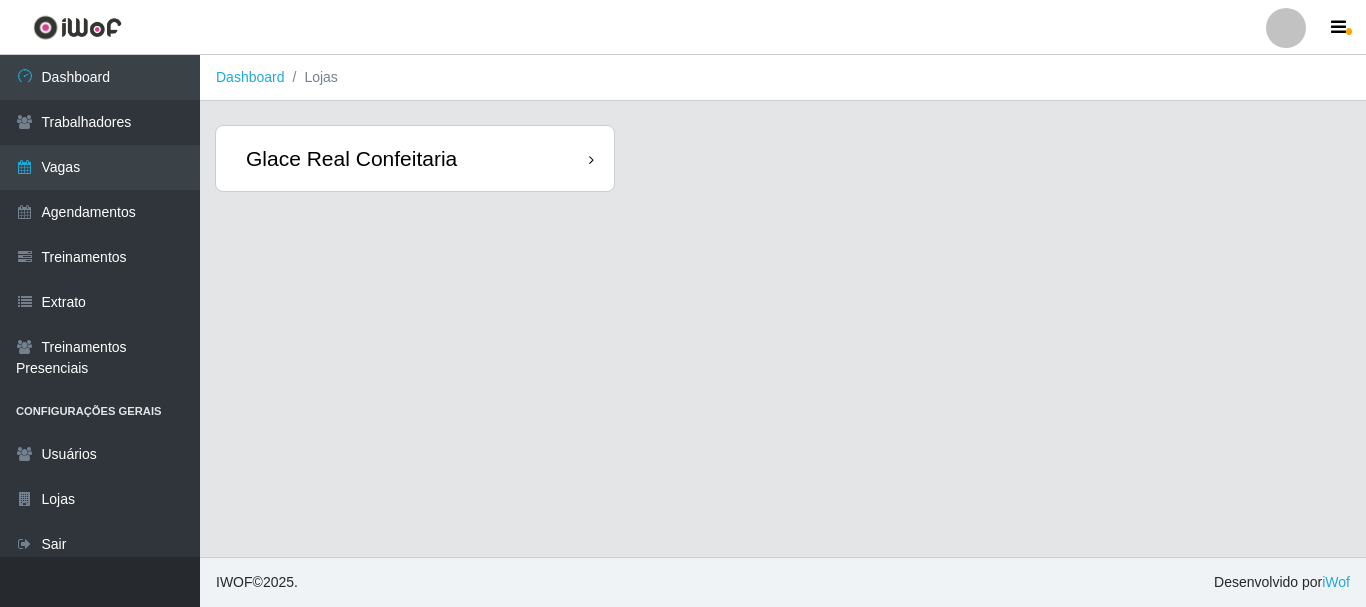 click on "Glace Real Confeitaria" at bounding box center [415, 158] 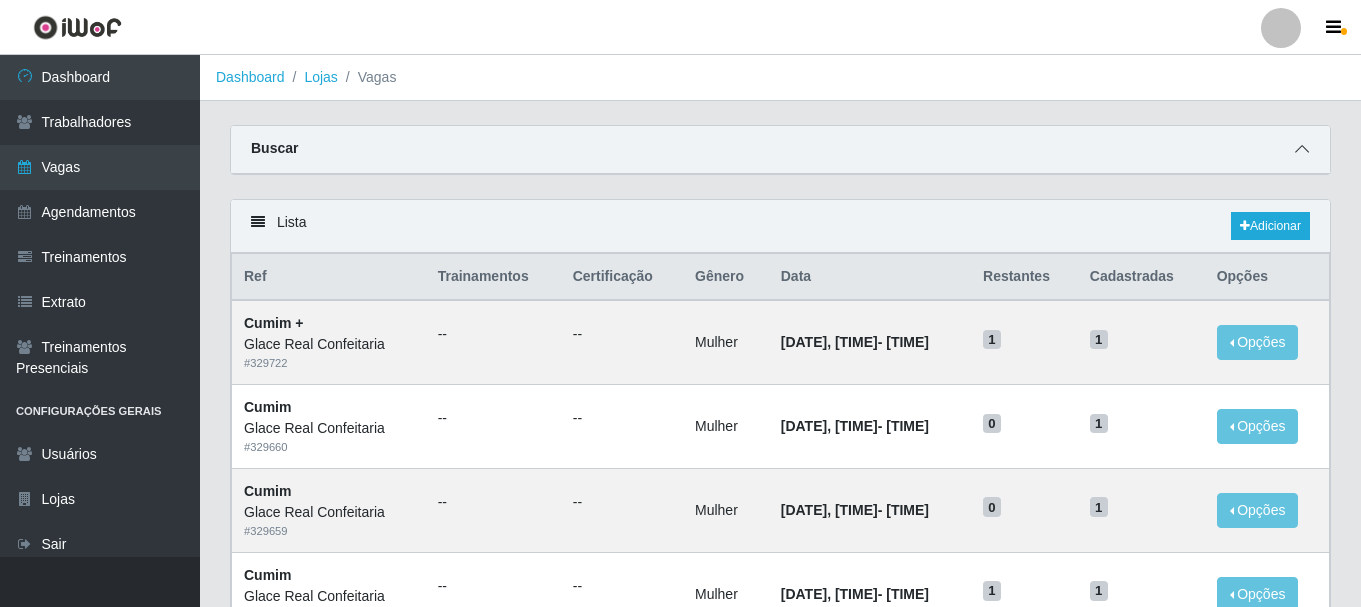 click at bounding box center [1302, 149] 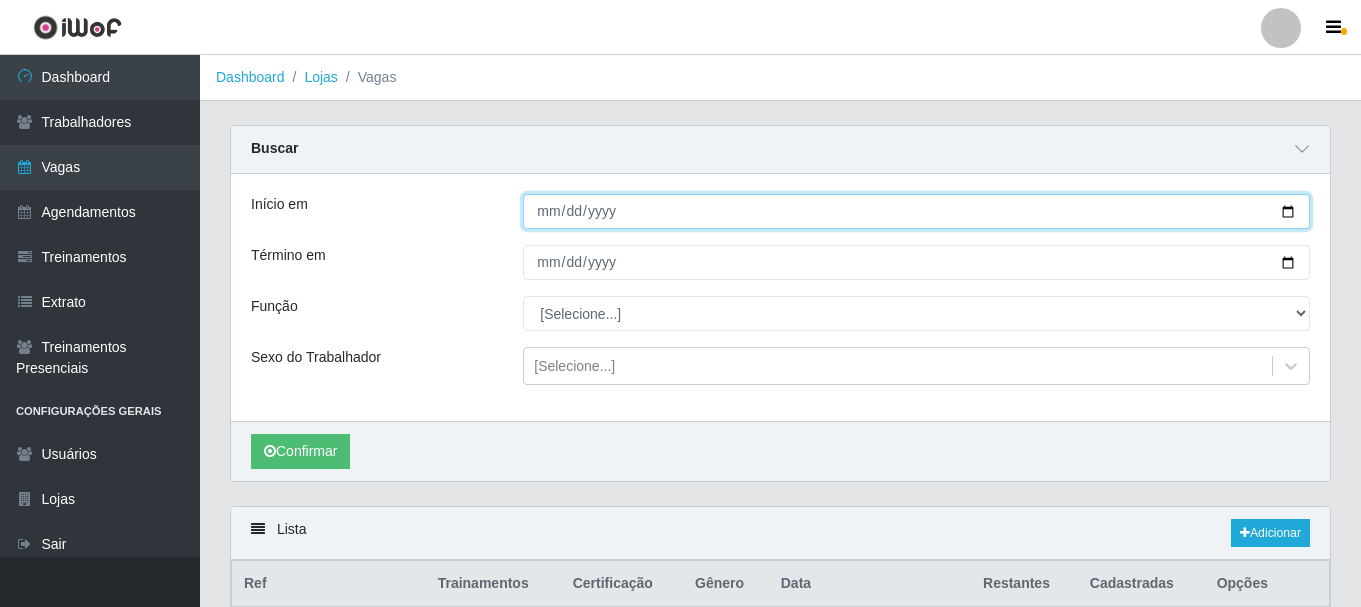 click on "Início em" at bounding box center (916, 211) 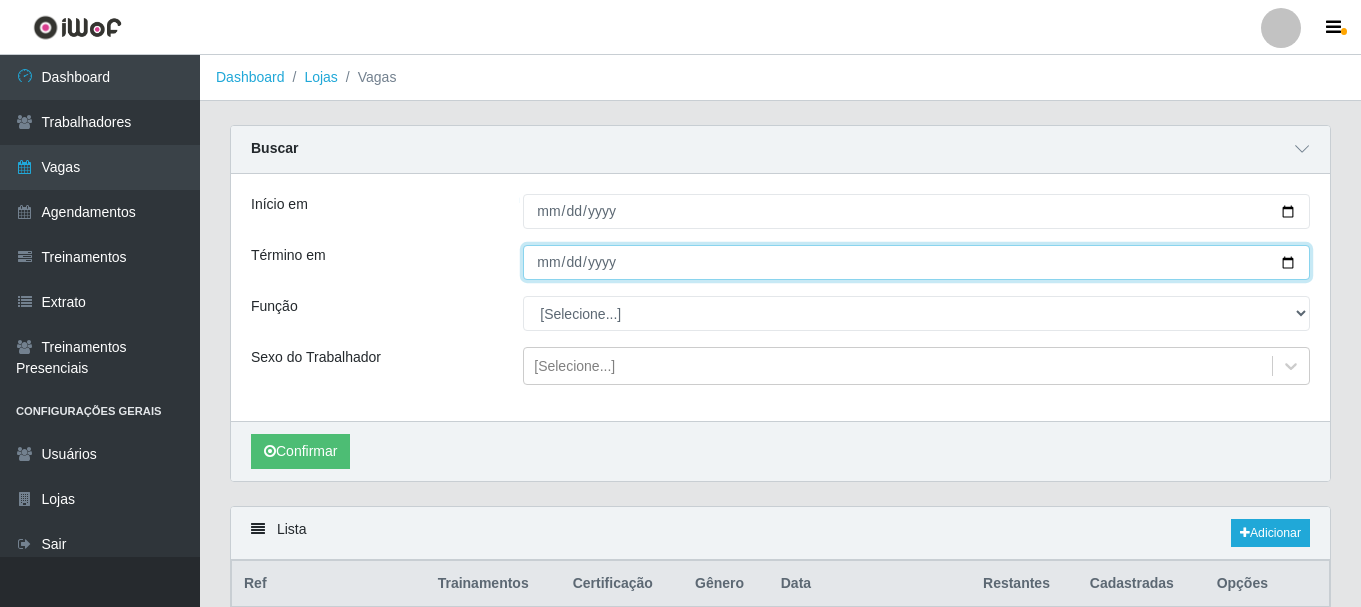 click on "Término em" at bounding box center [916, 262] 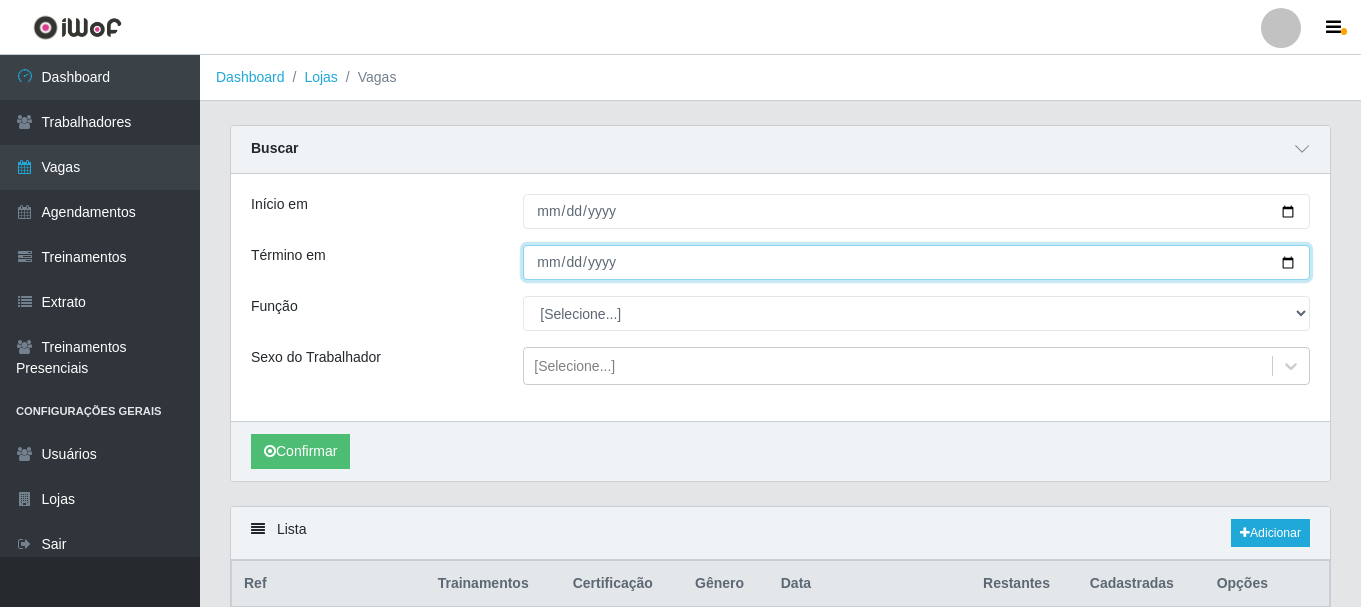 type on "[DATE]" 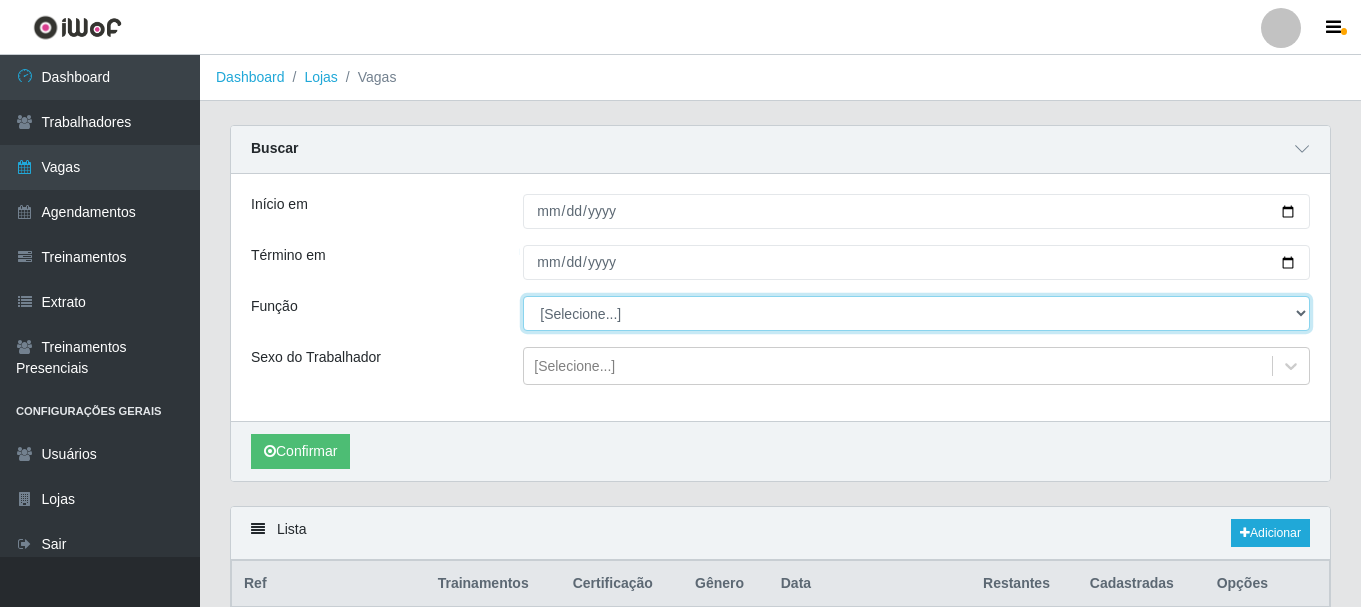 click on "[Selecione...] ASG ASG + ASG ++ Auxiliar de Cozinha Auxiliar de Cozinha + Auxiliar de Cozinha ++ Cumim Cumim + Cumim ++ Garçom Garçom + Garçom ++  Operador de Caixa Operador de Caixa + Operador de Caixa ++" at bounding box center (916, 313) 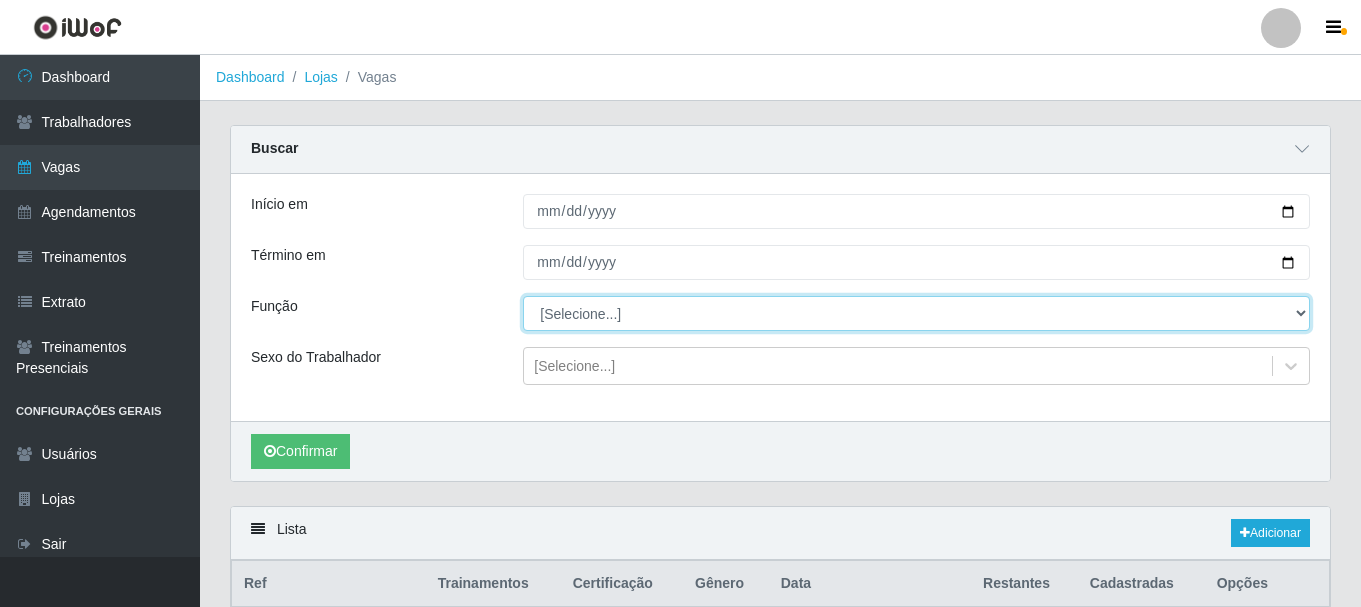 select on "17" 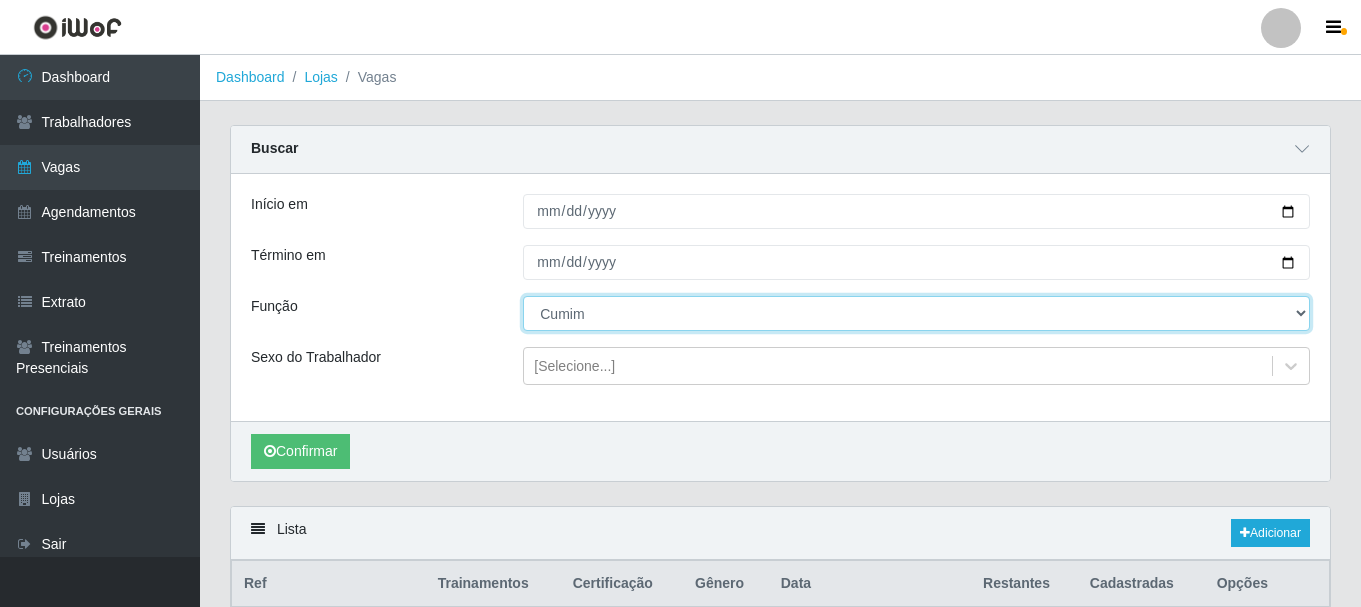 click on "[Selecione...] ASG ASG + ASG ++ Auxiliar de Cozinha Auxiliar de Cozinha + Auxiliar de Cozinha ++ Cumim Cumim + Cumim ++ Garçom Garçom + Garçom ++  Operador de Caixa Operador de Caixa + Operador de Caixa ++" at bounding box center [916, 313] 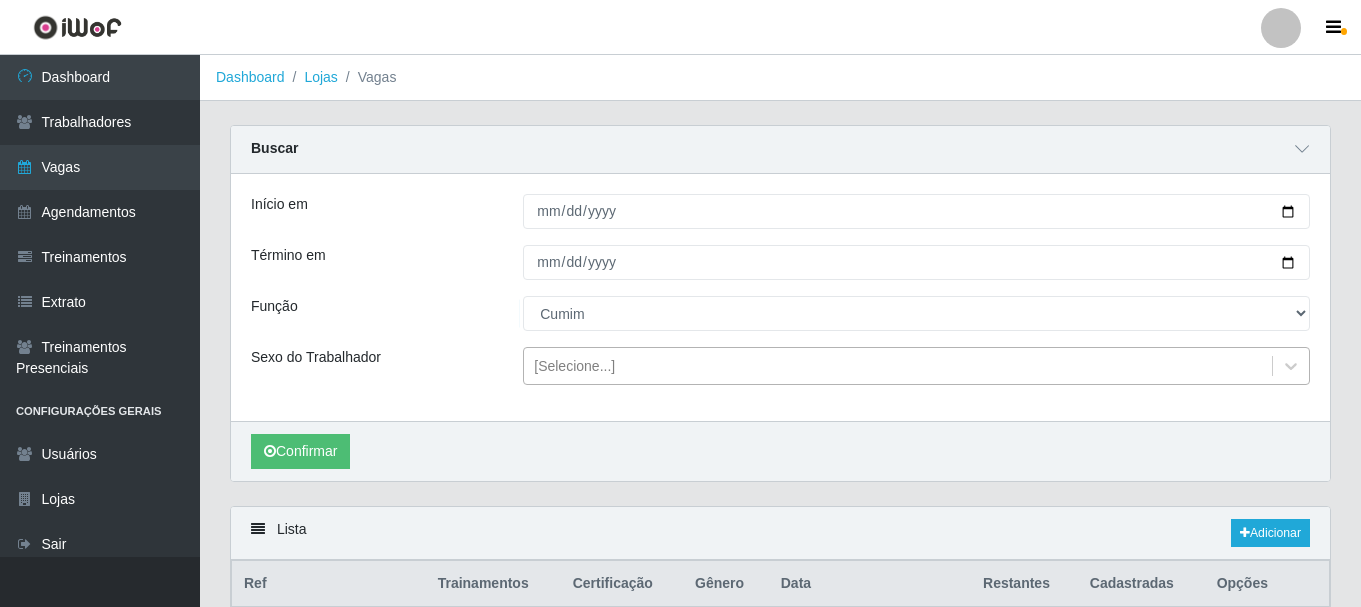 click on "[Selecione...]" at bounding box center (574, 366) 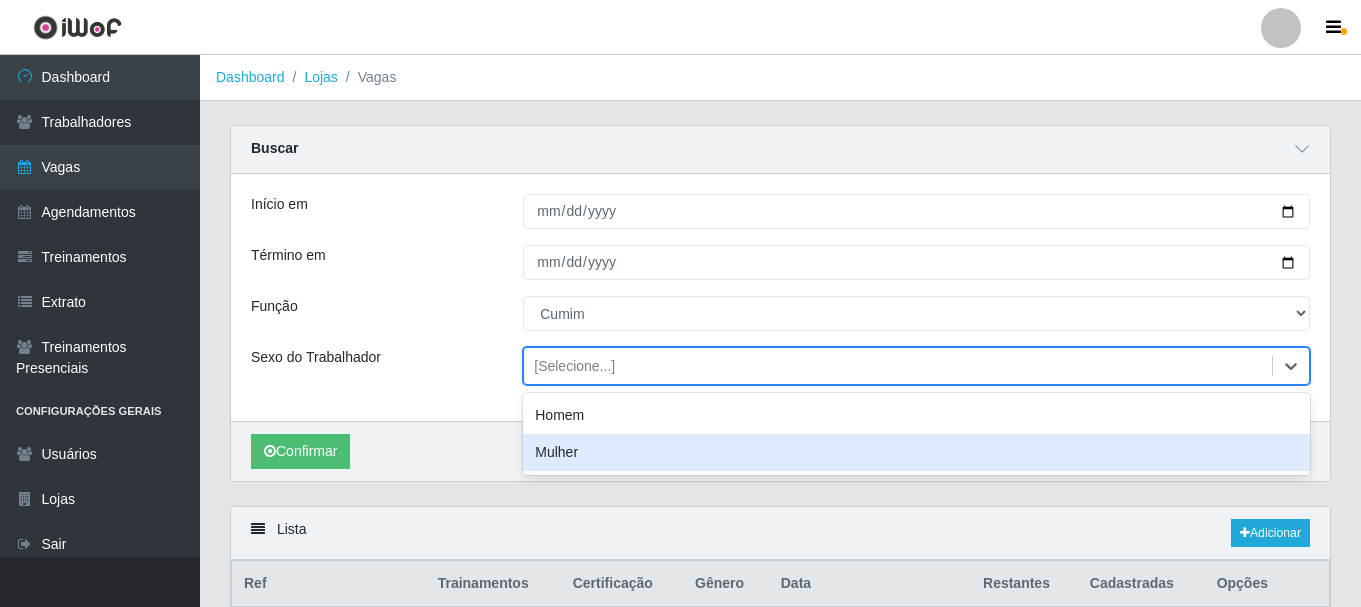 click on "Mulher" at bounding box center [916, 452] 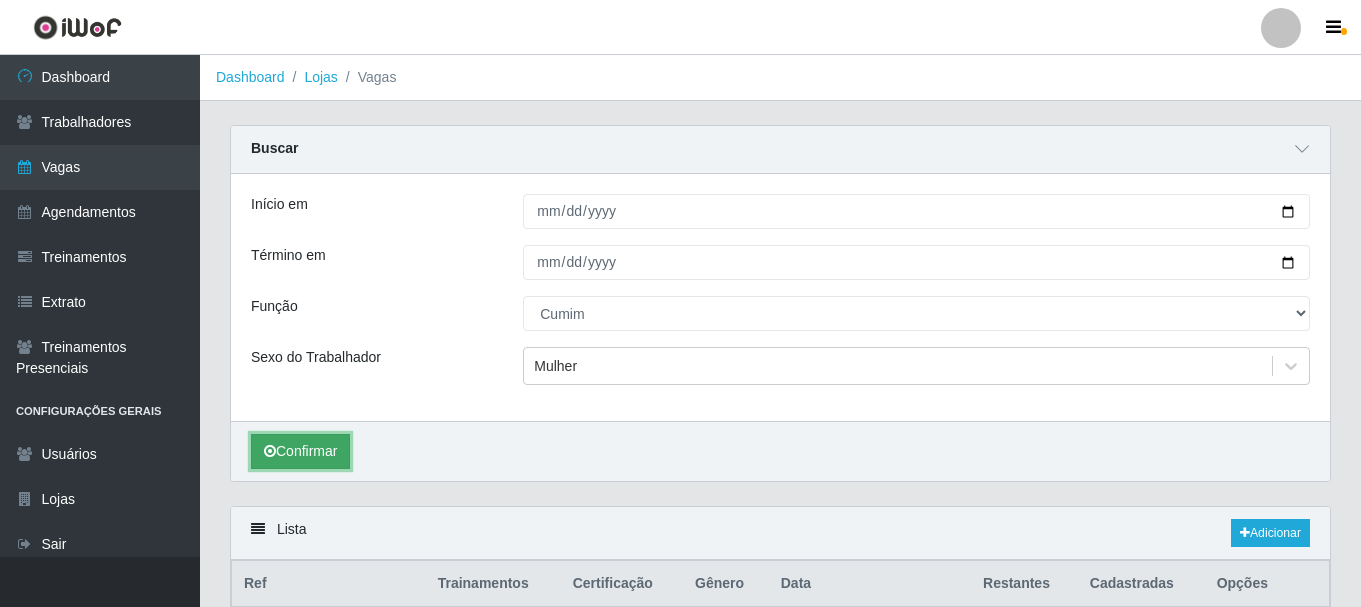 click on "Confirmar" at bounding box center (300, 451) 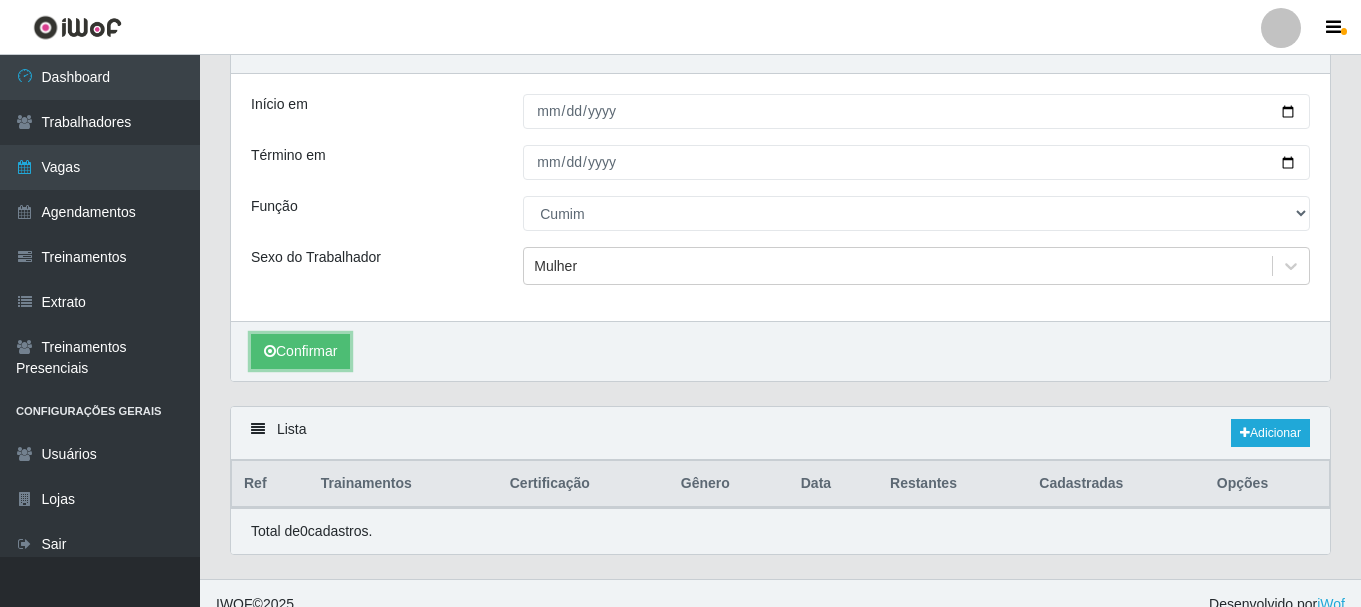 scroll, scrollTop: 123, scrollLeft: 0, axis: vertical 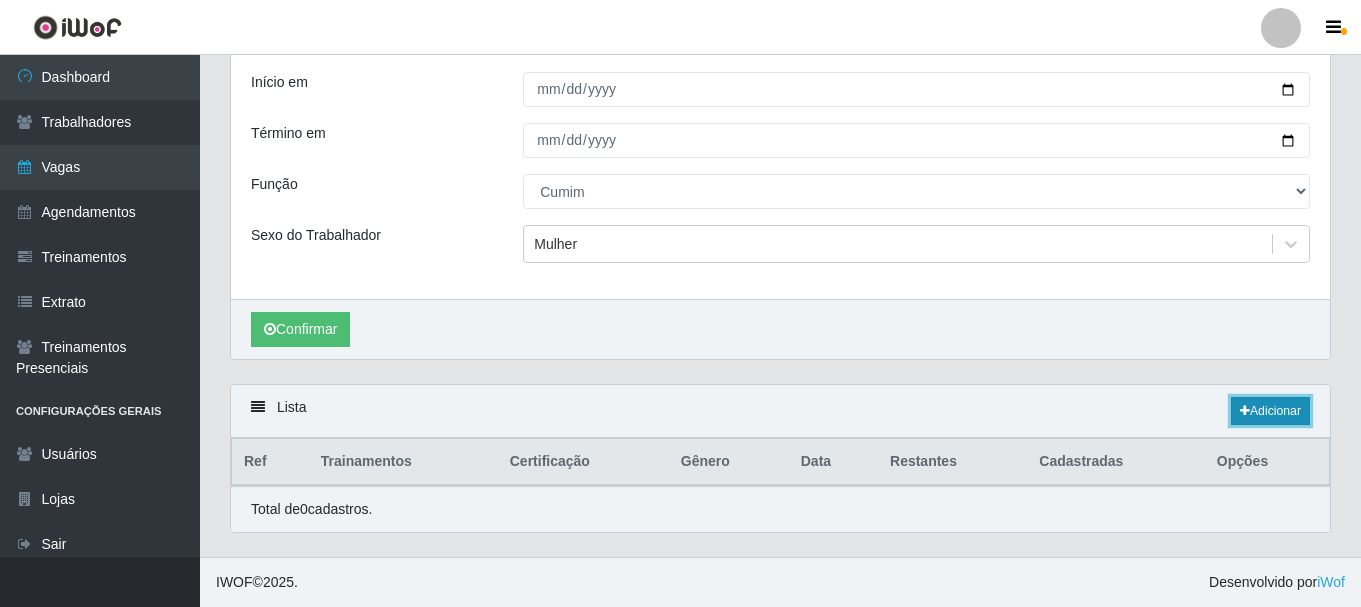 click on "Adicionar" at bounding box center (1270, 411) 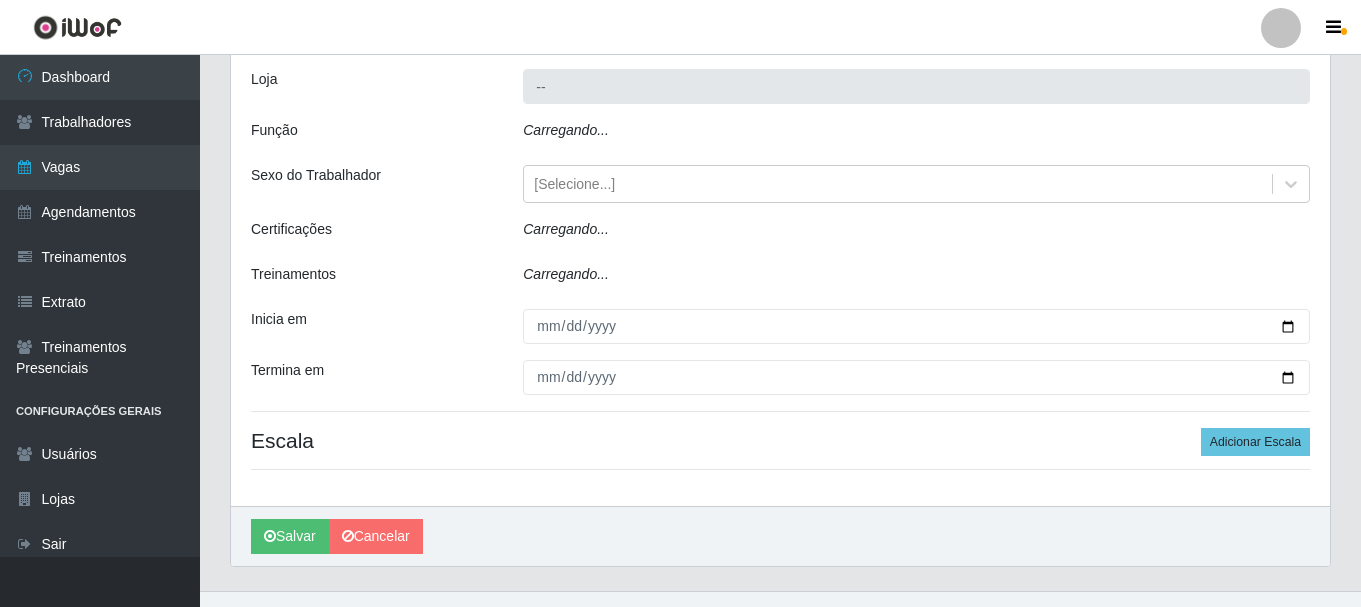 scroll, scrollTop: 0, scrollLeft: 0, axis: both 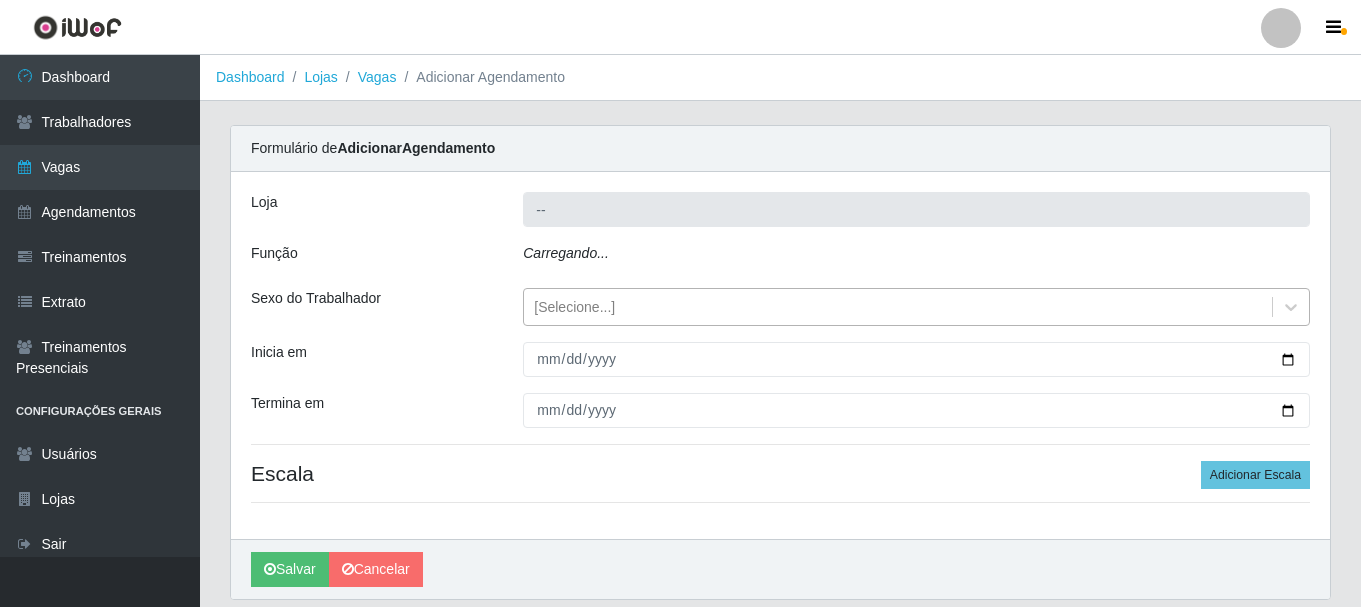 type on "Glace Real Confeitaria" 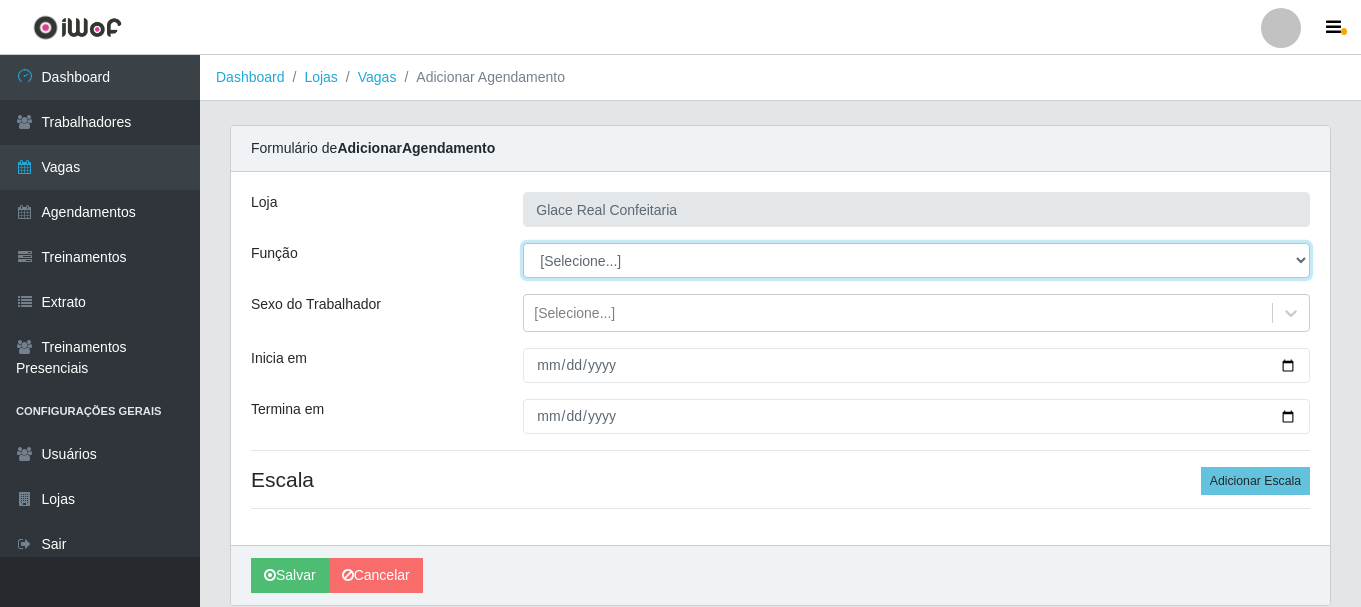 click on "[Selecione...] ASG ASG + ASG ++ Auxiliar de Cozinha Auxiliar de Cozinha + Auxiliar de Cozinha ++ Cumim Cumim + Cumim ++ Garçom Garçom + Garçom ++  Operador de Caixa Operador de Caixa + Operador de Caixa ++" at bounding box center [916, 260] 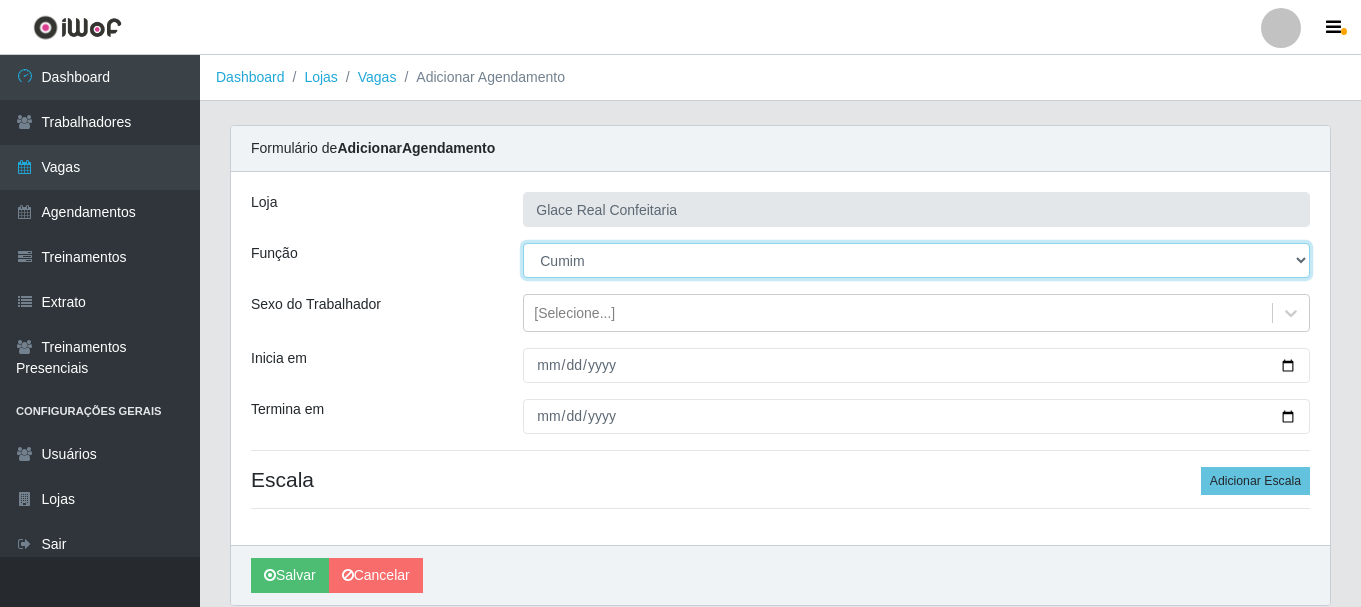 click on "[Selecione...] ASG ASG + ASG ++ Auxiliar de Cozinha Auxiliar de Cozinha + Auxiliar de Cozinha ++ Cumim Cumim + Cumim ++ Garçom Garçom + Garçom ++  Operador de Caixa Operador de Caixa + Operador de Caixa ++" at bounding box center (916, 260) 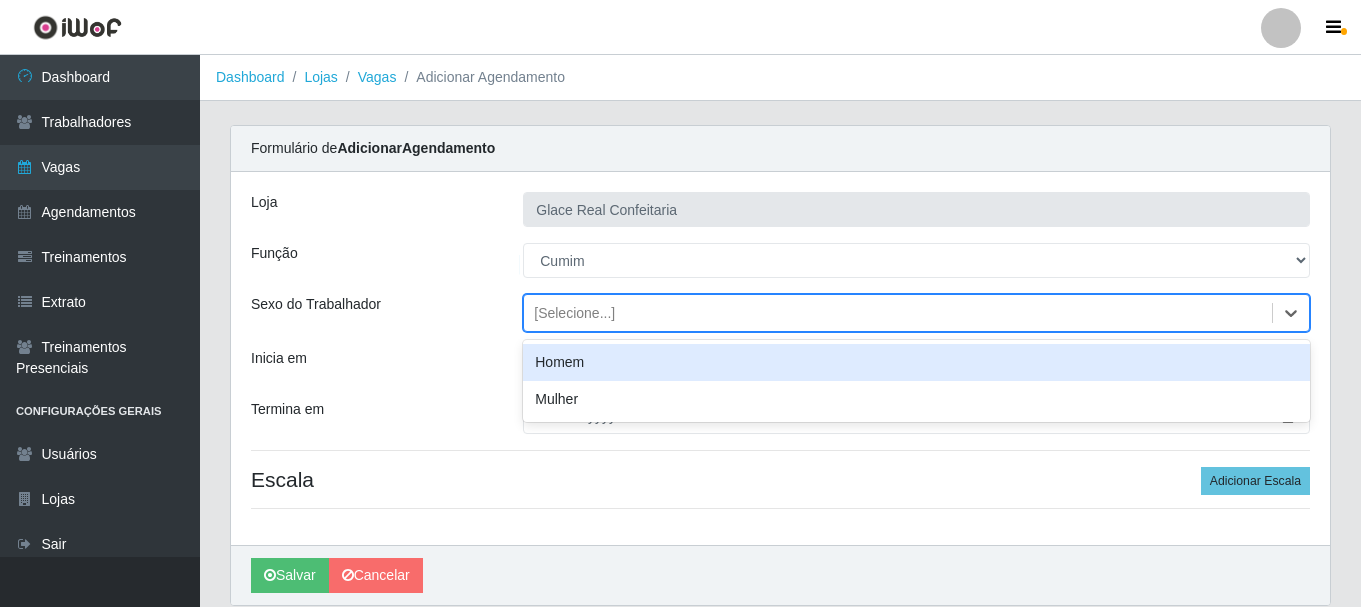 click on "[Selecione...]" at bounding box center [574, 313] 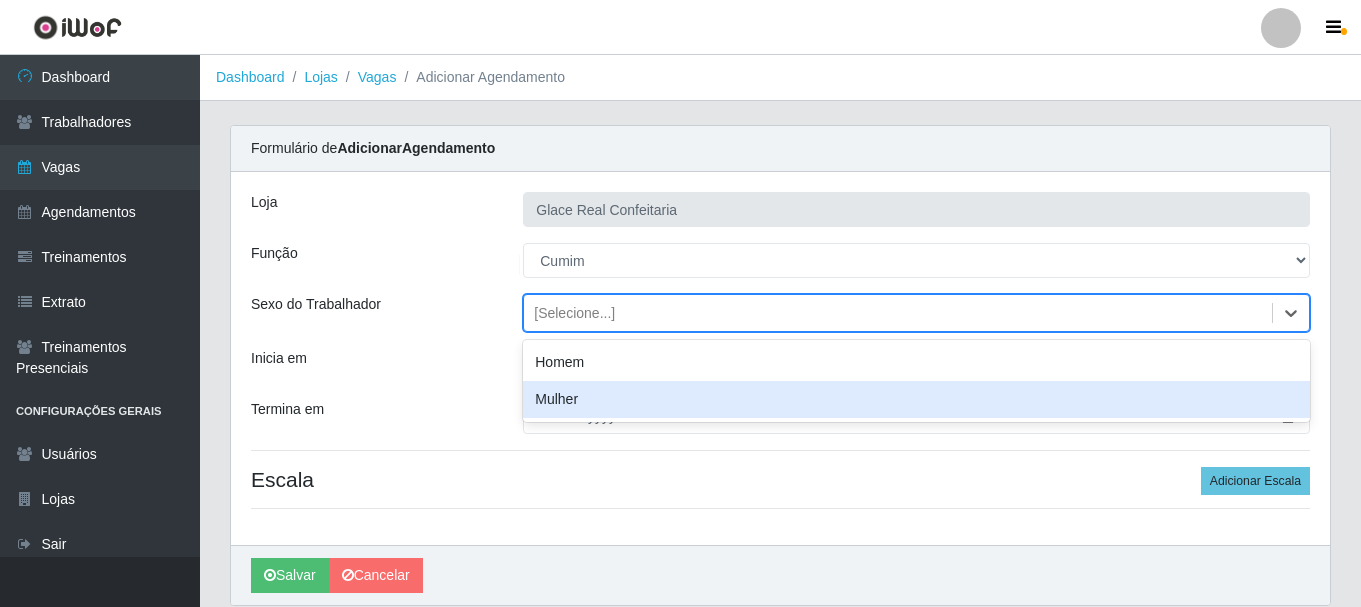 click on "Mulher" at bounding box center [916, 399] 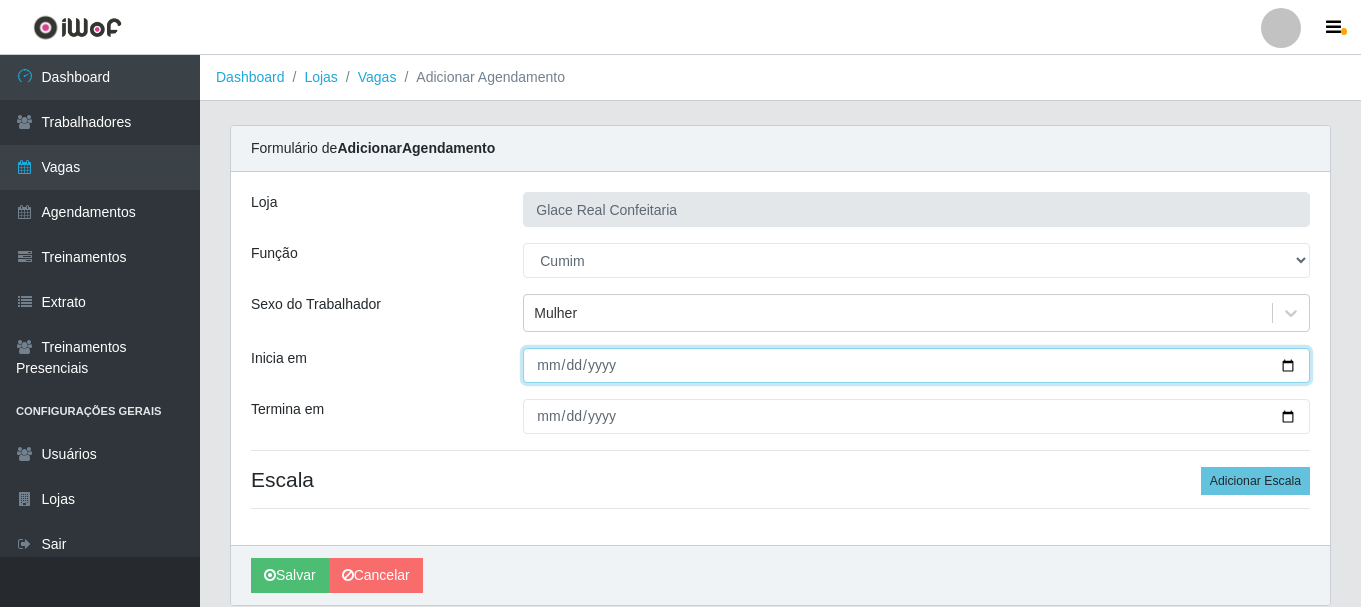 click on "Inicia em" at bounding box center (916, 365) 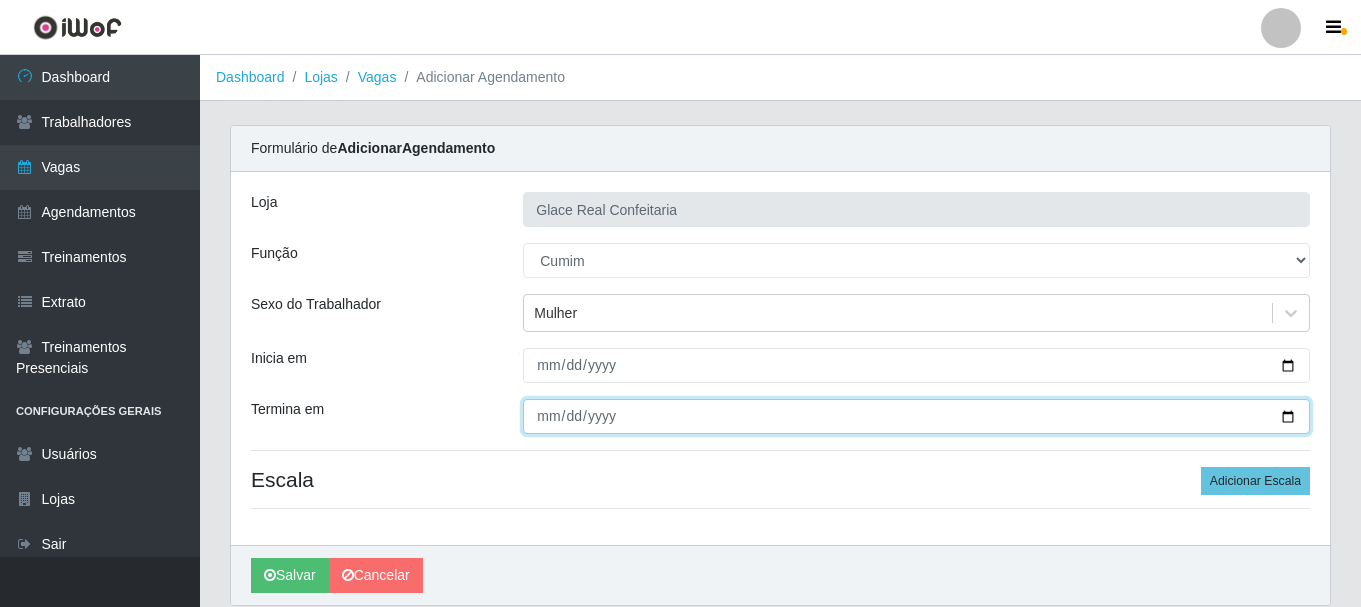 click on "Termina em" at bounding box center [916, 416] 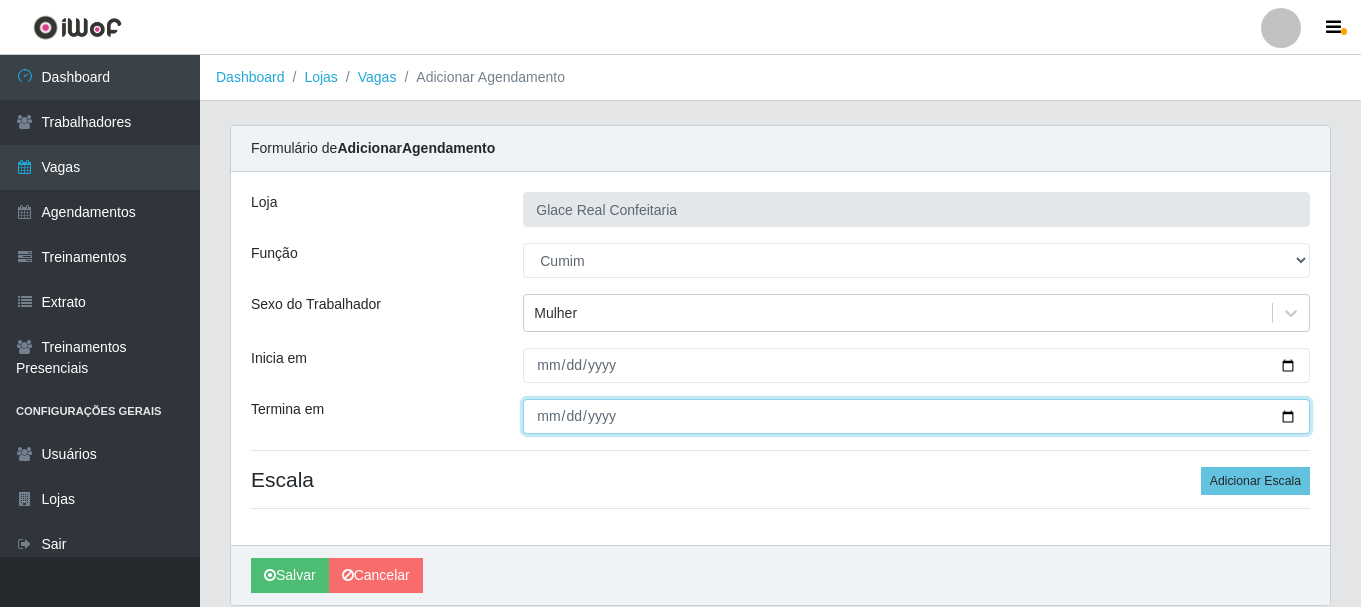 click on "Termina em" at bounding box center [916, 416] 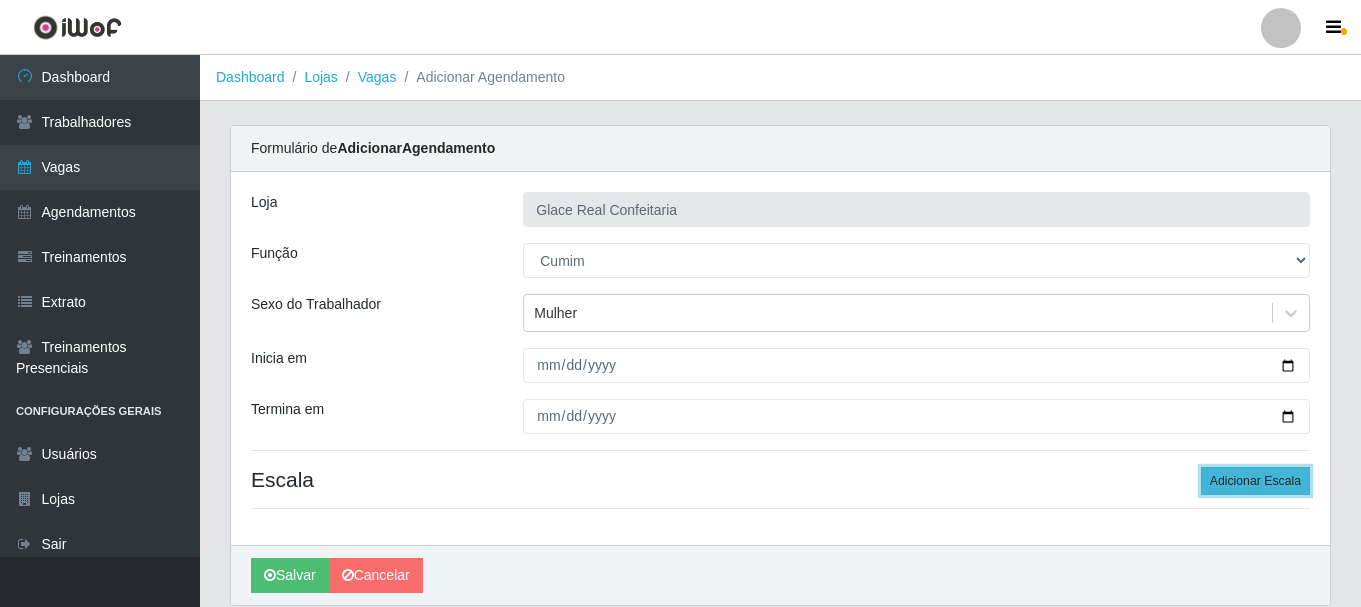 click on "Adicionar Escala" at bounding box center [1255, 481] 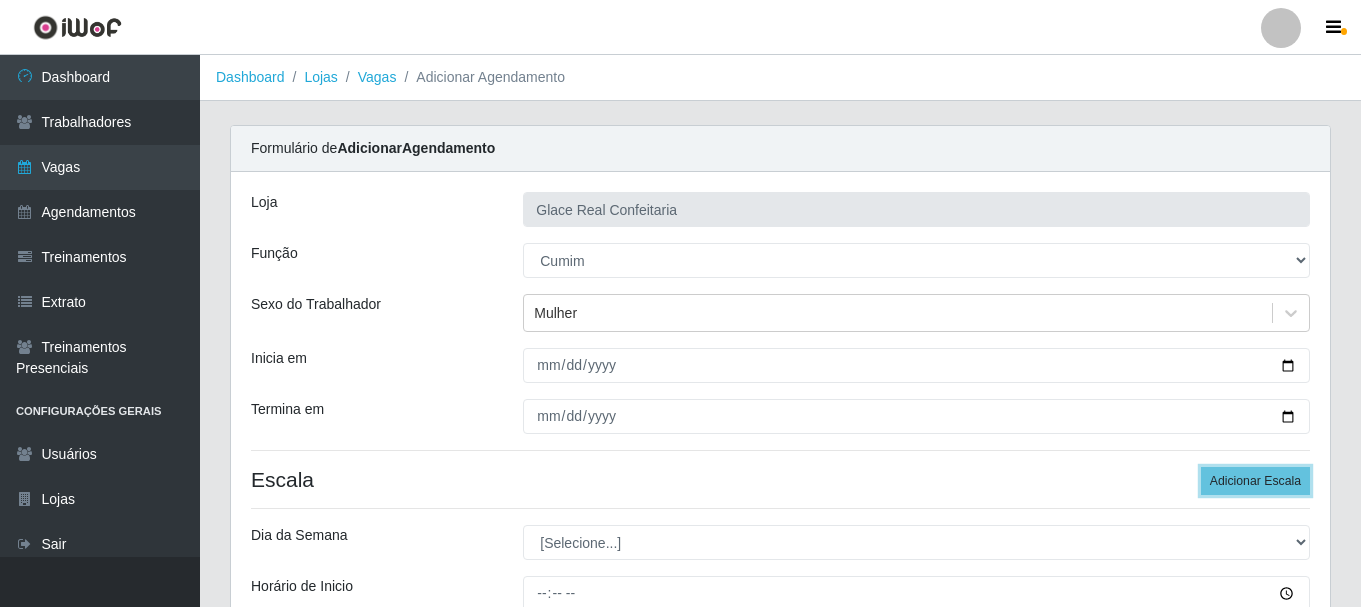 scroll, scrollTop: 294, scrollLeft: 0, axis: vertical 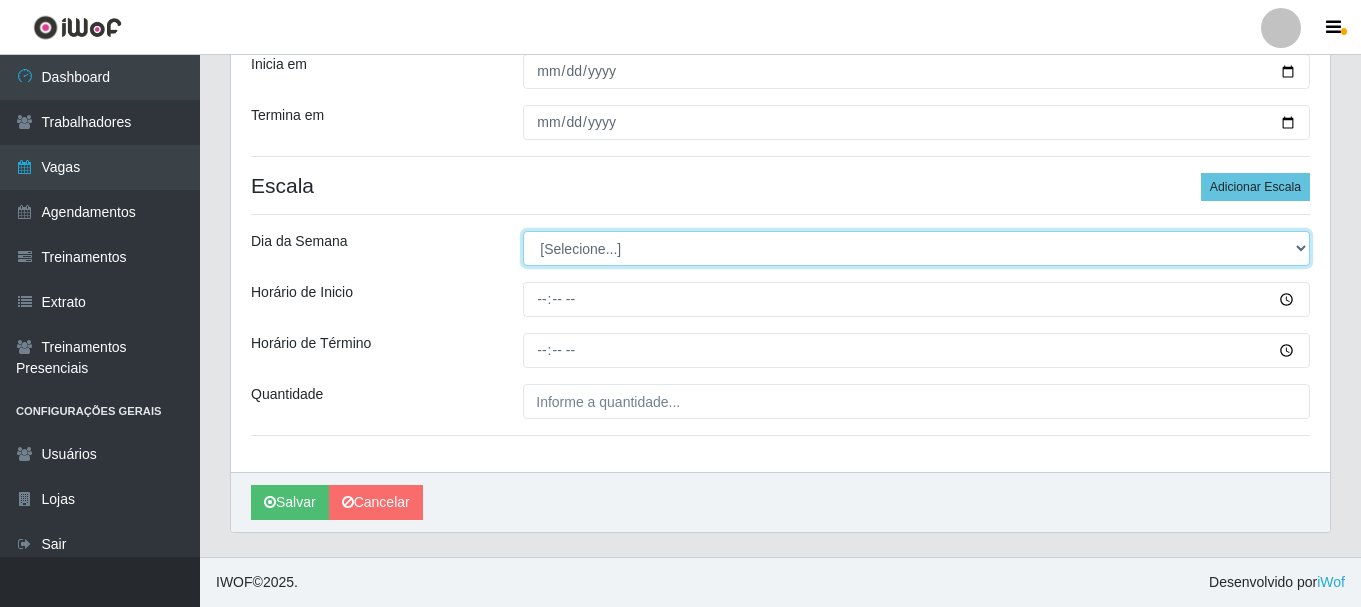 click on "[Selecione...] Segunda Terça Quarta Quinta Sexta Sábado Domingo" at bounding box center [916, 248] 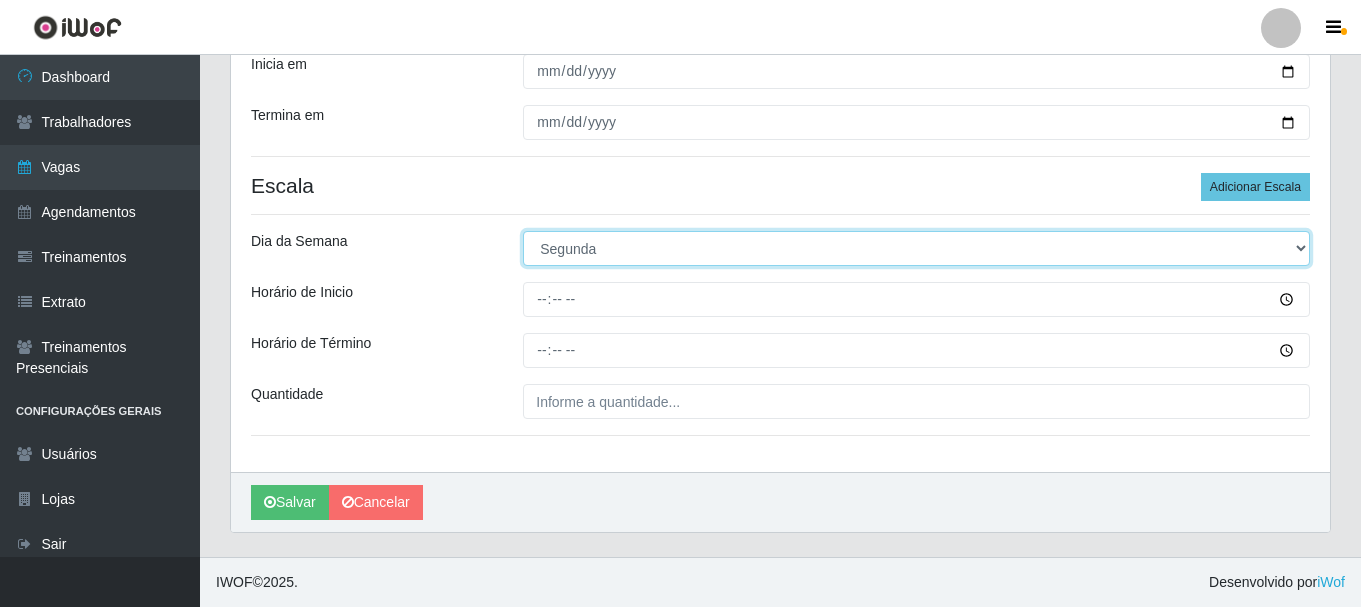 click on "[Selecione...] Segunda Terça Quarta Quinta Sexta Sábado Domingo" at bounding box center [916, 248] 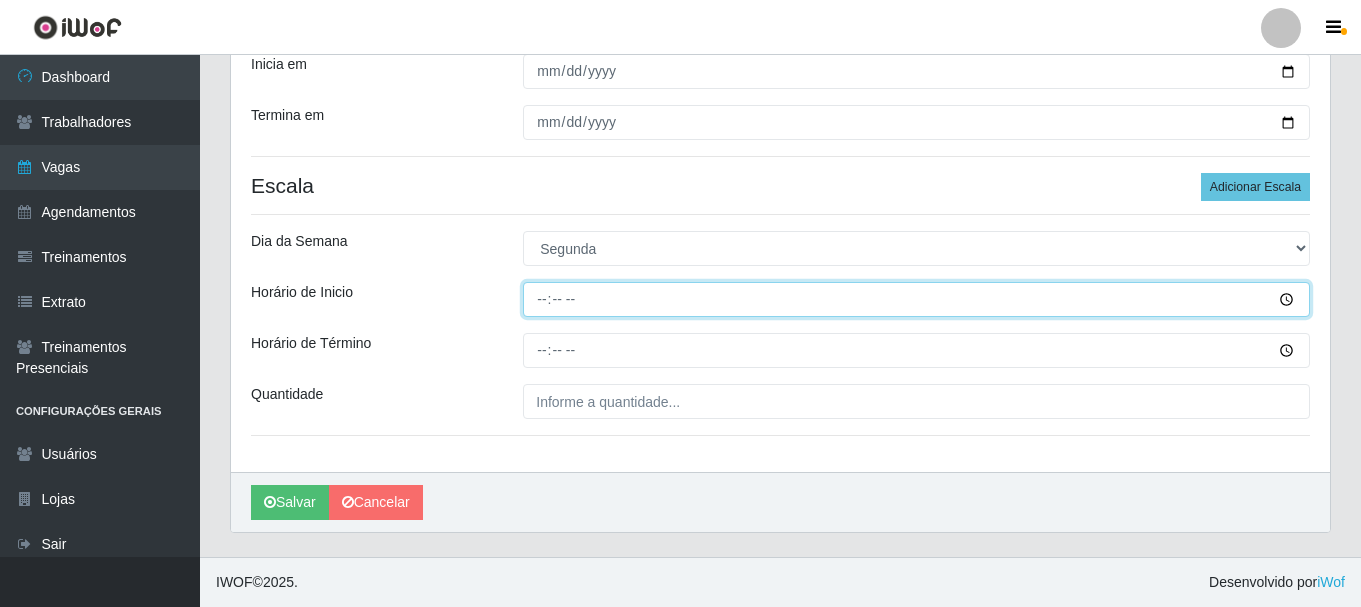 click on "Horário de Inicio" at bounding box center (916, 299) 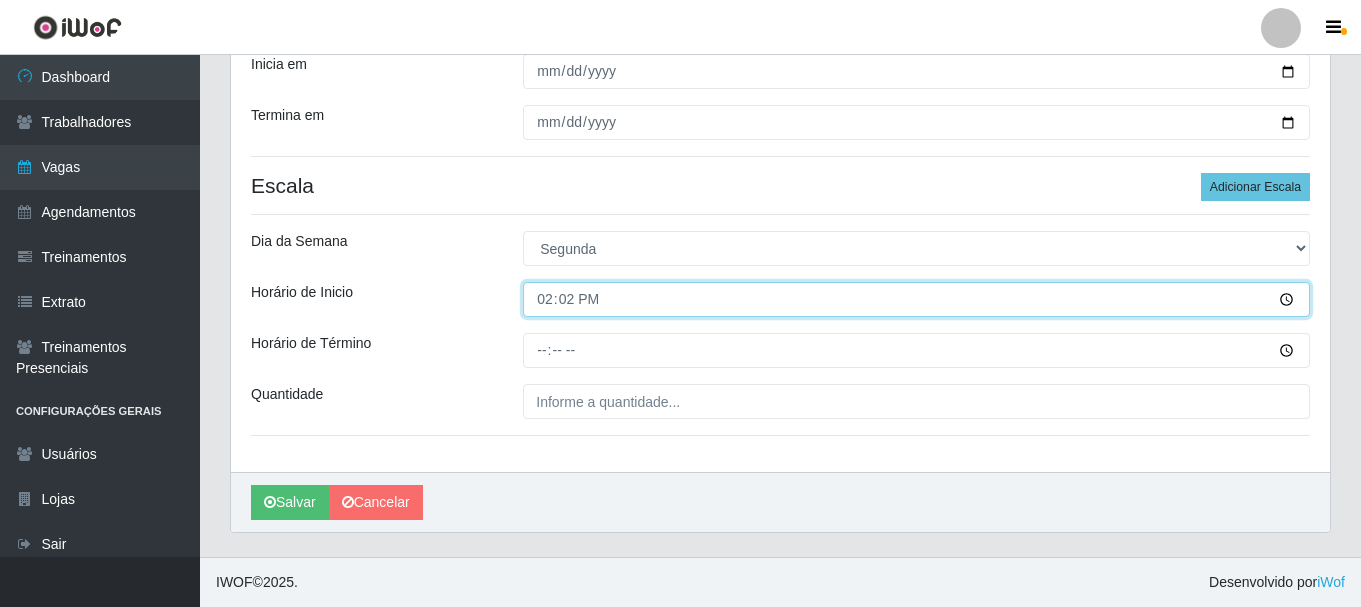 type on "[TIME]" 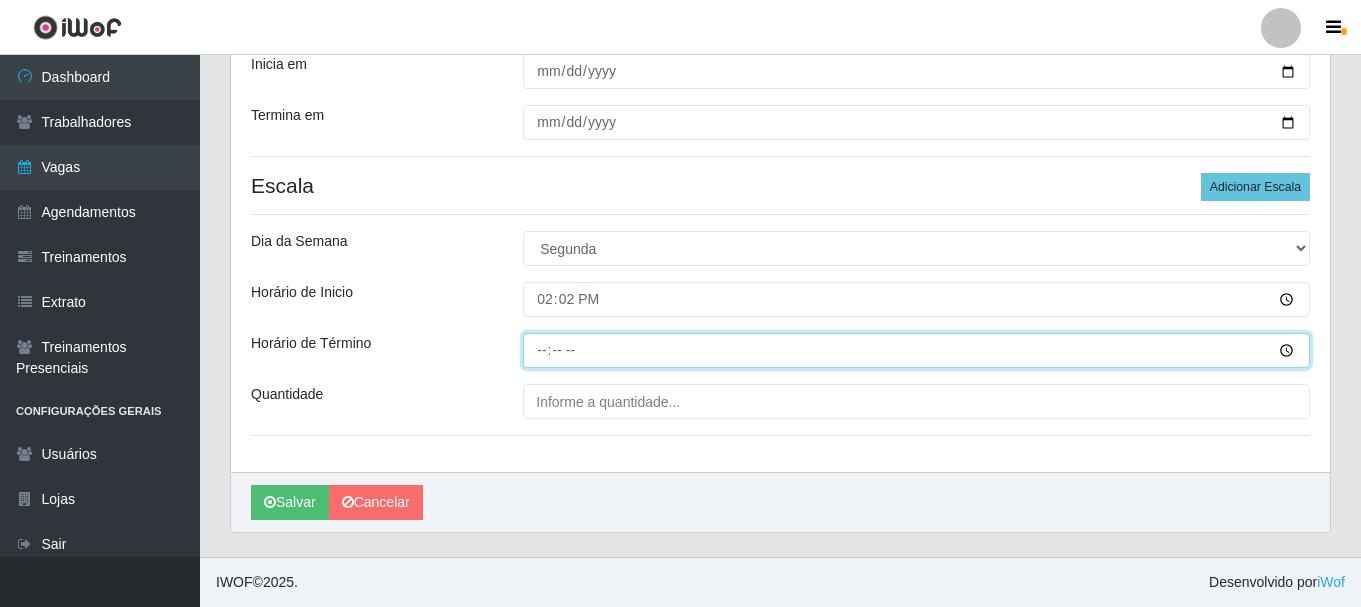 type on "[TIME]" 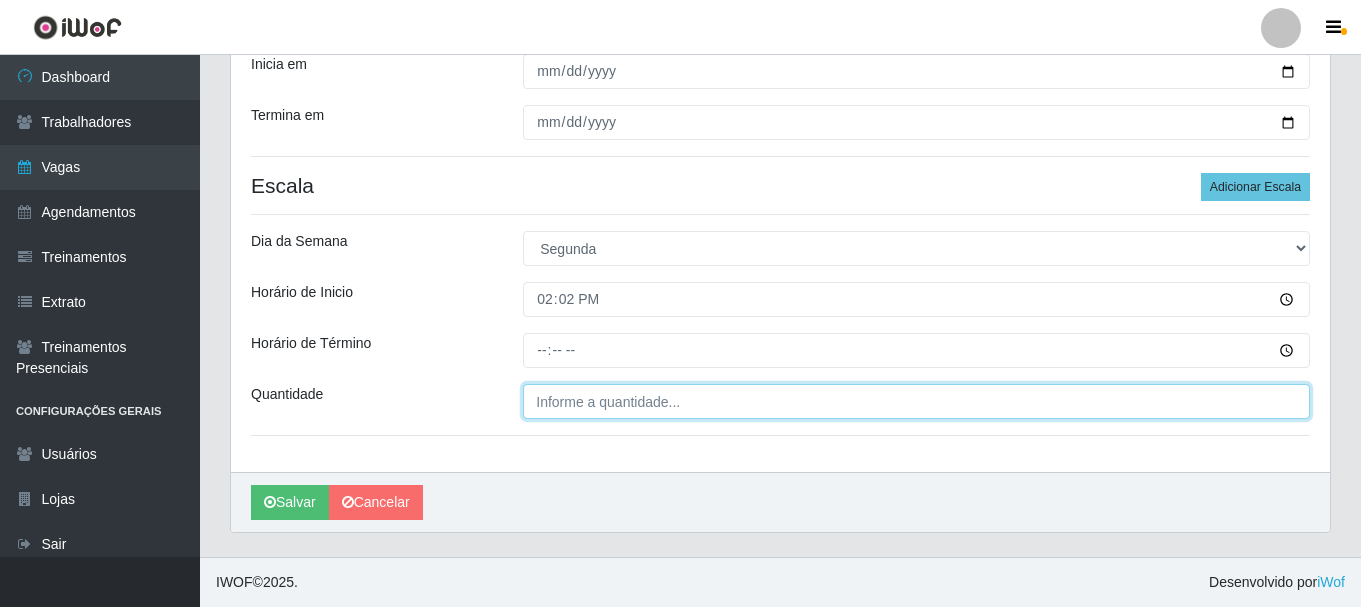 type on "___" 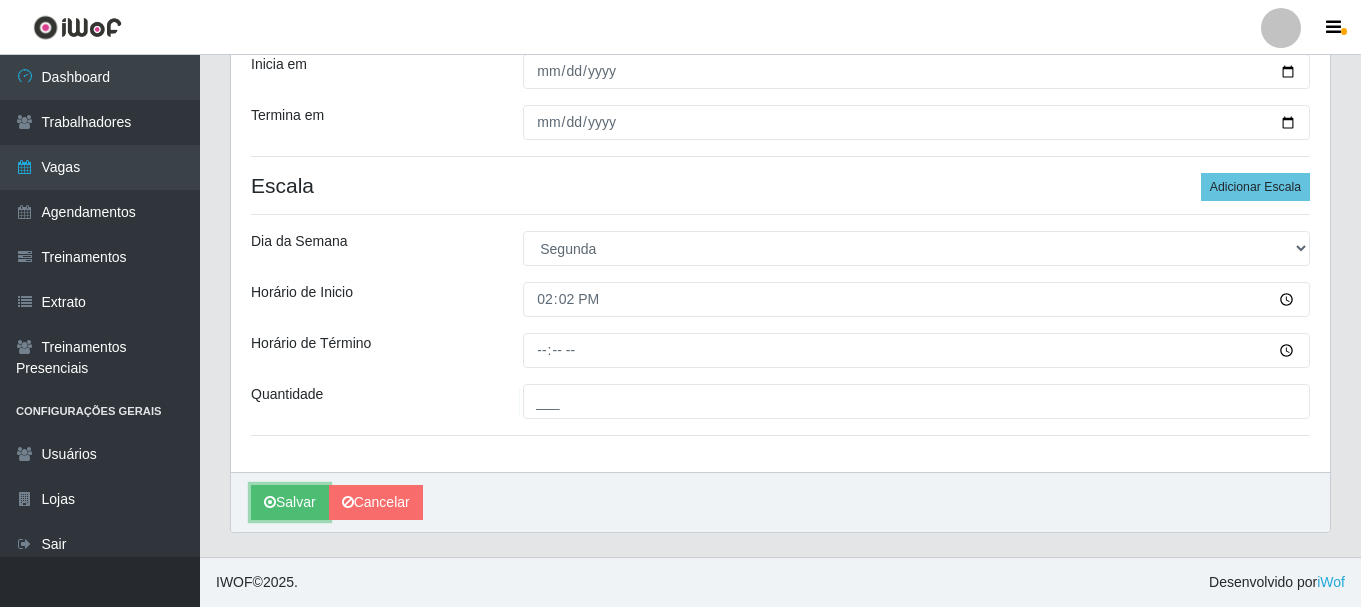 type 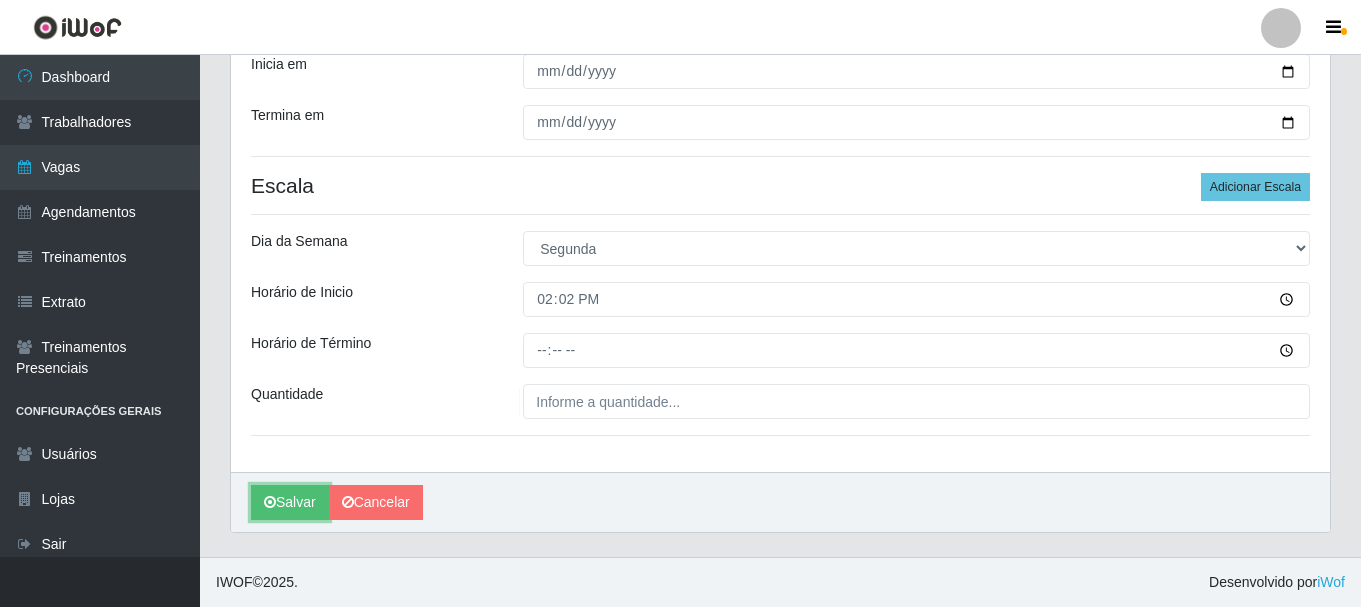 type 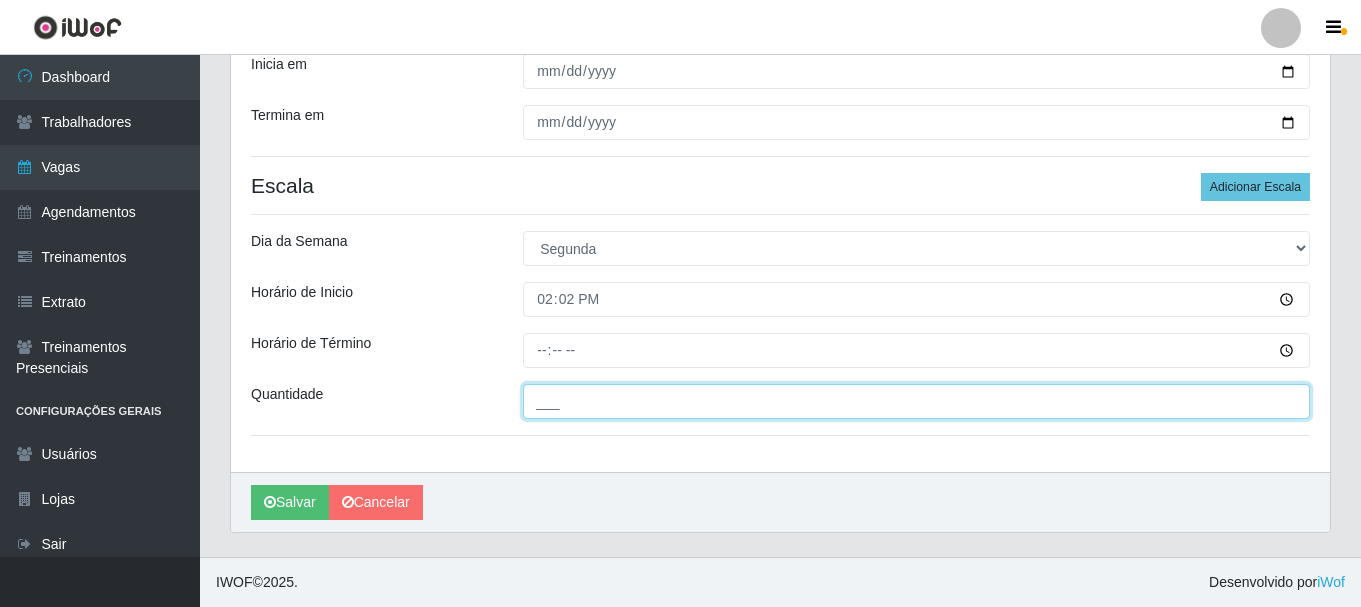 click on "___" at bounding box center [916, 401] 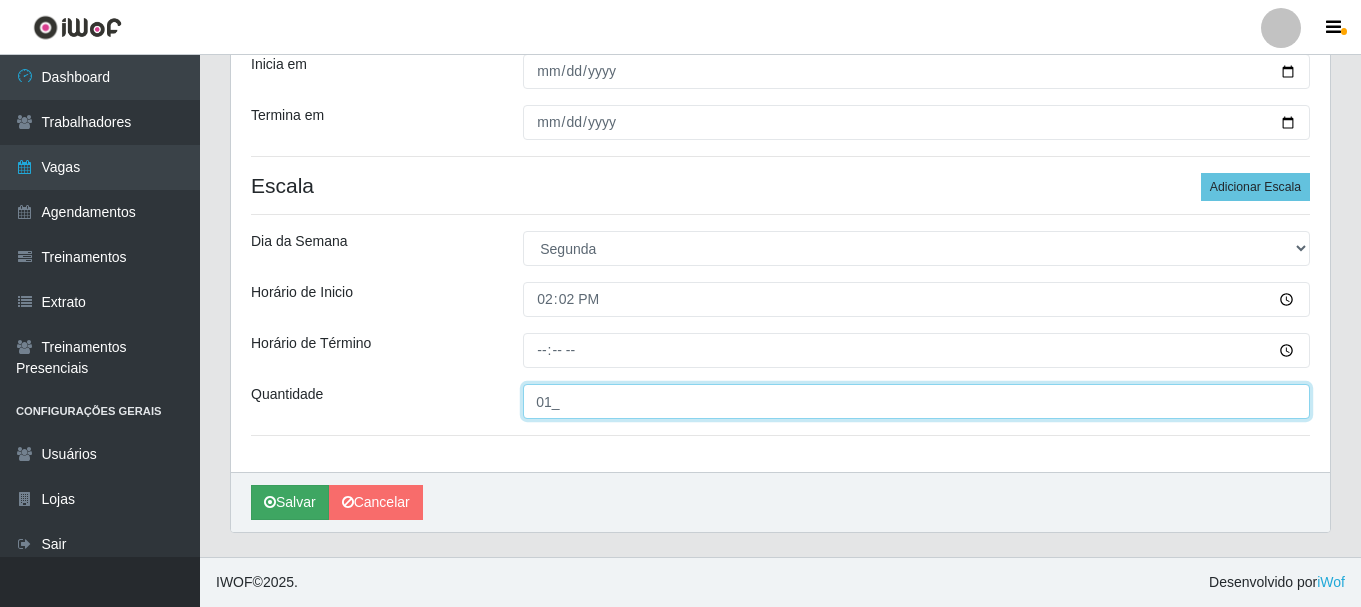 type on "01_" 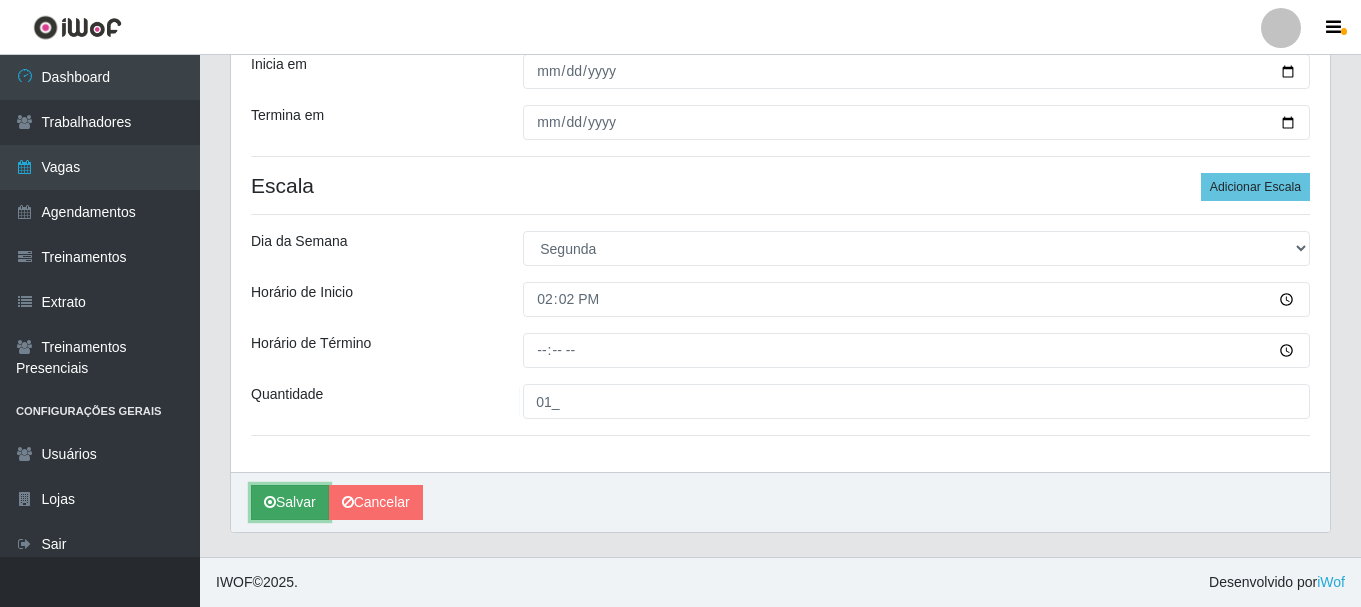 click on "Salvar" at bounding box center (290, 502) 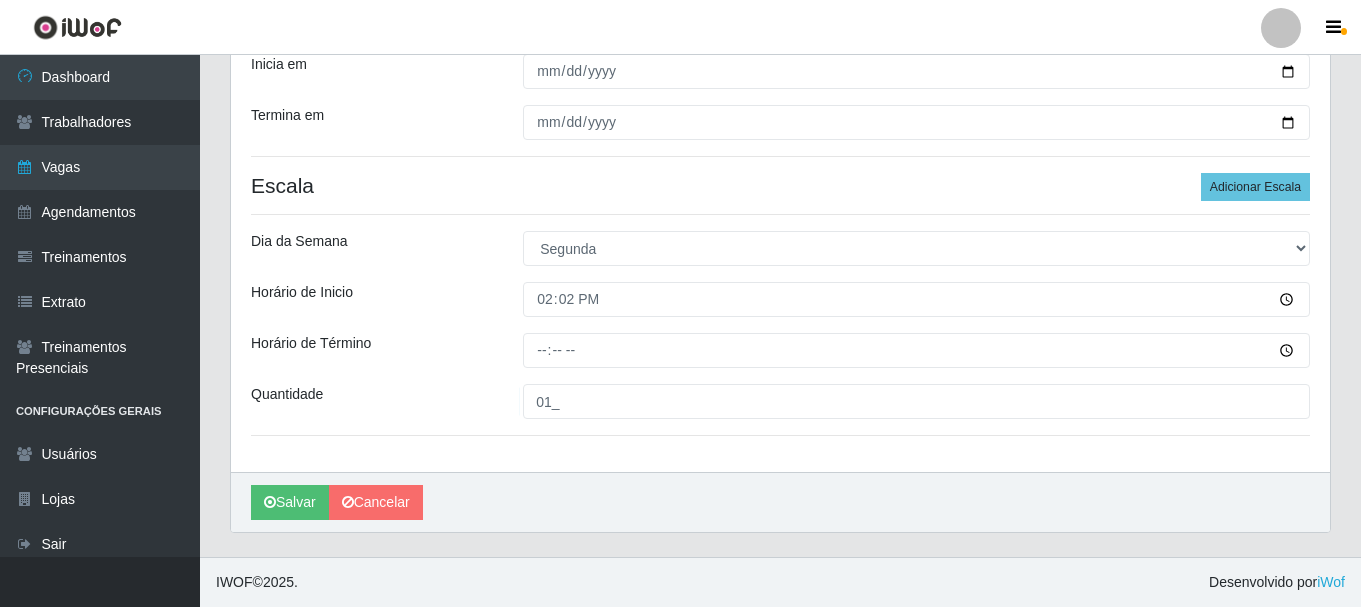 scroll, scrollTop: 0, scrollLeft: 0, axis: both 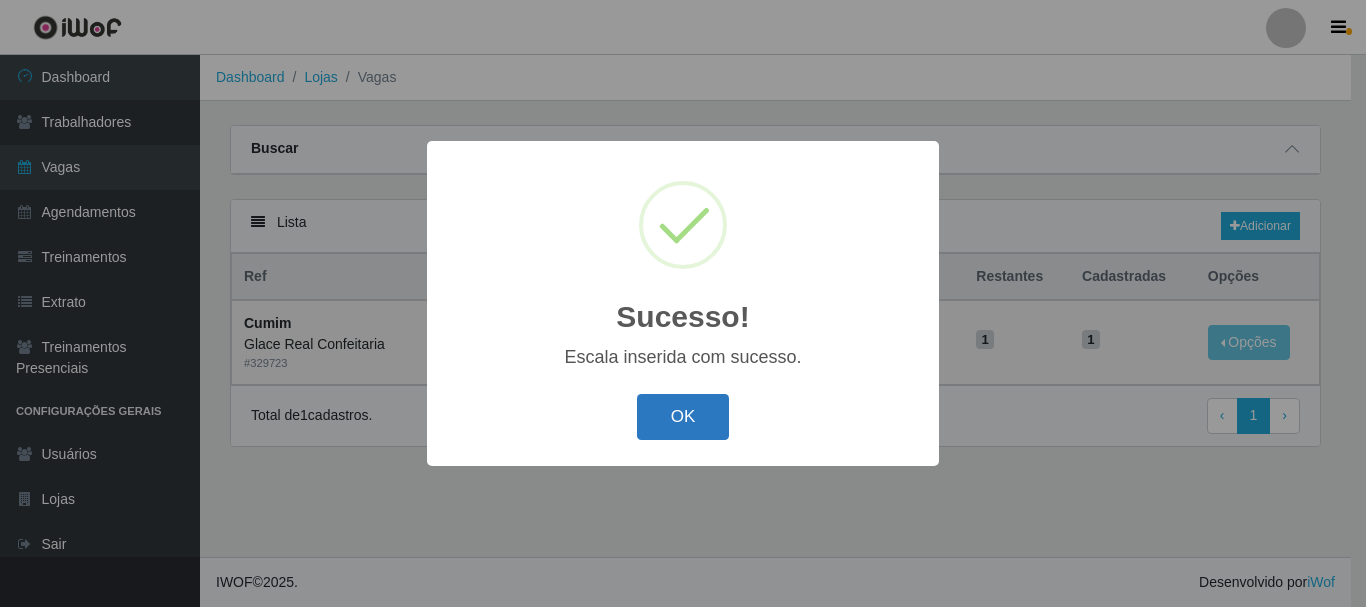 click on "OK" at bounding box center [683, 417] 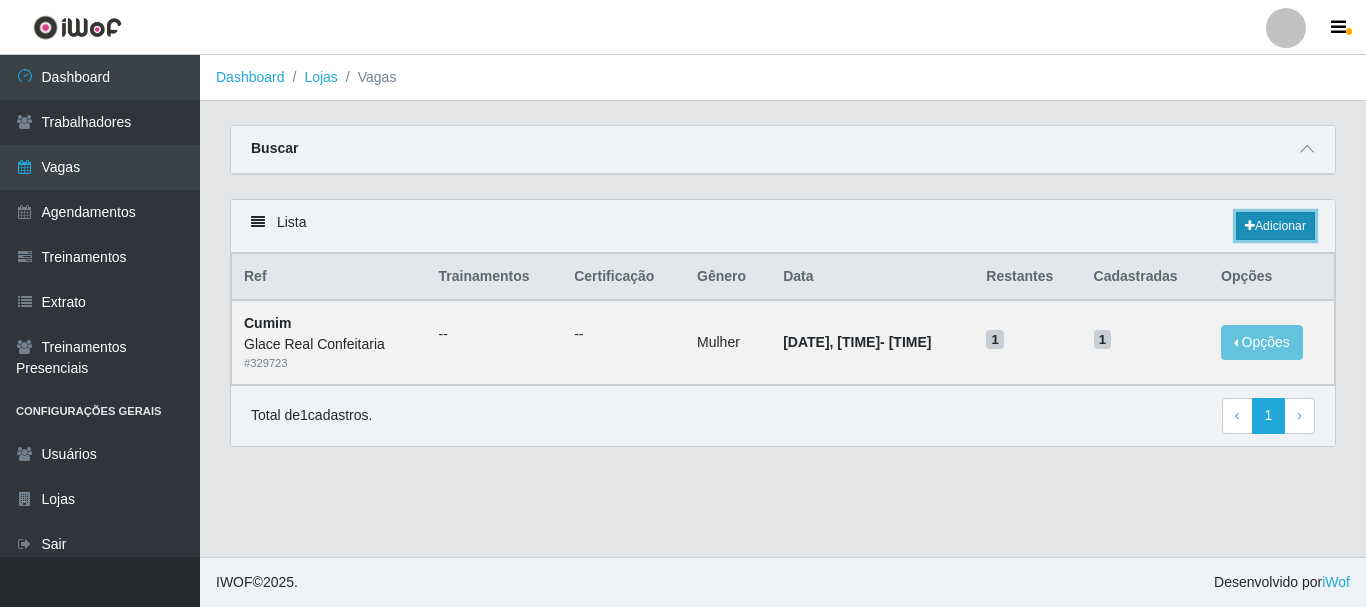 click on "Adicionar" at bounding box center (1275, 226) 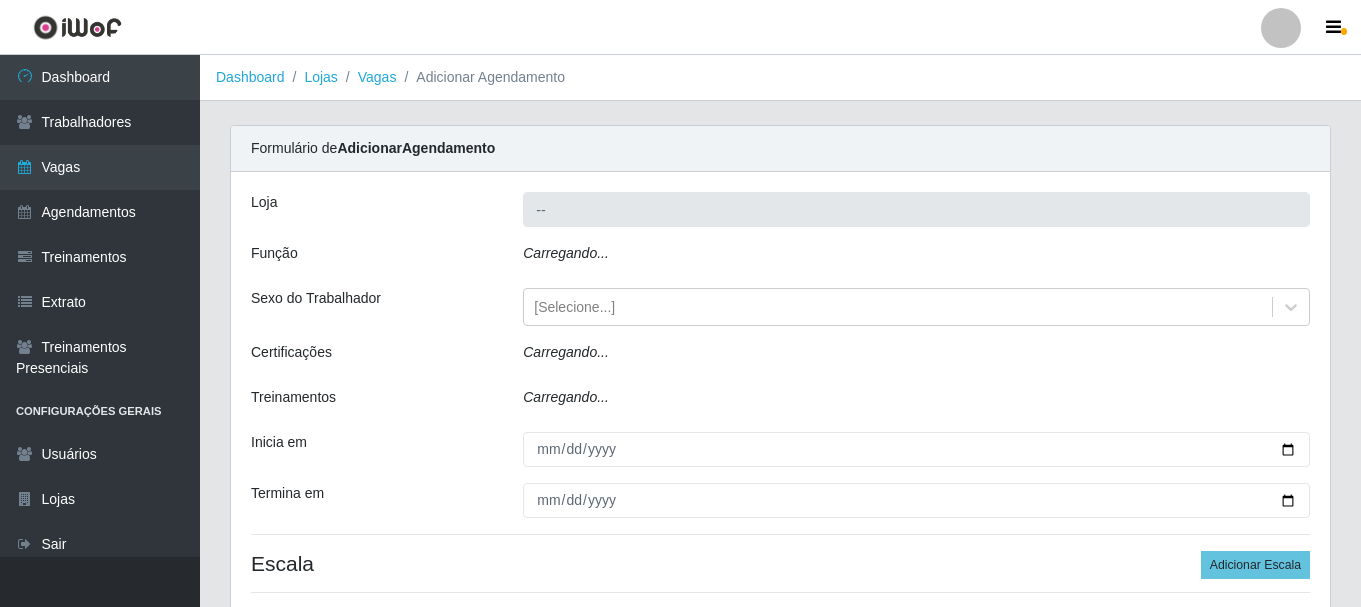type on "Glace Real Confeitaria" 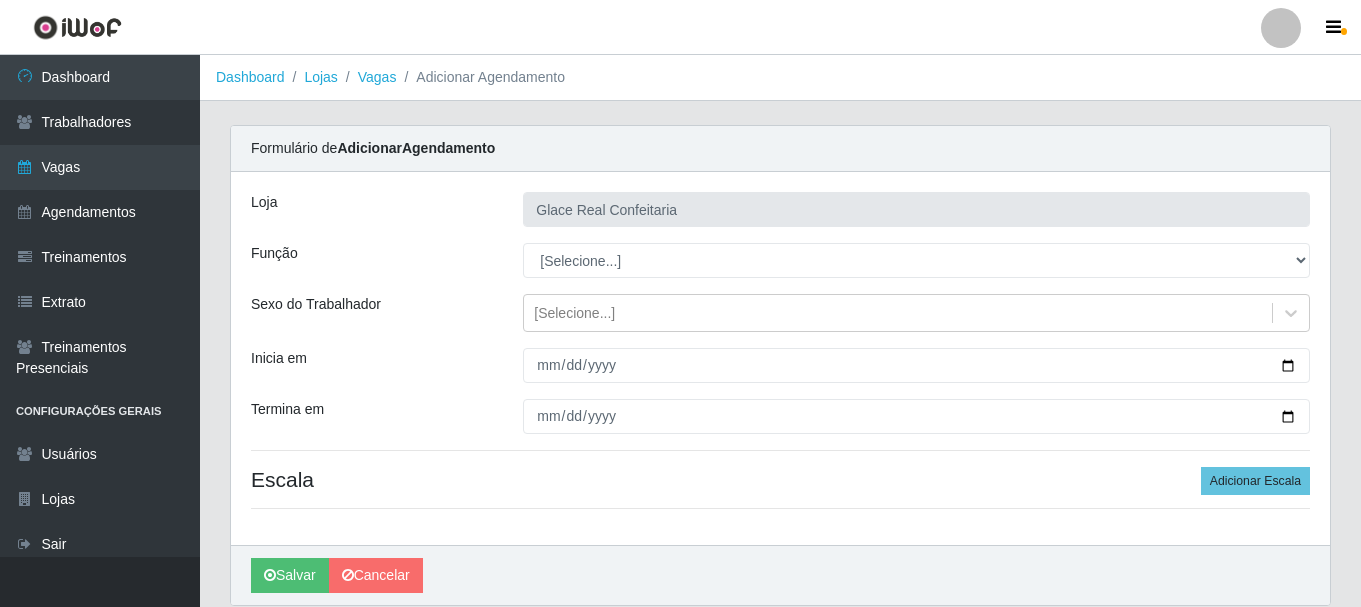 scroll, scrollTop: 73, scrollLeft: 0, axis: vertical 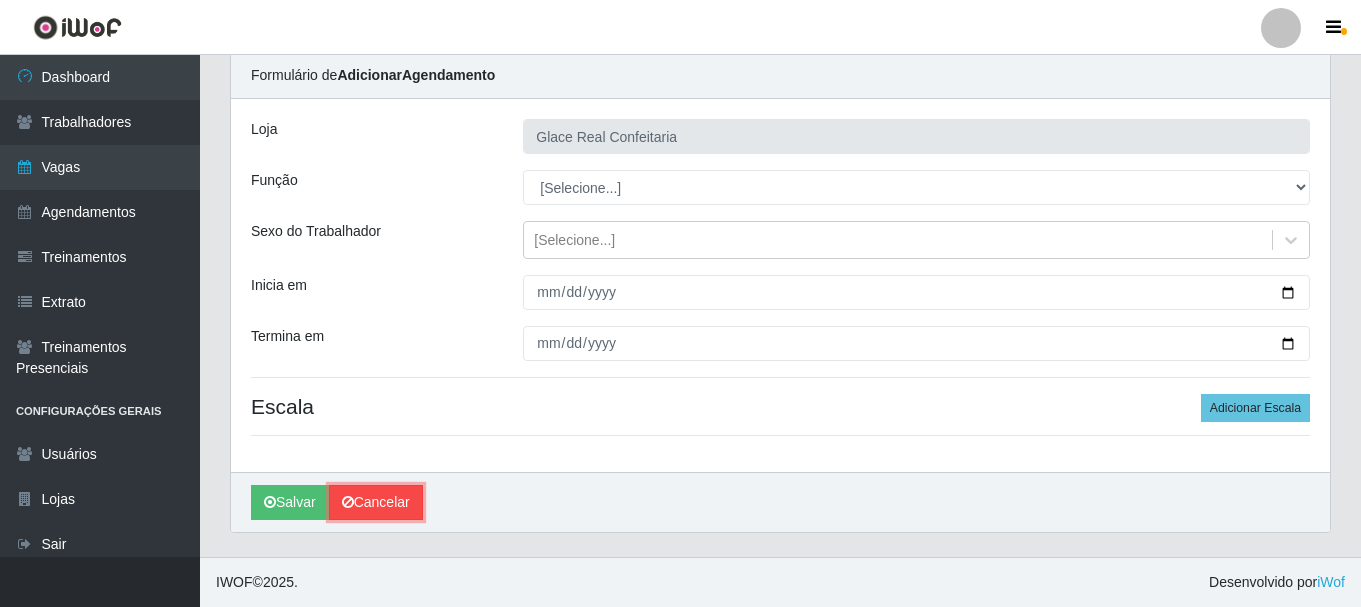 click on "Cancelar" at bounding box center [376, 502] 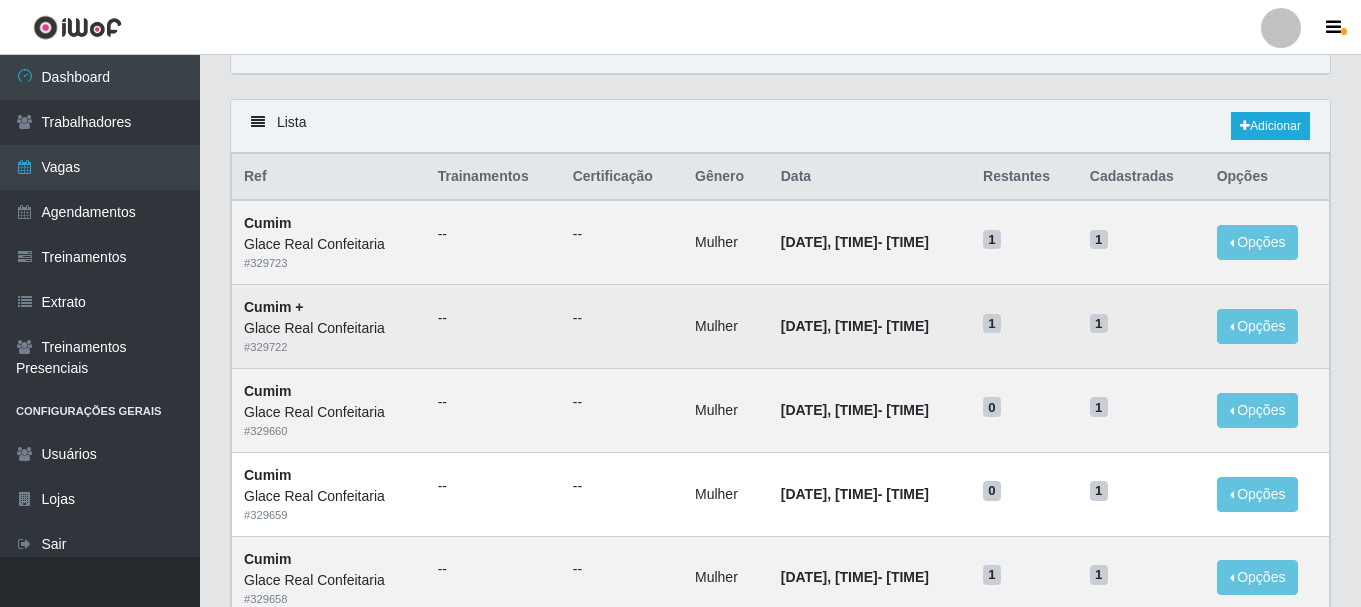 scroll, scrollTop: 0, scrollLeft: 0, axis: both 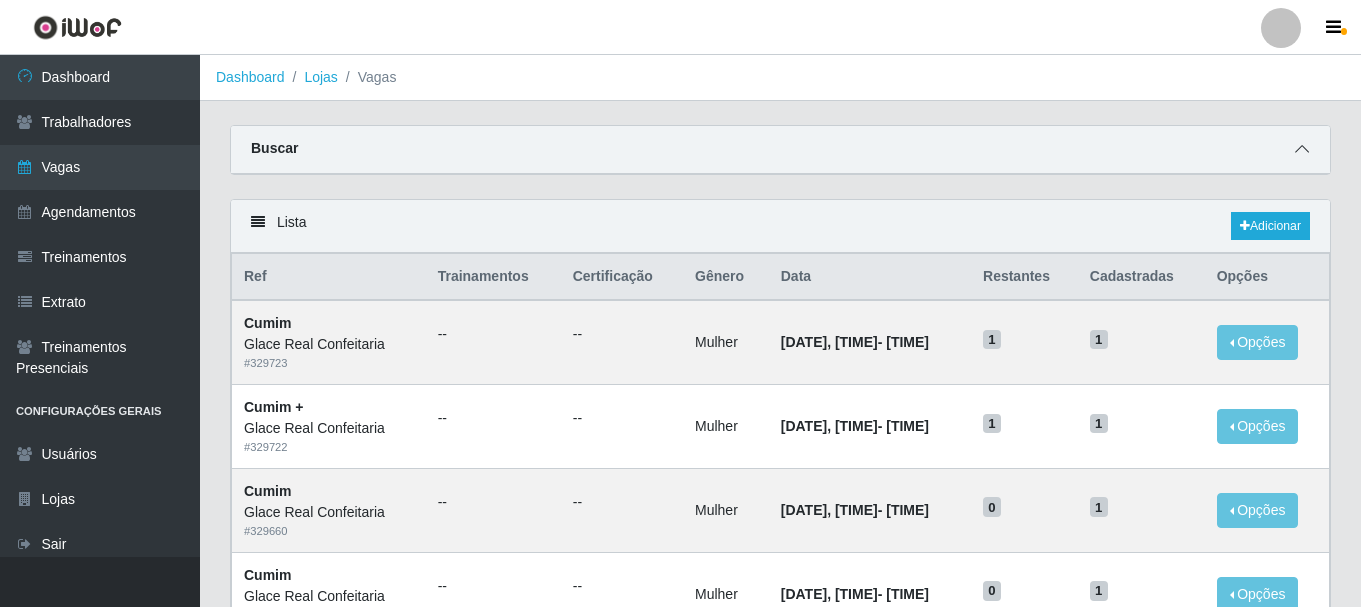 click at bounding box center (1302, 149) 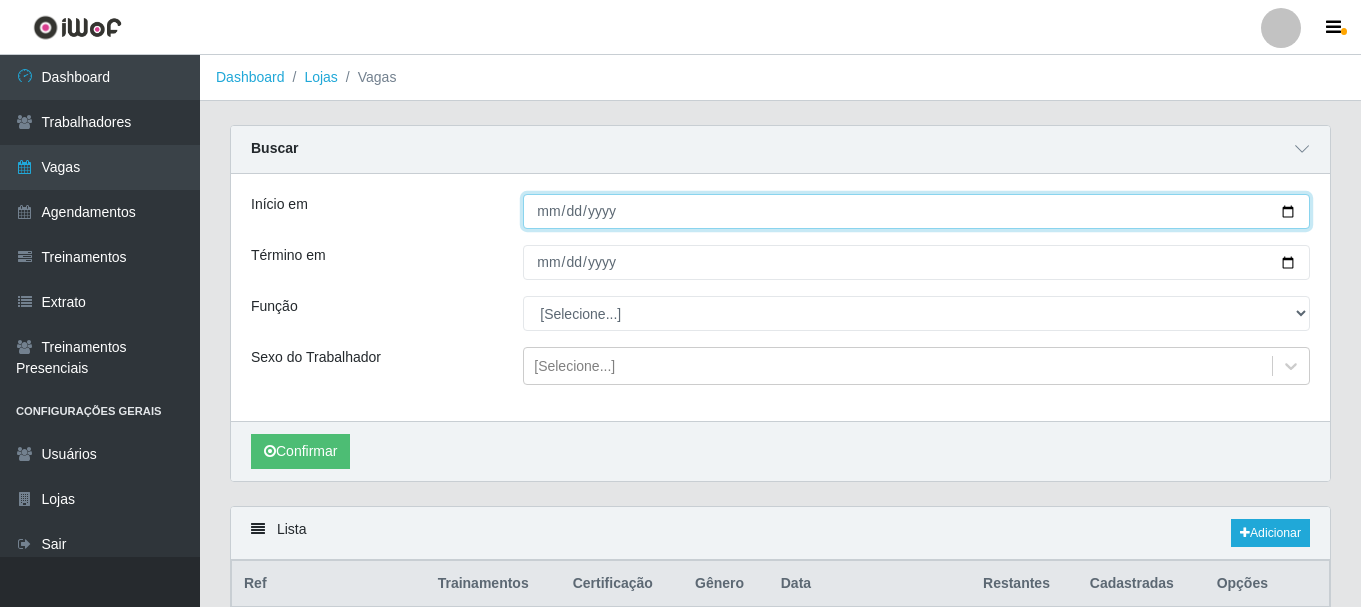 click on "Início em" at bounding box center [916, 211] 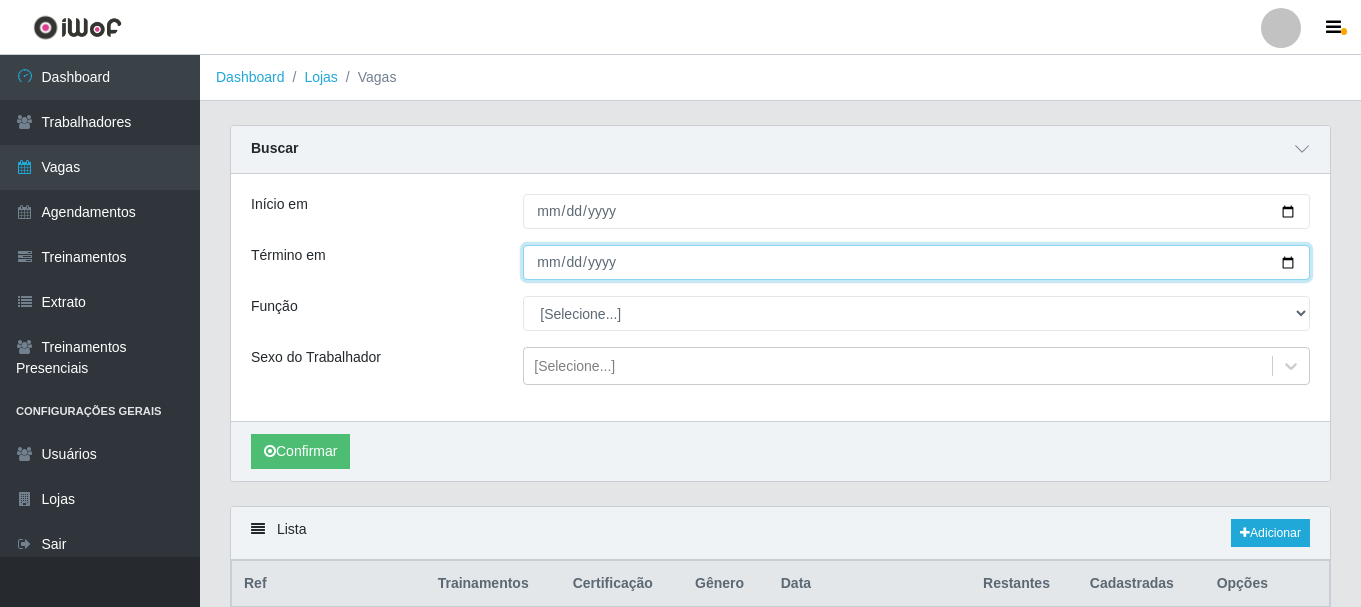 click on "Término em" at bounding box center (916, 262) 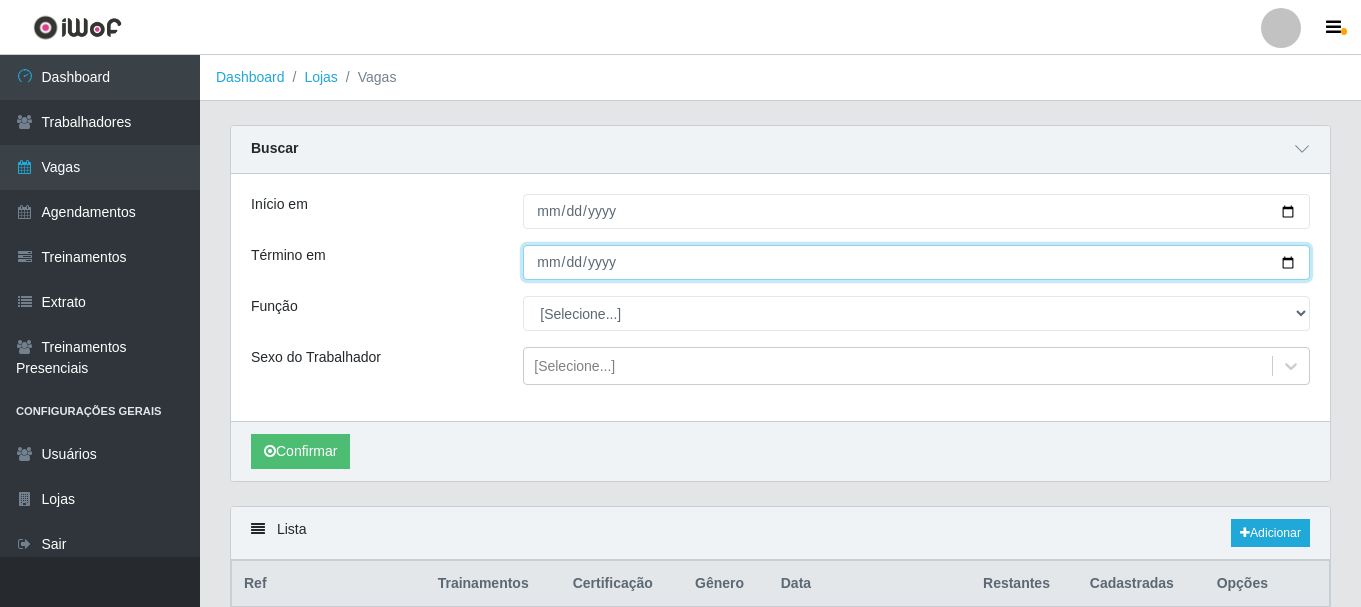 type on "[DATE]" 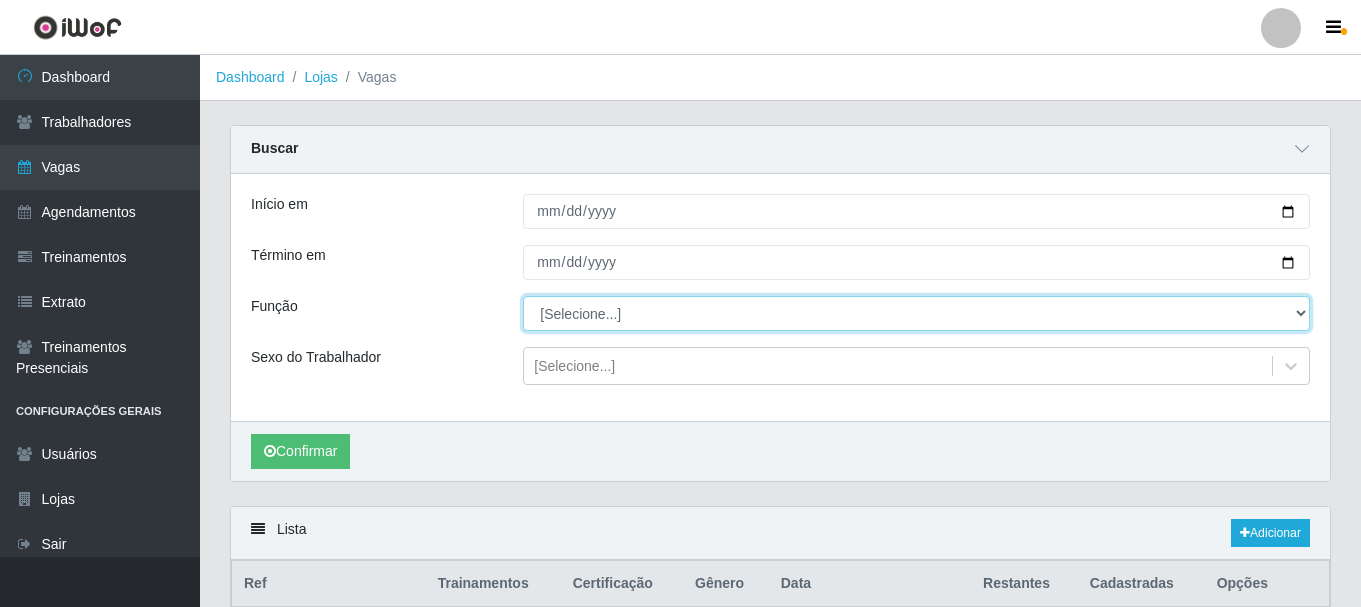 drag, startPoint x: 557, startPoint y: 319, endPoint x: 572, endPoint y: 319, distance: 15 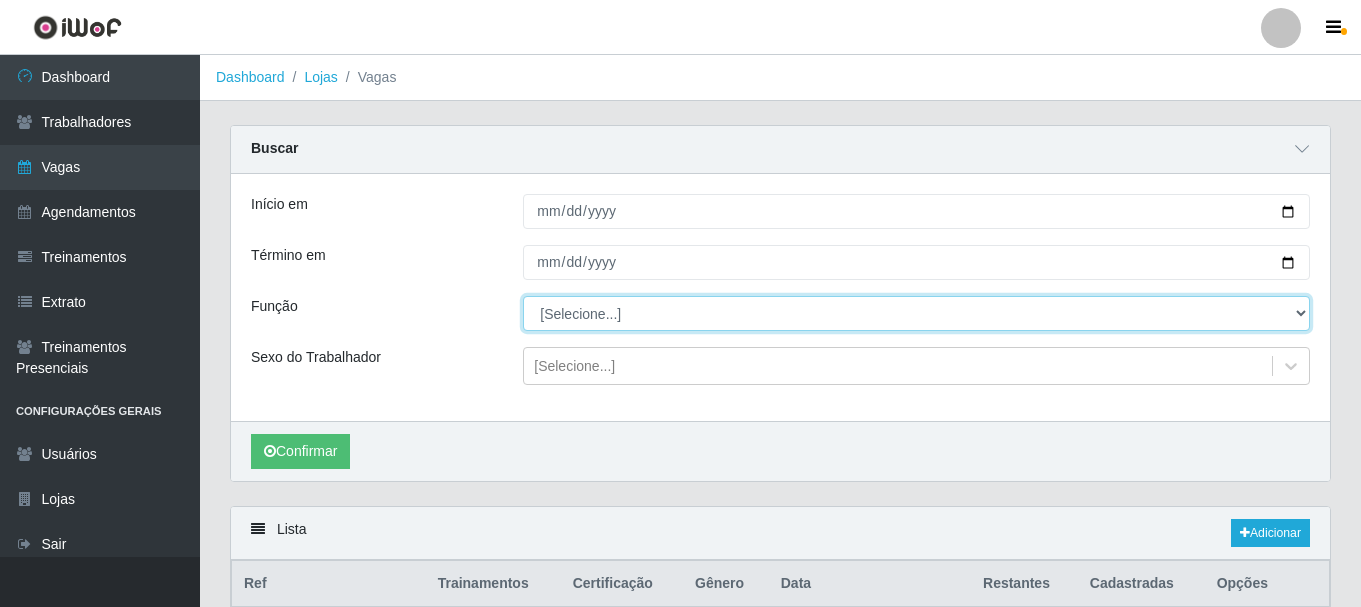 select on "17" 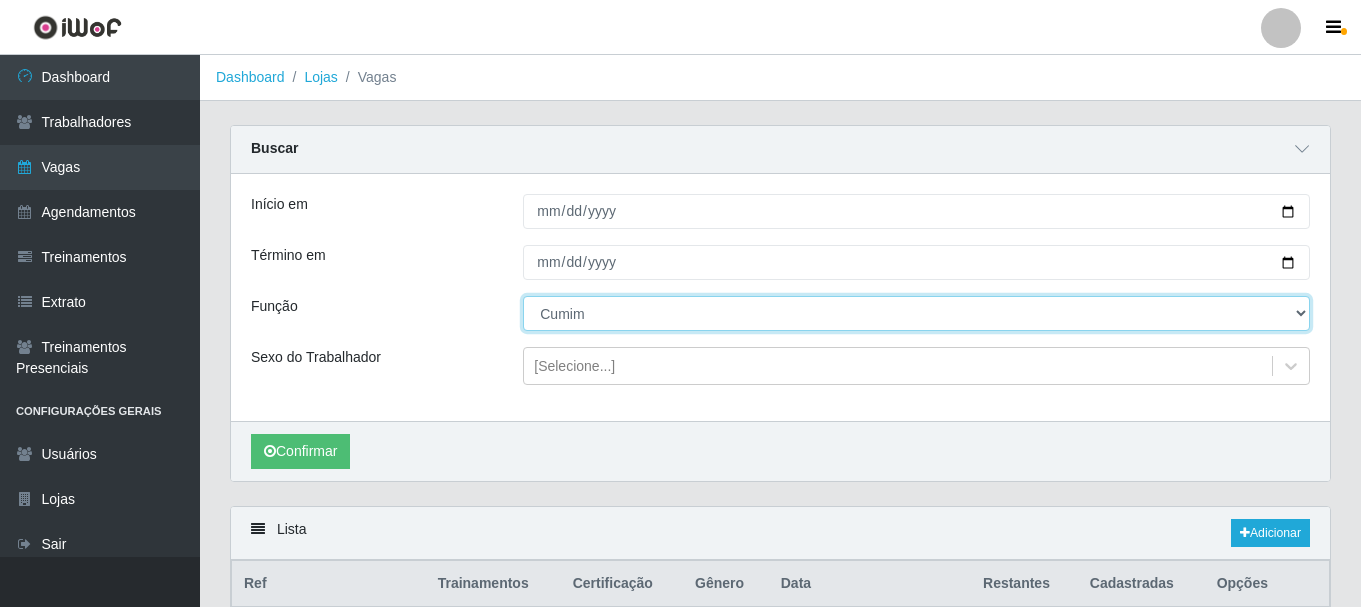 click on "[Selecione...] ASG ASG + ASG ++ Auxiliar de Cozinha Auxiliar de Cozinha + Auxiliar de Cozinha ++ Cumim Cumim + Cumim ++ Garçom Garçom + Garçom ++  Operador de Caixa Operador de Caixa + Operador de Caixa ++" at bounding box center (916, 313) 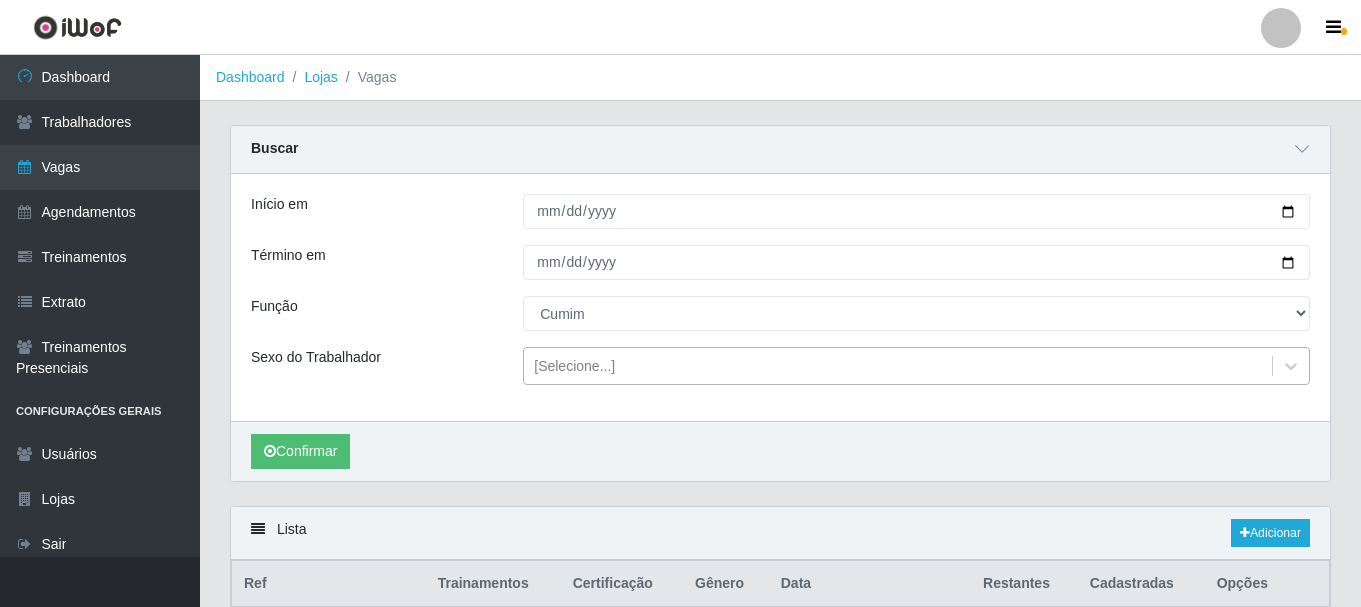 click on "[Selecione...]" at bounding box center [574, 366] 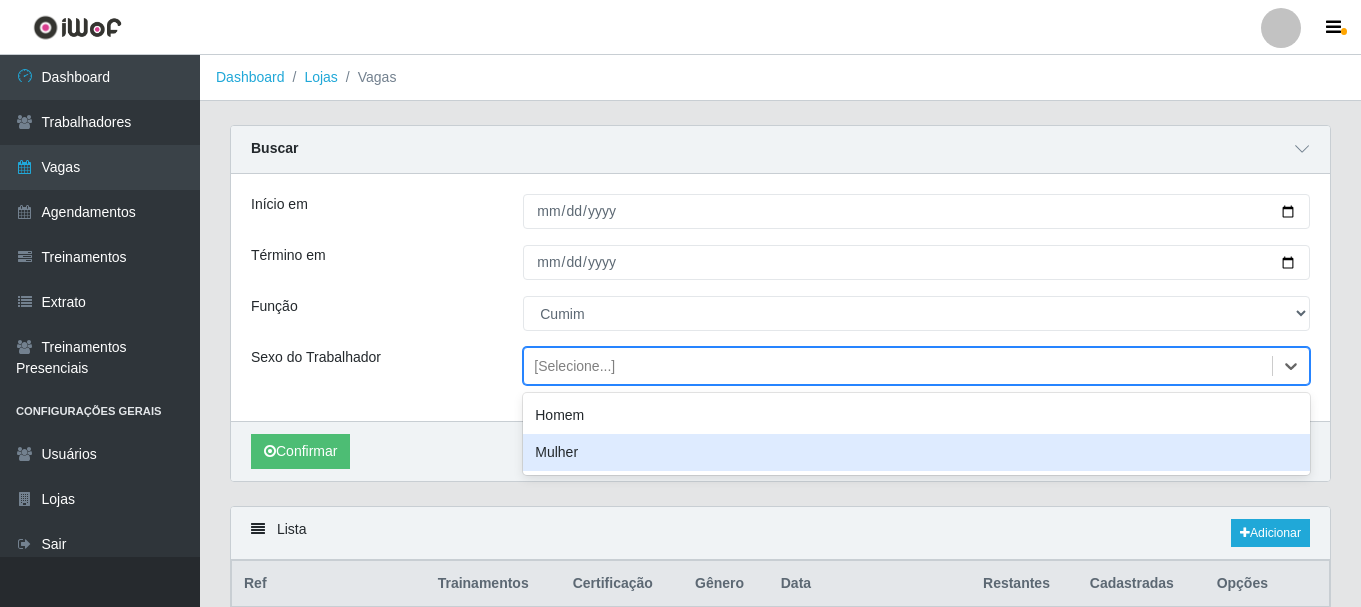 click on "Mulher" at bounding box center [916, 452] 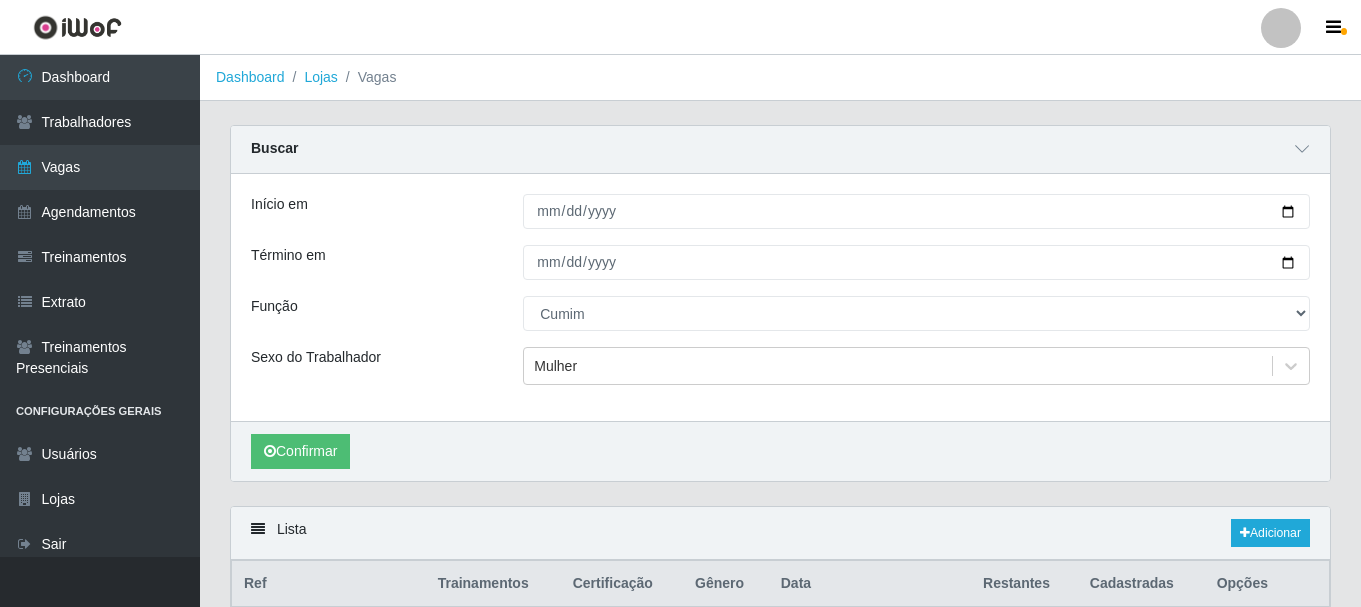 click on "Confirmar" at bounding box center (780, 451) 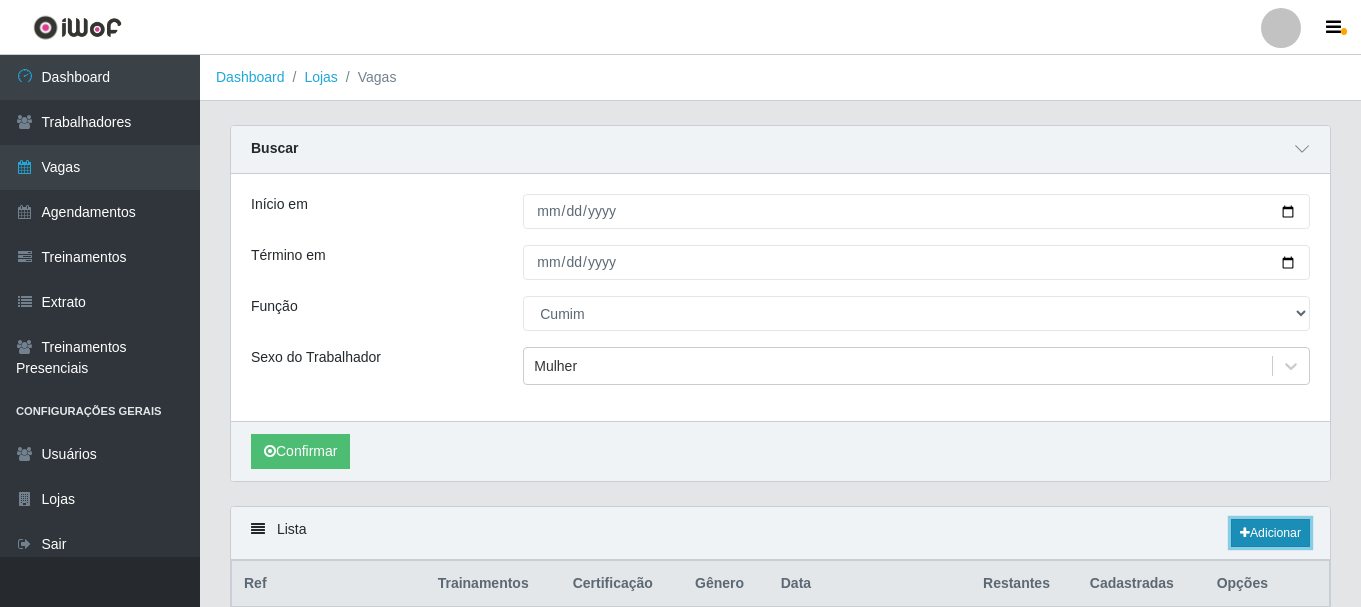 click on "Adicionar" at bounding box center (1270, 533) 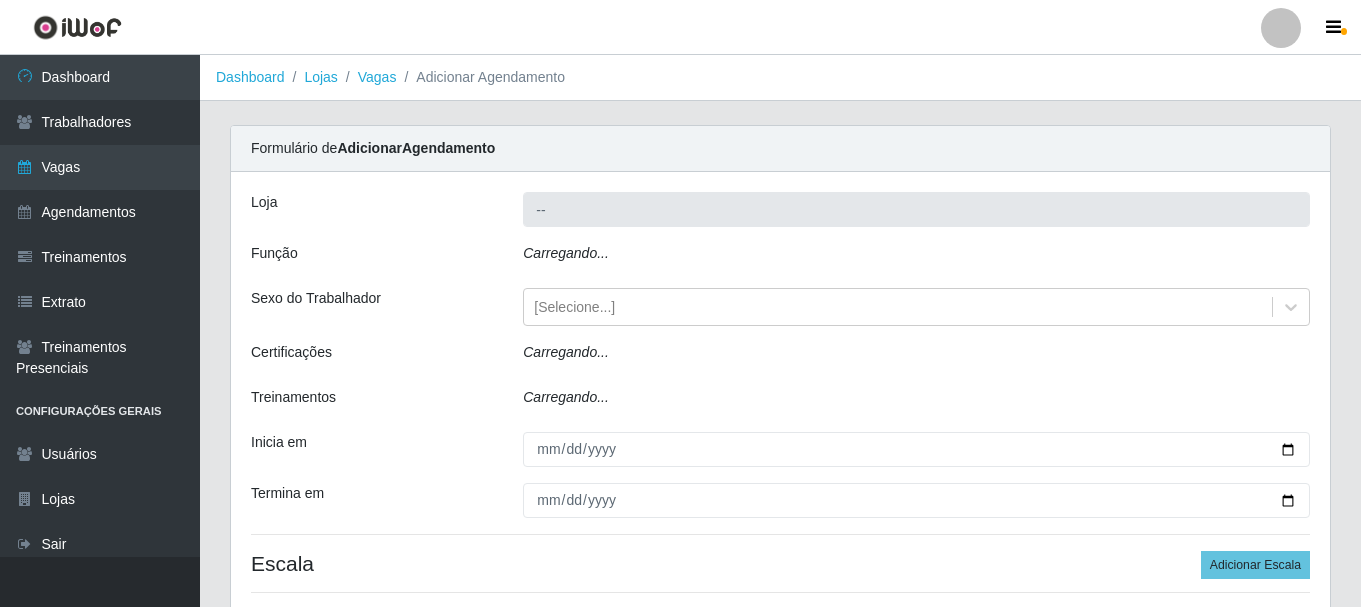 type on "Glace Real Confeitaria" 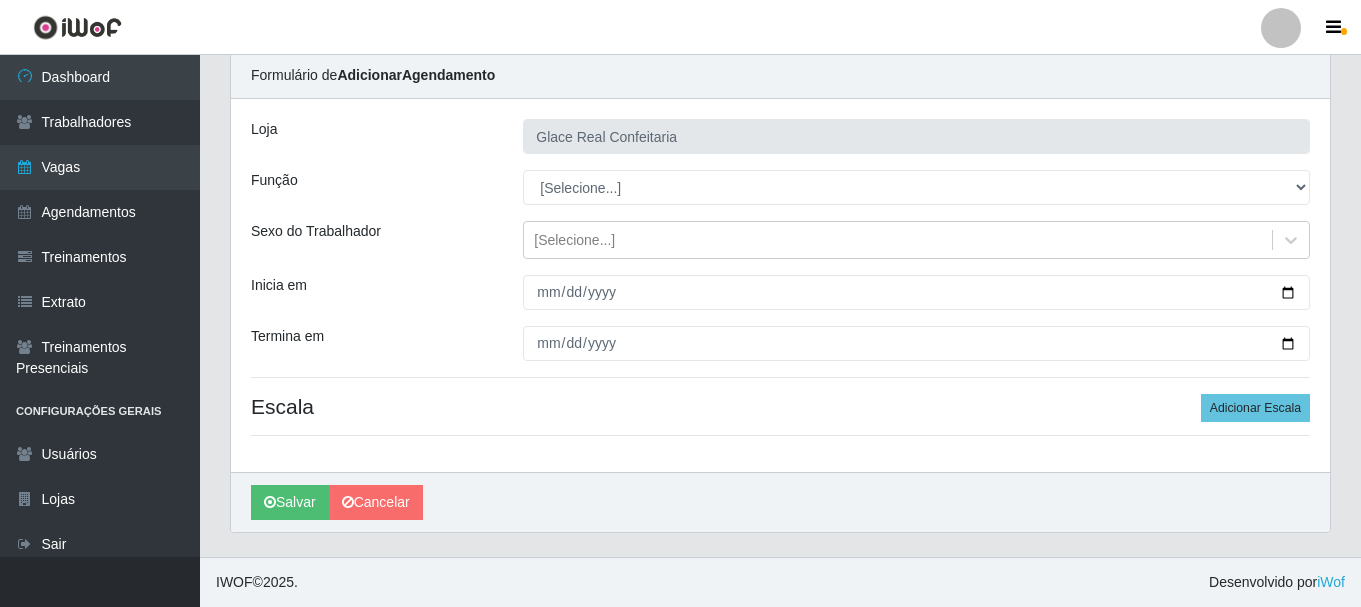 scroll, scrollTop: 0, scrollLeft: 0, axis: both 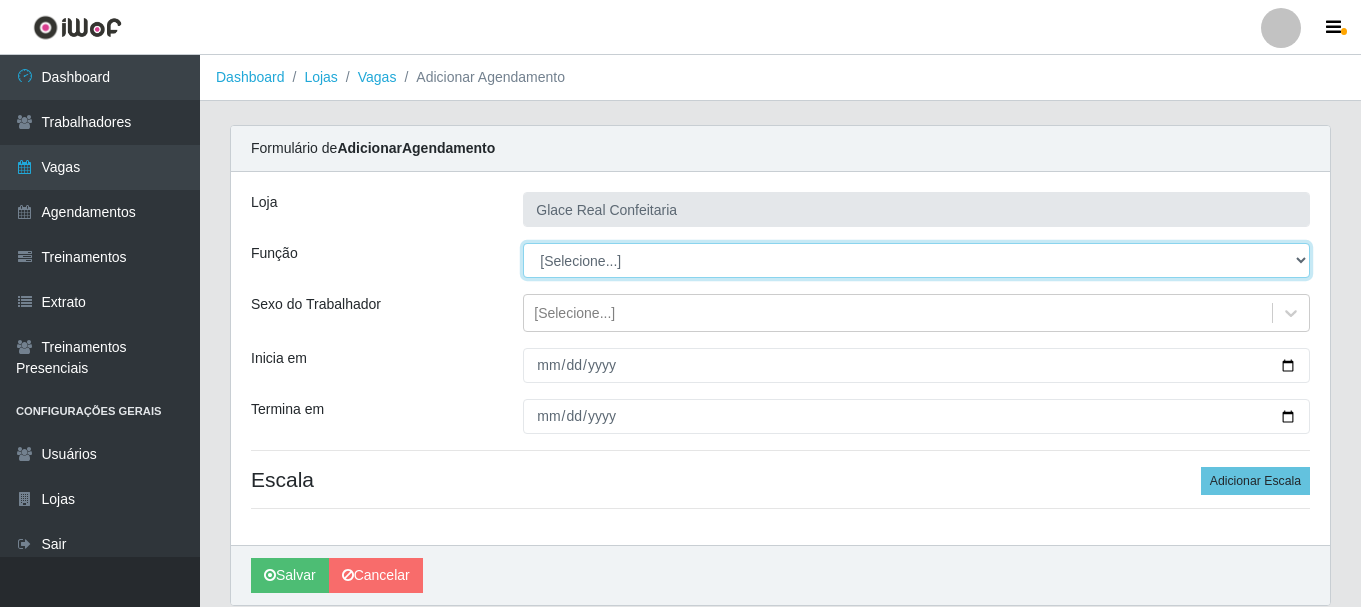 click on "[Selecione...] ASG ASG + ASG ++ Auxiliar de Cozinha Auxiliar de Cozinha + Auxiliar de Cozinha ++ Cumim Cumim + Cumim ++ Garçom Garçom + Garçom ++  Operador de Caixa Operador de Caixa + Operador de Caixa ++" at bounding box center [916, 260] 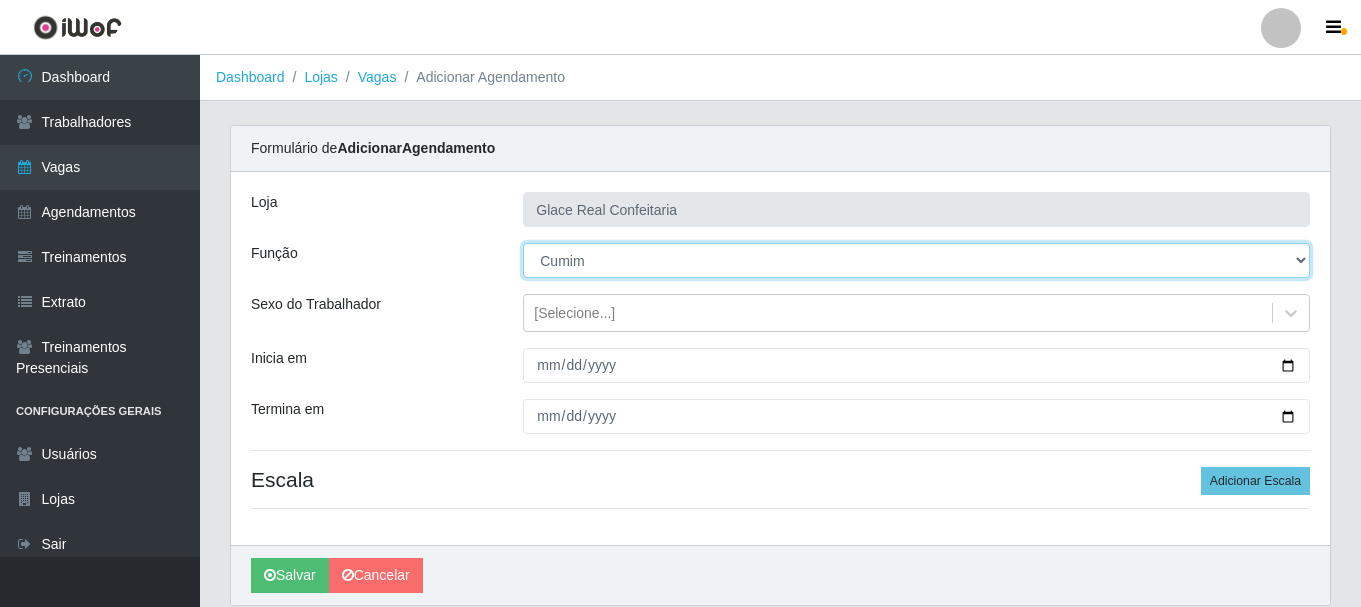 click on "[Selecione...] ASG ASG + ASG ++ Auxiliar de Cozinha Auxiliar de Cozinha + Auxiliar de Cozinha ++ Cumim Cumim + Cumim ++ Garçom Garçom + Garçom ++  Operador de Caixa Operador de Caixa + Operador de Caixa ++" at bounding box center (916, 260) 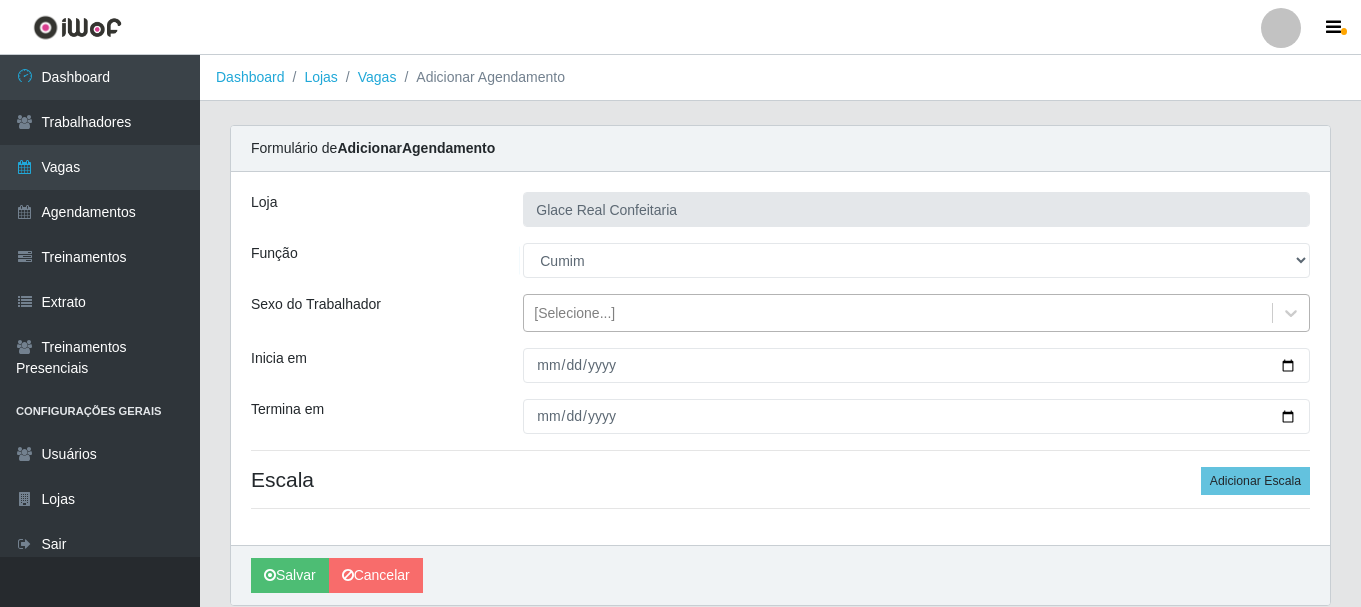 click on "[Selecione...]" at bounding box center [574, 313] 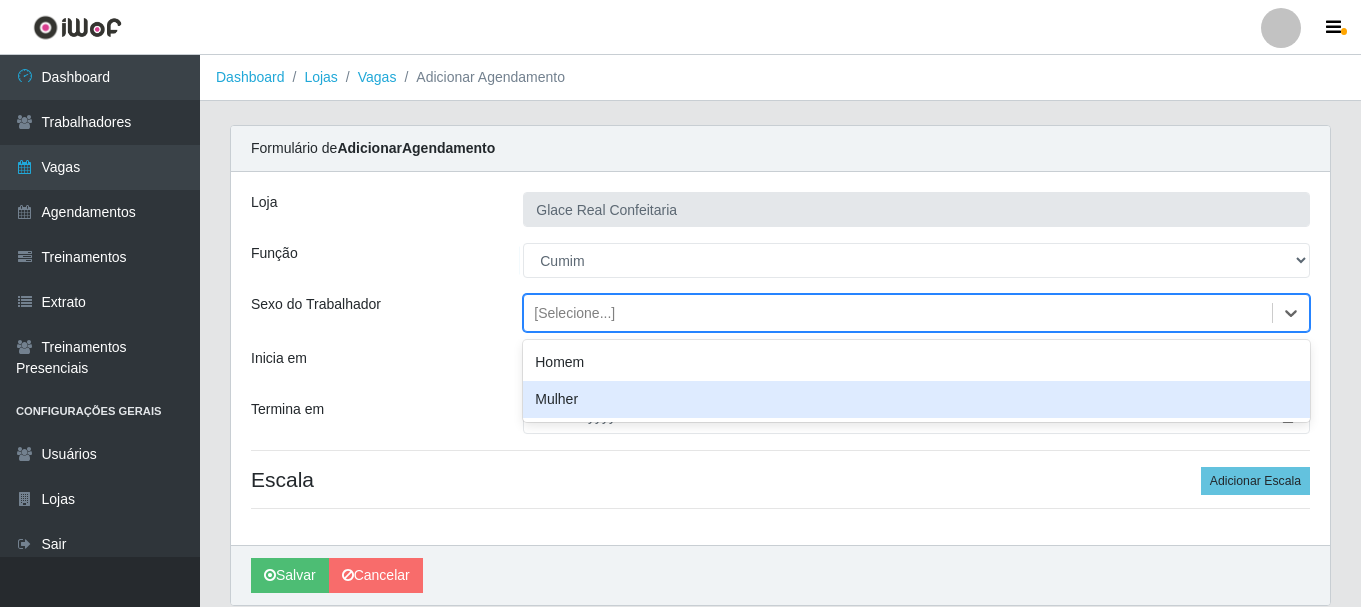 click on "Mulher" at bounding box center (916, 399) 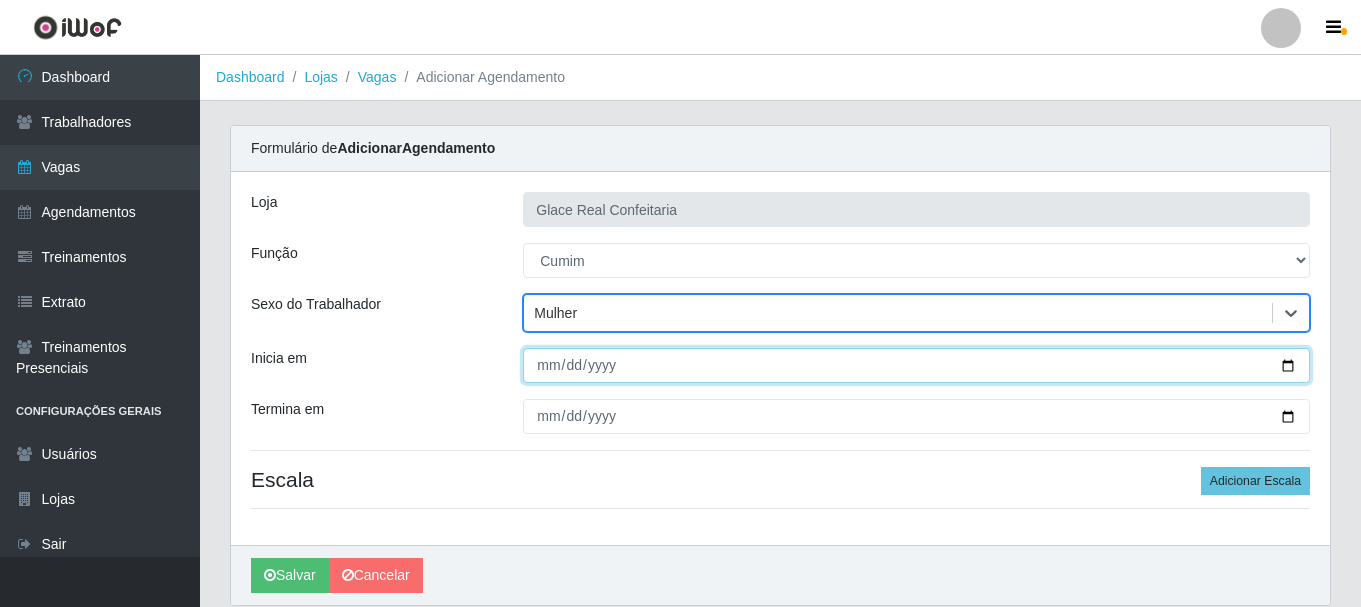 click on "Inicia em" at bounding box center [916, 365] 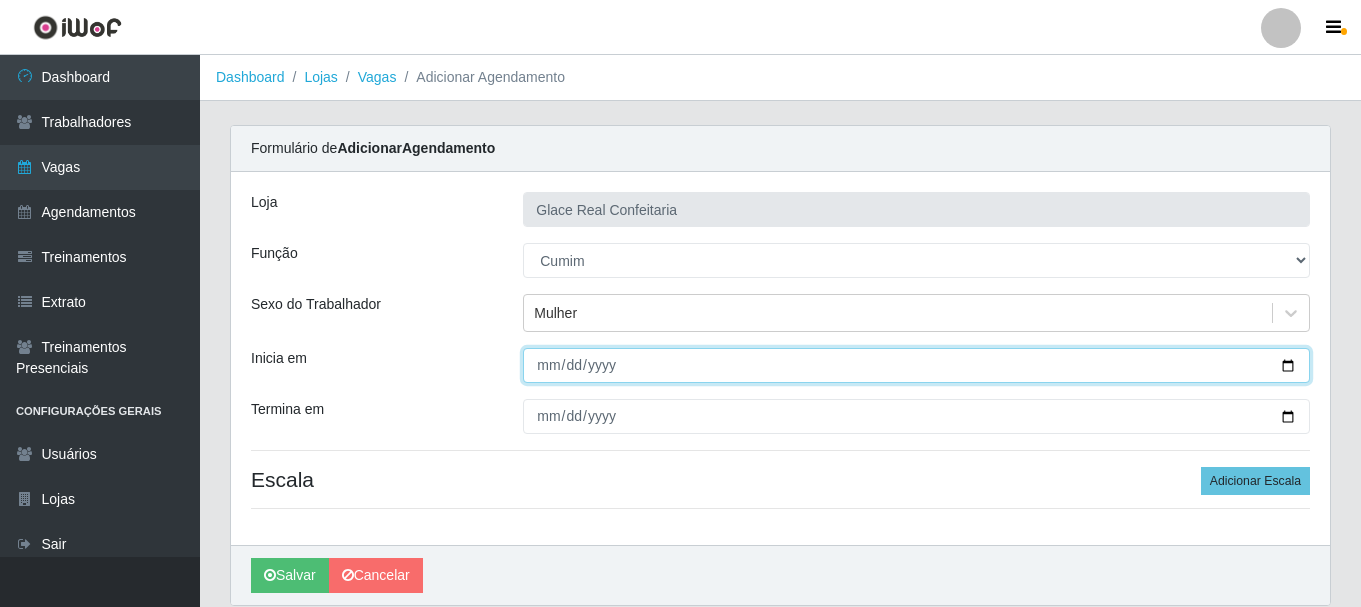 type on "[DATE]" 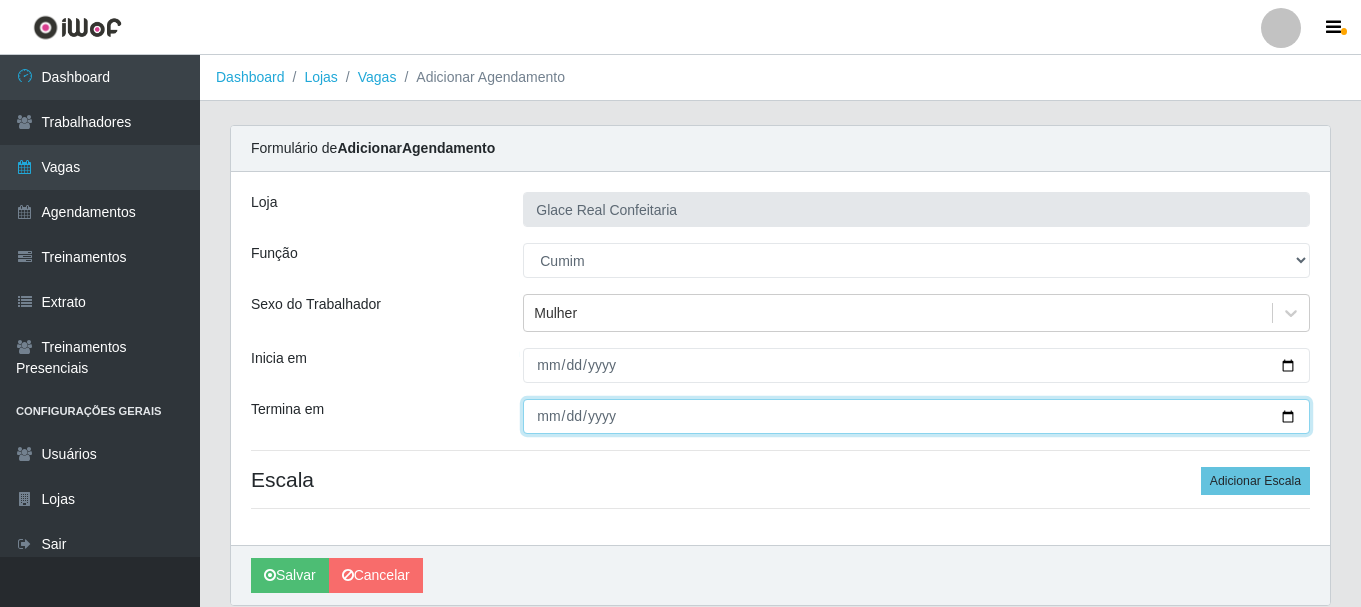 click on "Termina em" at bounding box center [916, 416] 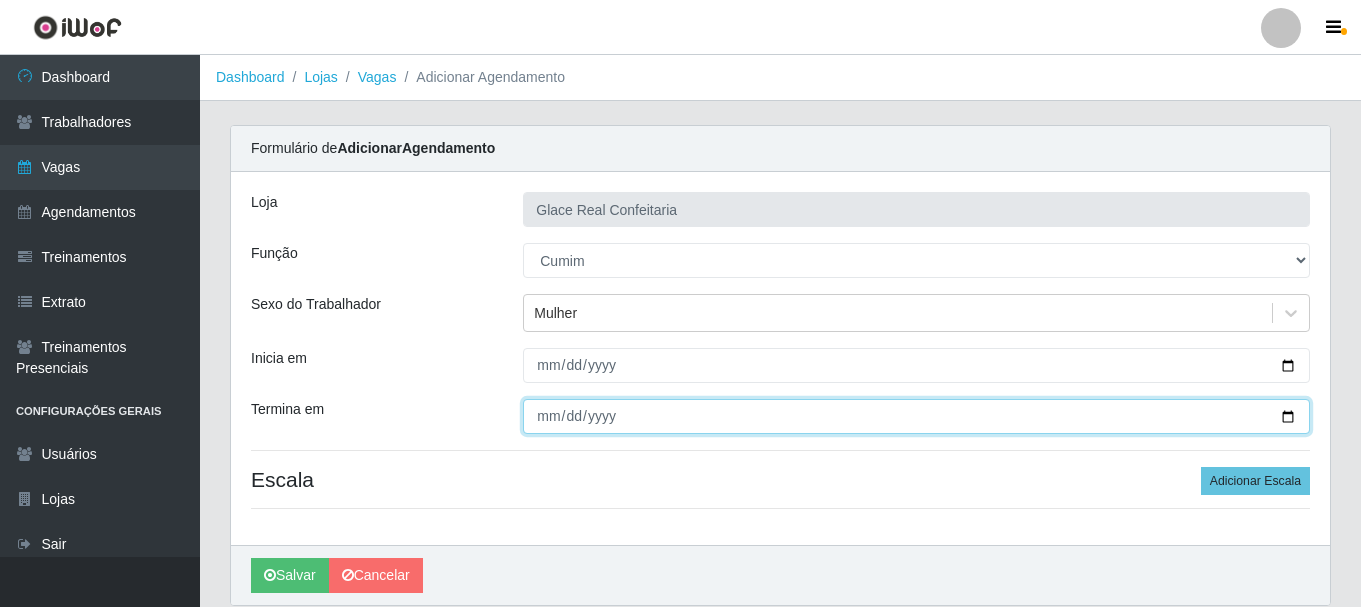 click on "[DATE]" at bounding box center (916, 416) 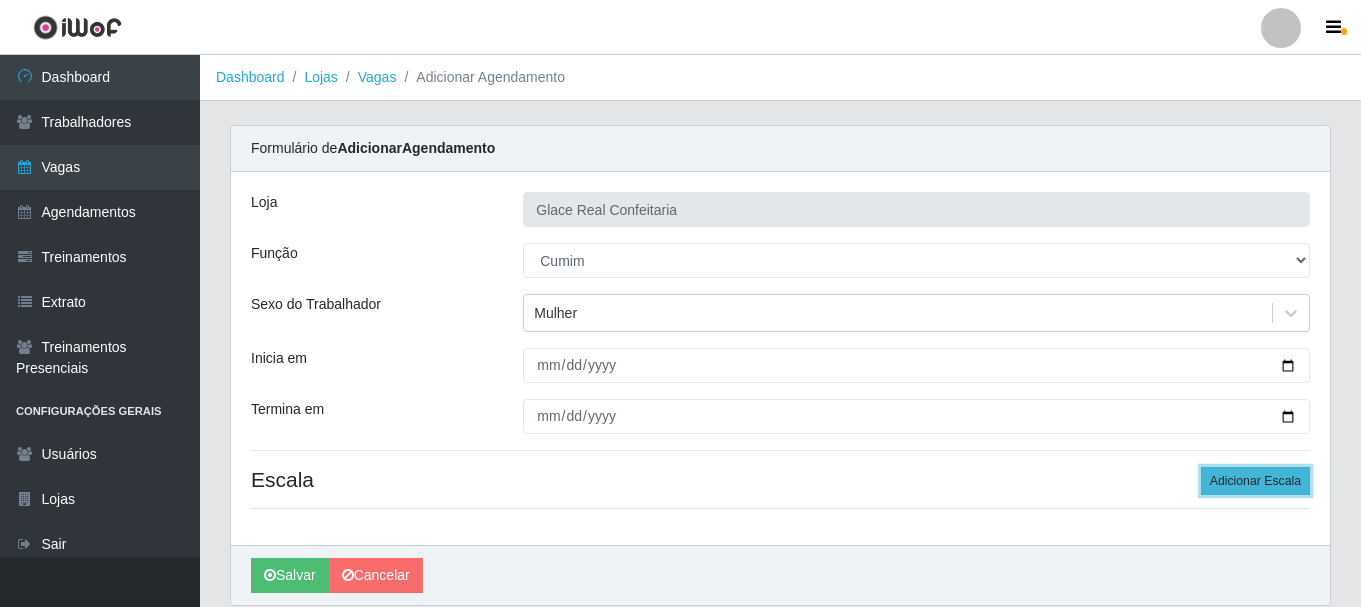 click on "Adicionar Escala" at bounding box center [1255, 481] 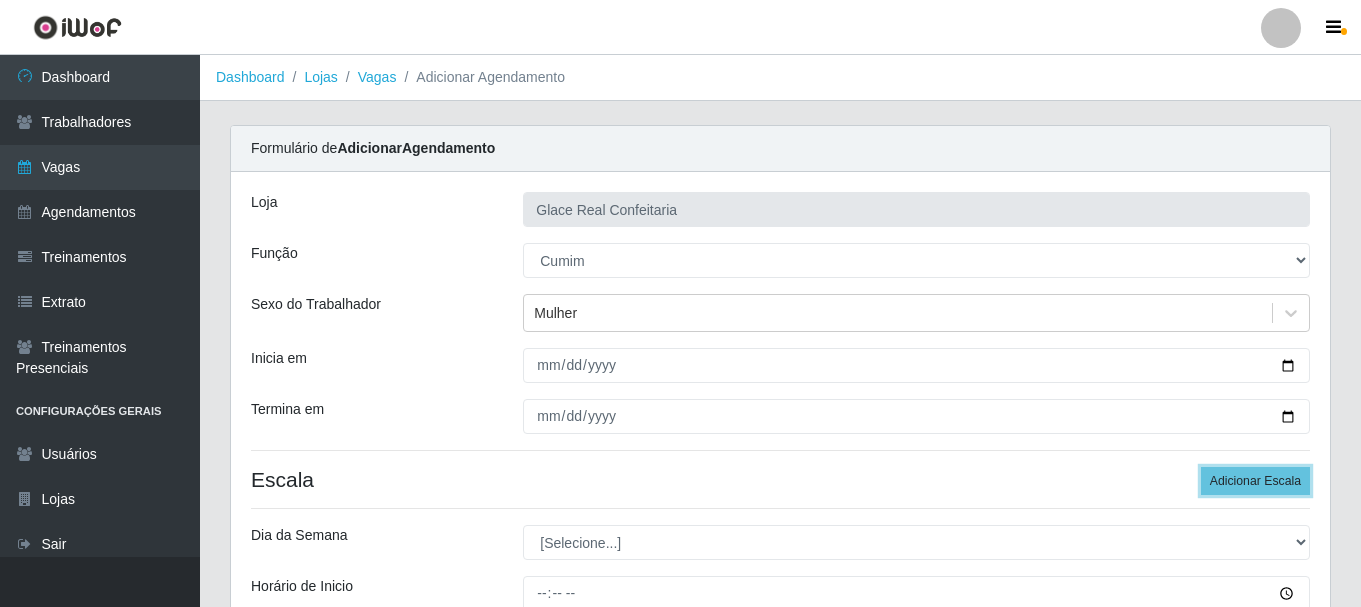 scroll, scrollTop: 200, scrollLeft: 0, axis: vertical 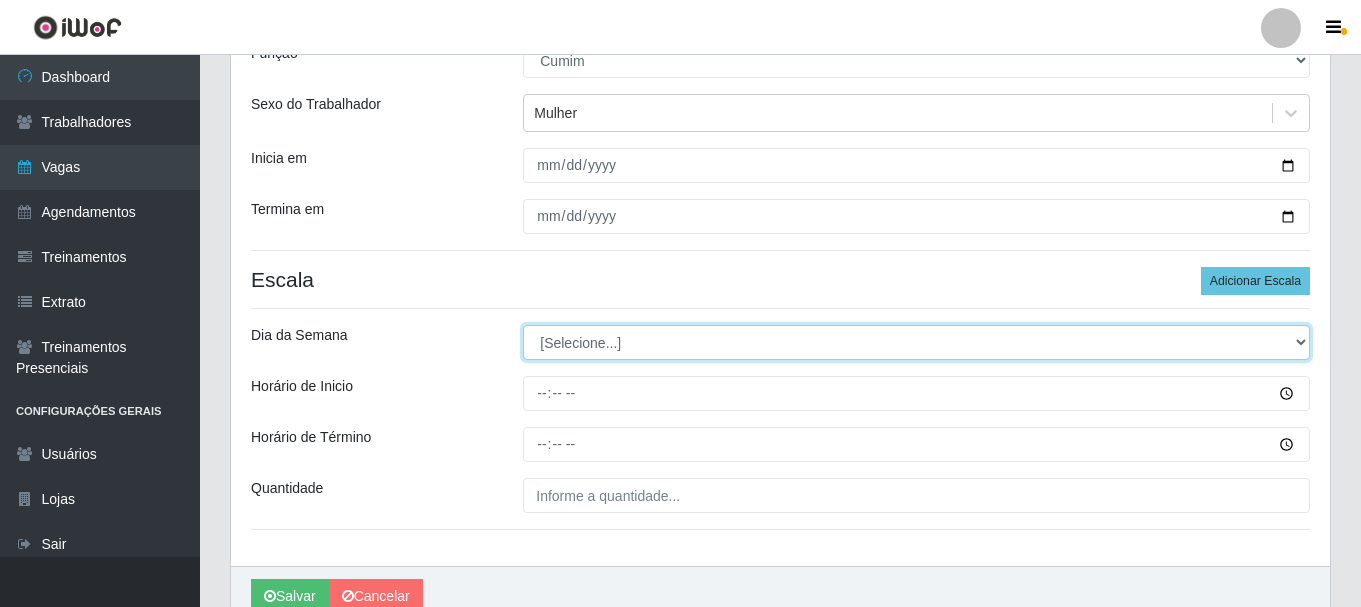 click on "[Selecione...] Segunda Terça Quarta Quinta Sexta Sábado Domingo" at bounding box center [916, 342] 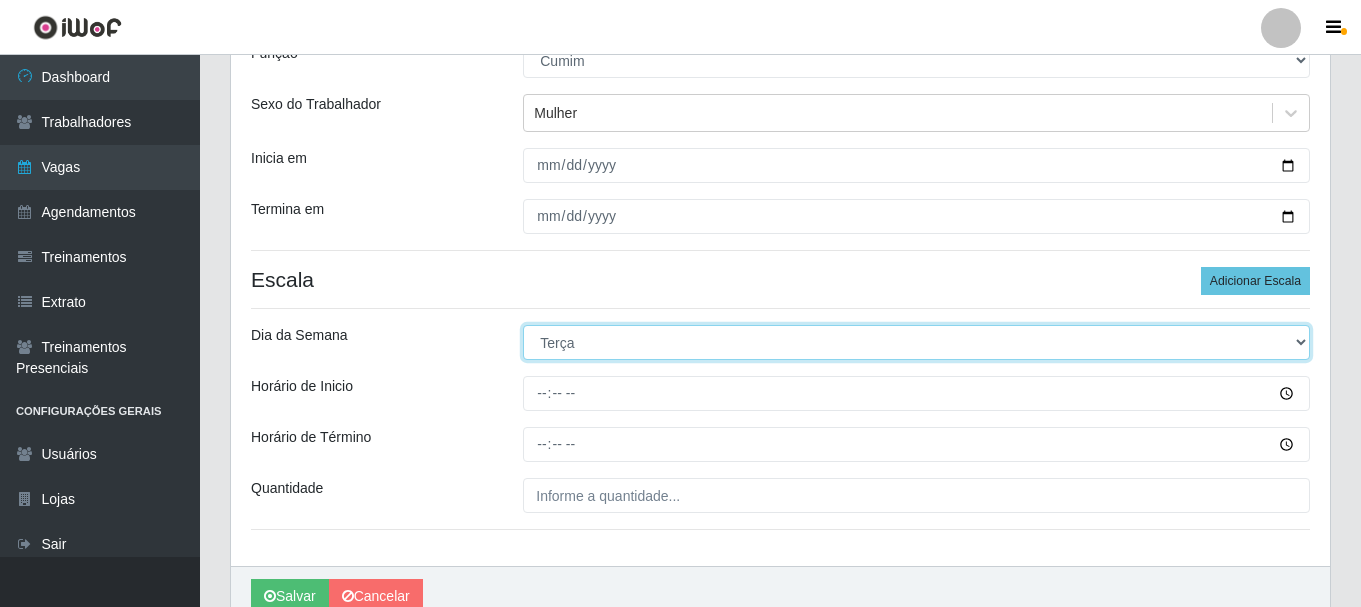 click on "[Selecione...] Segunda Terça Quarta Quinta Sexta Sábado Domingo" at bounding box center [916, 342] 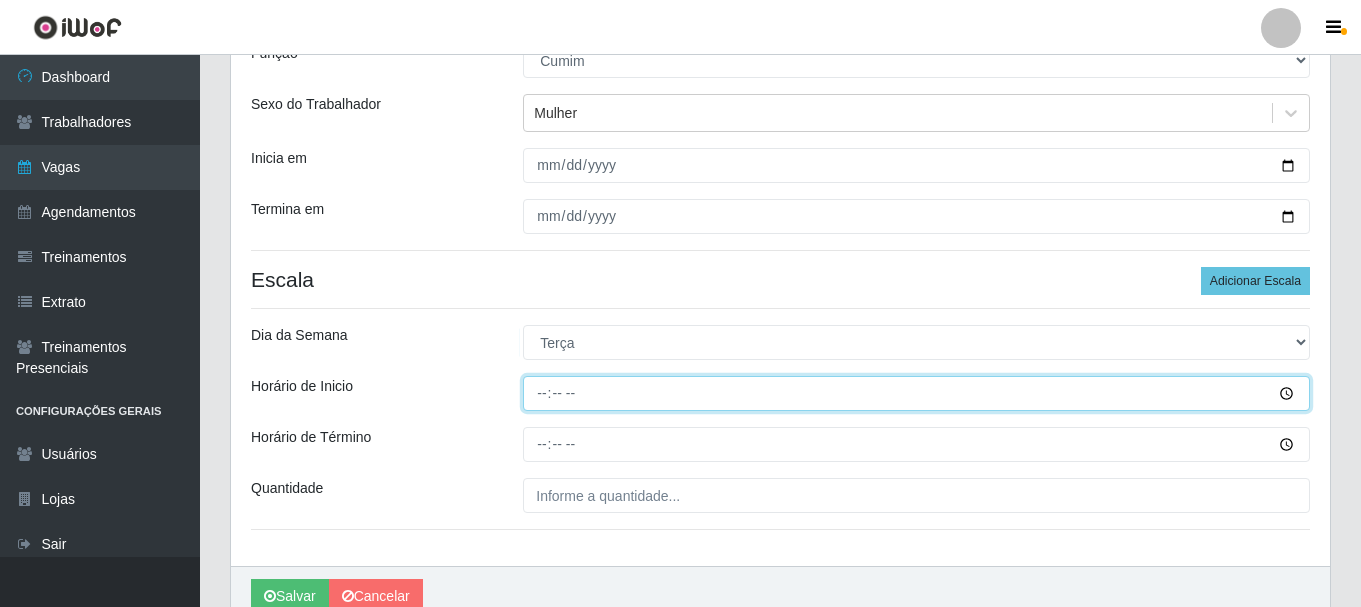 click on "Horário de Inicio" at bounding box center (916, 393) 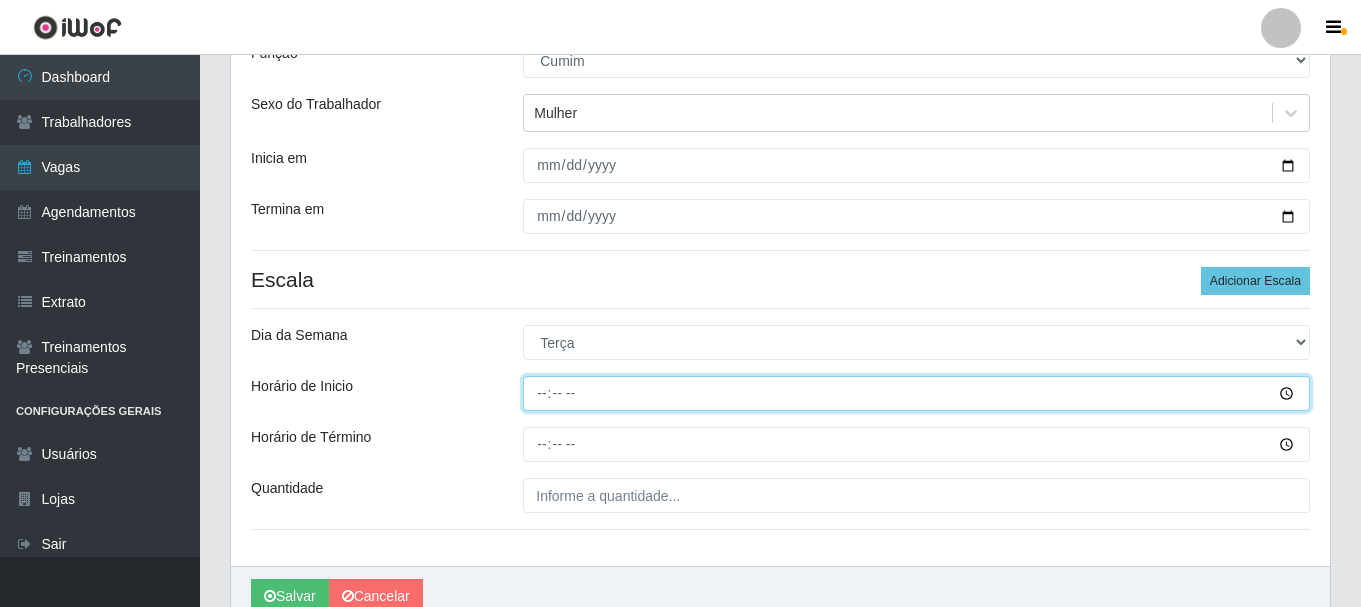 type on "[TIME]" 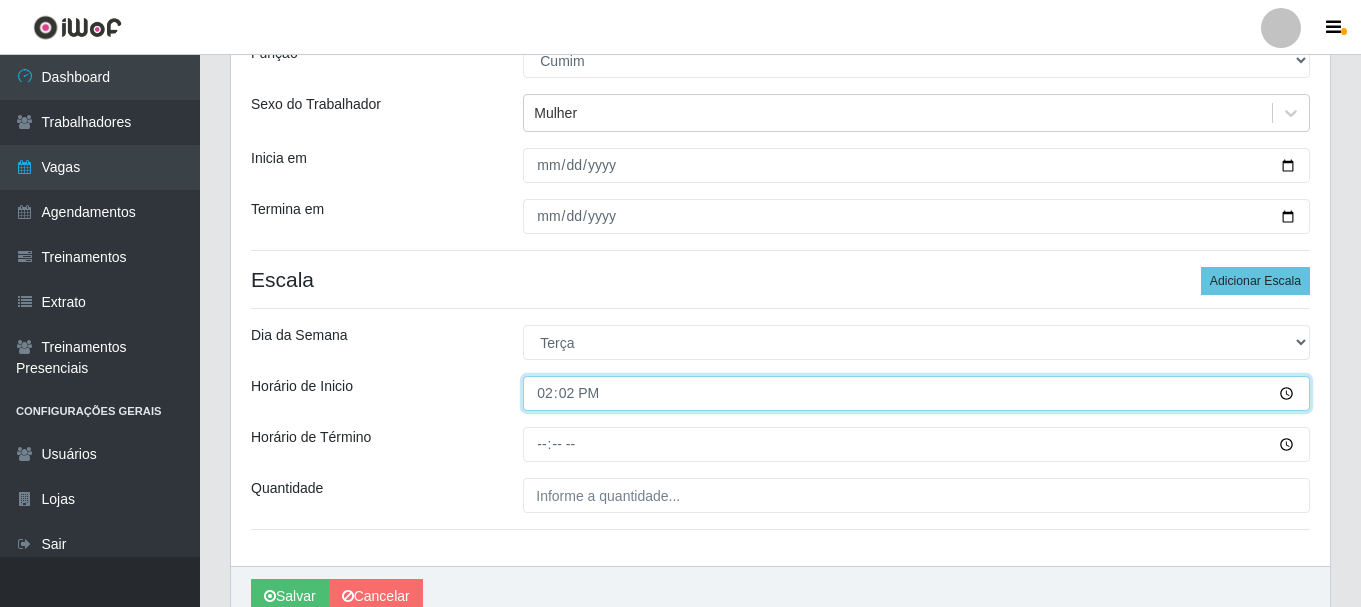 type on "[TIME]" 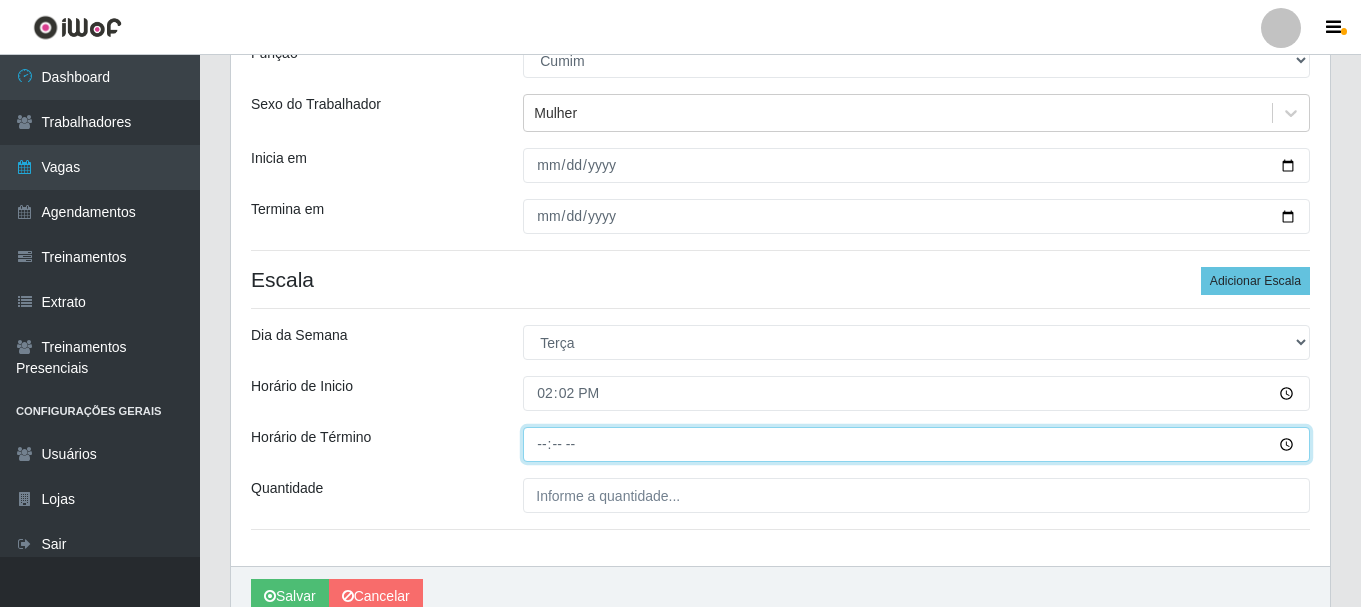 type on "[TIME]" 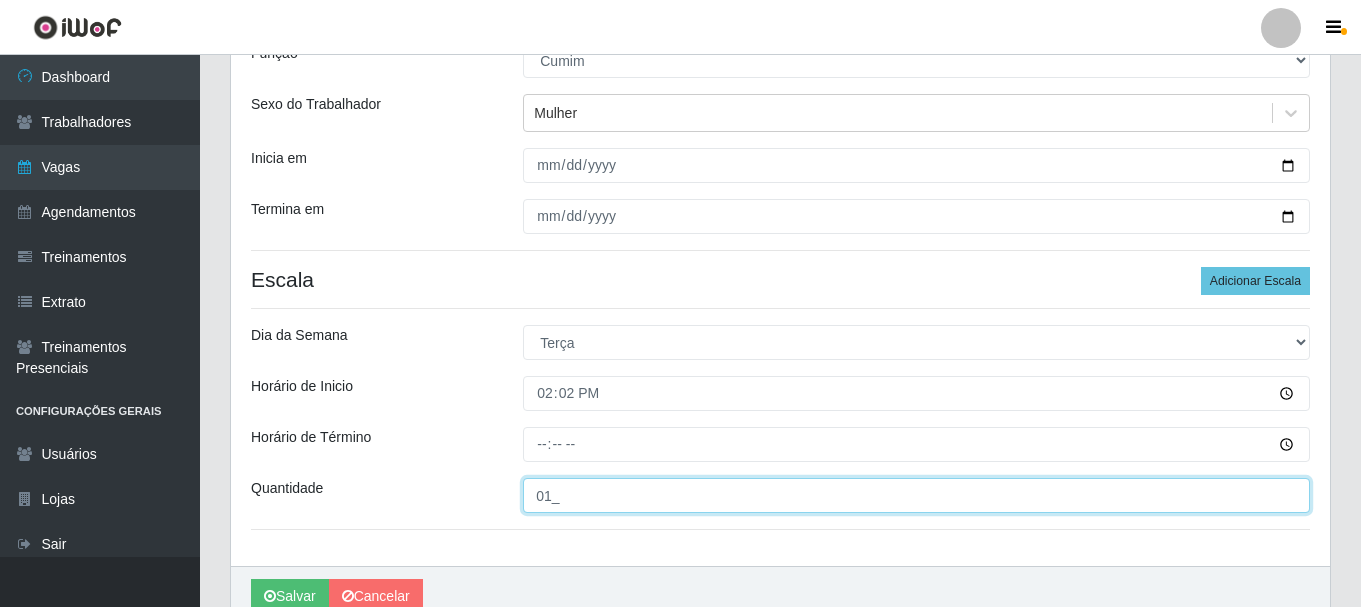 scroll, scrollTop: 294, scrollLeft: 0, axis: vertical 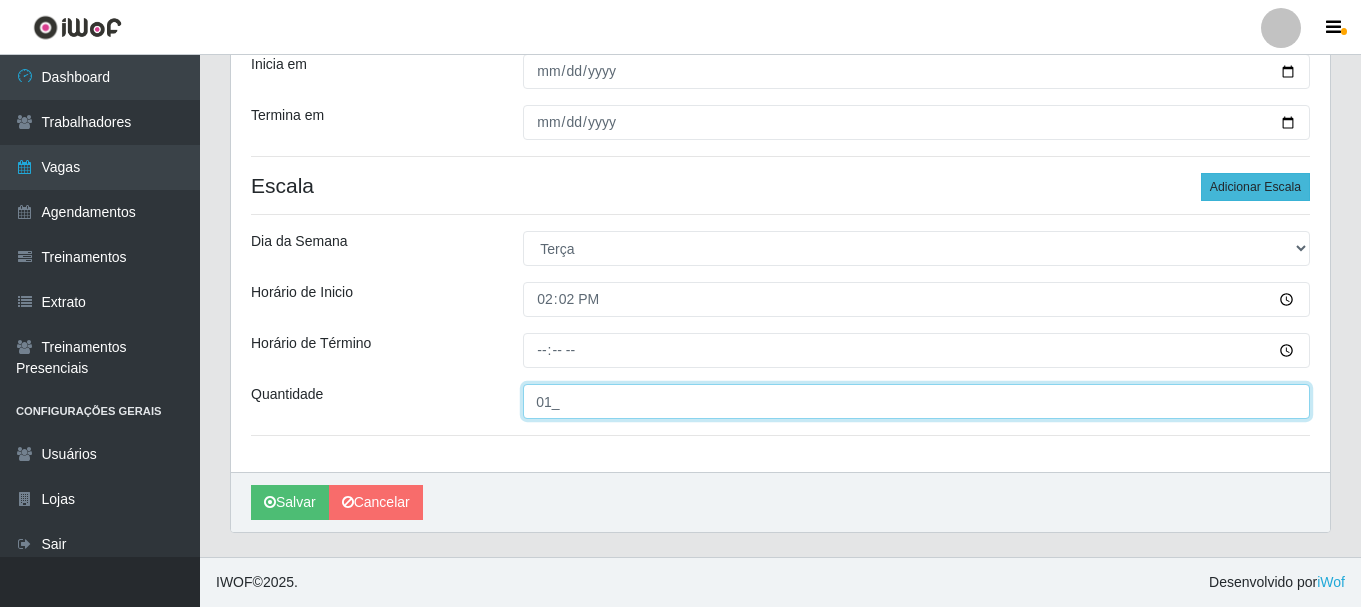 type on "01_" 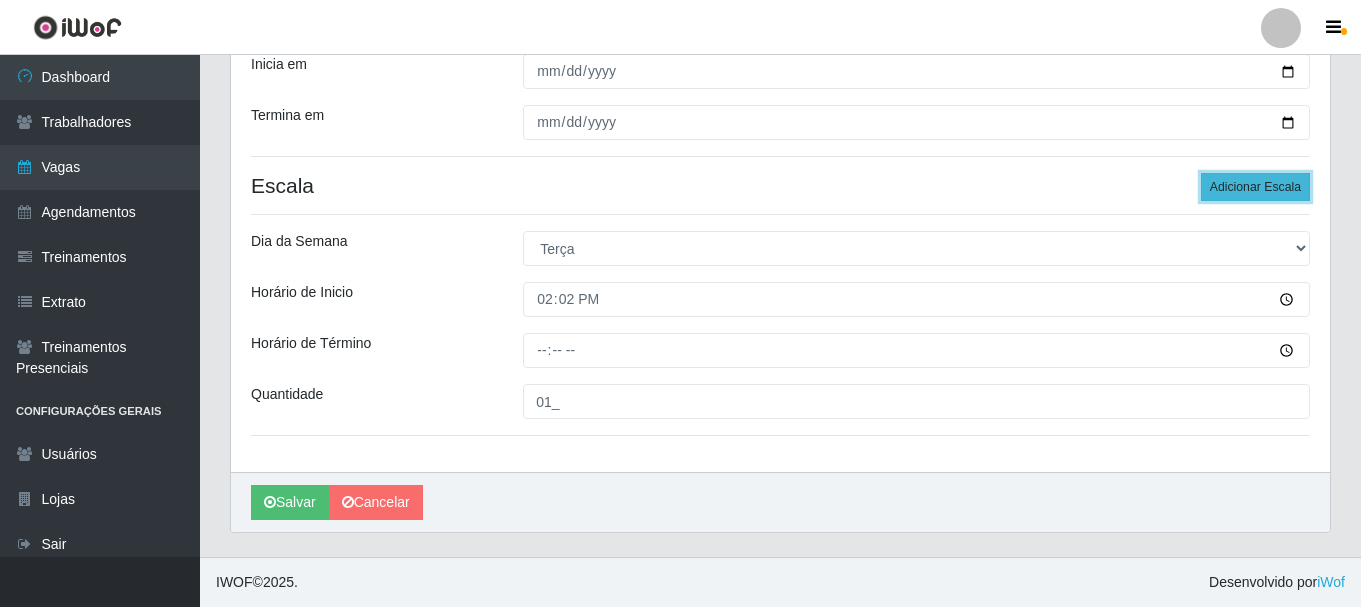 click on "Adicionar Escala" at bounding box center (1255, 187) 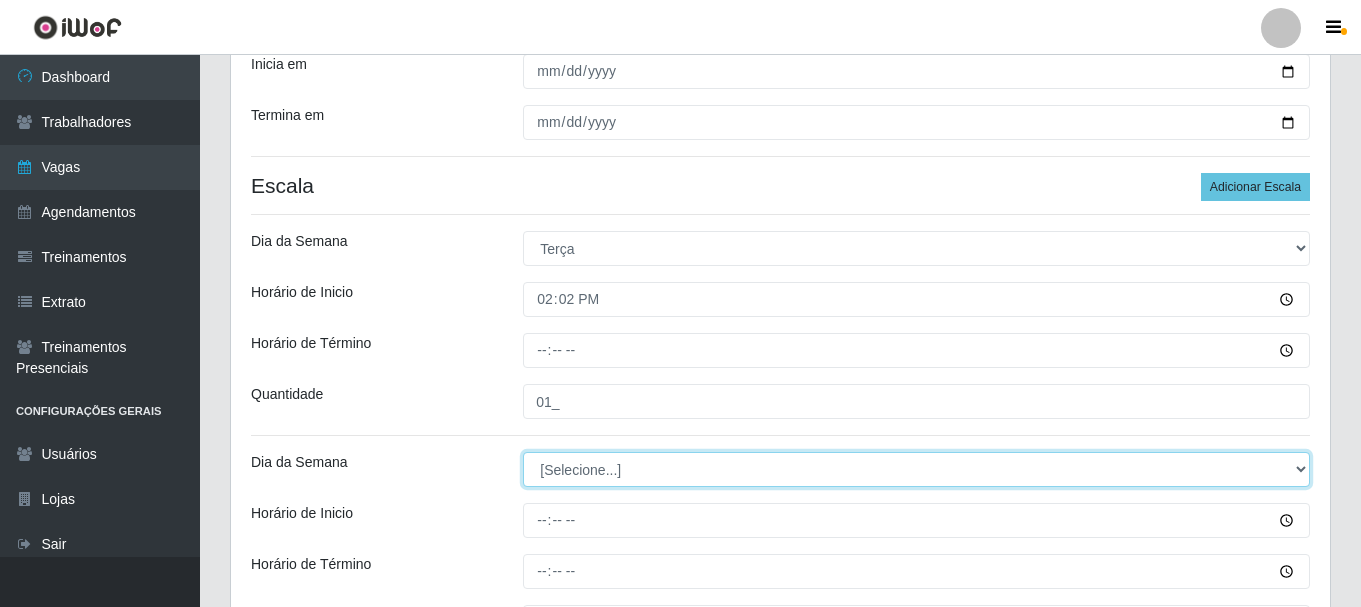 click on "[Selecione...] Segunda Terça Quarta Quinta Sexta Sábado Domingo" at bounding box center (916, 469) 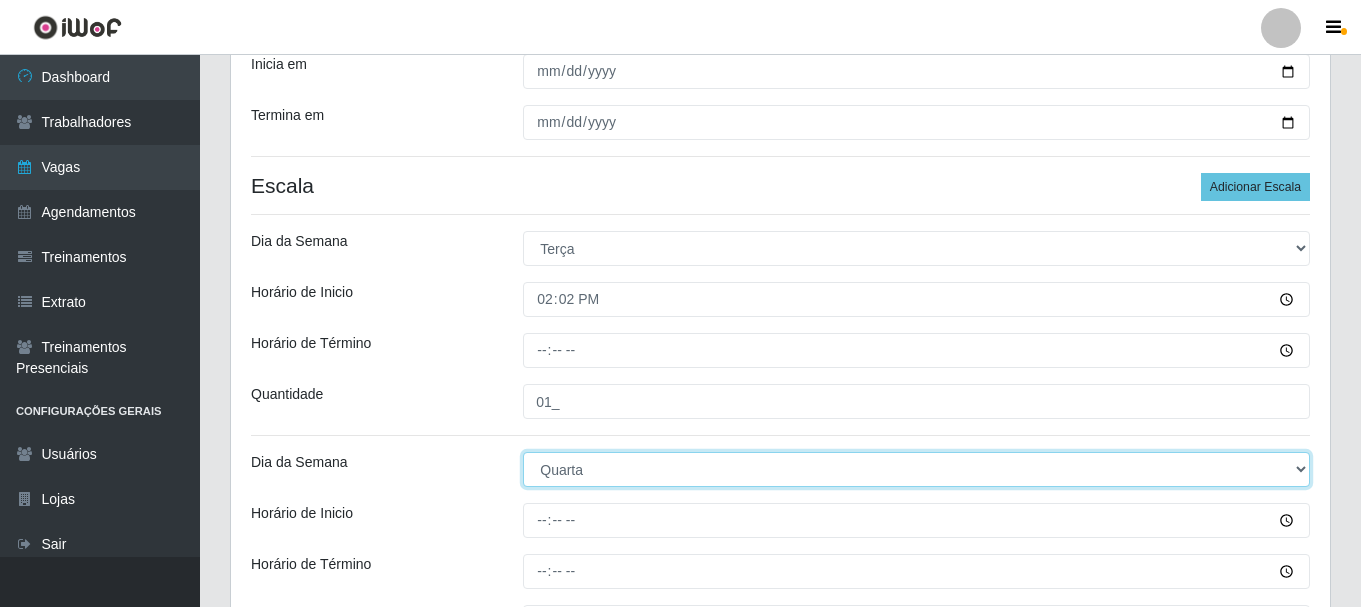 click on "[Selecione...] Segunda Terça Quarta Quinta Sexta Sábado Domingo" at bounding box center [916, 469] 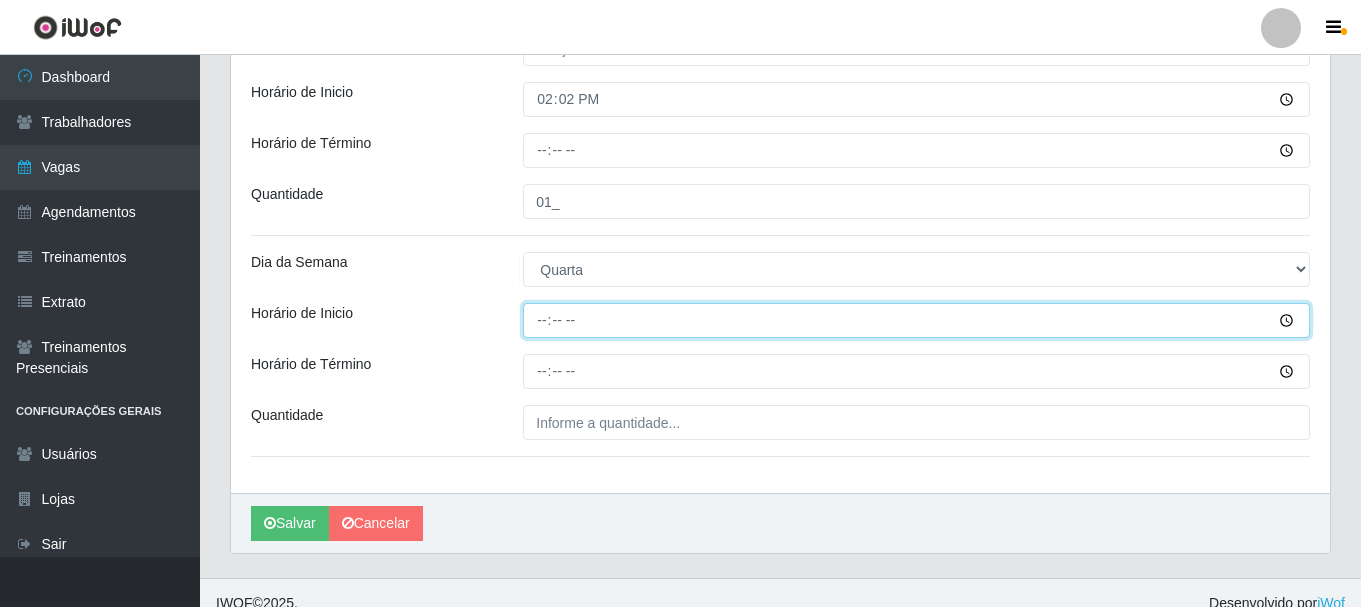 click on "Horário de Inicio" at bounding box center (916, 320) 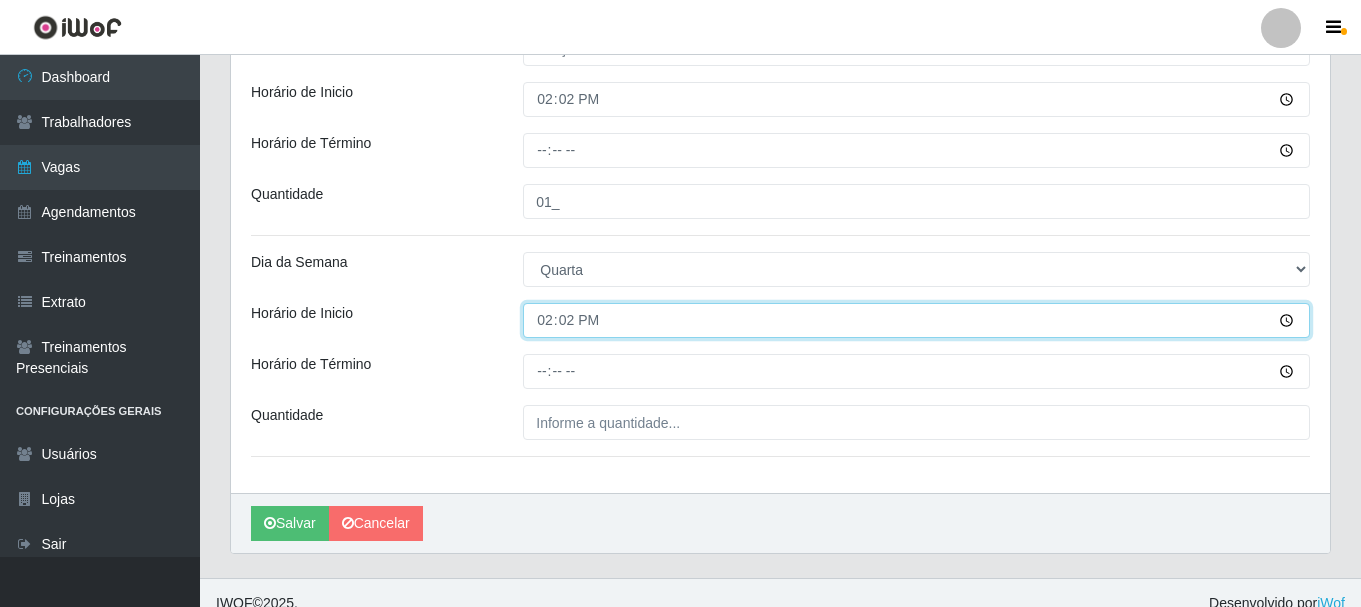 type on "[TIME]" 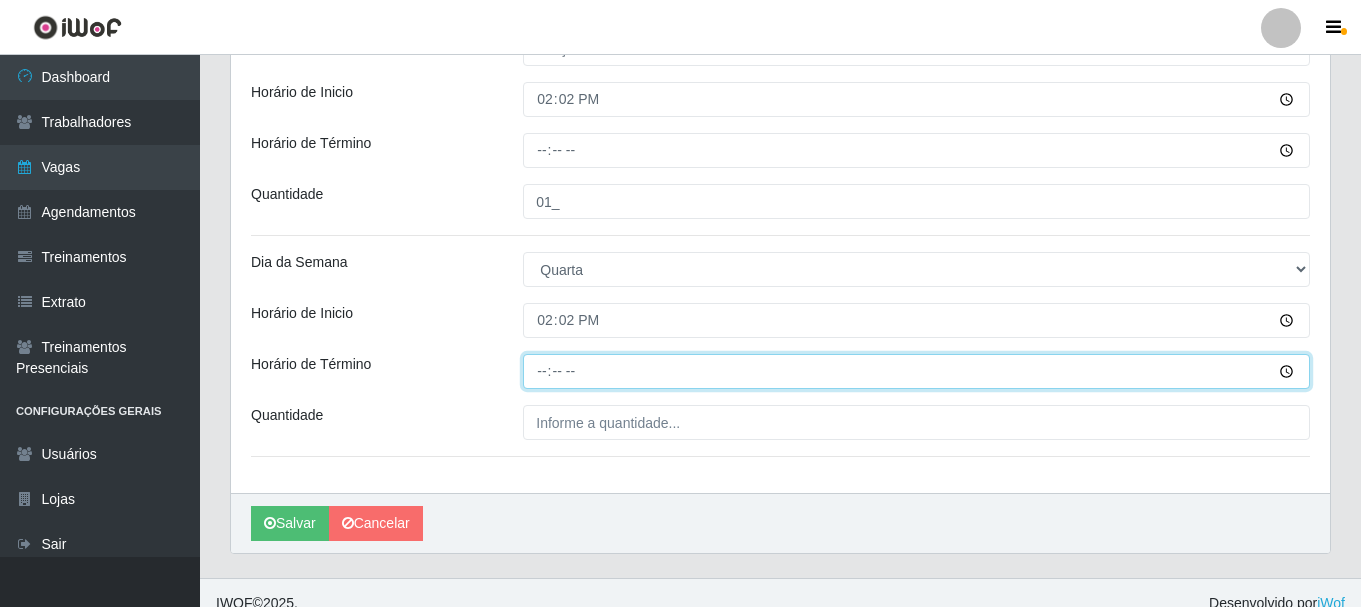 type on "[TIME]" 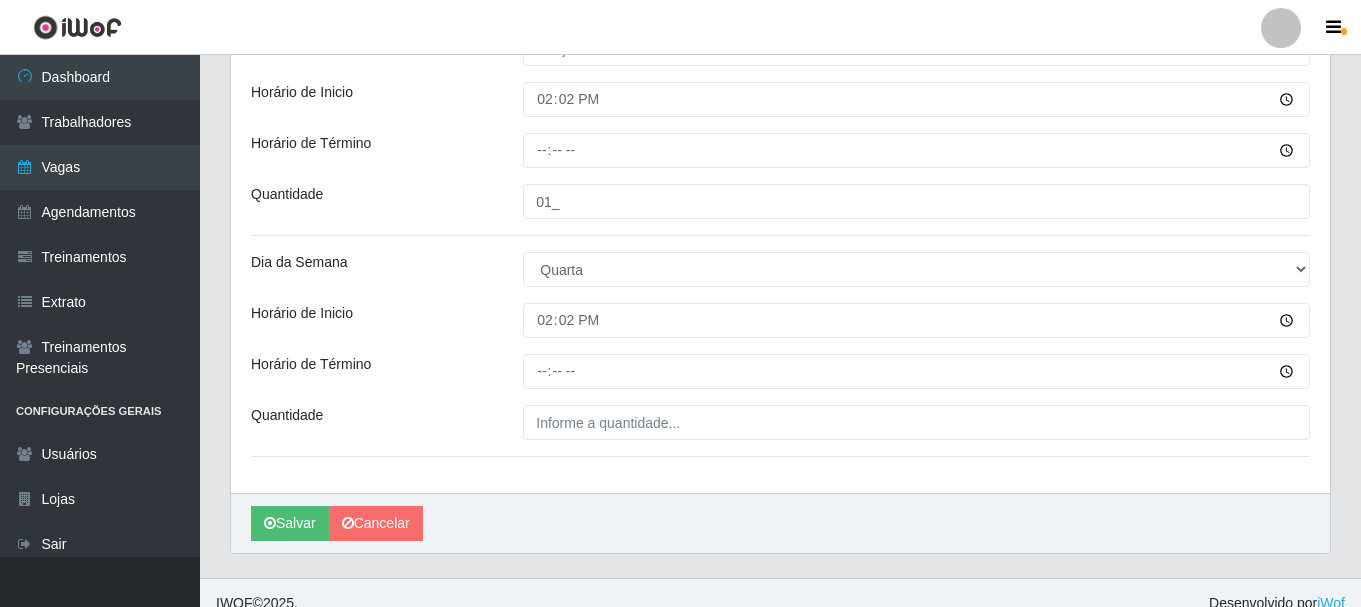 click on "Loja Glace Real Confeitaria Função [Selecione...] ASG ASG + ASG ++ Auxiliar de Cozinha Auxiliar de Cozinha + Auxiliar de Cozinha ++ Cumim Cumim + Cumim ++ Garçom Garçom + Garçom ++  Operador de Caixa Operador de Caixa + Operador de Caixa ++ Sexo do Trabalhador Mulher Inicia em [DATE] Termina em [DATE] Escala Adicionar Escala Dia da Semana [Selecione...] Segunda Terça Quarta Quinta Sexta Sábado Domingo Horário de Inicio [TIME] Horário de Término [TIME] Quantidade 01_ Dia da Semana [Selecione...] Segunda Terça Quarta Quinta Sexta Sábado Domingo Horário de Inicio [TIME] Horário de Término [TIME] Quantidade" at bounding box center [780, 85] 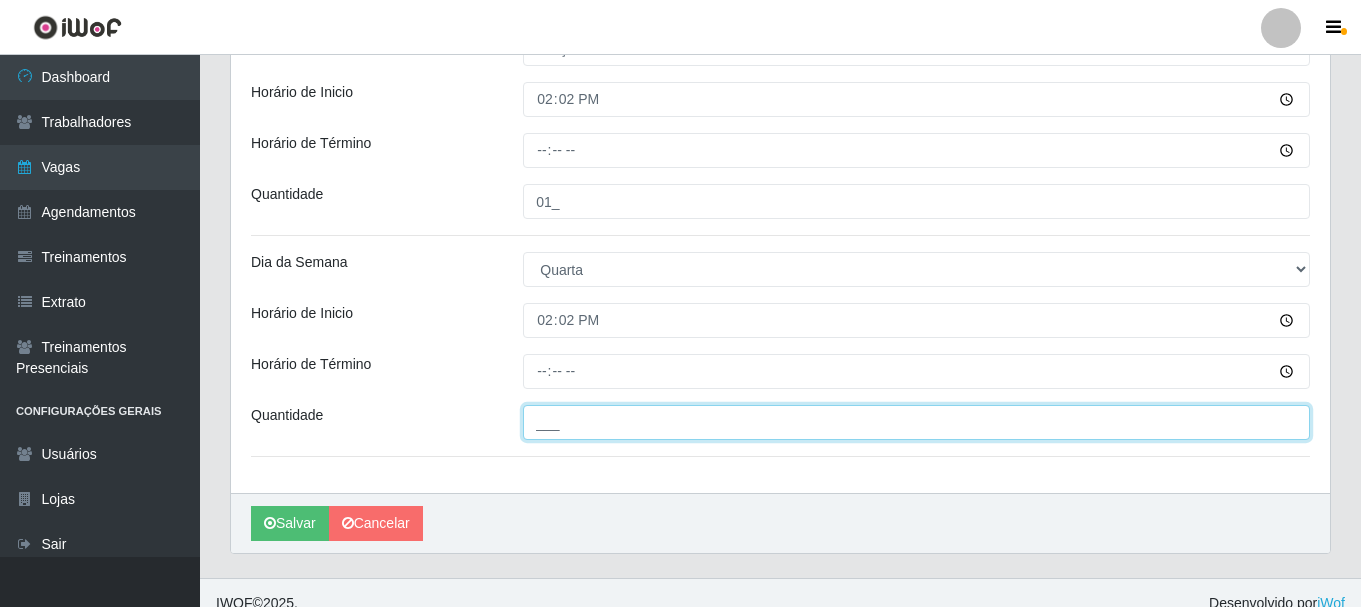 click on "___" at bounding box center [916, 422] 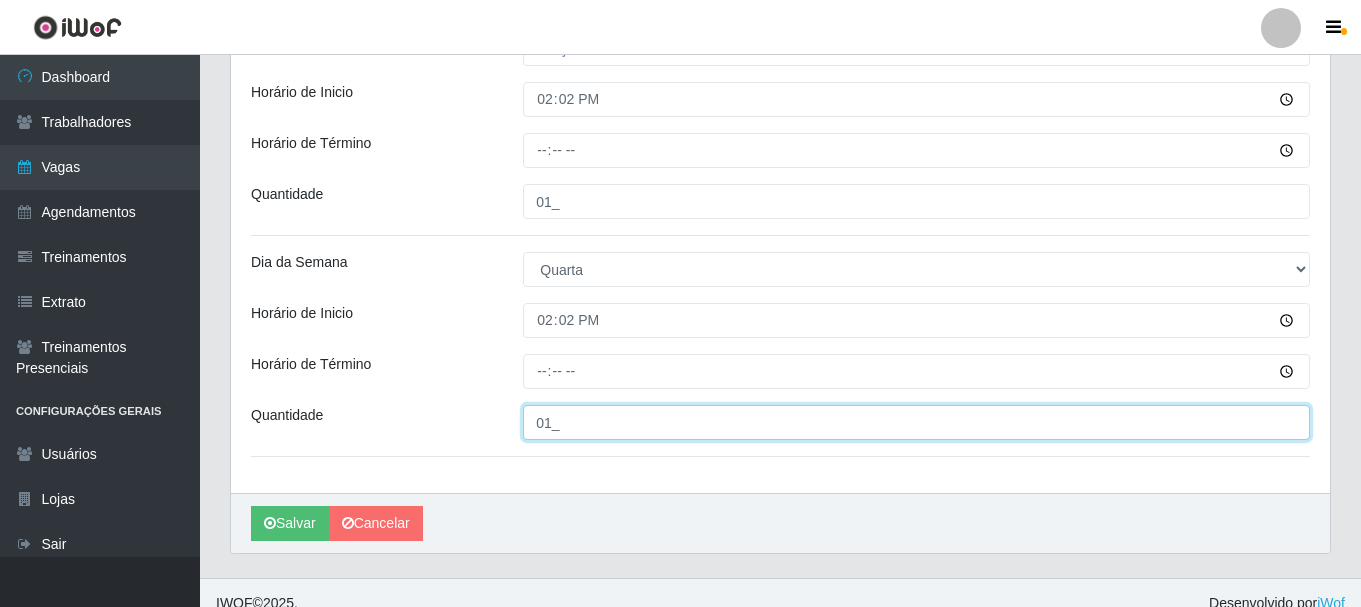 scroll, scrollTop: 294, scrollLeft: 0, axis: vertical 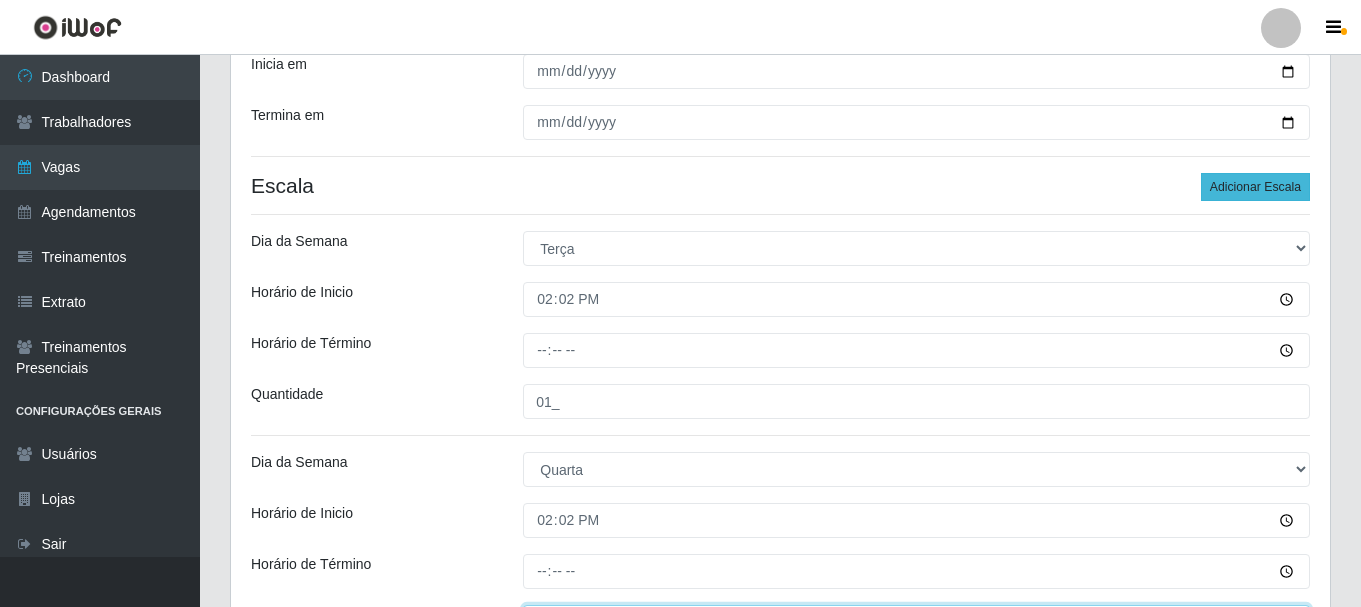 type on "01_" 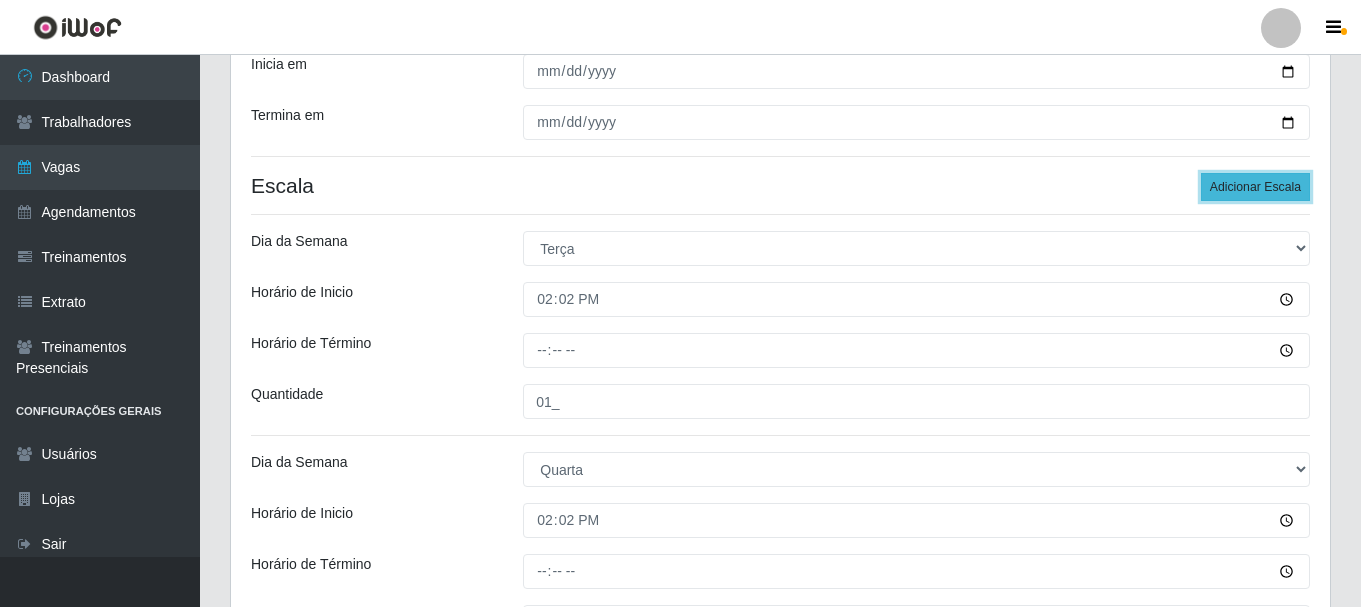 click on "Adicionar Escala" at bounding box center (1255, 187) 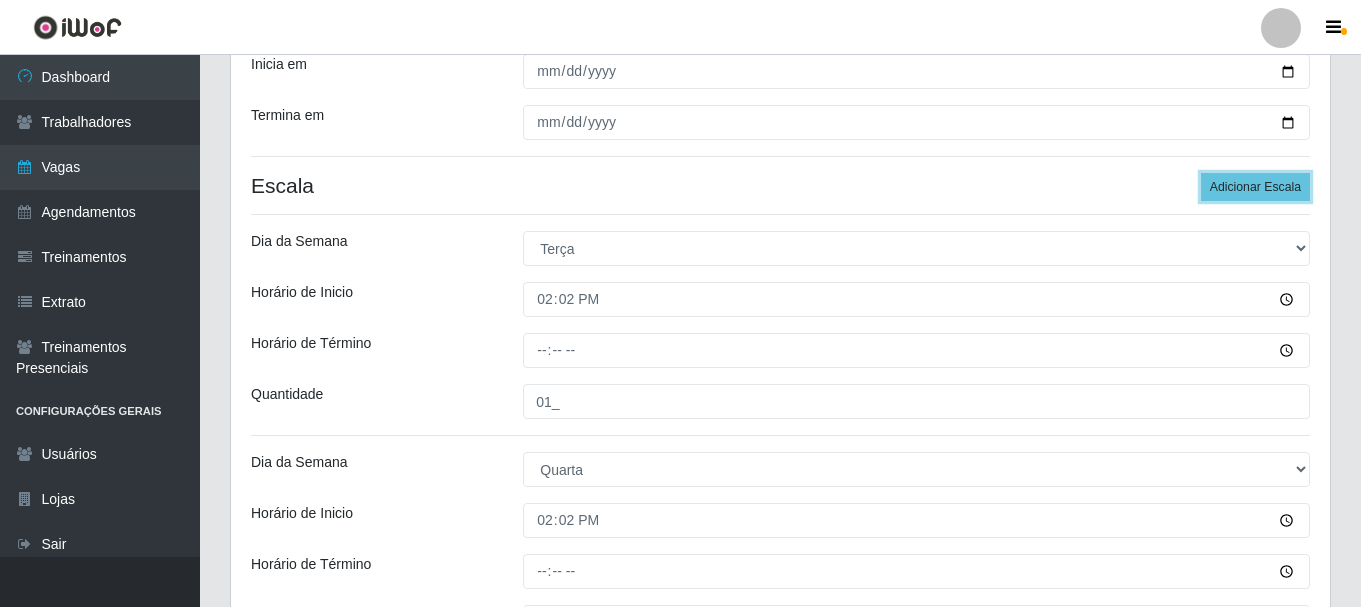 scroll, scrollTop: 594, scrollLeft: 0, axis: vertical 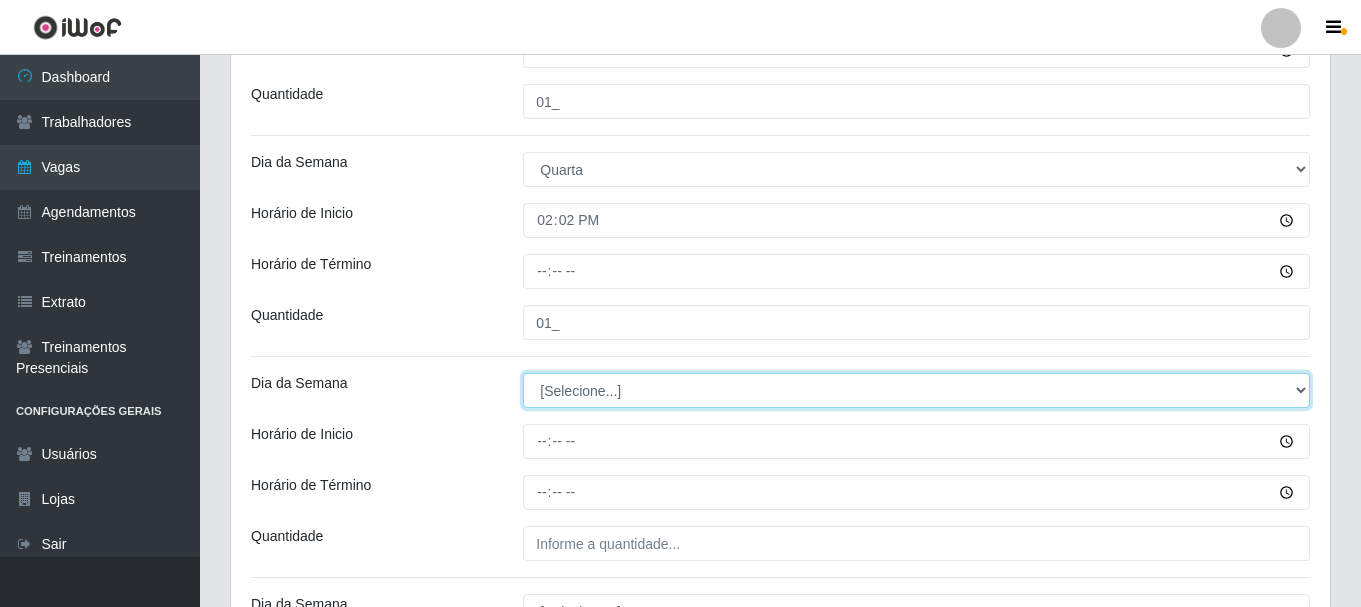 click on "[Selecione...] Segunda Terça Quarta Quinta Sexta Sábado Domingo" at bounding box center (916, 390) 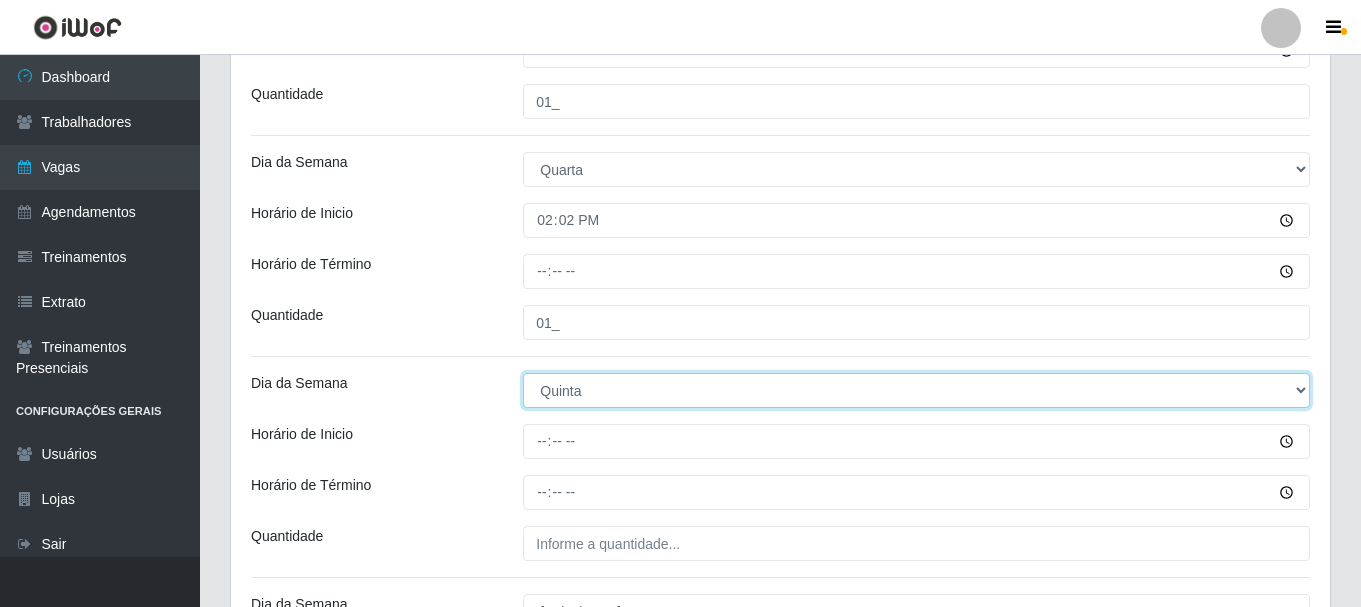 click on "[Selecione...] Segunda Terça Quarta Quinta Sexta Sábado Domingo" at bounding box center (916, 390) 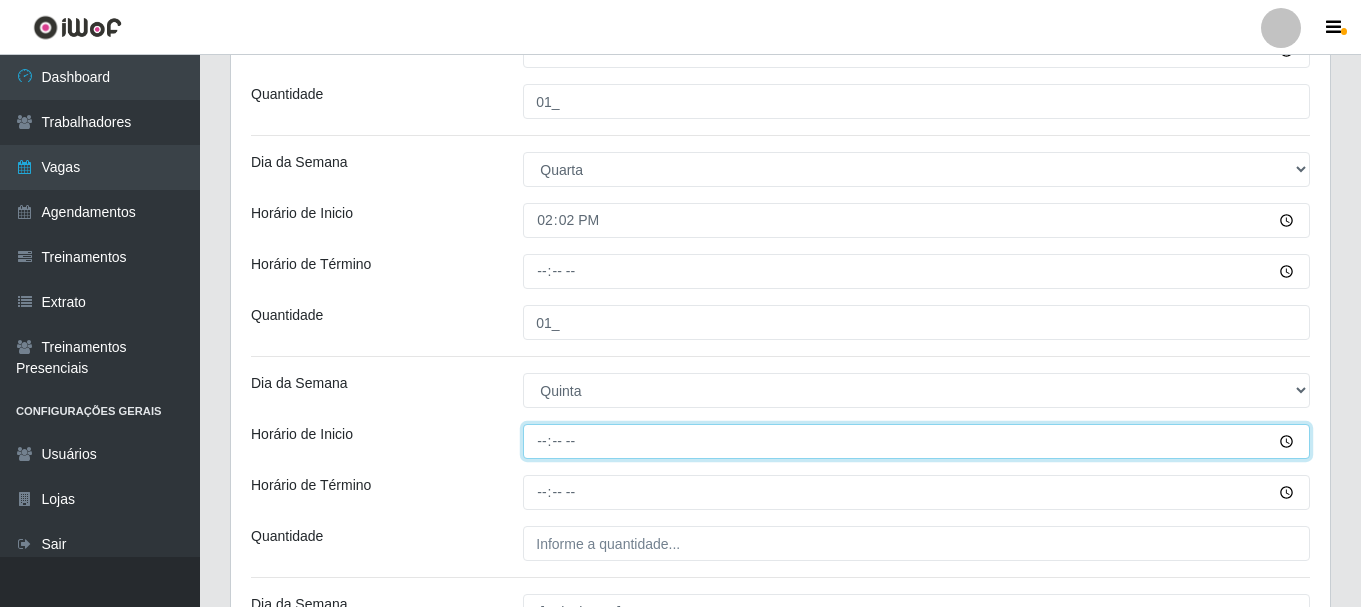 click on "Horário de Inicio" at bounding box center (916, 441) 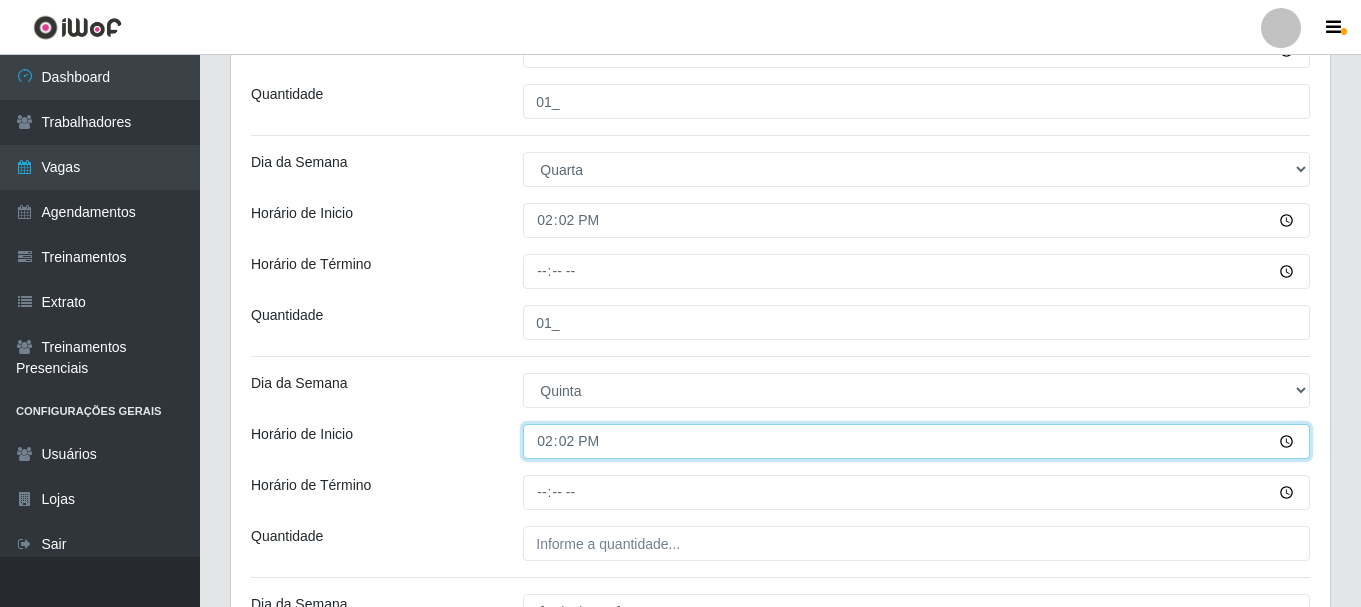 type on "[TIME]" 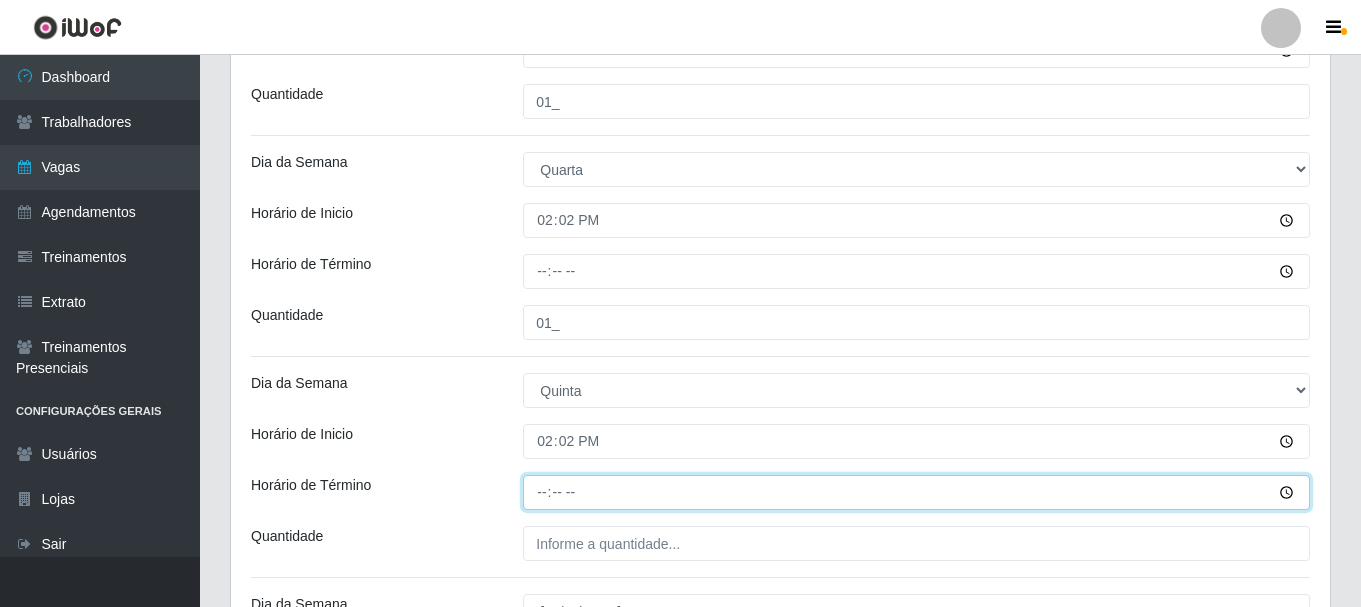 type on "[TIME]" 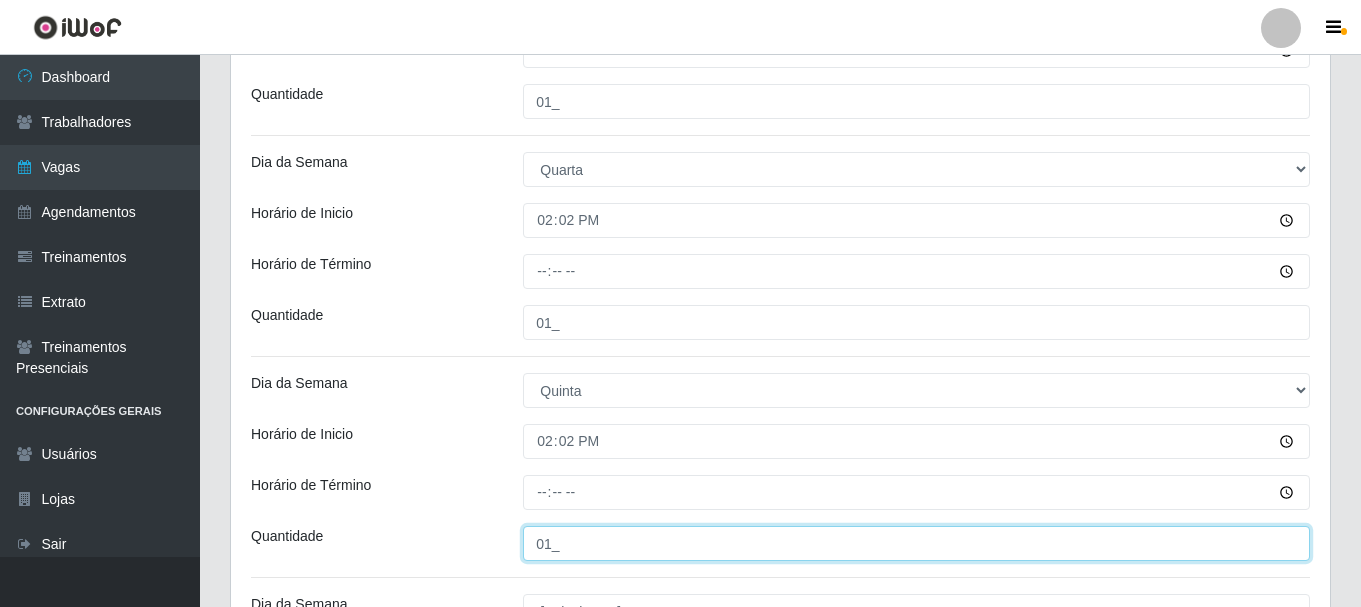 scroll, scrollTop: 794, scrollLeft: 0, axis: vertical 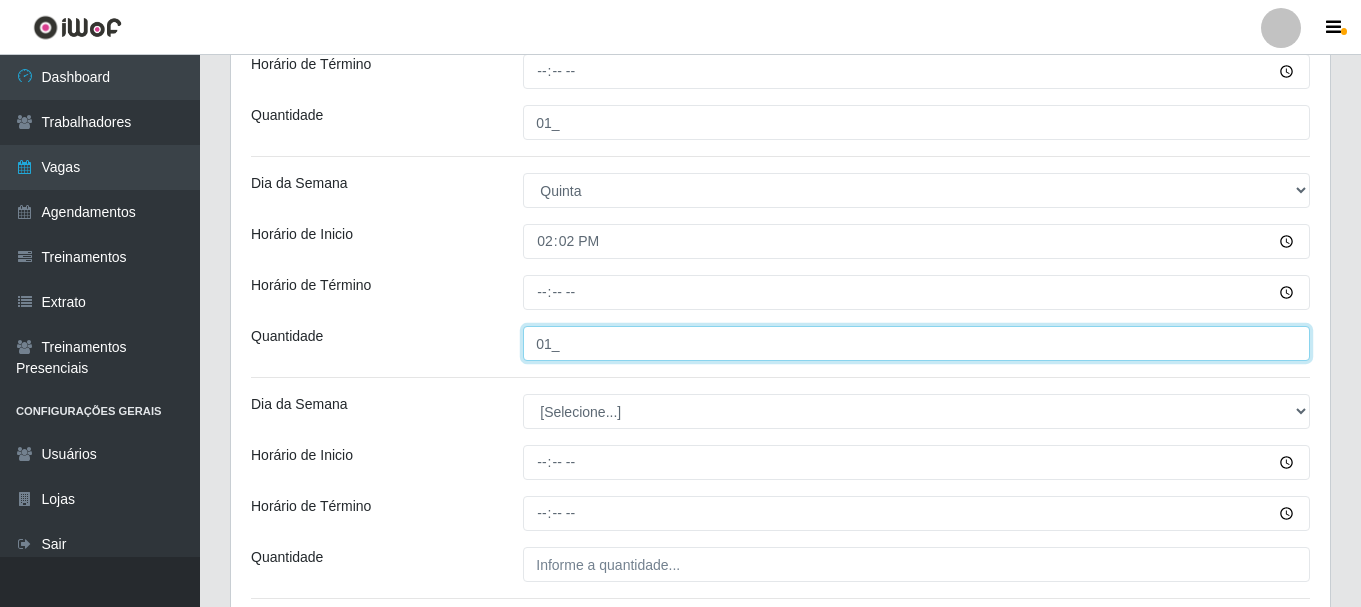 type on "01_" 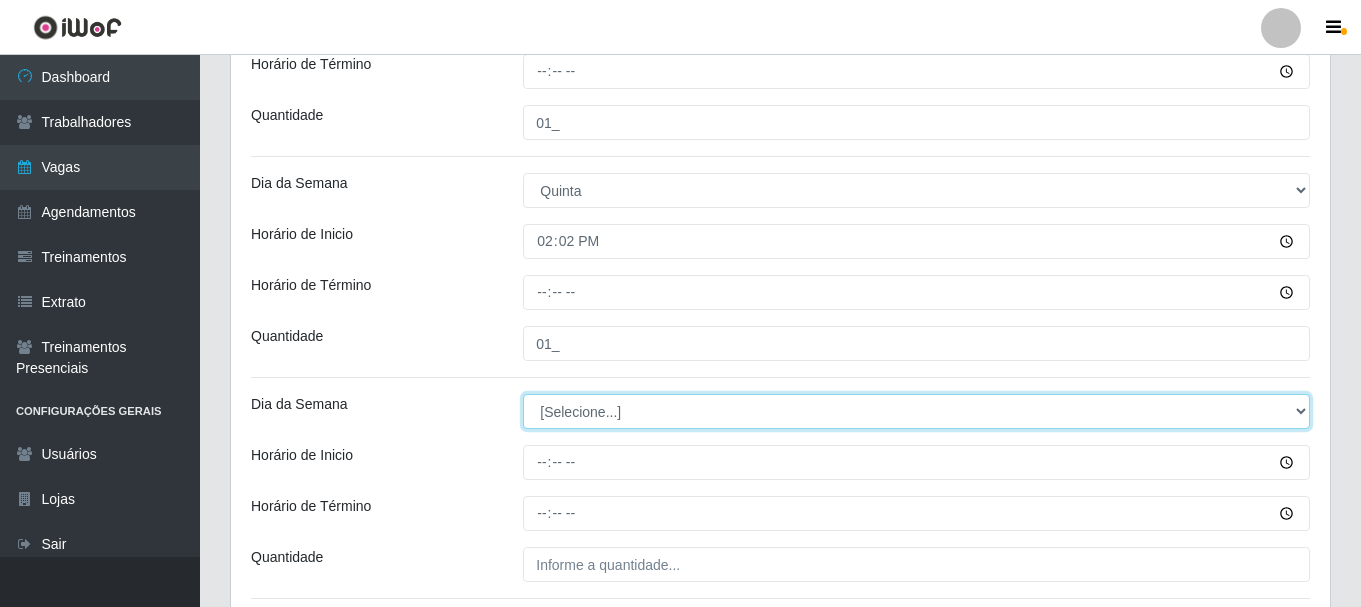 click on "[Selecione...] Segunda Terça Quarta Quinta Sexta Sábado Domingo" at bounding box center (916, 411) 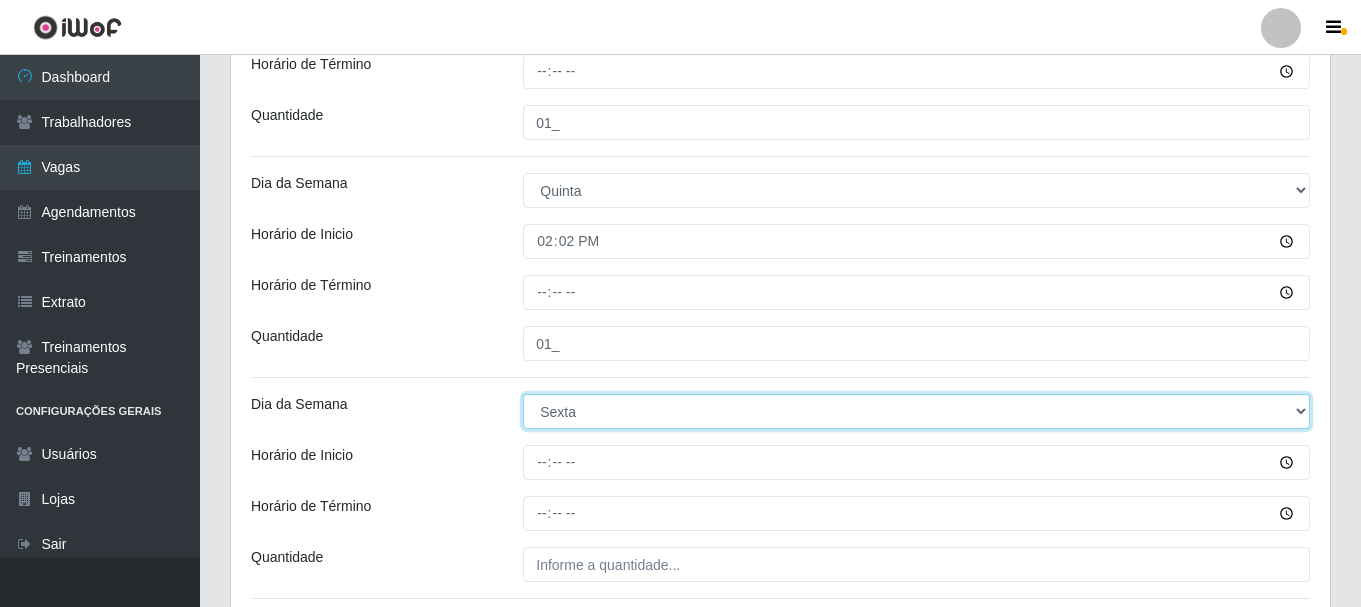 click on "[Selecione...] Segunda Terça Quarta Quinta Sexta Sábado Domingo" at bounding box center (916, 411) 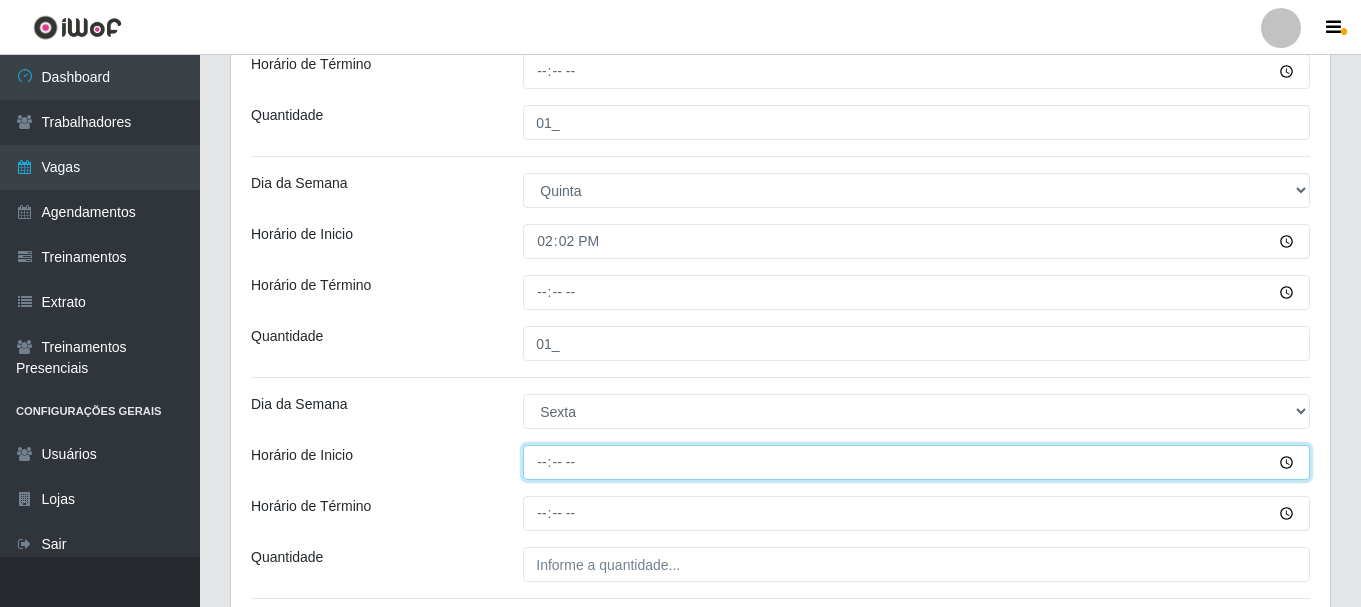 click on "Horário de Inicio" at bounding box center [916, 462] 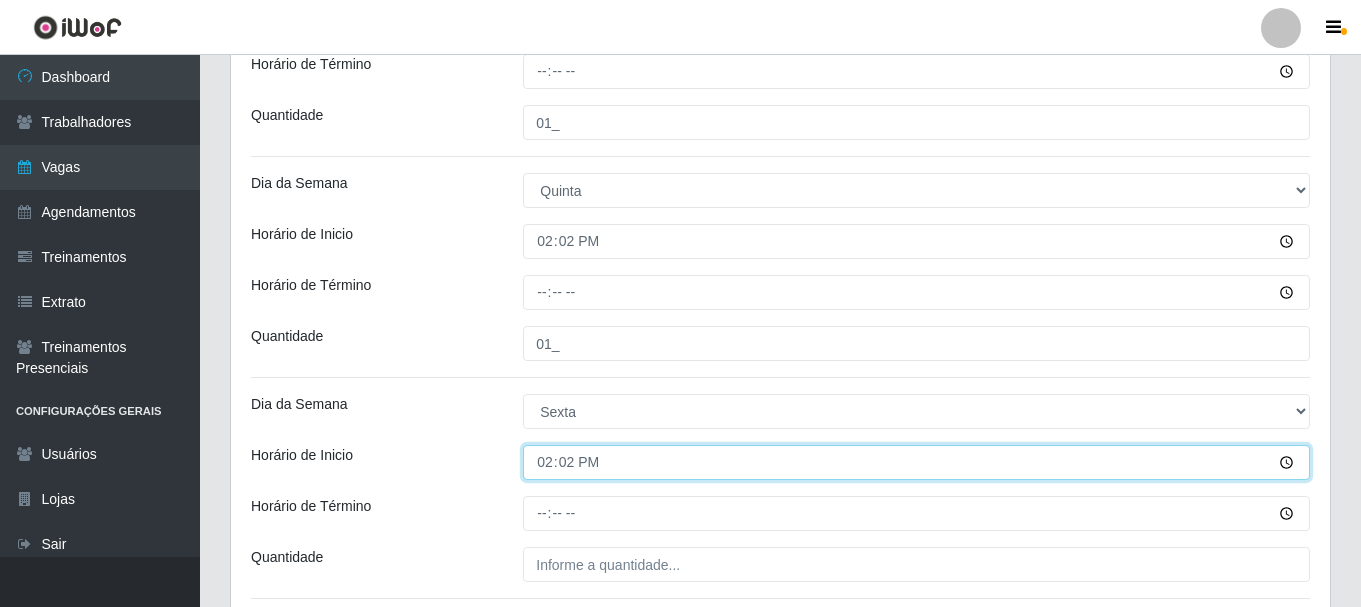 type on "[TIME]" 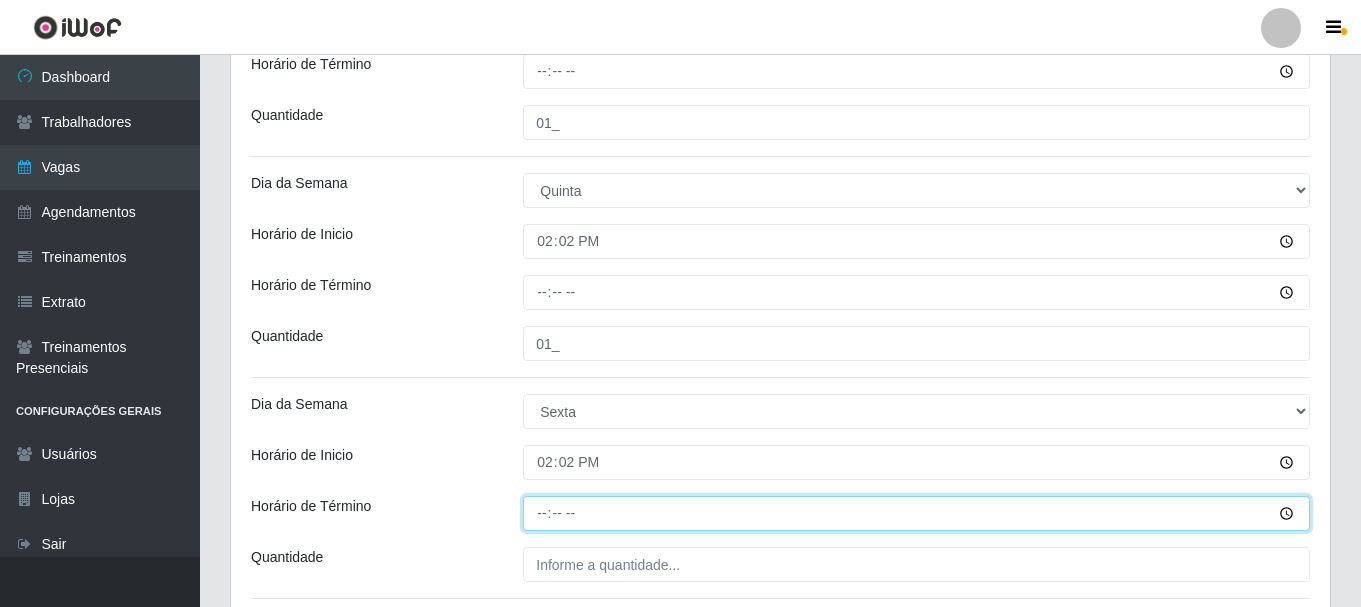 type on "[TIME]" 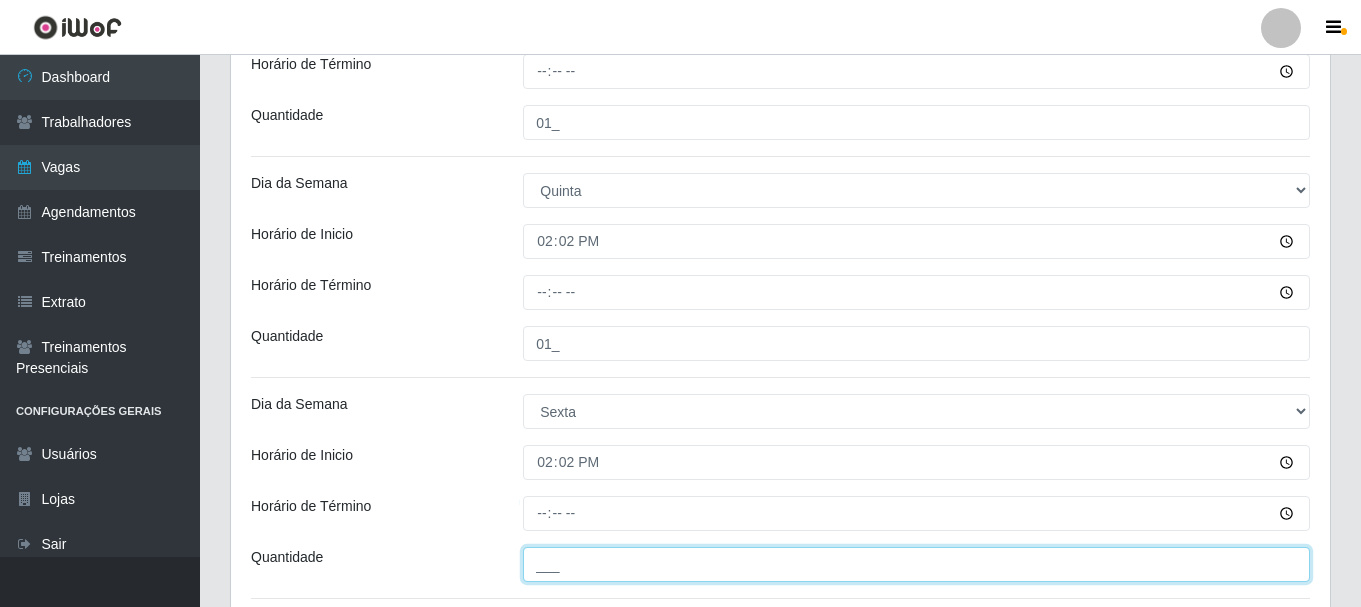 click on "___" at bounding box center [916, 564] 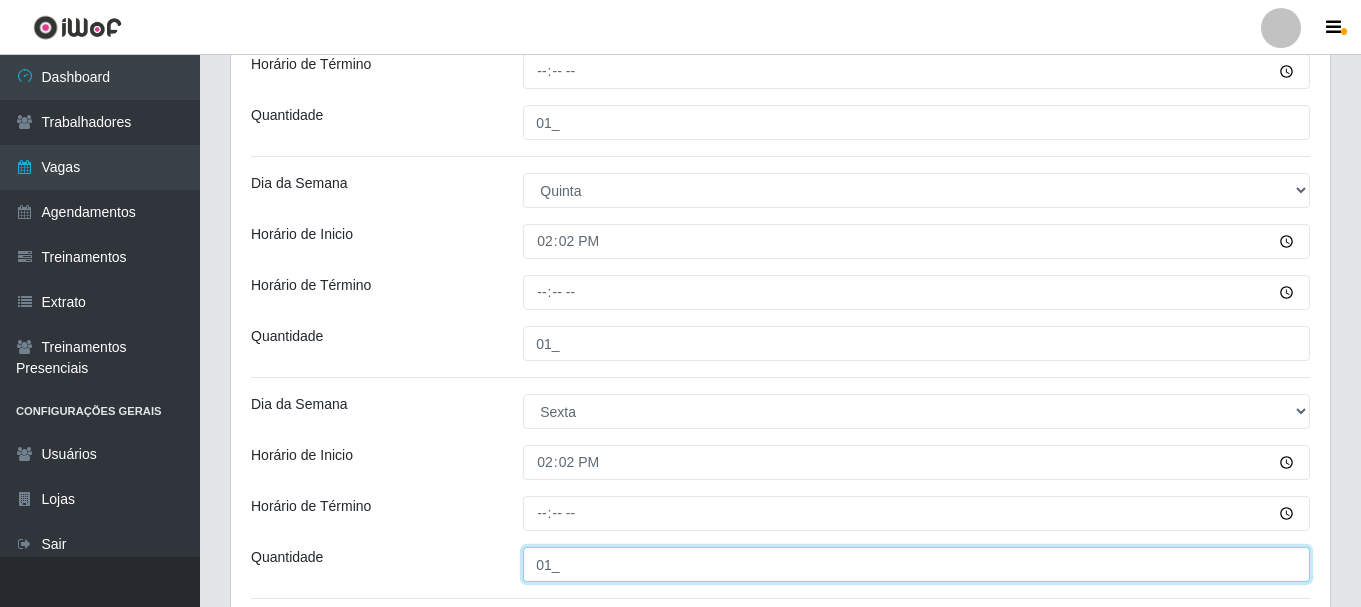 scroll, scrollTop: 957, scrollLeft: 0, axis: vertical 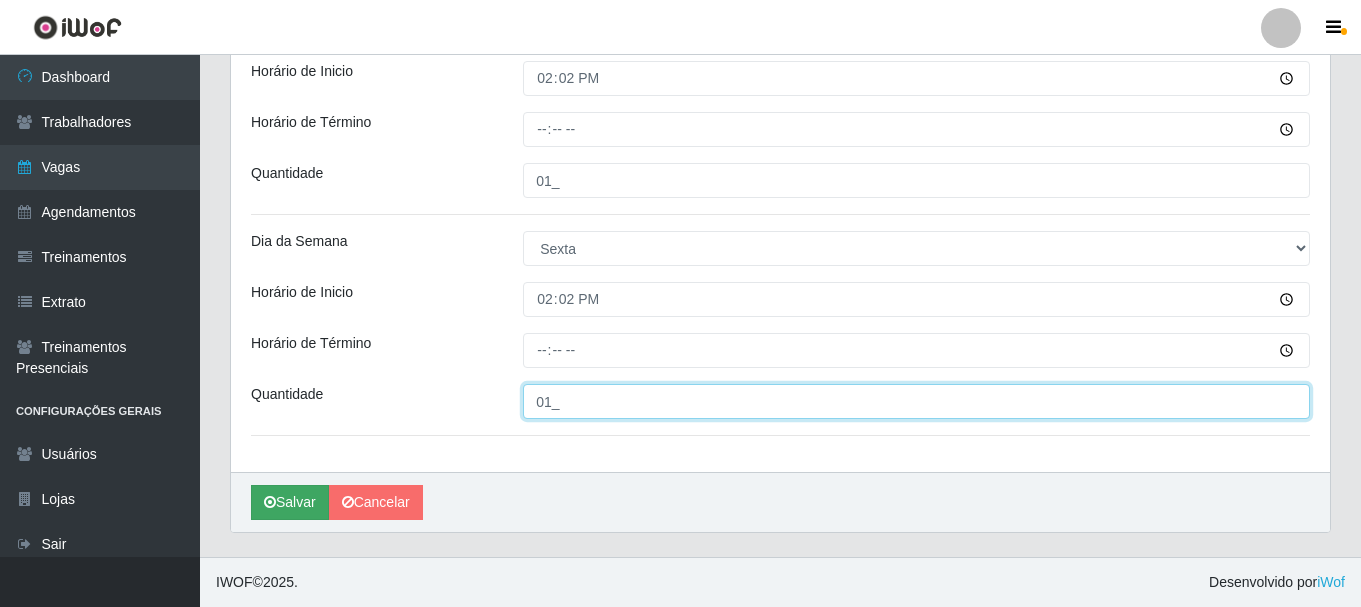 type on "01_" 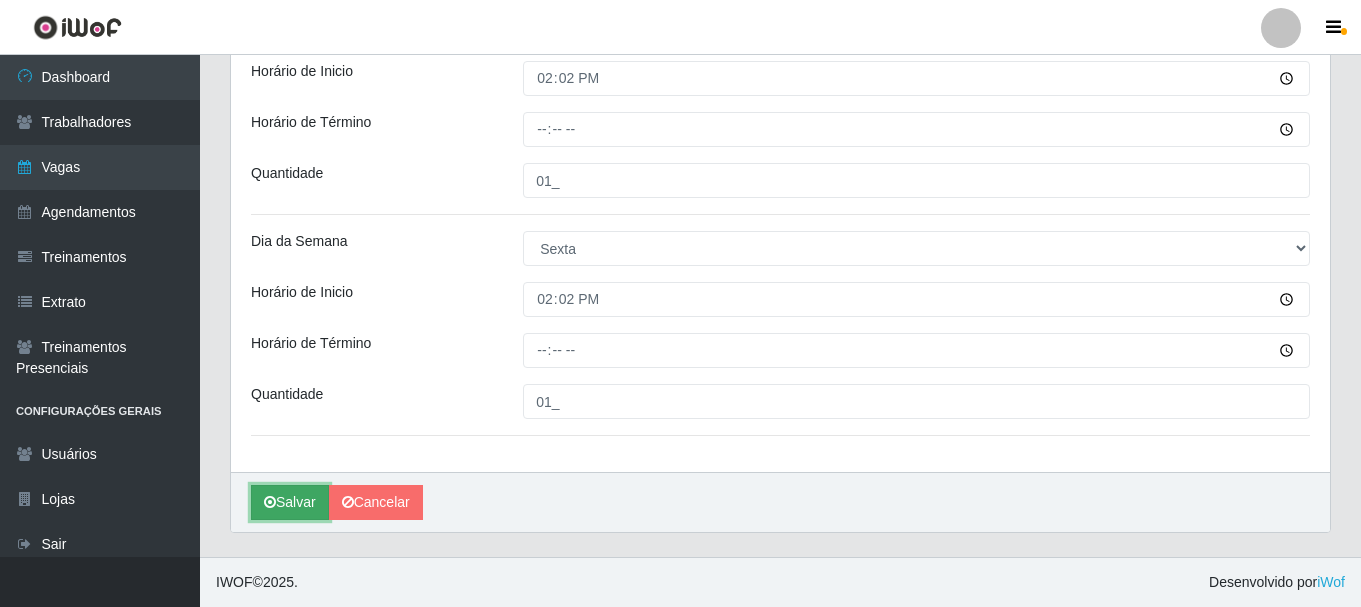 click on "Salvar" at bounding box center (290, 502) 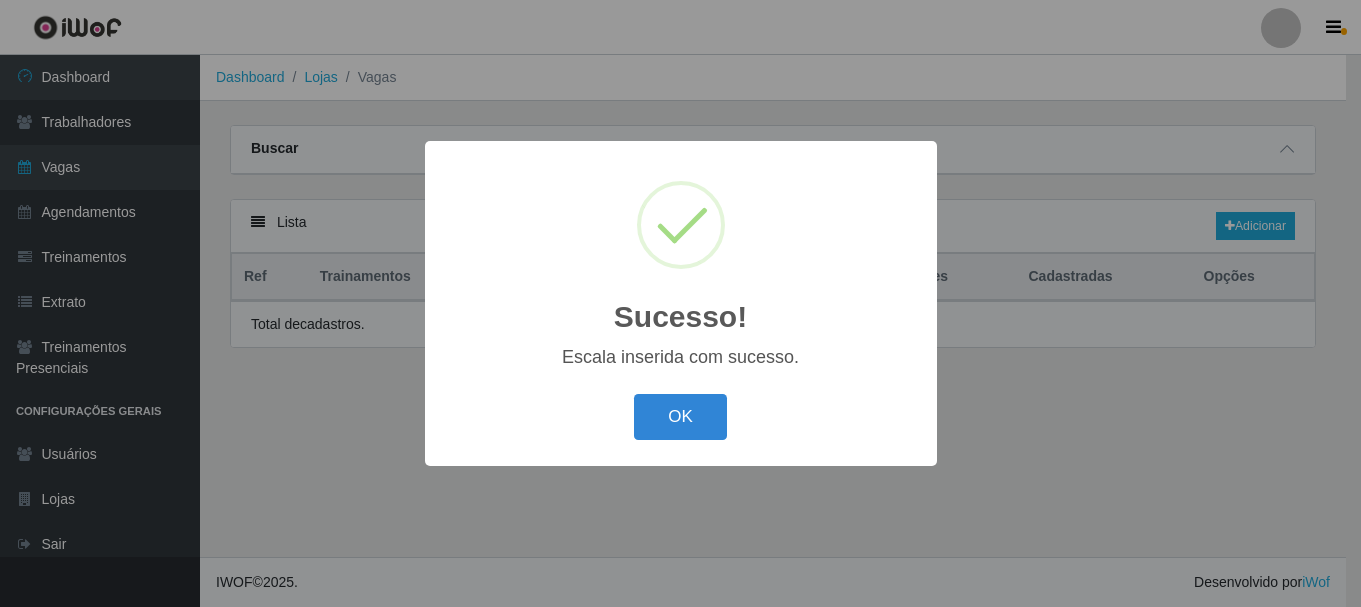 scroll, scrollTop: 0, scrollLeft: 0, axis: both 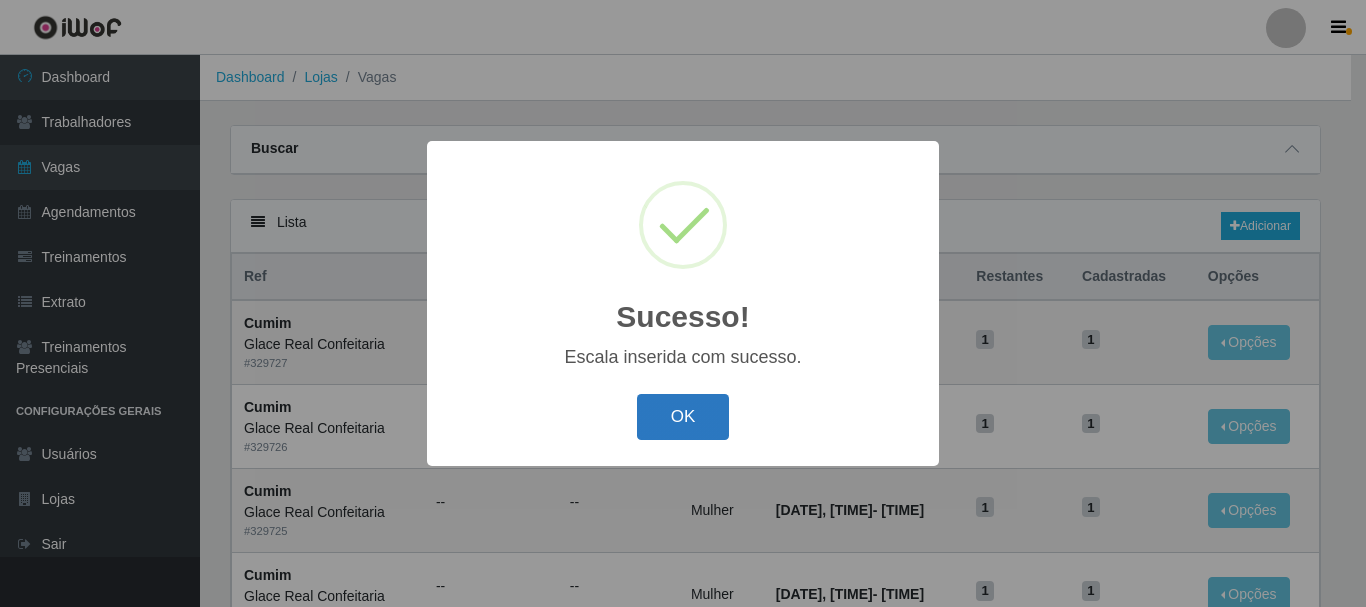 click on "OK" at bounding box center (683, 417) 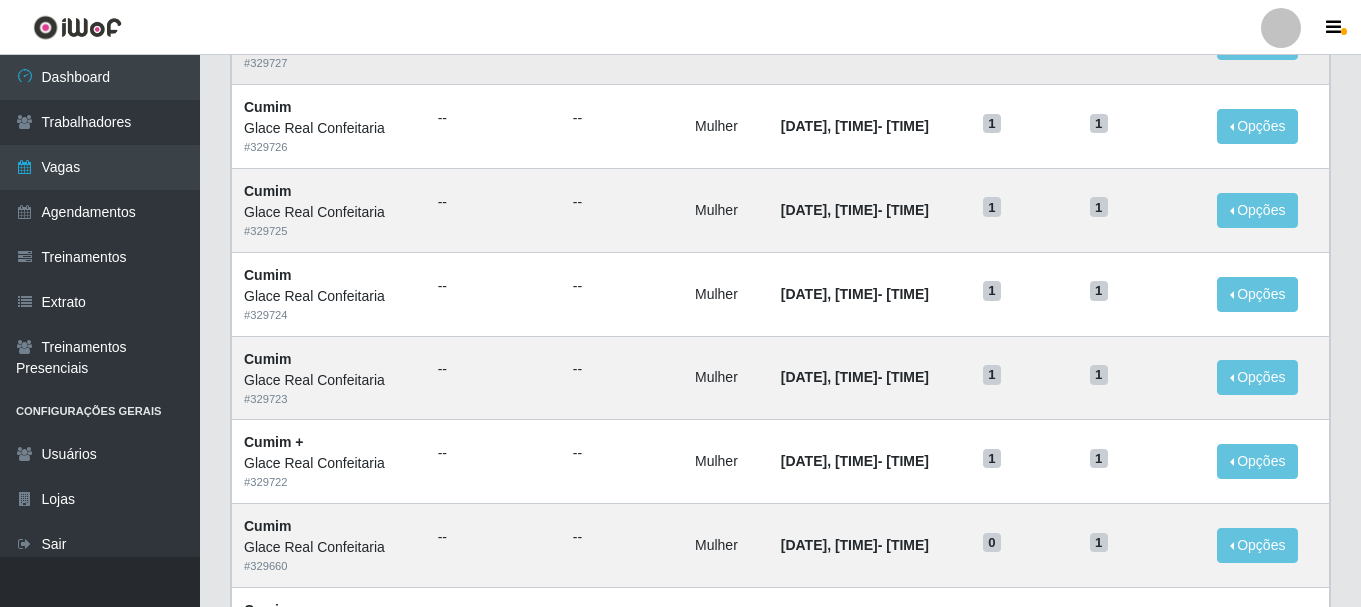 scroll, scrollTop: 0, scrollLeft: 0, axis: both 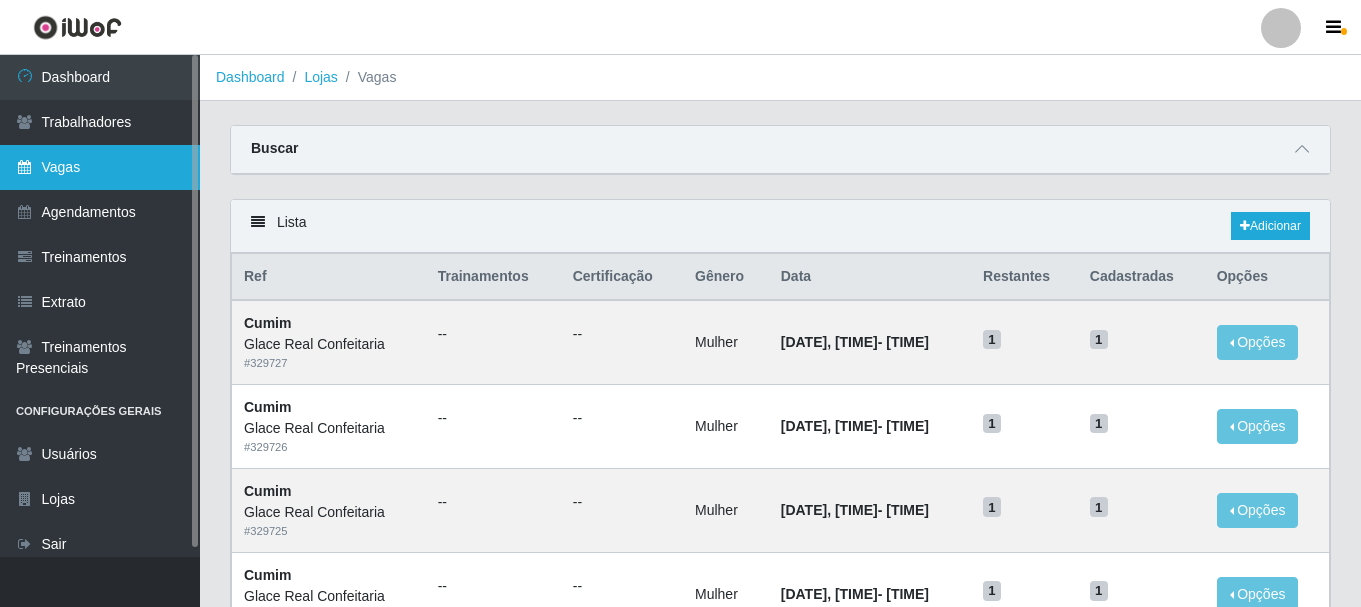 click on "Vagas" at bounding box center (100, 167) 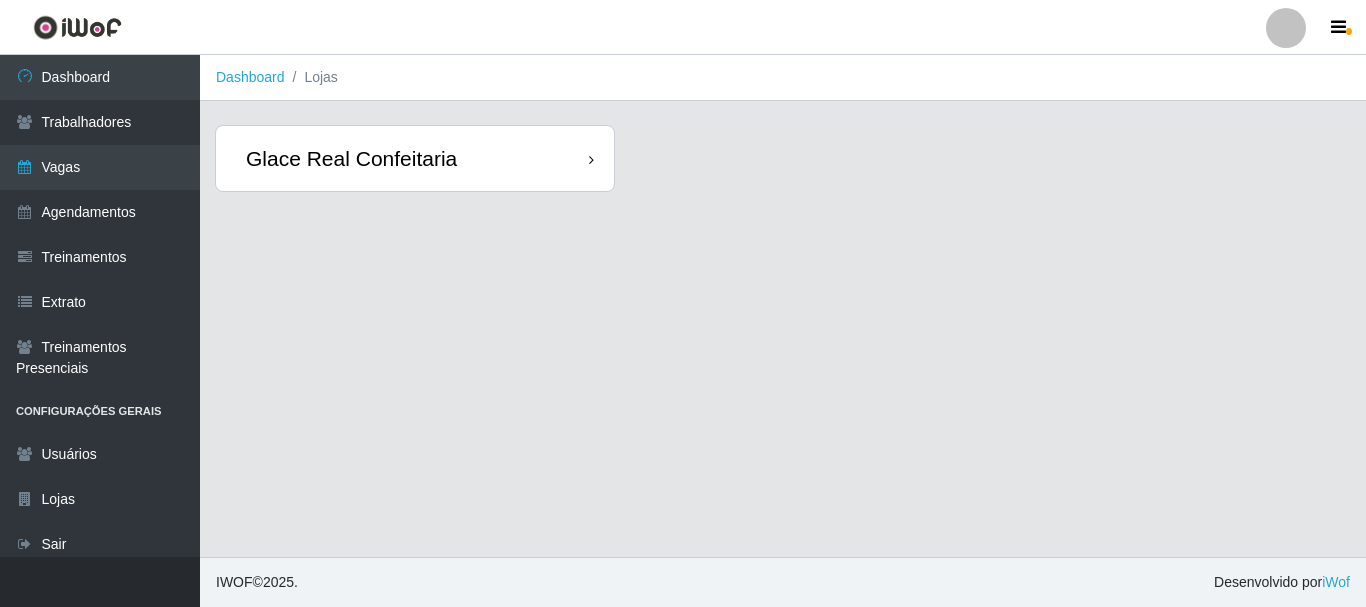 click on "Glace Real Confeitaria" at bounding box center (351, 158) 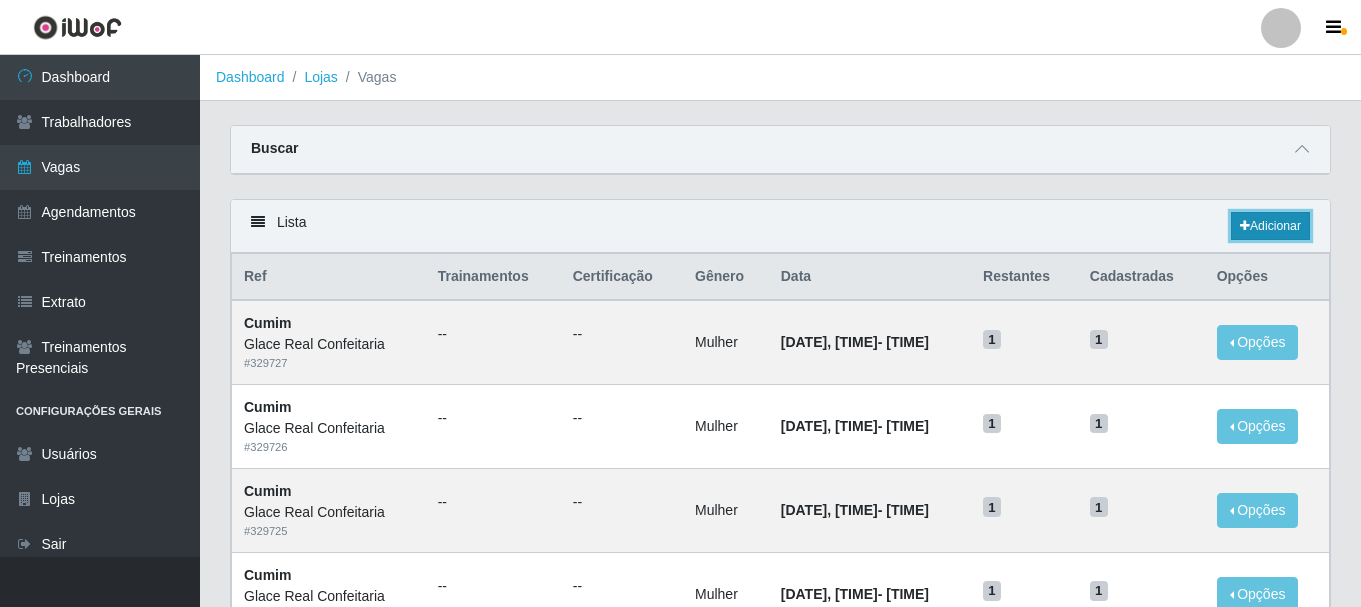 click on "Adicionar" at bounding box center [1270, 226] 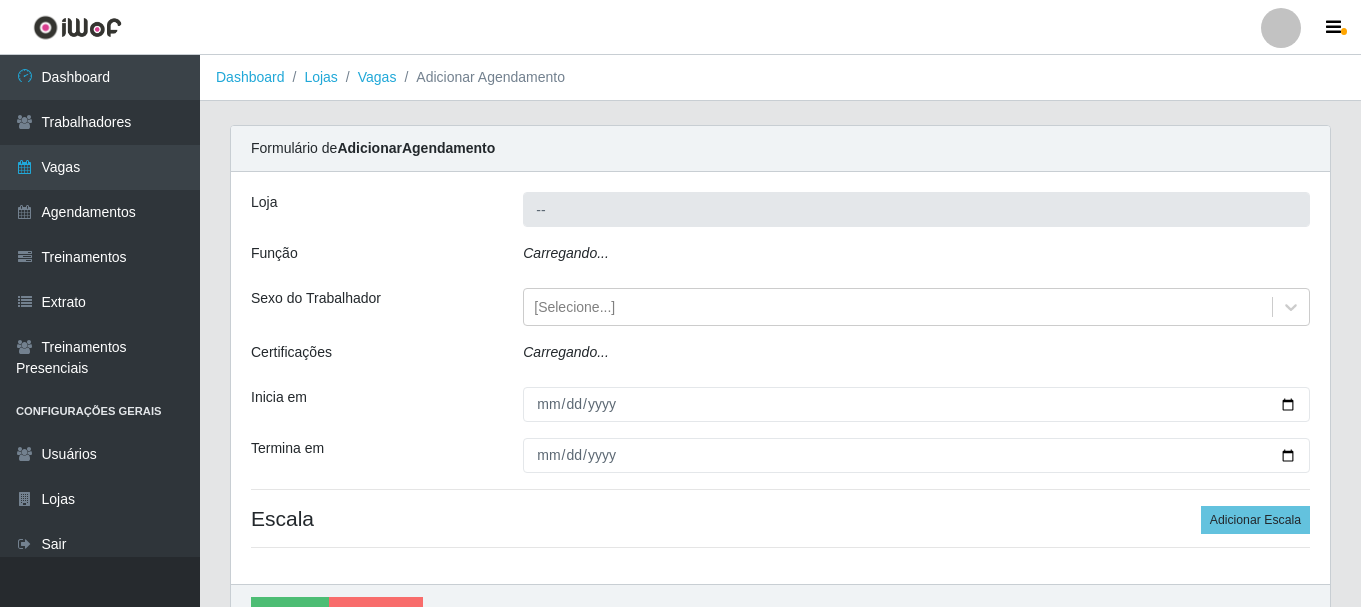type on "Glace Real Confeitaria" 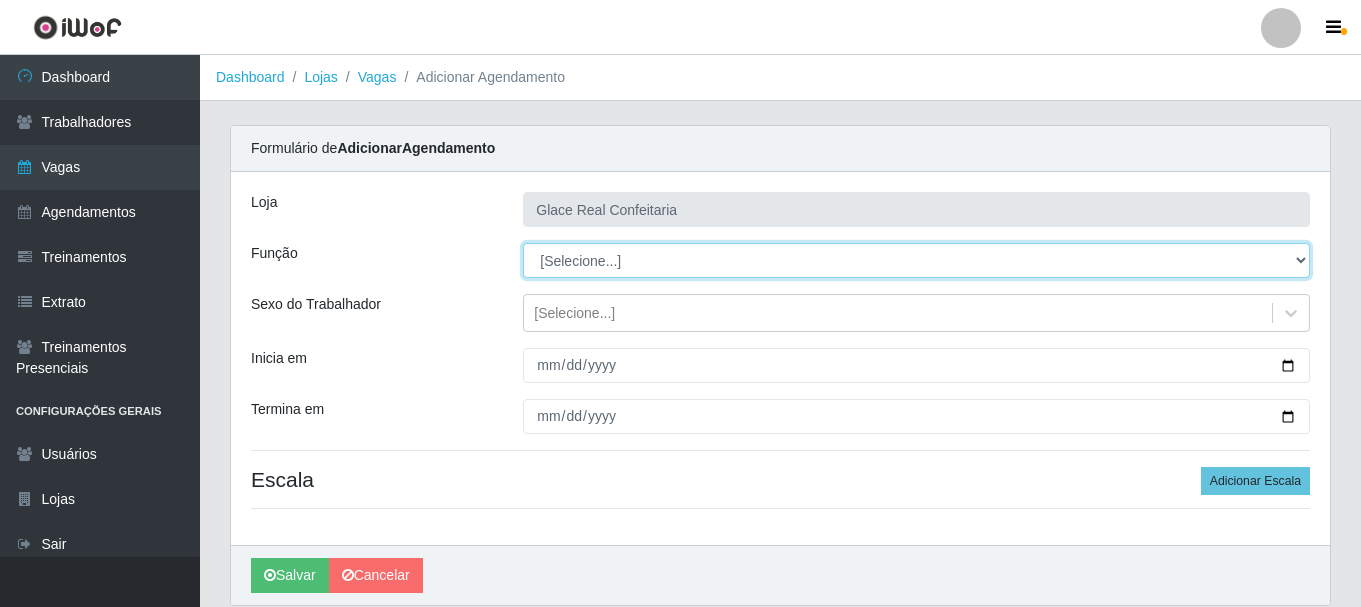 click on "[Selecione...] ASG ASG + ASG ++ Auxiliar de Cozinha Auxiliar de Cozinha + Auxiliar de Cozinha ++ Cumim Cumim + Cumim ++ Garçom Garçom + Garçom ++  Operador de Caixa Operador de Caixa + Operador de Caixa ++" at bounding box center [916, 260] 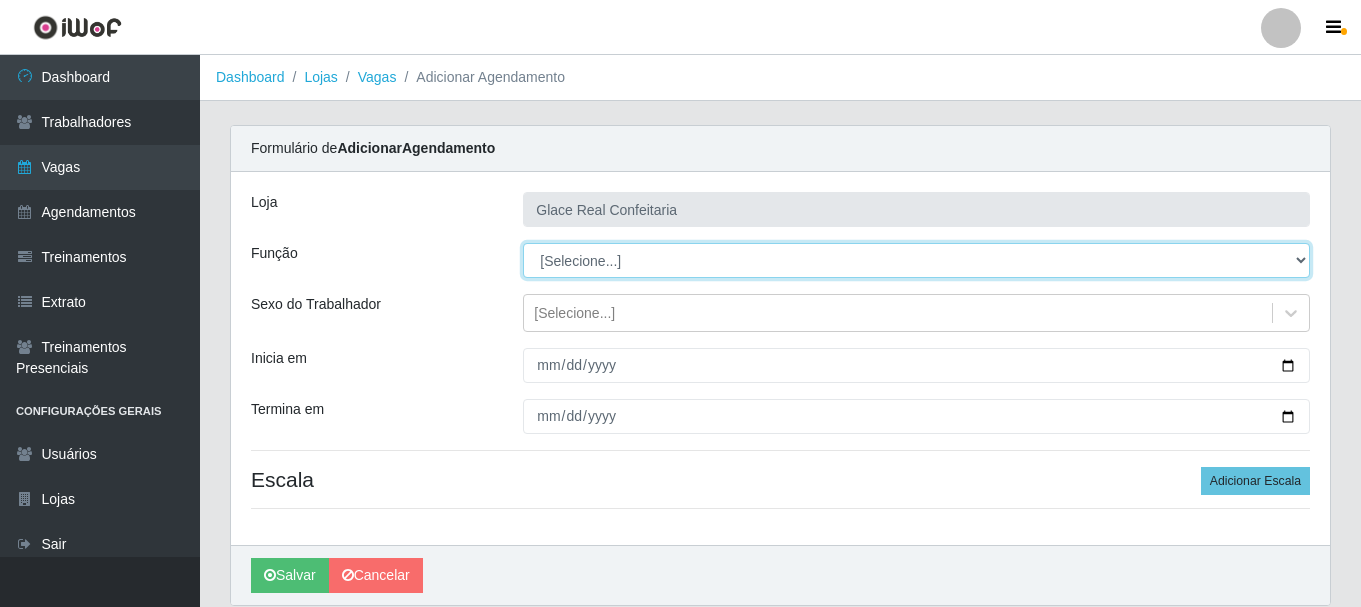 select on "17" 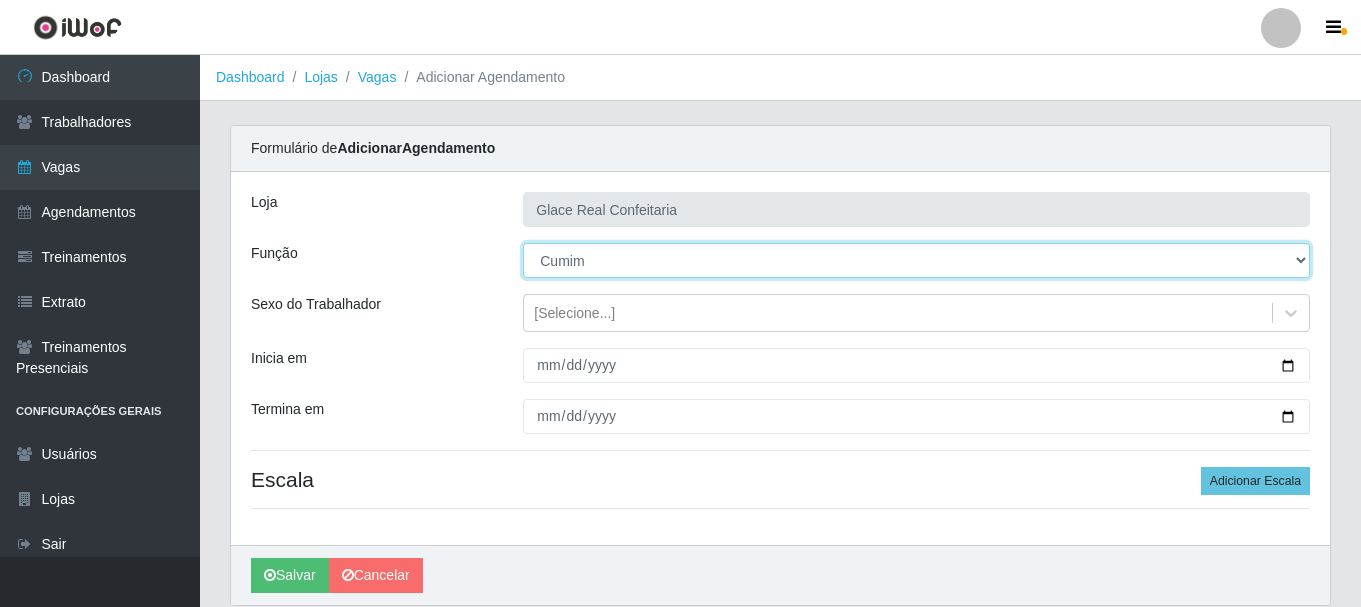 click on "[Selecione...] ASG ASG + ASG ++ Auxiliar de Cozinha Auxiliar de Cozinha + Auxiliar de Cozinha ++ Cumim Cumim + Cumim ++ Garçom Garçom + Garçom ++  Operador de Caixa Operador de Caixa + Operador de Caixa ++" at bounding box center [916, 260] 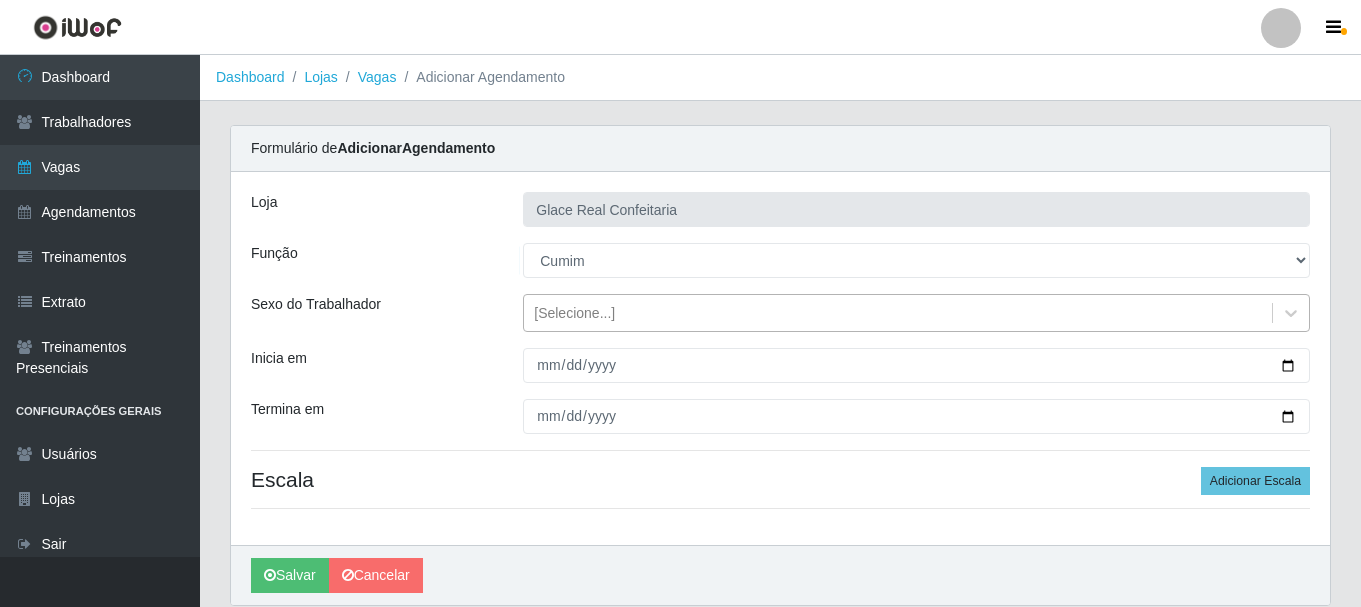 click on "[Selecione...]" at bounding box center [574, 313] 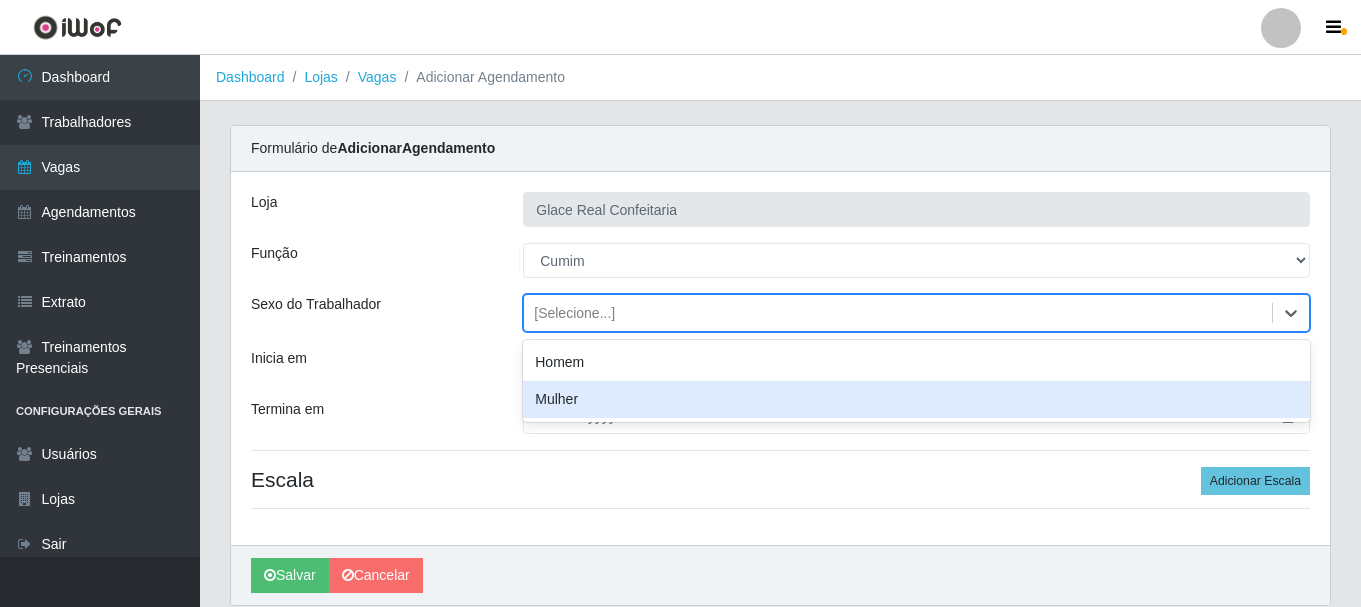 click on "Mulher" at bounding box center (916, 399) 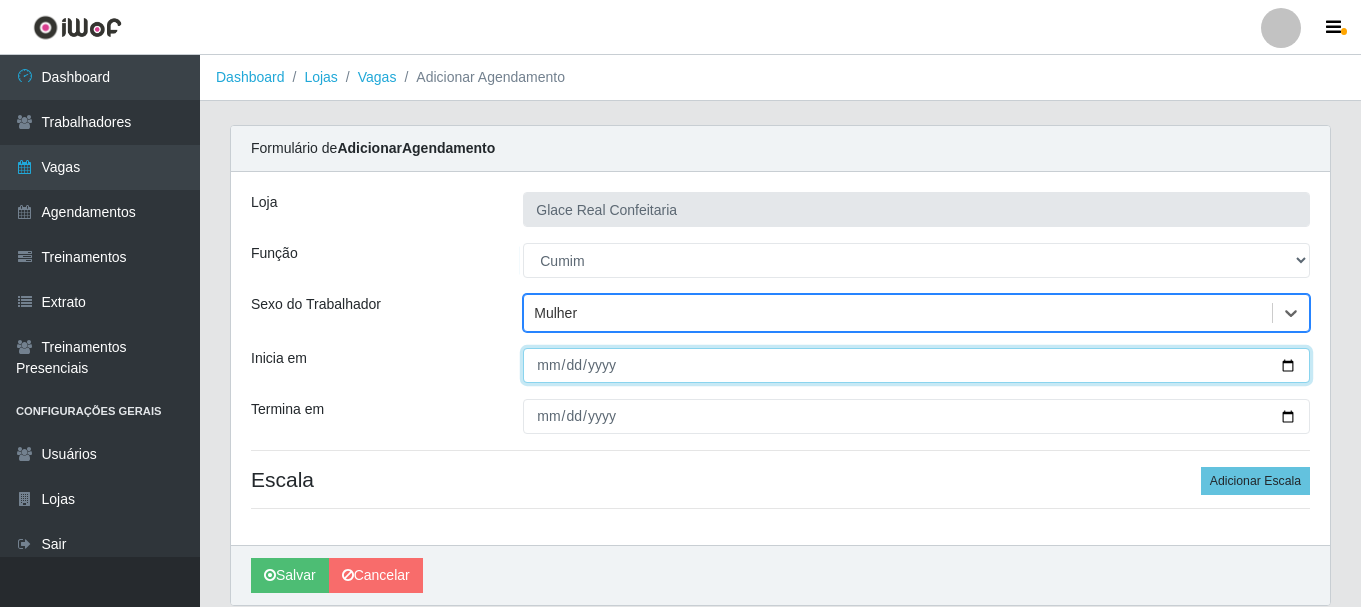 click on "Inicia em" at bounding box center [916, 365] 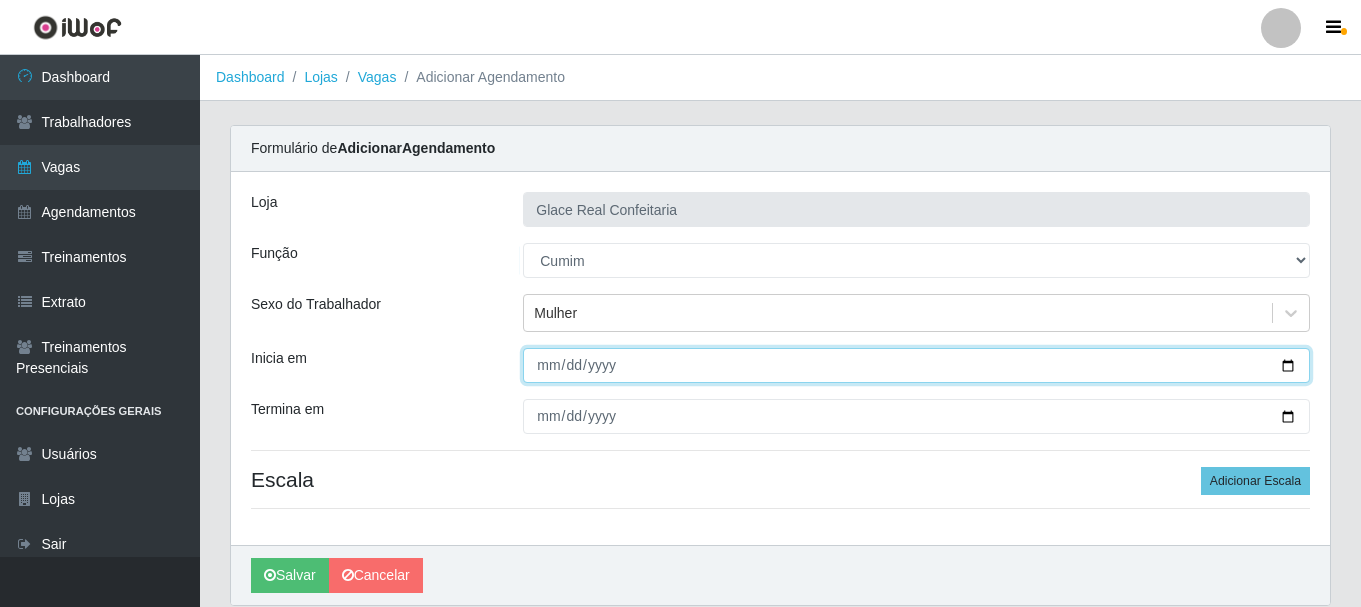 click on "Inicia em" at bounding box center [916, 365] 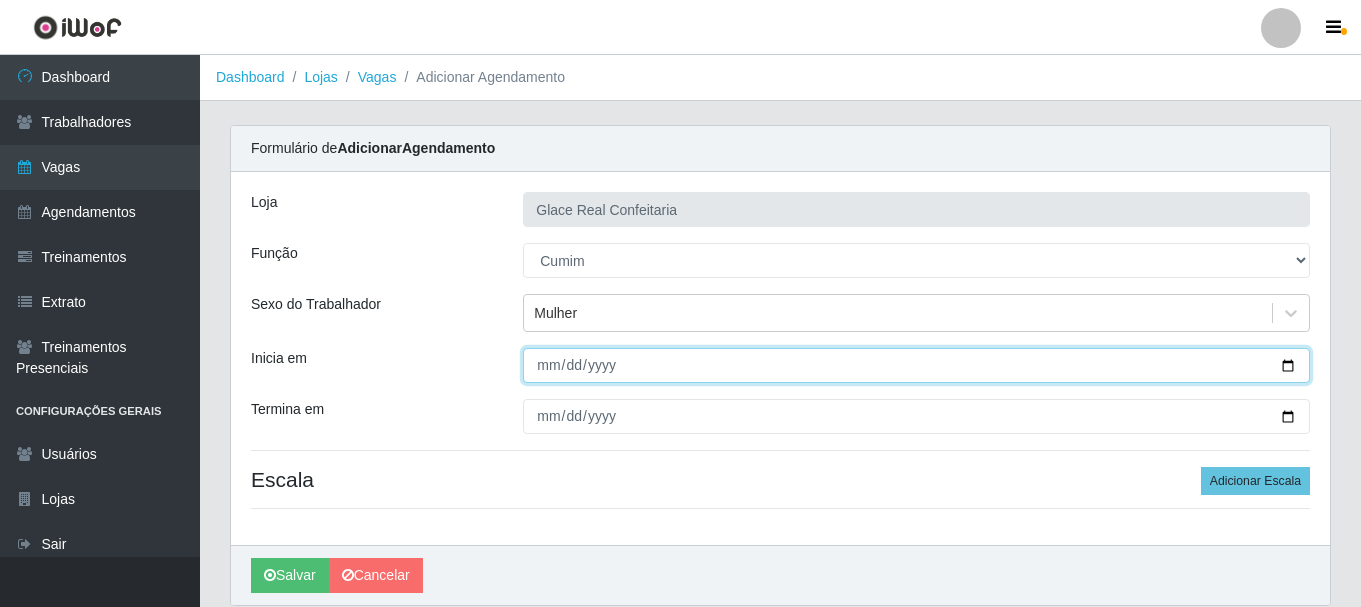 type on "[DATE]" 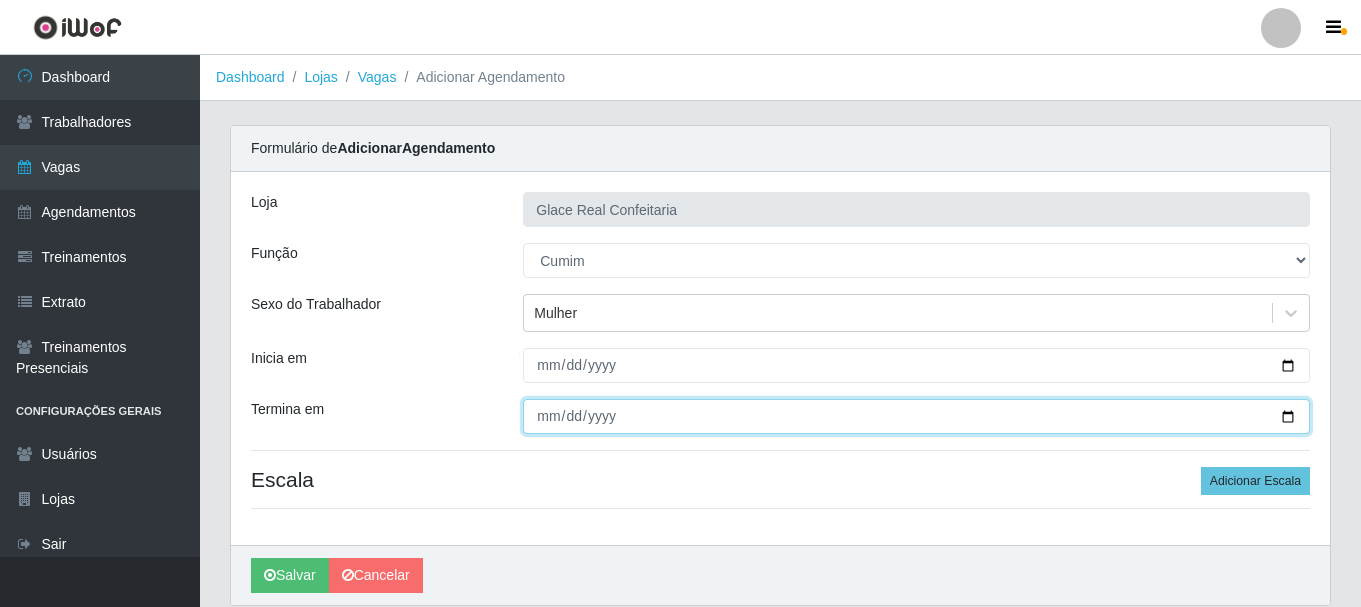 click on "Termina em" at bounding box center (916, 416) 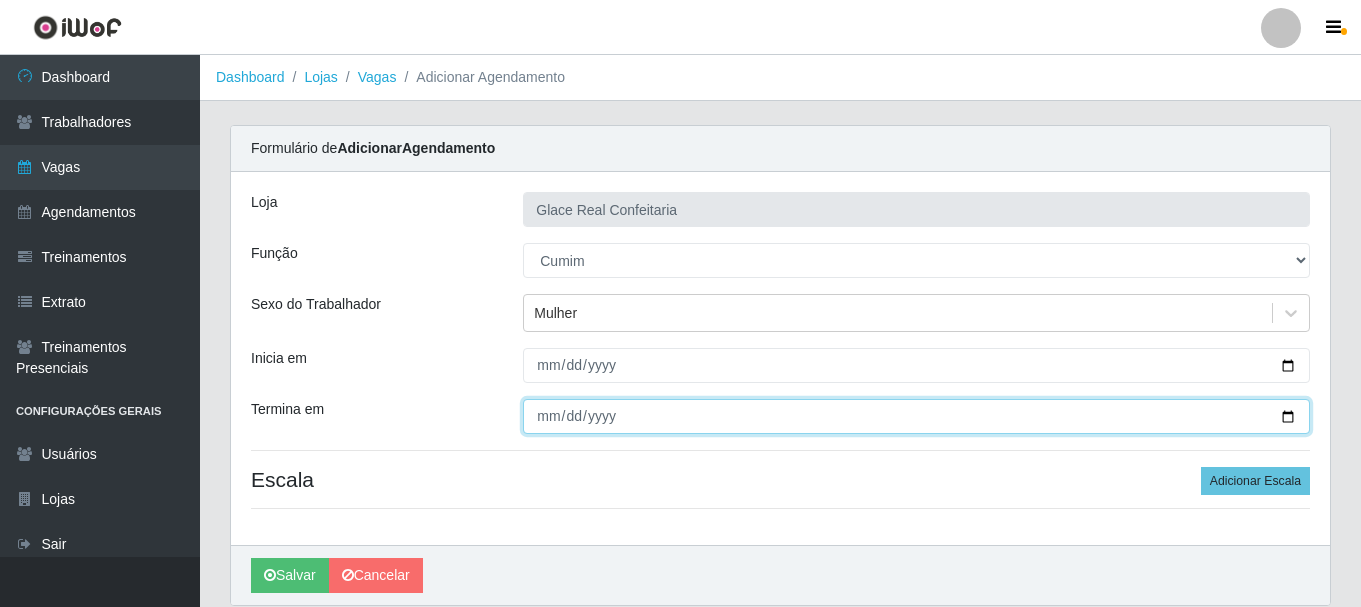 type on "[DATE]" 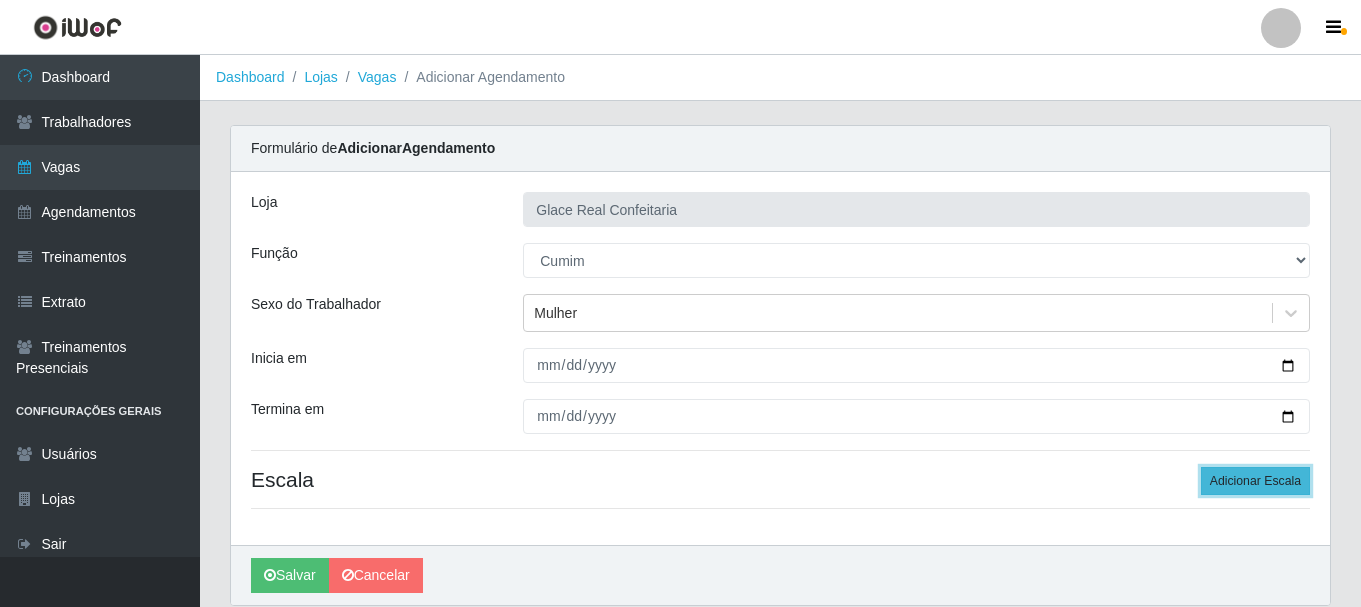 click on "Adicionar Escala" at bounding box center [1255, 481] 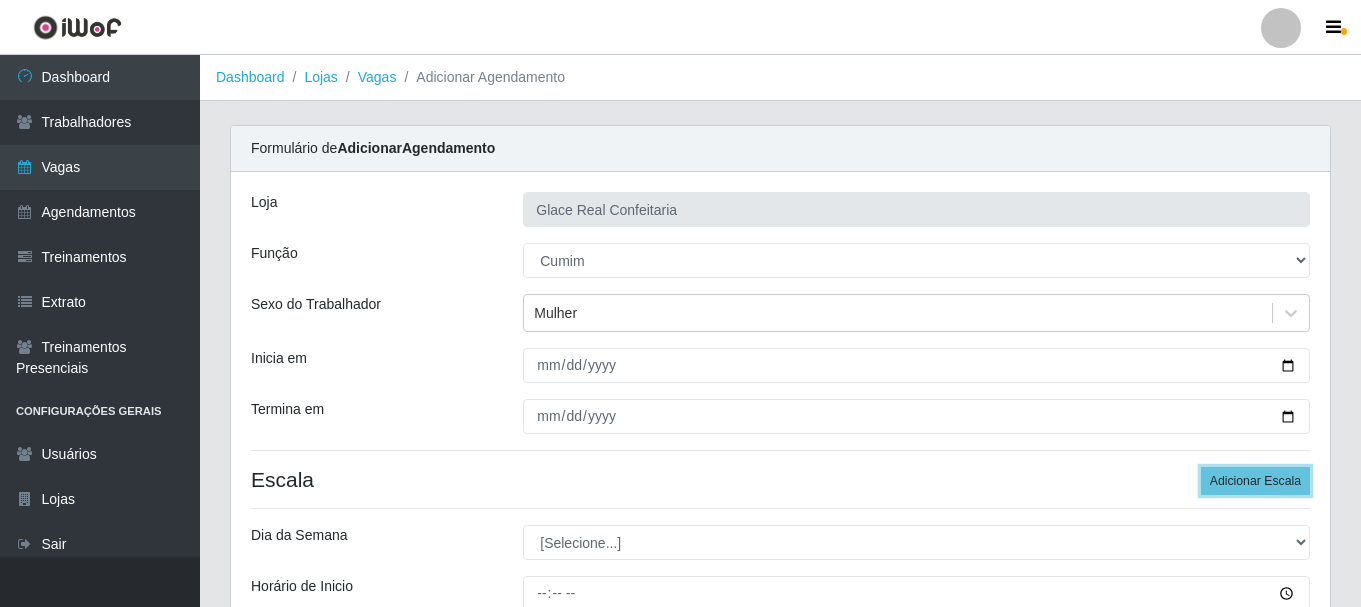 scroll, scrollTop: 200, scrollLeft: 0, axis: vertical 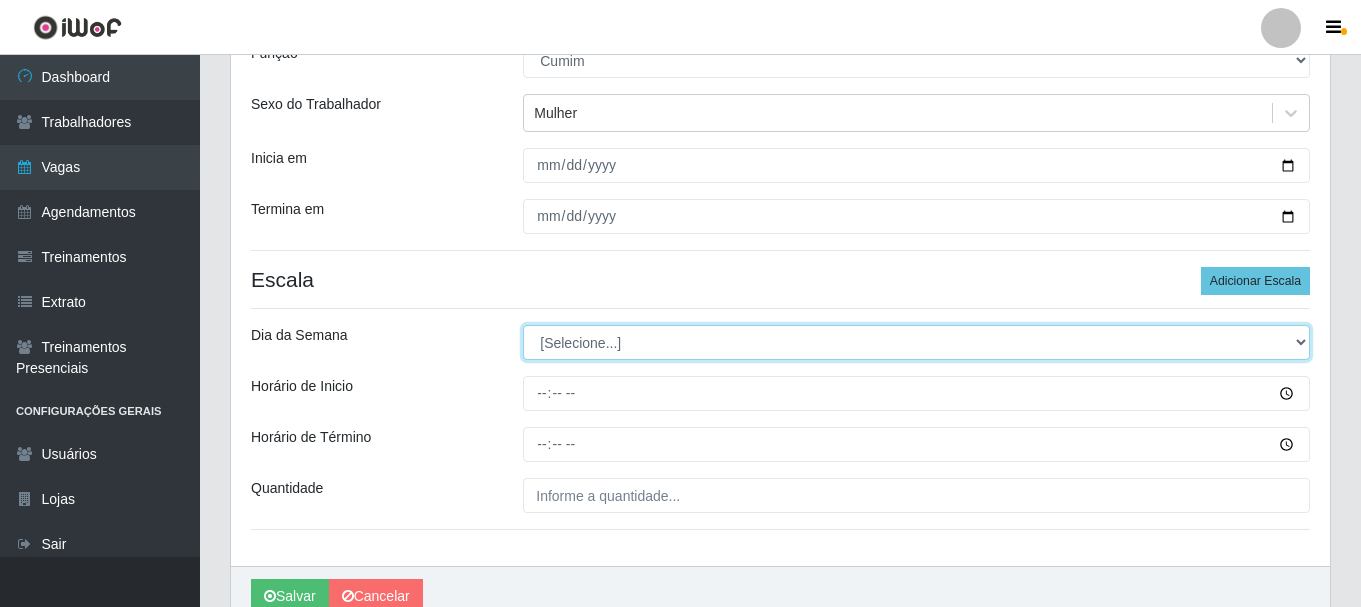click on "[Selecione...] Segunda Terça Quarta Quinta Sexta Sábado Domingo" at bounding box center [916, 342] 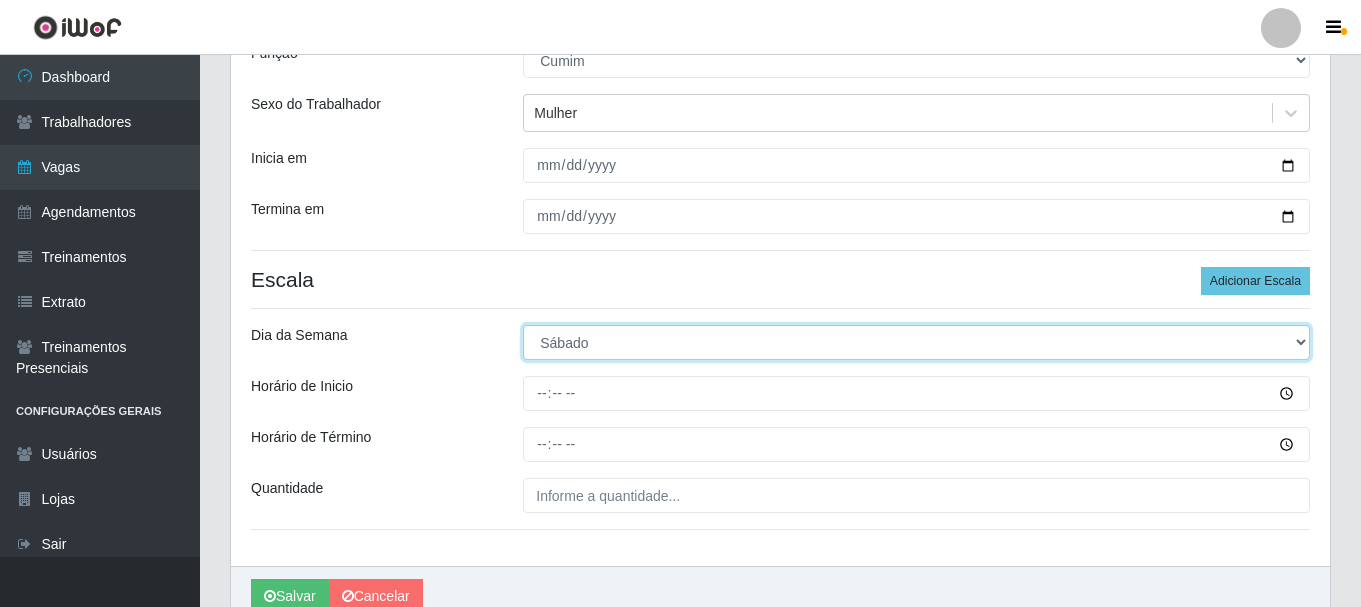 click on "[Selecione...] Segunda Terça Quarta Quinta Sexta Sábado Domingo" at bounding box center [916, 342] 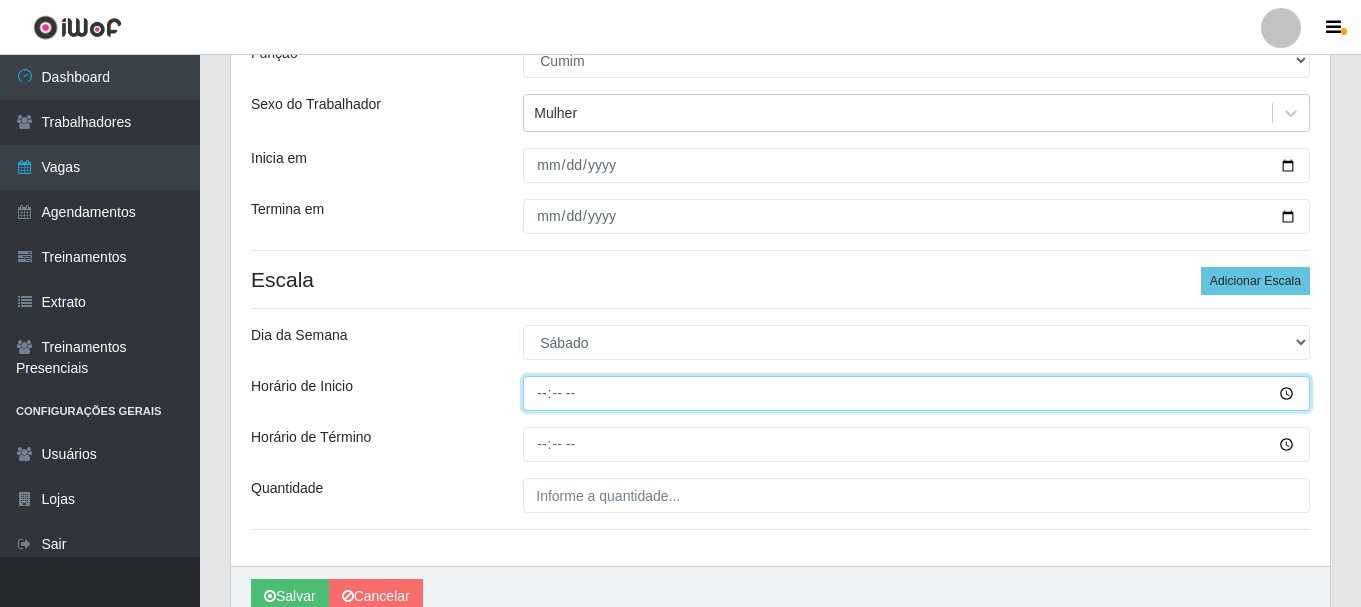 click on "Horário de Inicio" at bounding box center [916, 393] 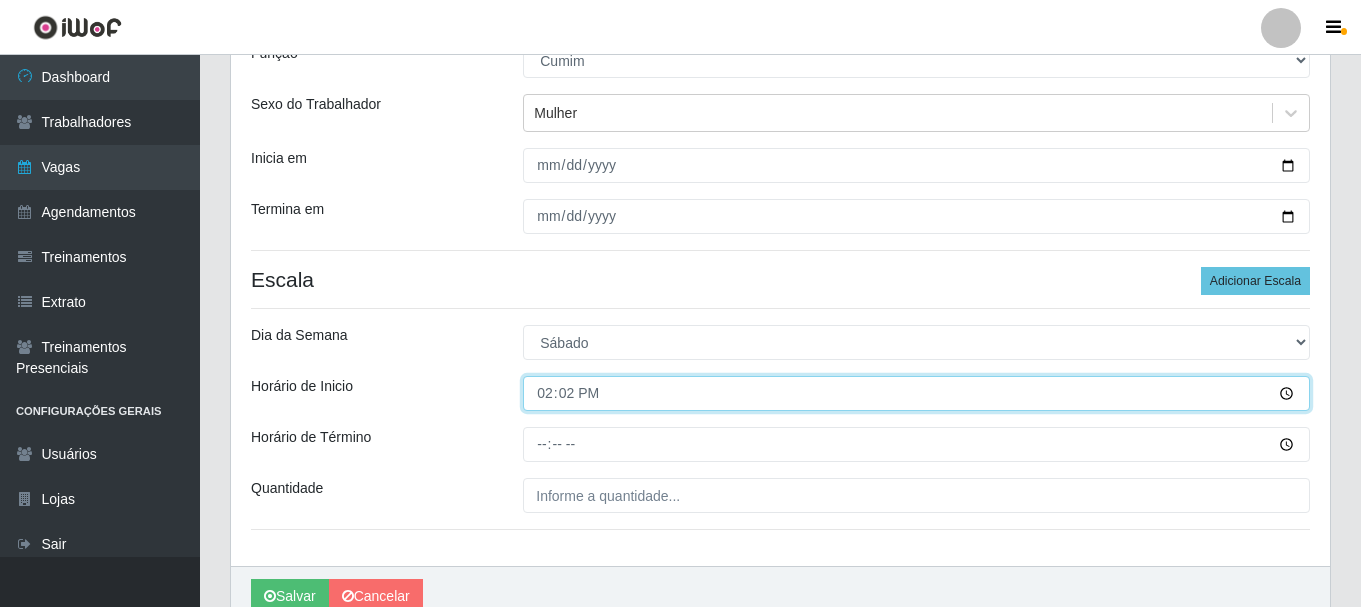 type on "[TIME]" 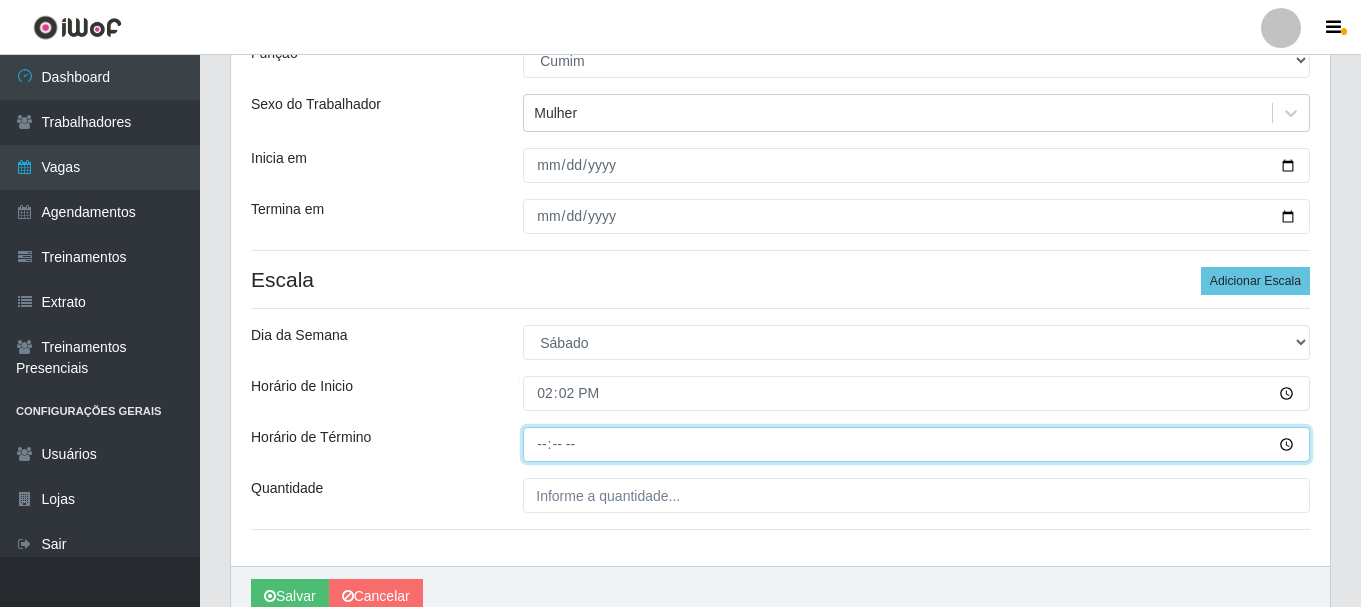 type on "[TIME]" 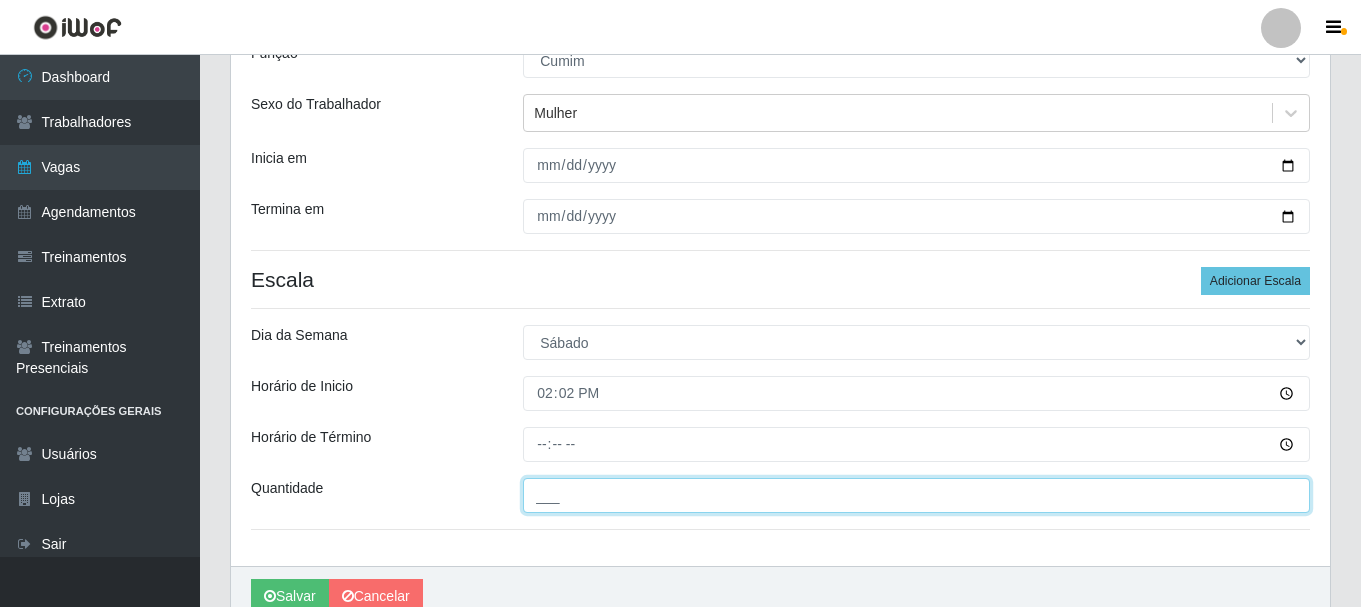 click on "___" at bounding box center [916, 495] 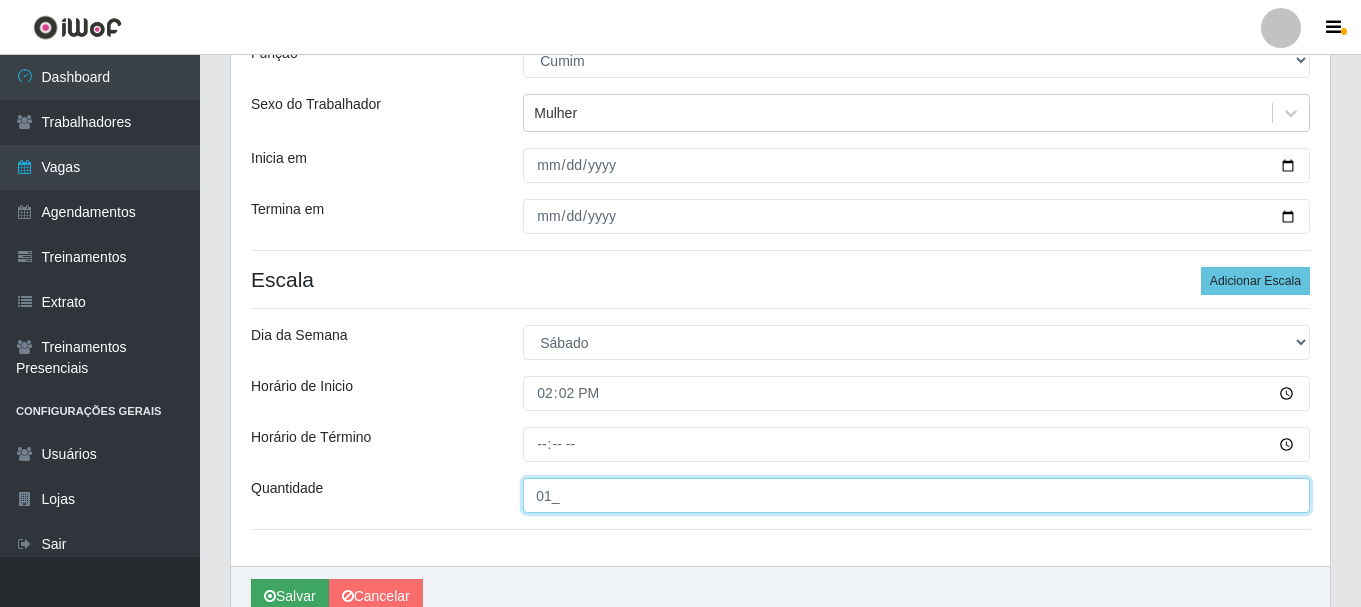 type on "01_" 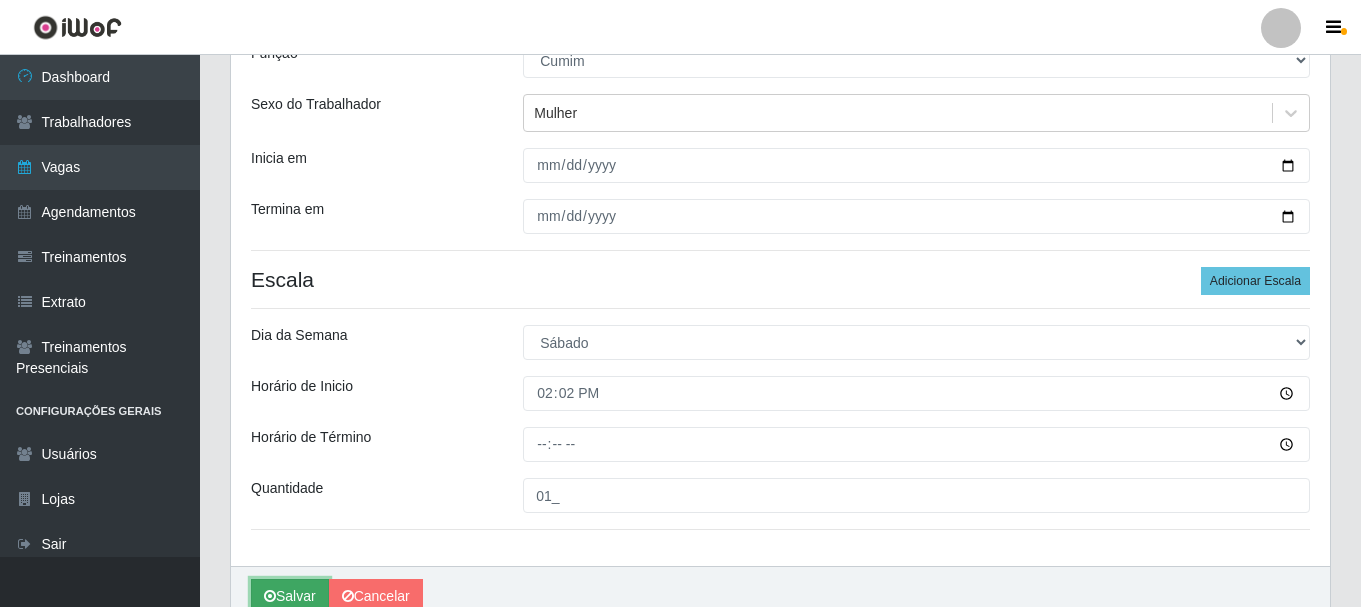 click on "Salvar" at bounding box center (290, 596) 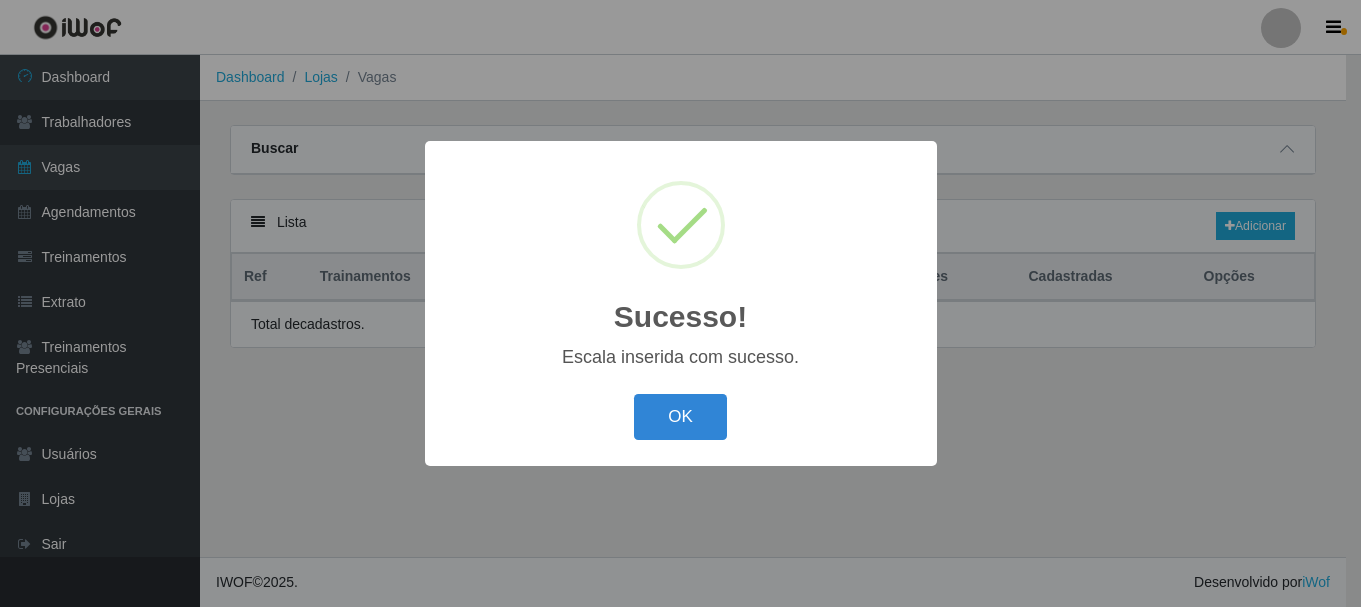 scroll, scrollTop: 0, scrollLeft: 0, axis: both 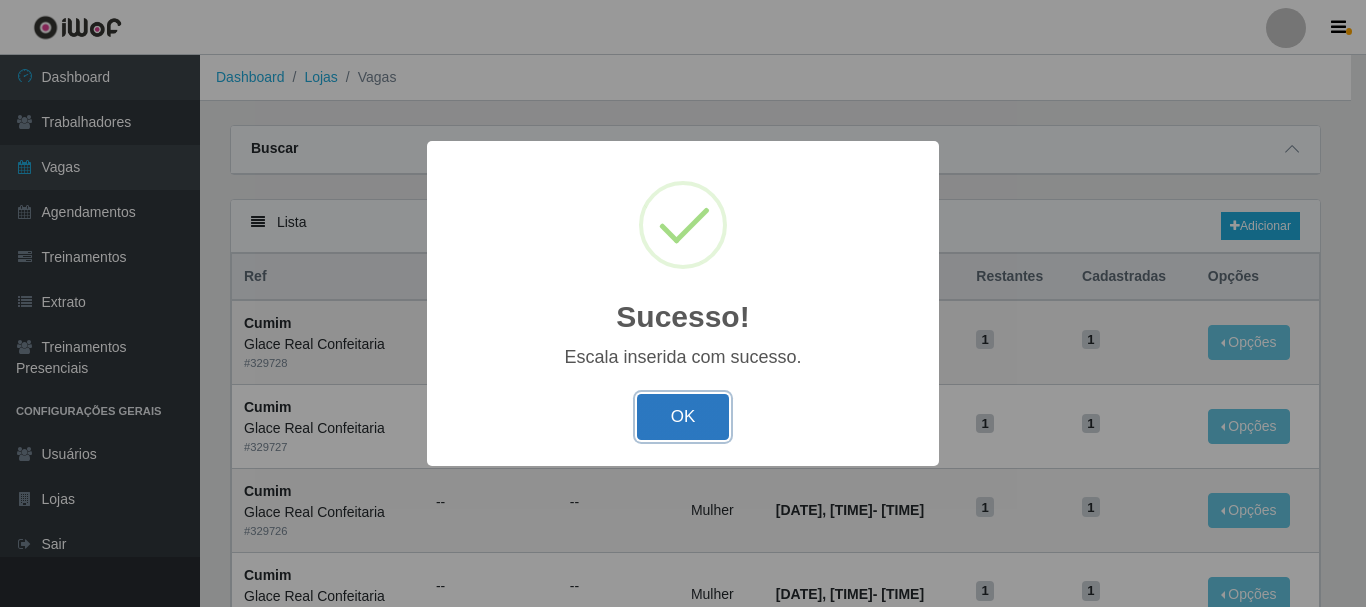 click on "OK" at bounding box center (683, 417) 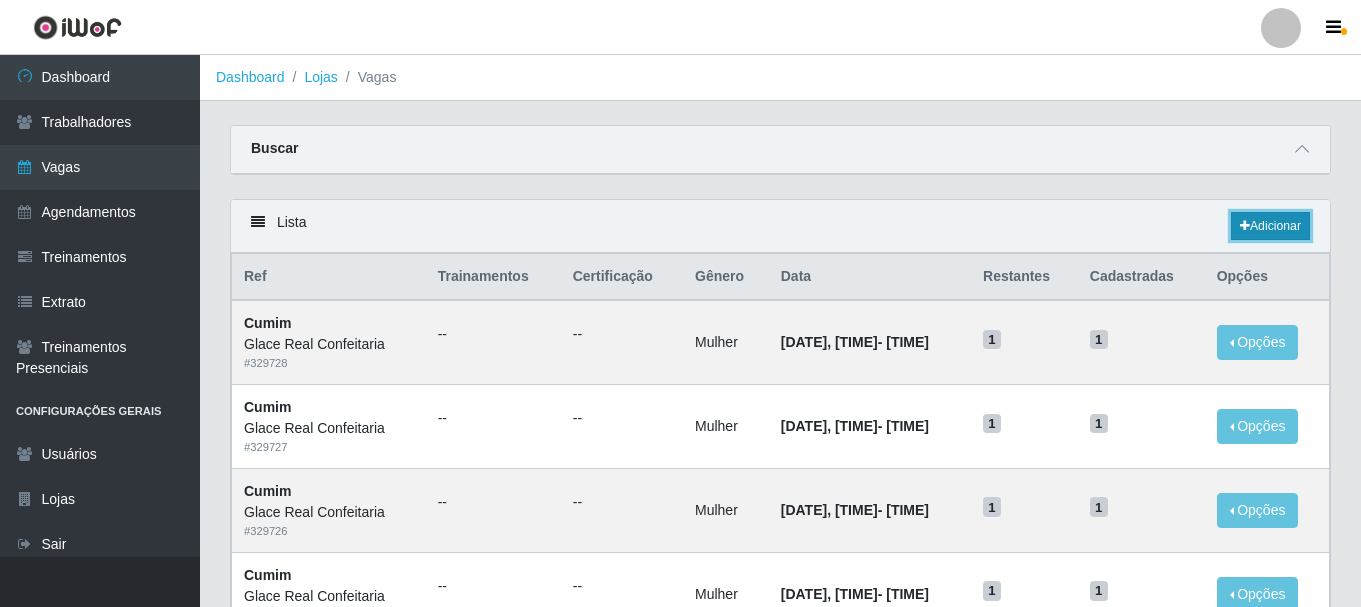 click on "Adicionar" at bounding box center (1270, 226) 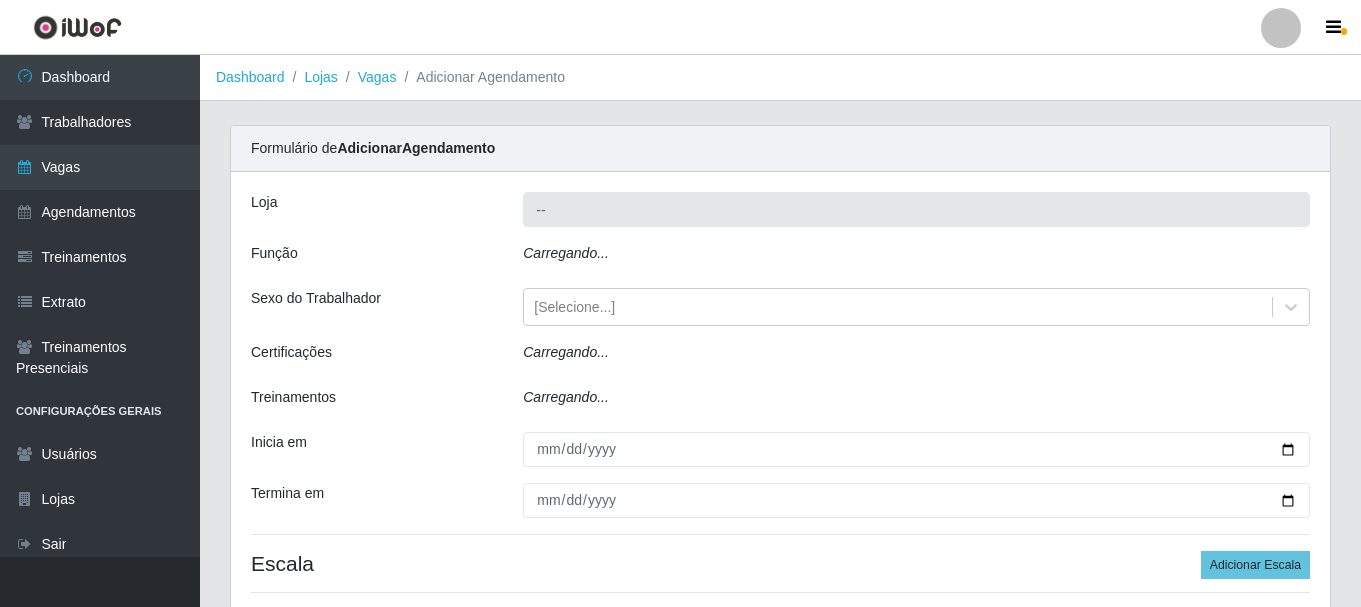 type on "Glace Real Confeitaria" 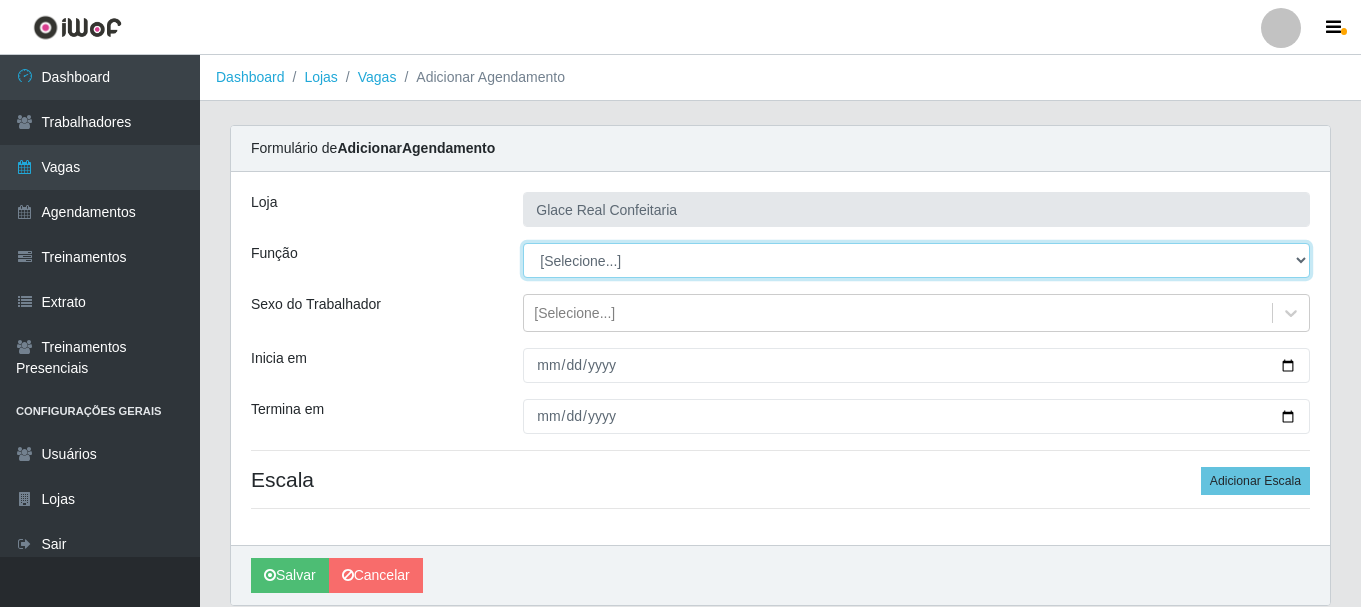 click on "[Selecione...] ASG ASG + ASG ++ Auxiliar de Cozinha Auxiliar de Cozinha + Auxiliar de Cozinha ++ Cumim Cumim + Cumim ++ Garçom Garçom + Garçom ++  Operador de Caixa Operador de Caixa + Operador de Caixa ++" at bounding box center (916, 260) 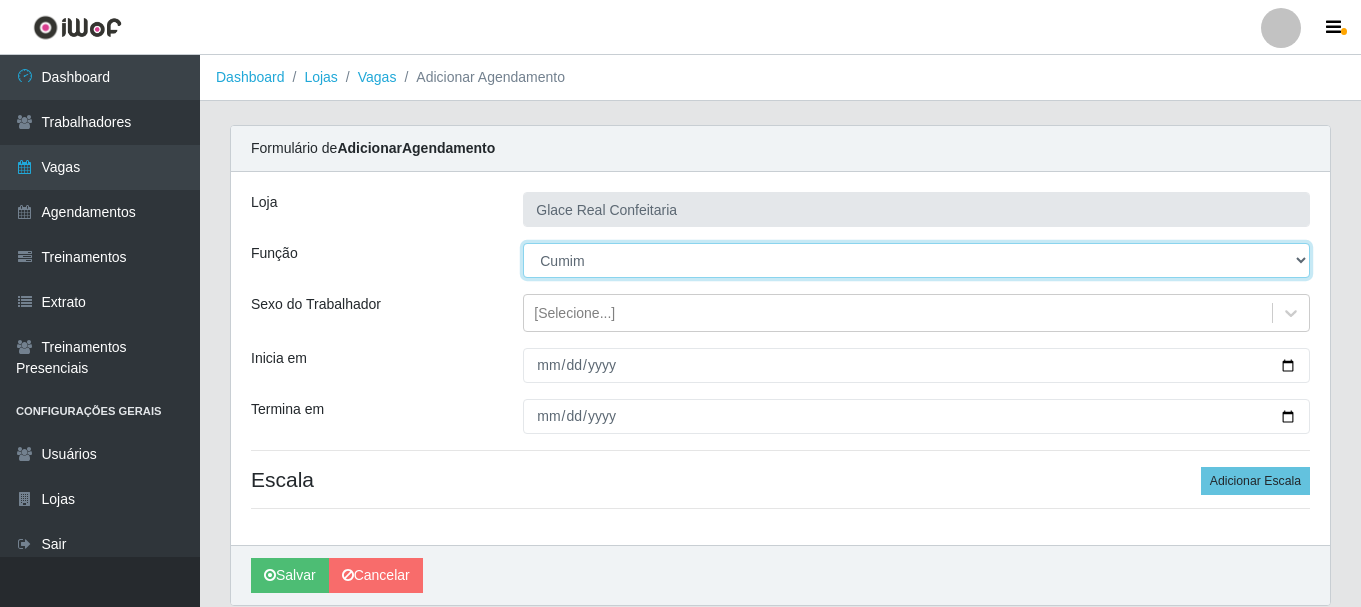 click on "[Selecione...] ASG ASG + ASG ++ Auxiliar de Cozinha Auxiliar de Cozinha + Auxiliar de Cozinha ++ Cumim Cumim + Cumim ++ Garçom Garçom + Garçom ++  Operador de Caixa Operador de Caixa + Operador de Caixa ++" at bounding box center [916, 260] 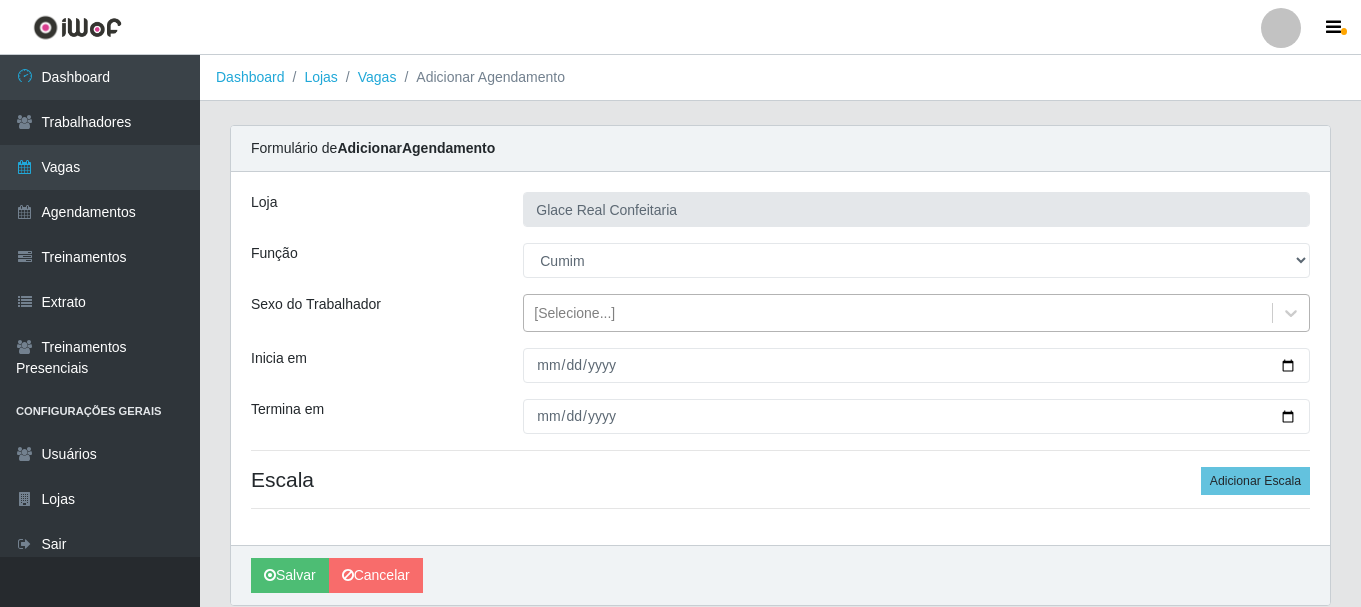 click on "[Selecione...]" at bounding box center (574, 313) 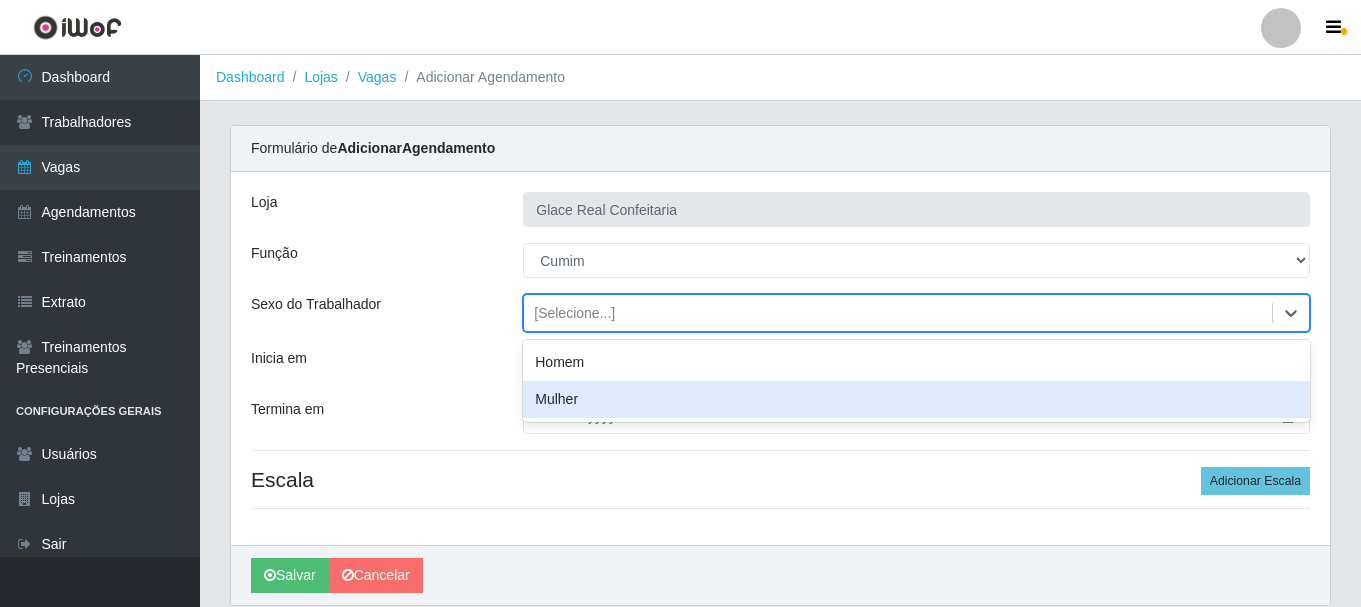 click on "Mulher" at bounding box center [916, 399] 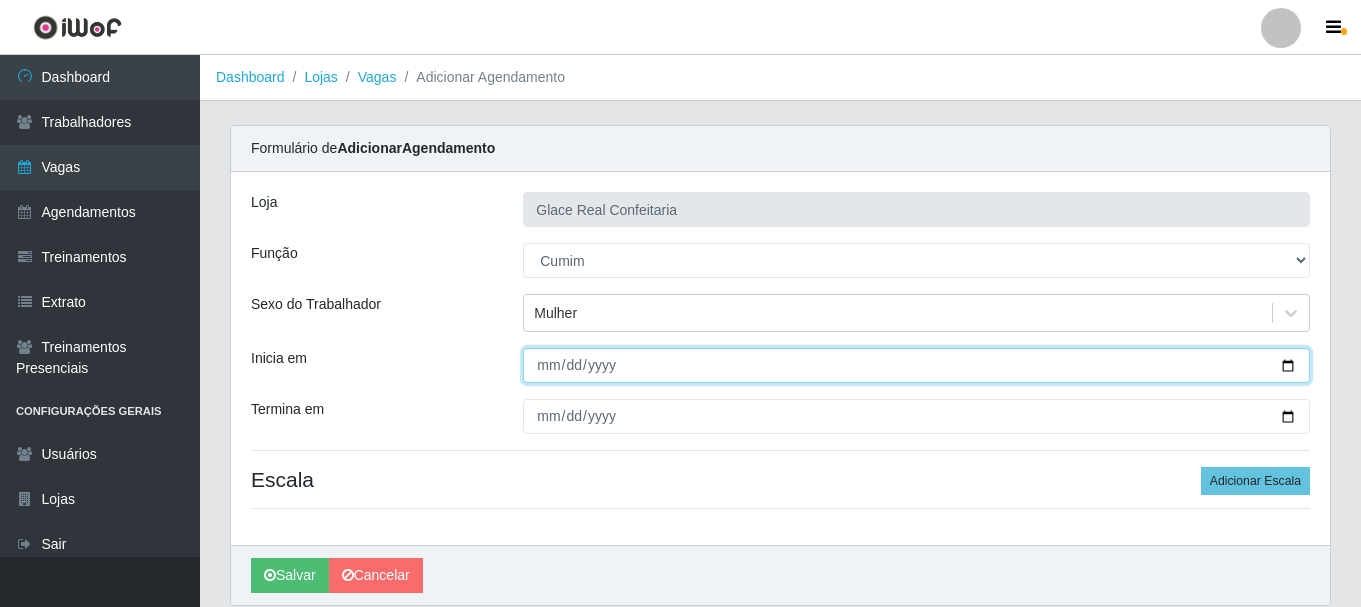 click on "Inicia em" at bounding box center [916, 365] 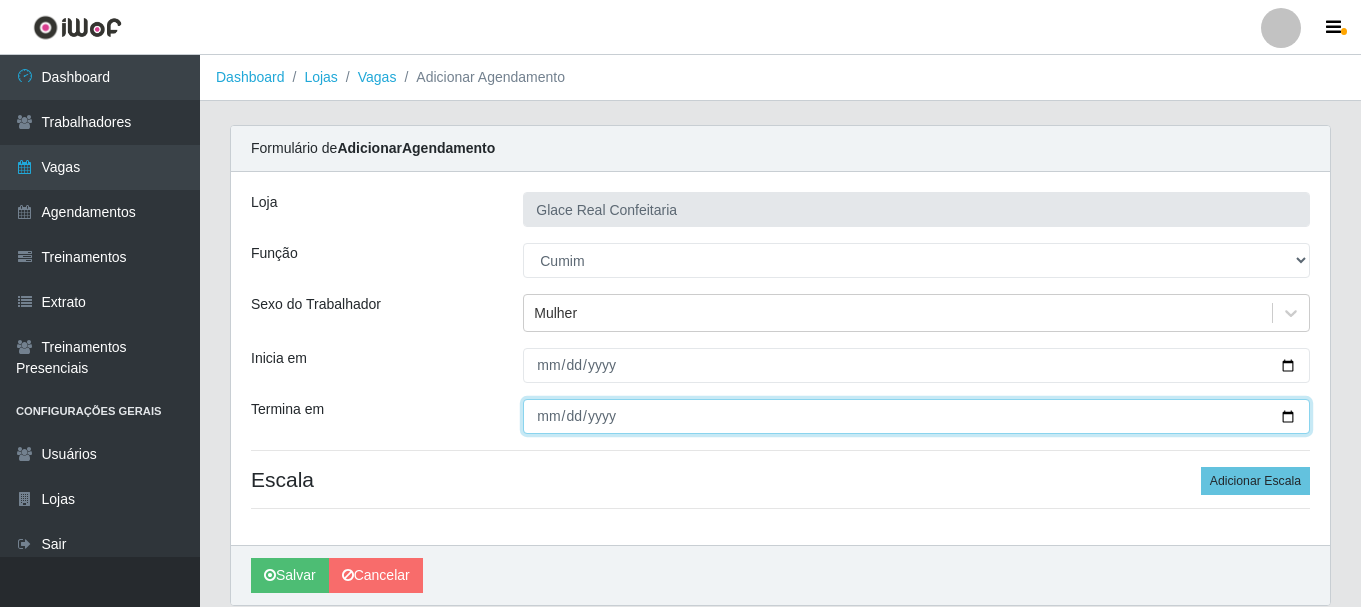 click on "Termina em" at bounding box center (916, 416) 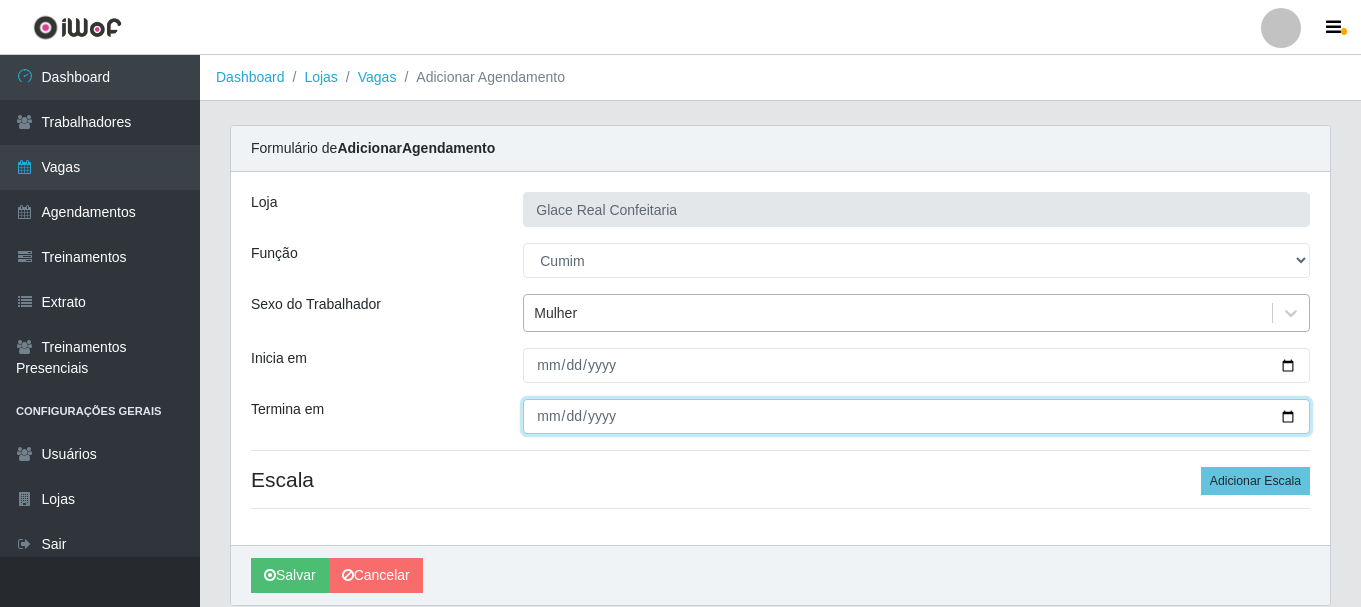 type on "[DATE]" 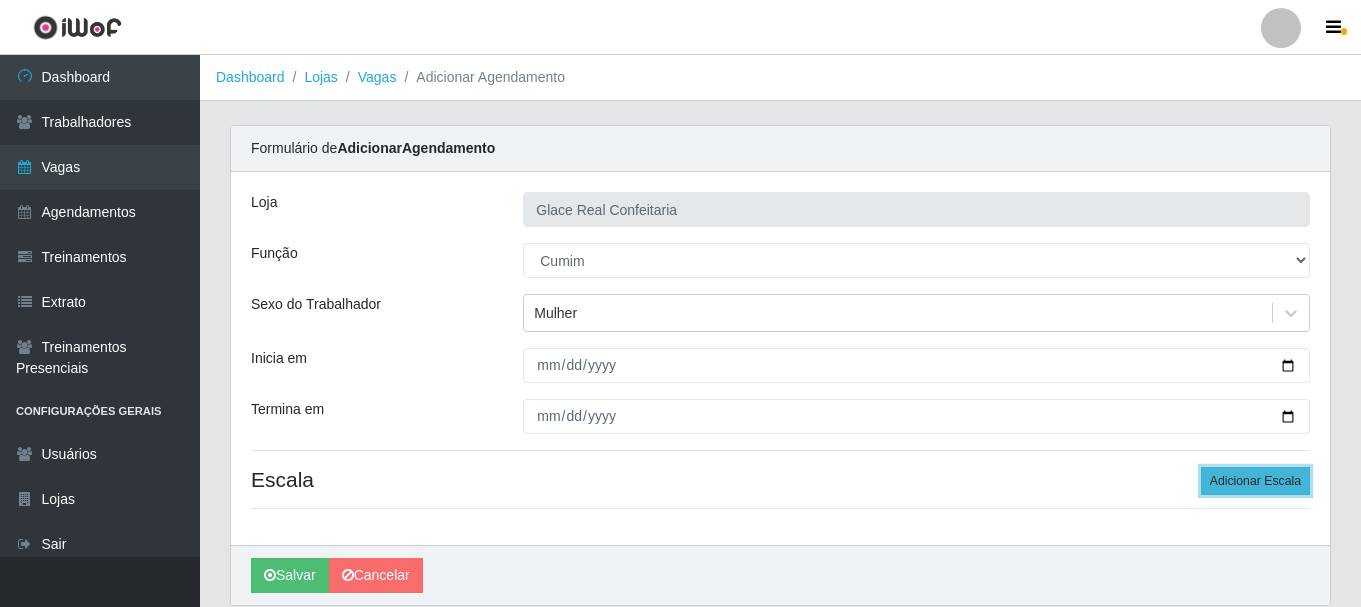 click on "Adicionar Escala" at bounding box center (1255, 481) 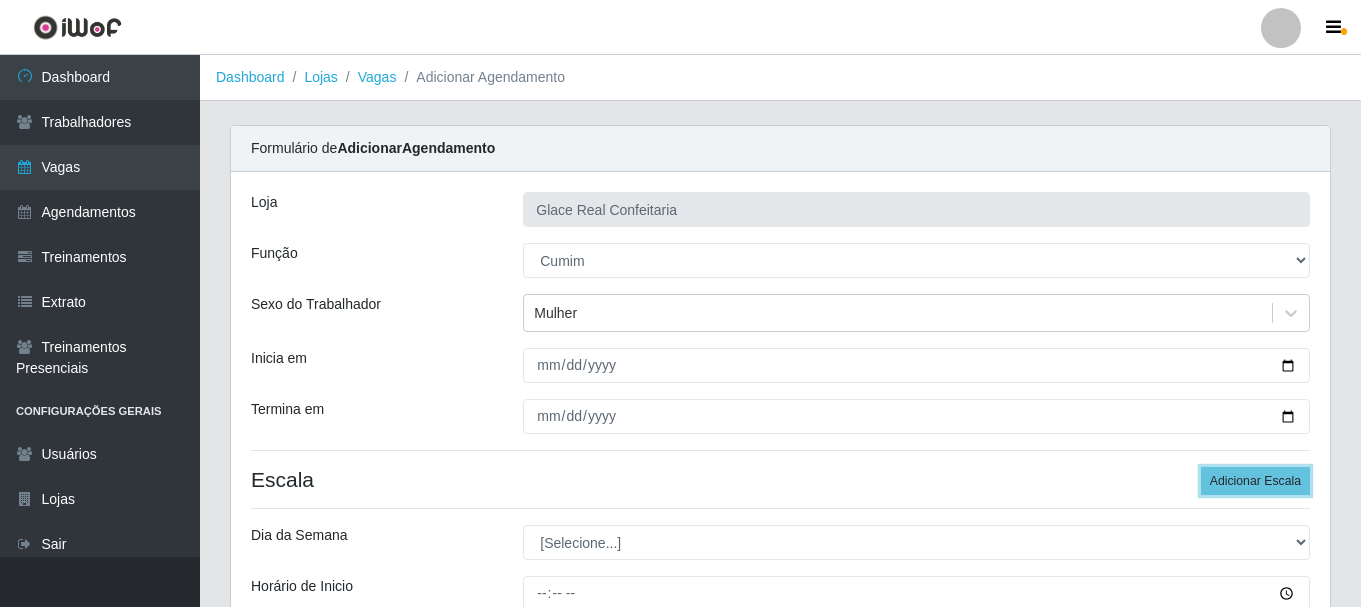 scroll, scrollTop: 294, scrollLeft: 0, axis: vertical 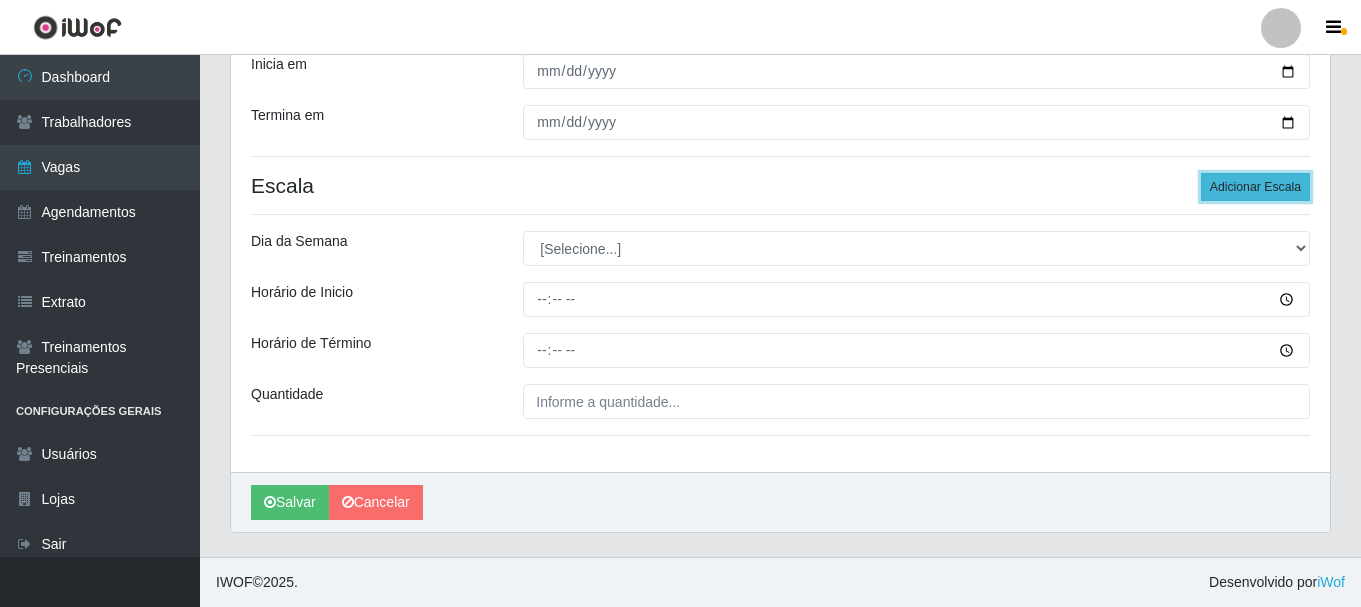 click on "Adicionar Escala" at bounding box center [1255, 187] 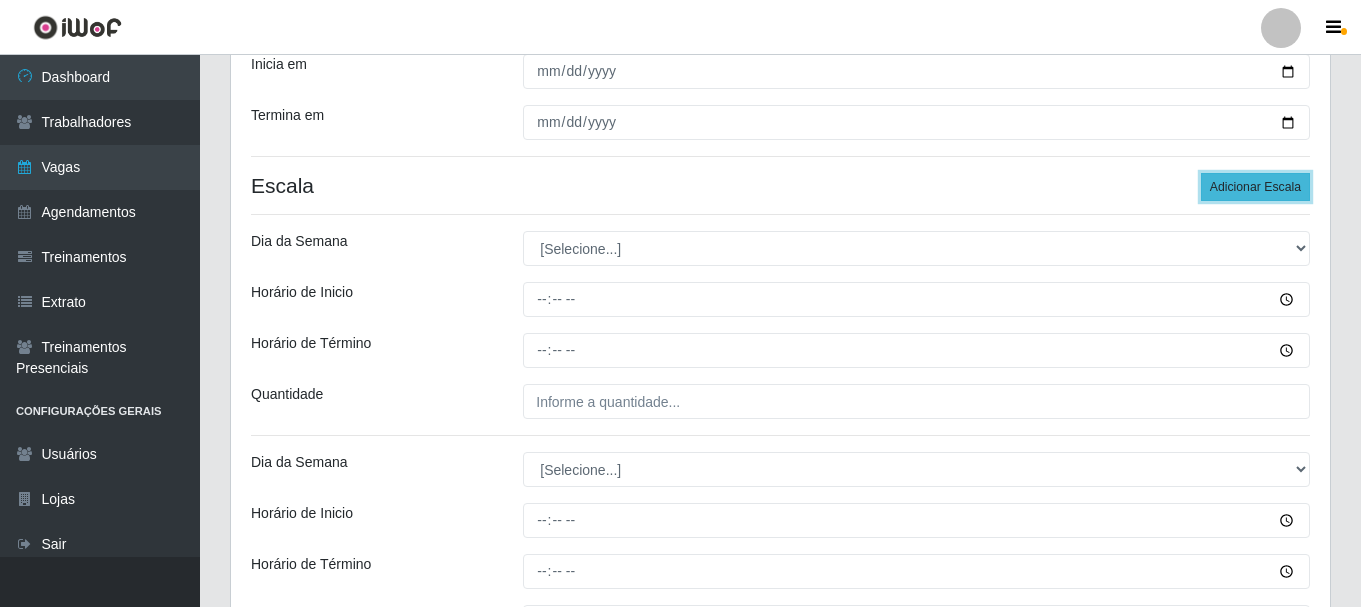click on "Adicionar Escala" at bounding box center (1255, 187) 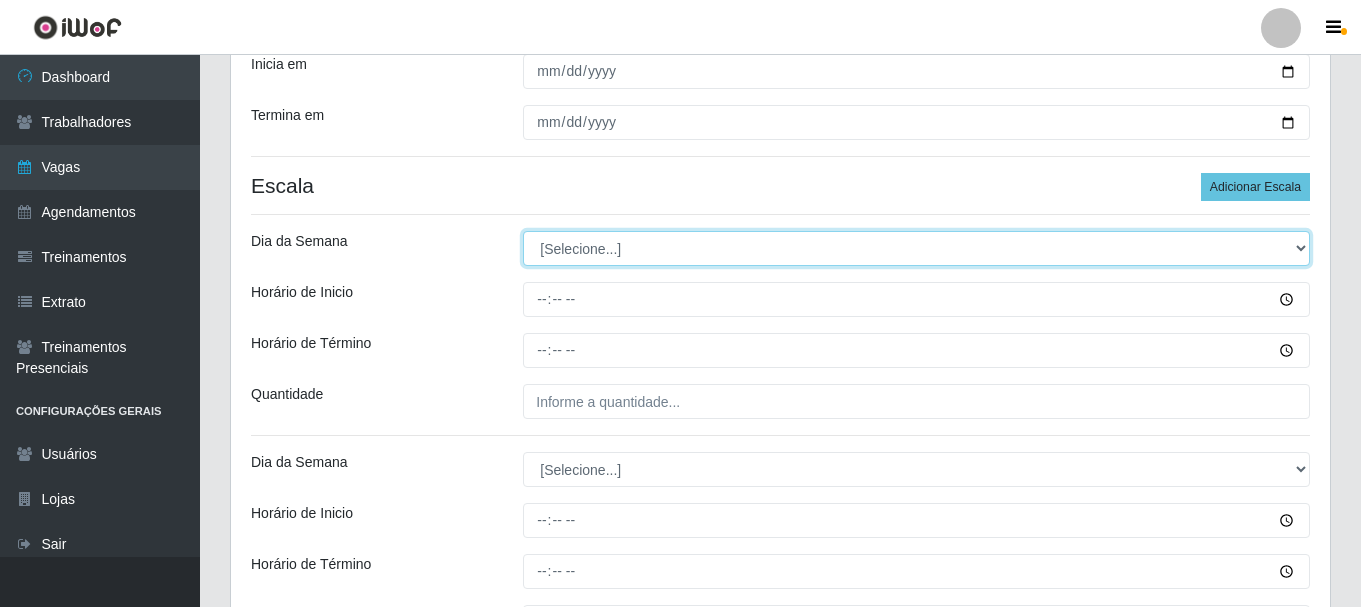 click on "[Selecione...] Segunda Terça Quarta Quinta Sexta Sábado Domingo" at bounding box center (916, 248) 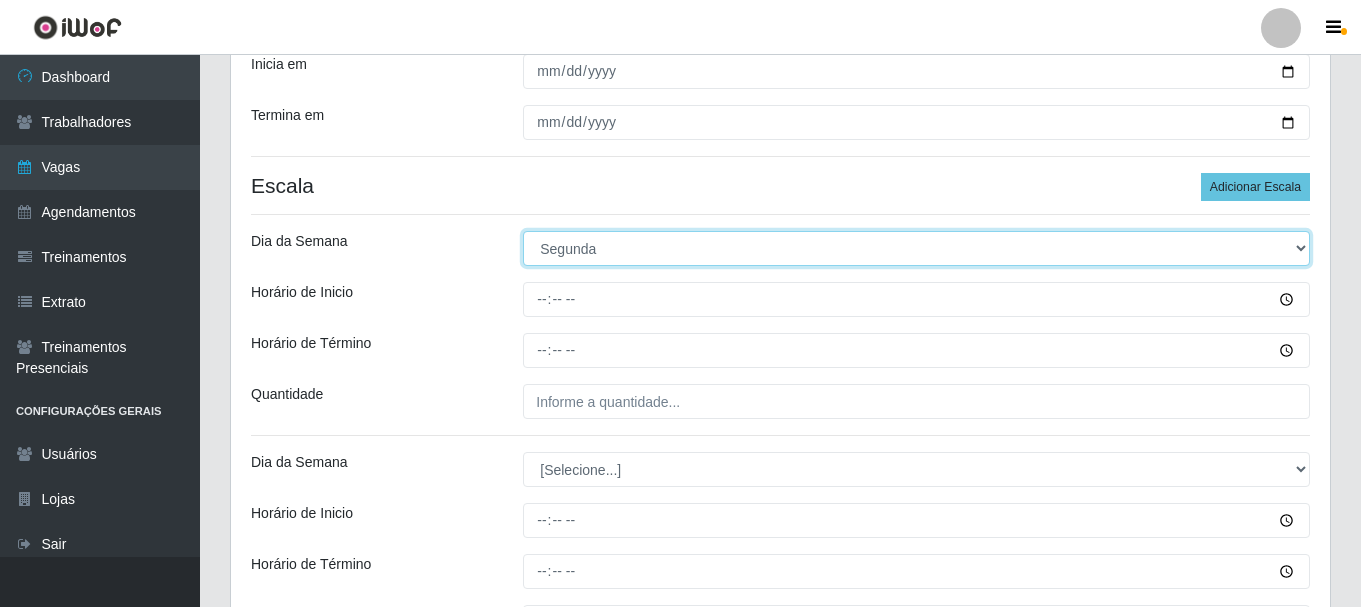click on "[Selecione...] Segunda Terça Quarta Quinta Sexta Sábado Domingo" at bounding box center [916, 248] 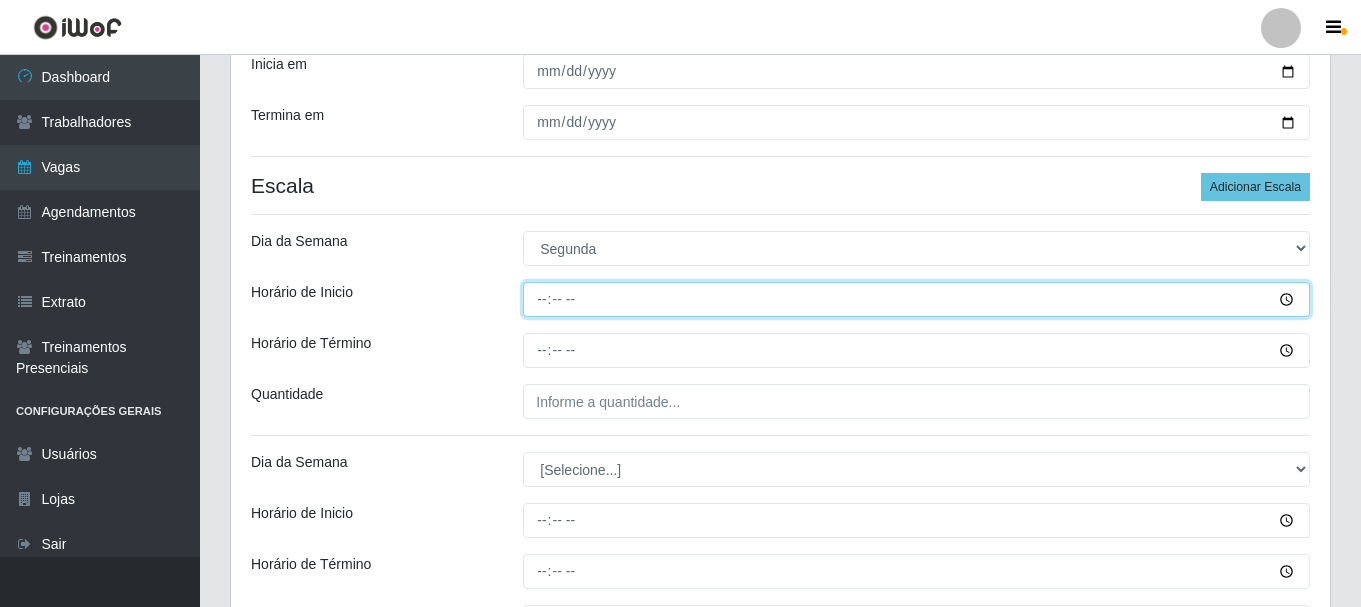 click on "Horário de Inicio" at bounding box center [916, 299] 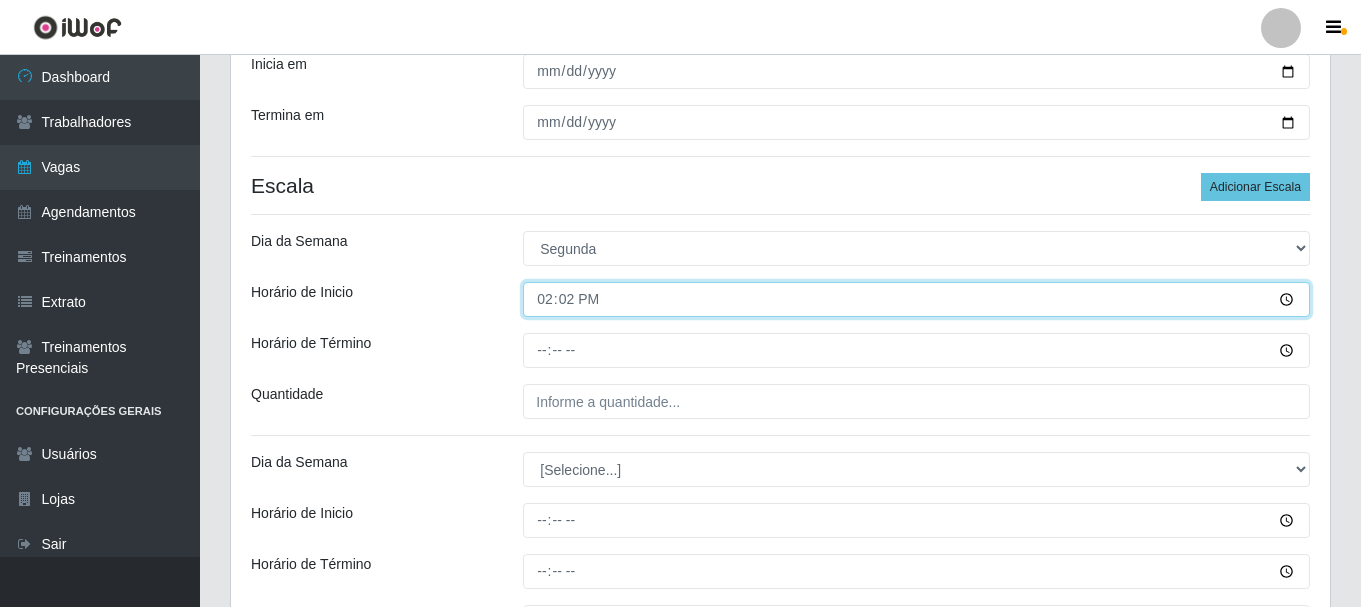 type on "[TIME]" 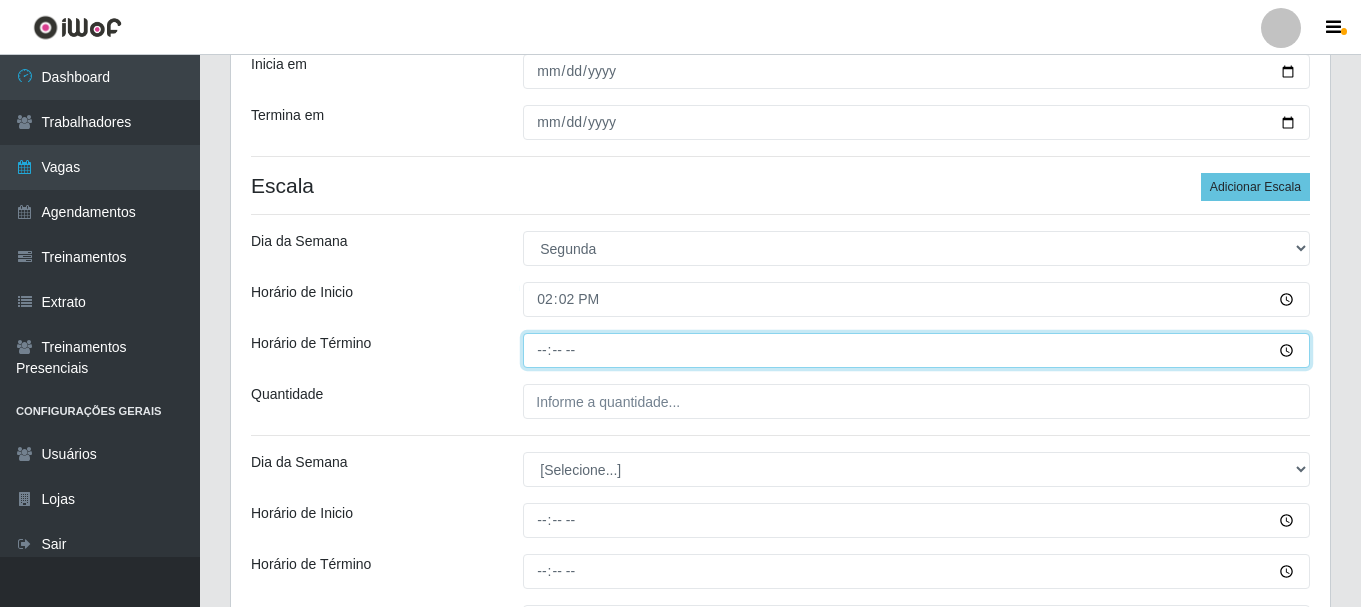 type on "[TIME]" 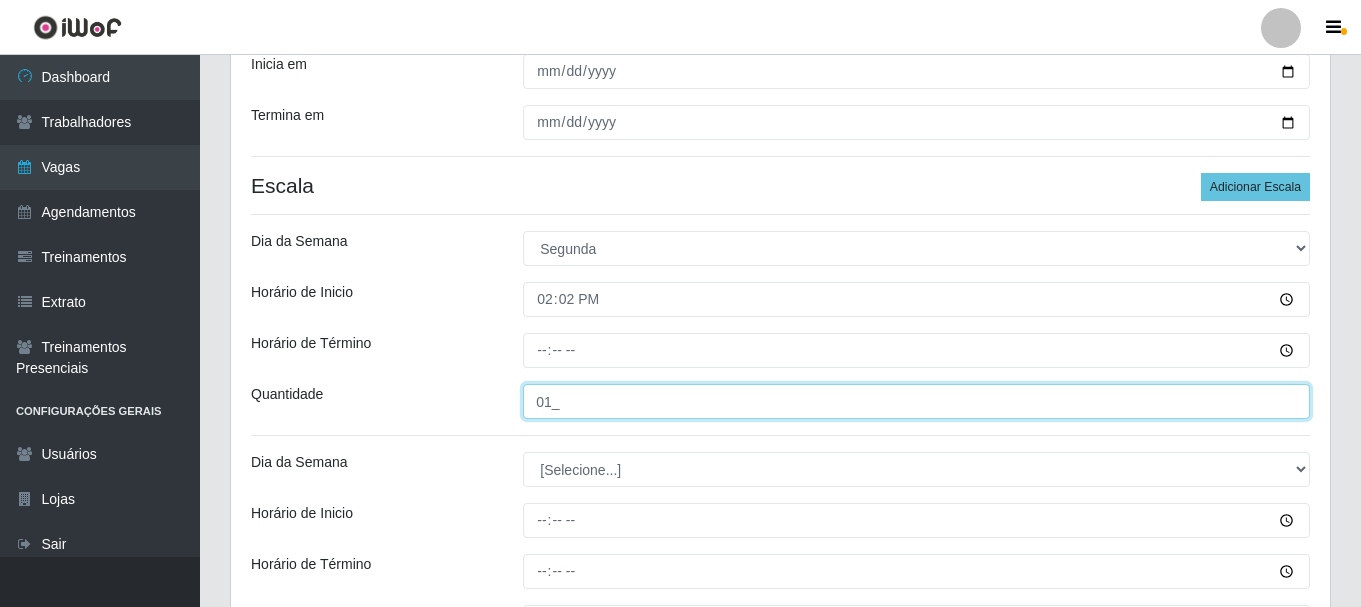 type on "01_" 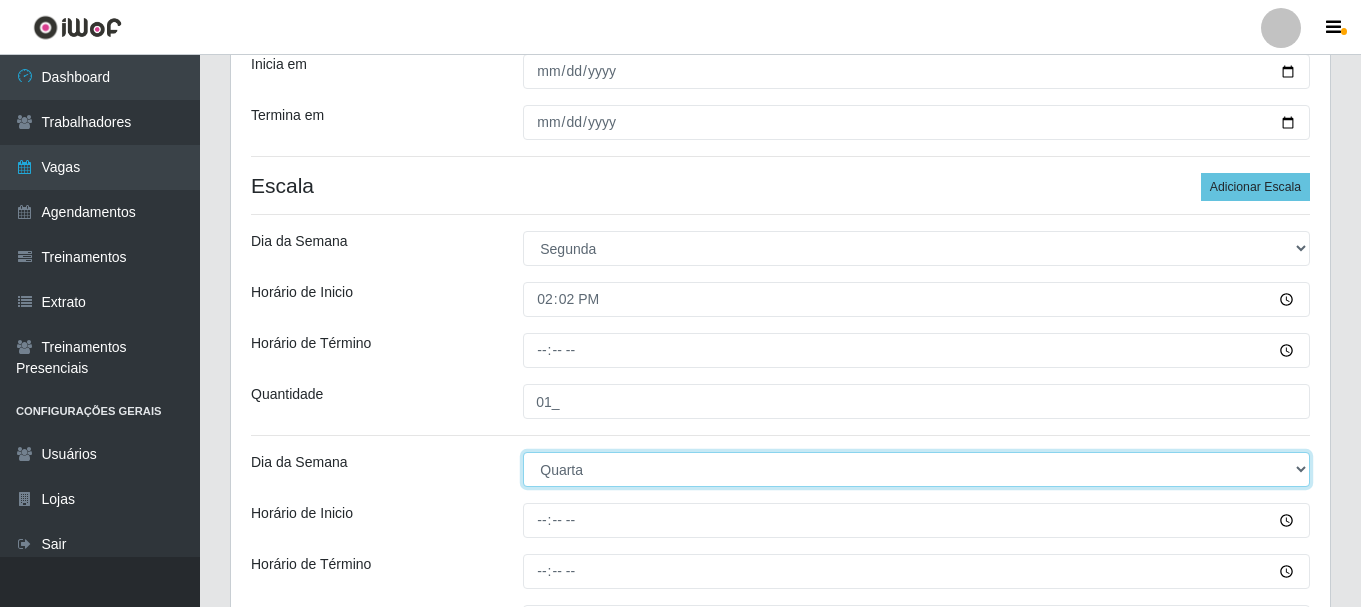 select on "2" 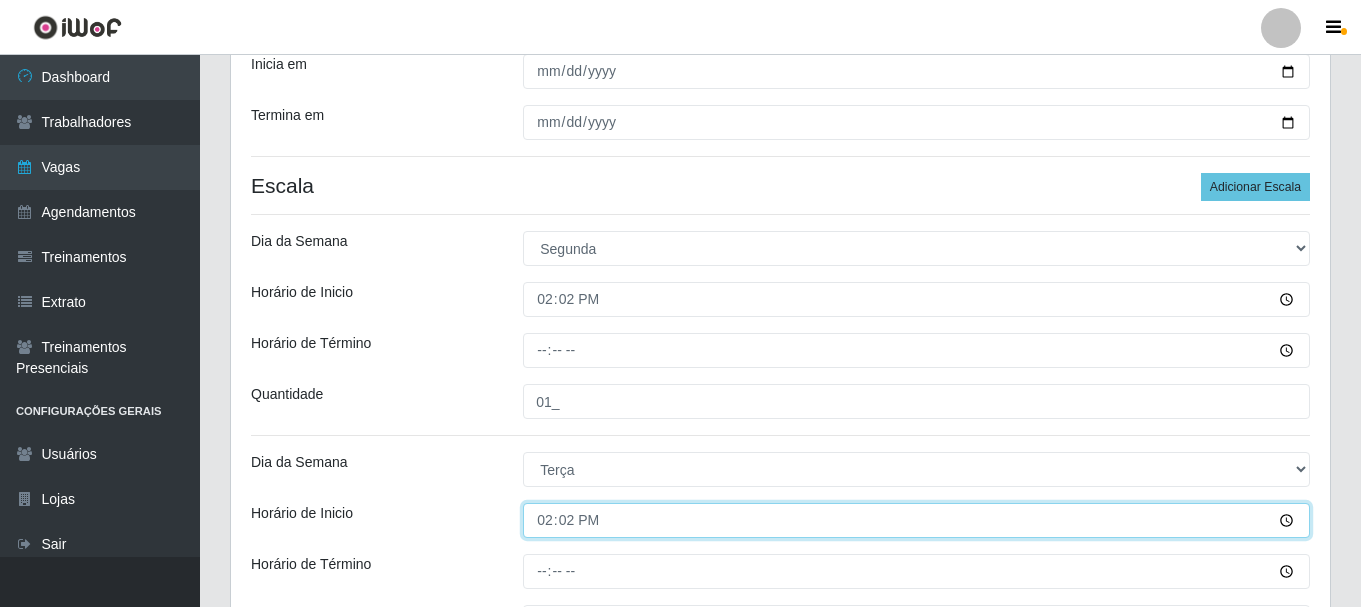 type on "[TIME]" 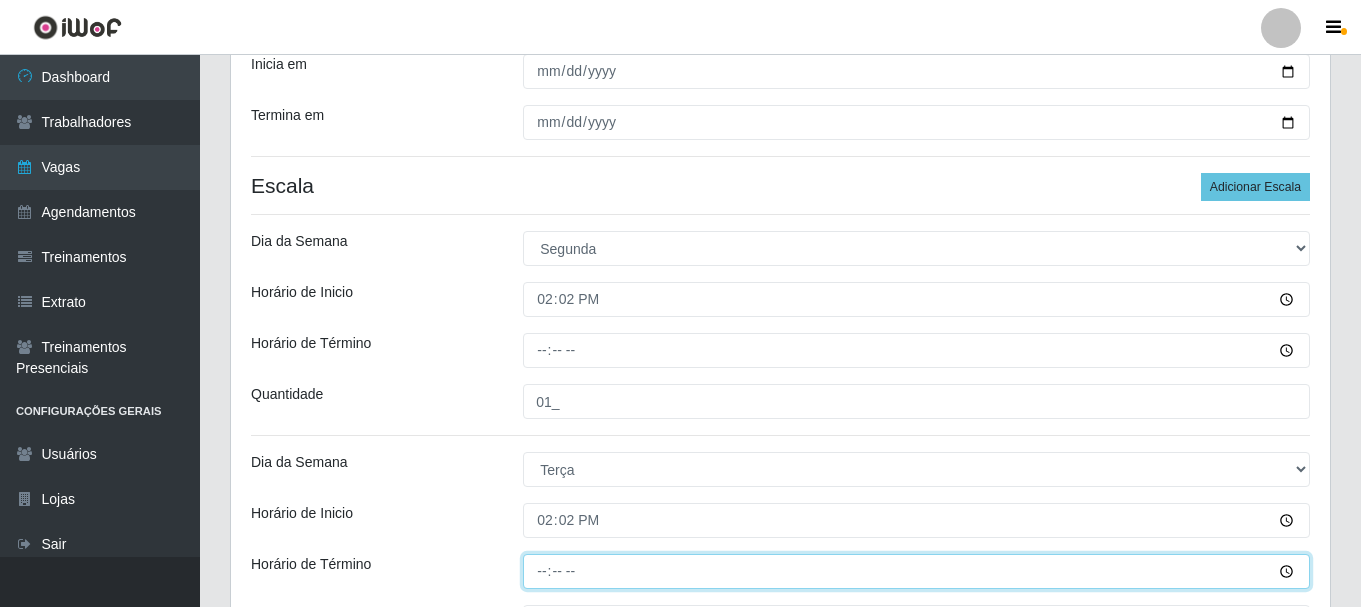 type on "[TIME]" 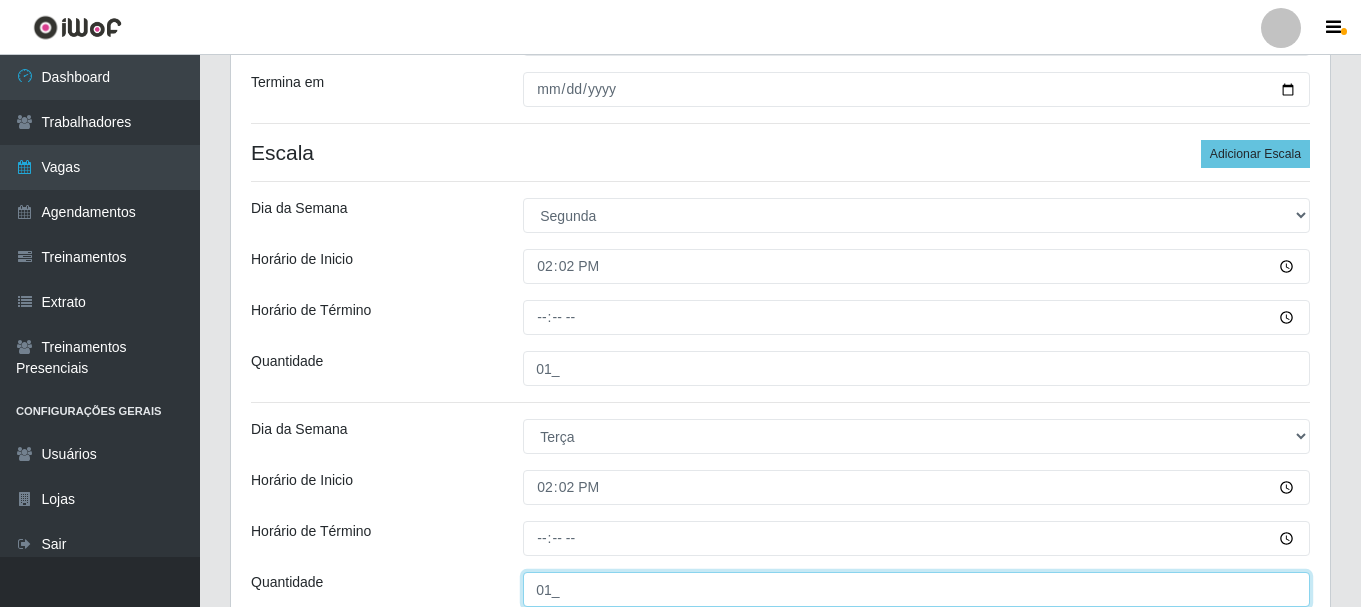 type on "01_" 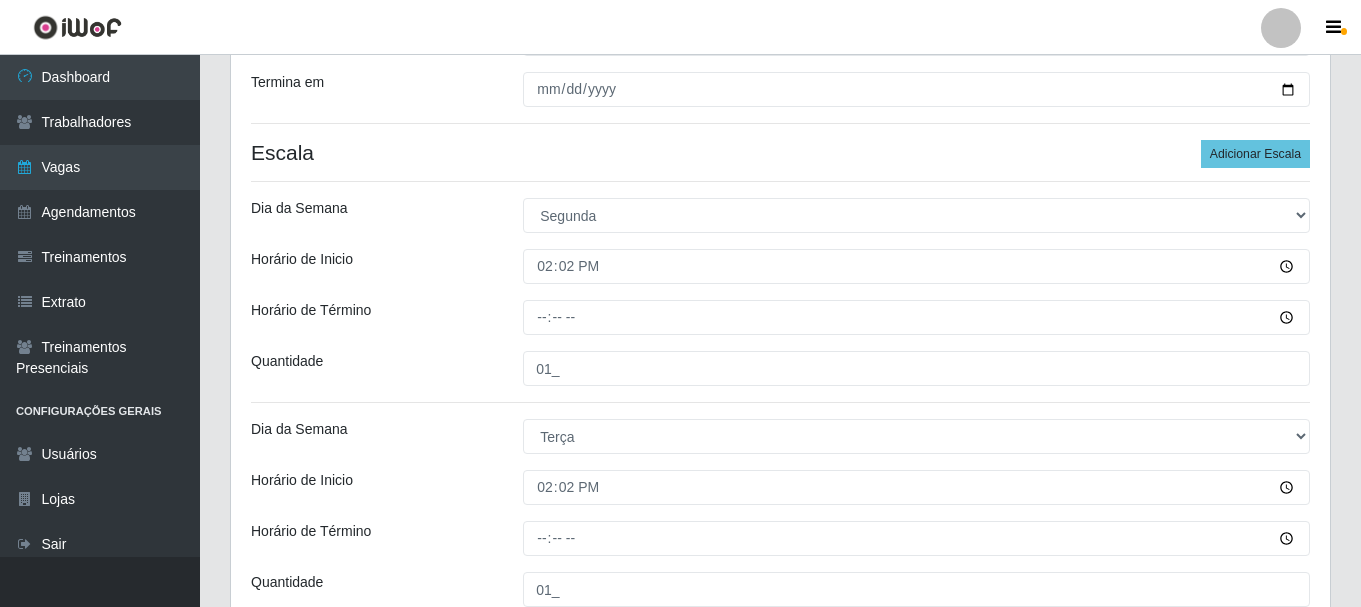 scroll, scrollTop: 681, scrollLeft: 0, axis: vertical 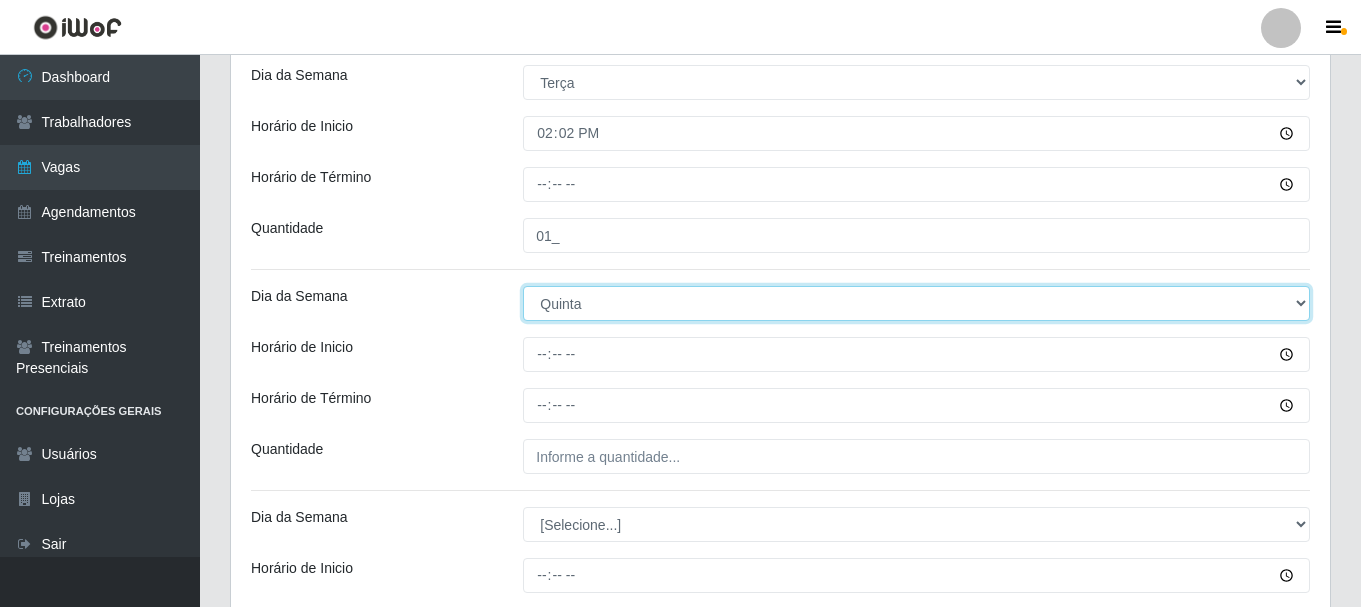 select on "3" 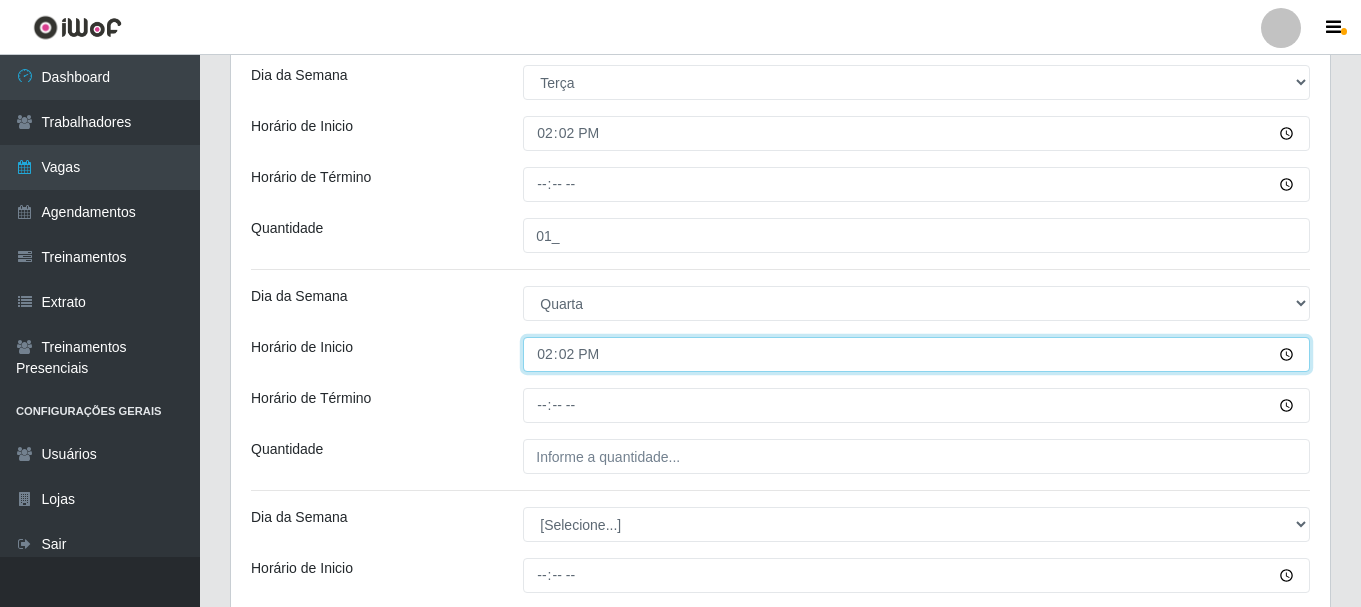 type on "[TIME]" 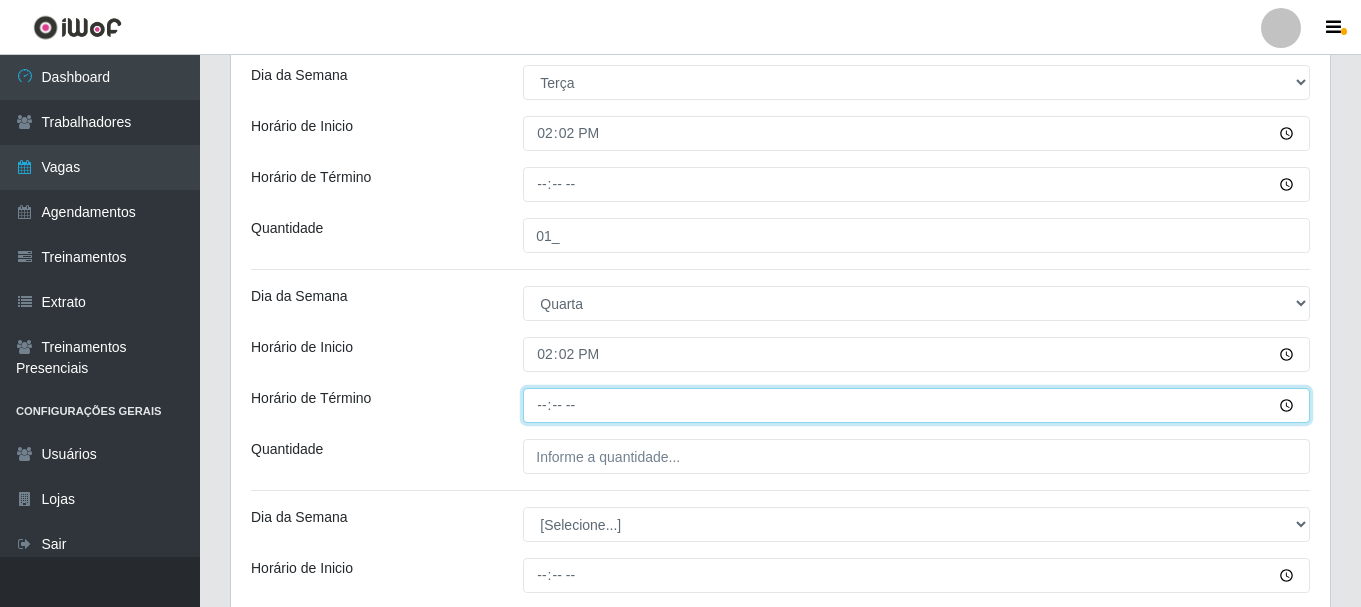 type on "[TIME]" 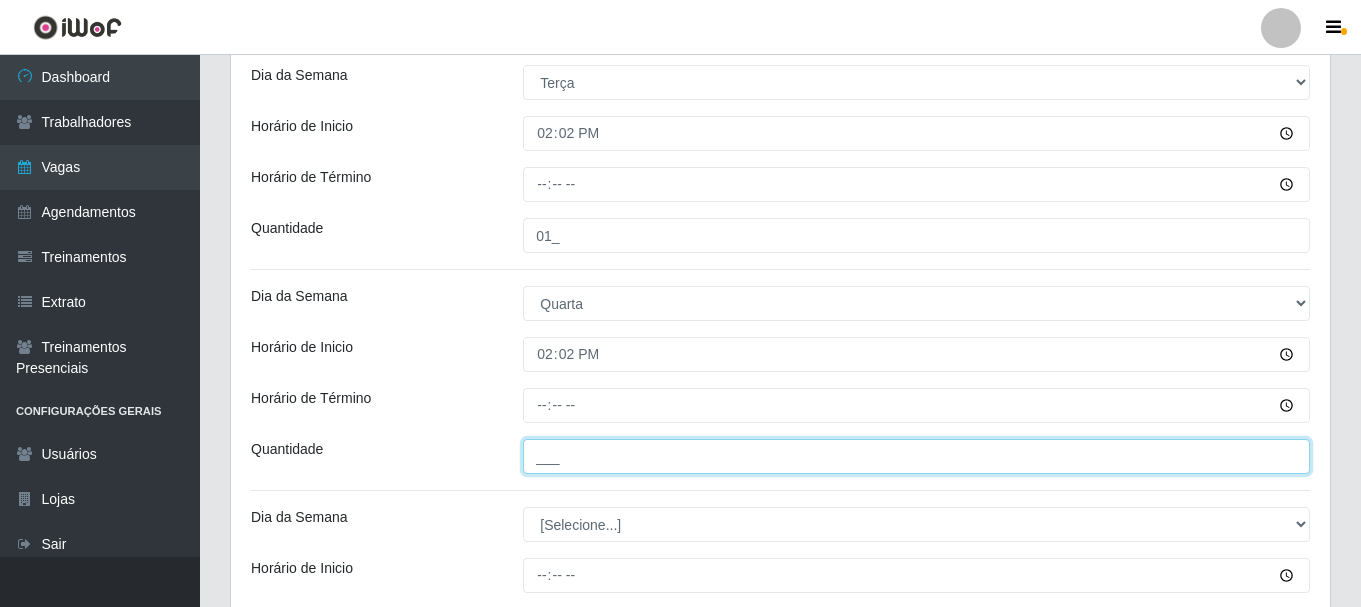 click on "___" at bounding box center [916, 456] 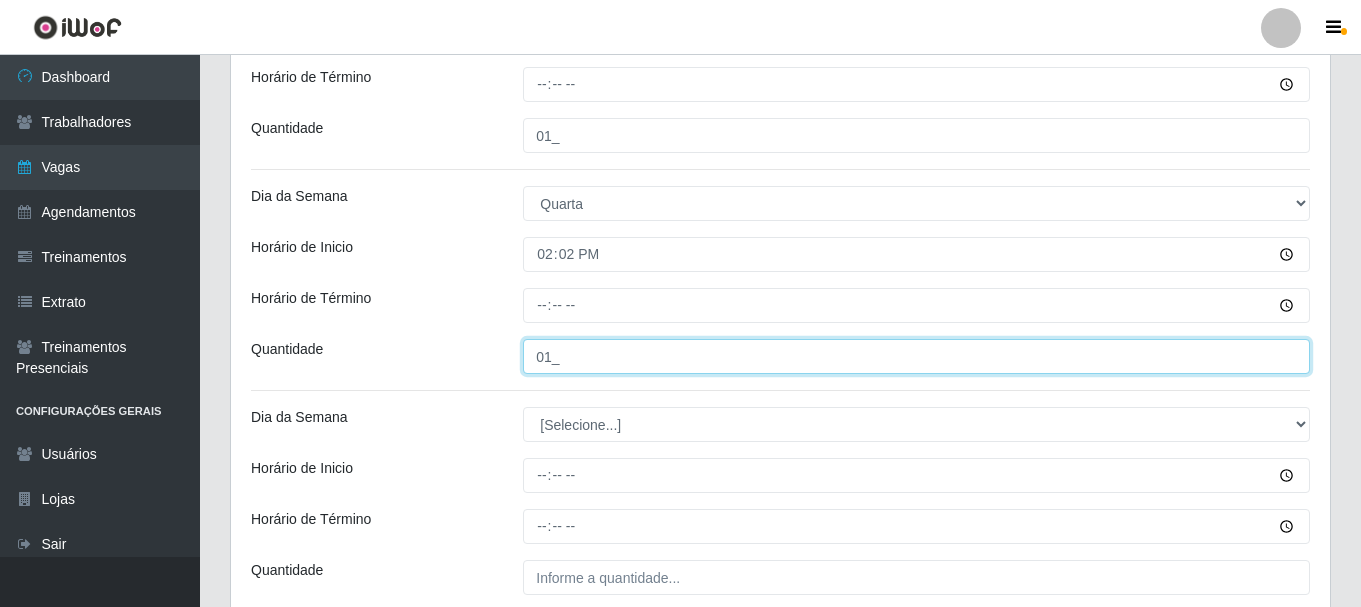 scroll, scrollTop: 881, scrollLeft: 0, axis: vertical 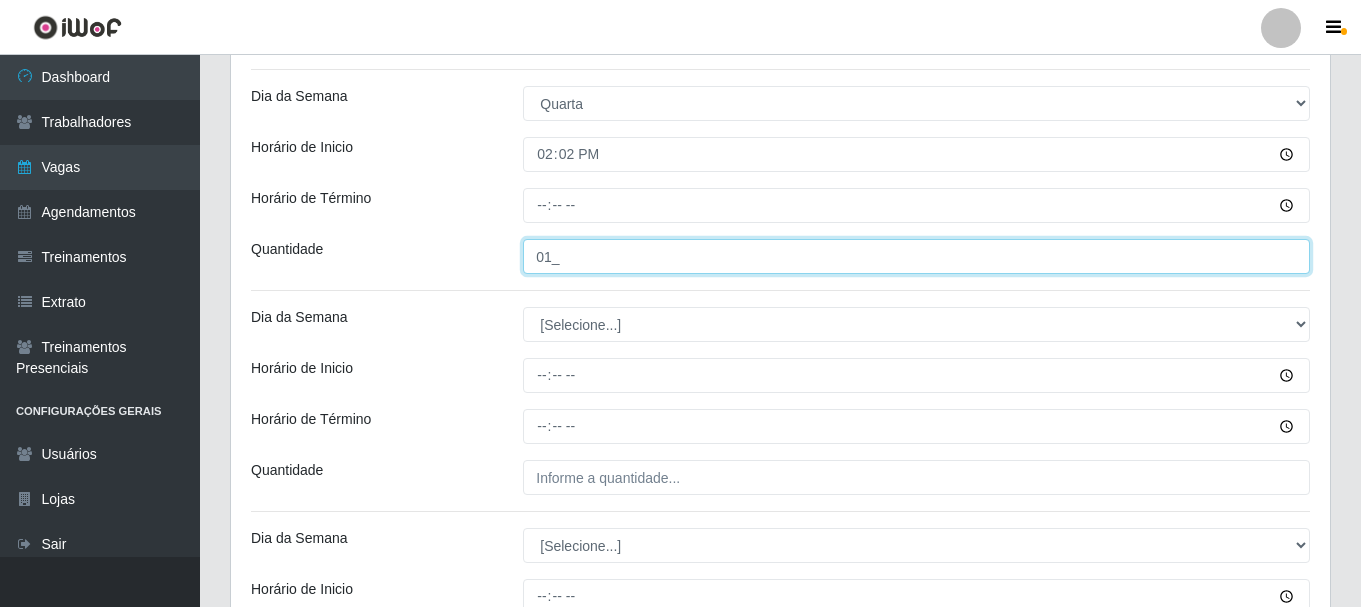 type on "01_" 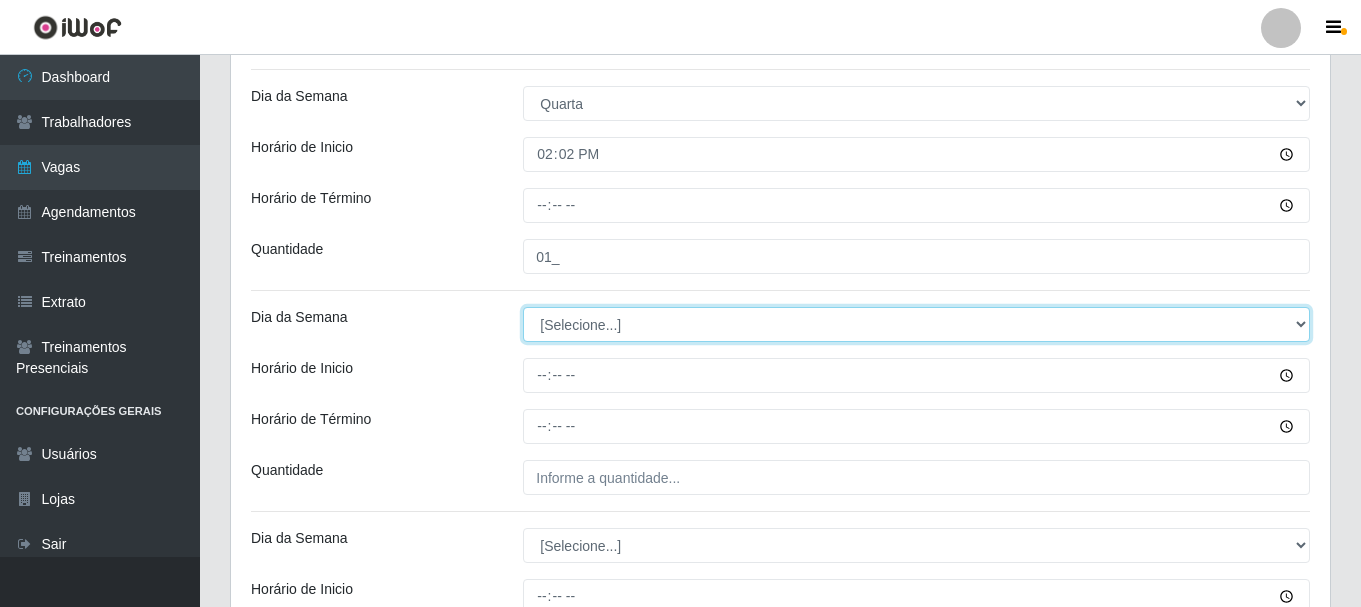 click on "[Selecione...] Segunda Terça Quarta Quinta Sexta Sábado Domingo" at bounding box center (916, 324) 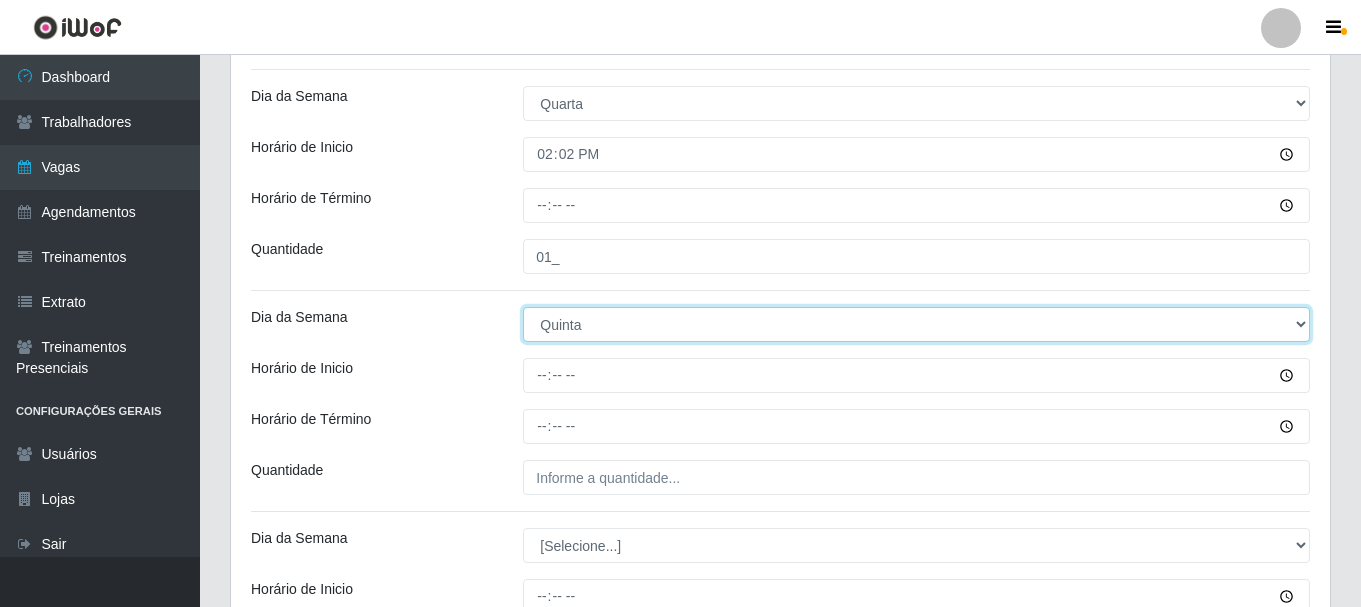 click on "[Selecione...] Segunda Terça Quarta Quinta Sexta Sábado Domingo" at bounding box center [916, 324] 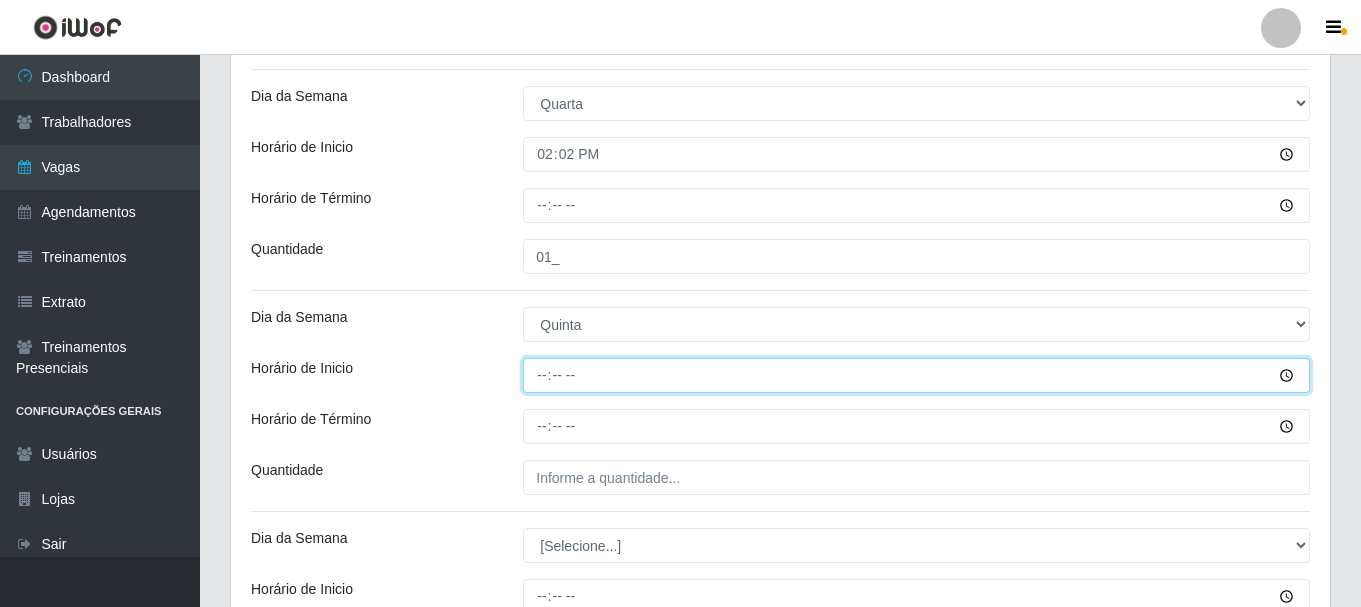 click on "Horário de Inicio" at bounding box center (916, 375) 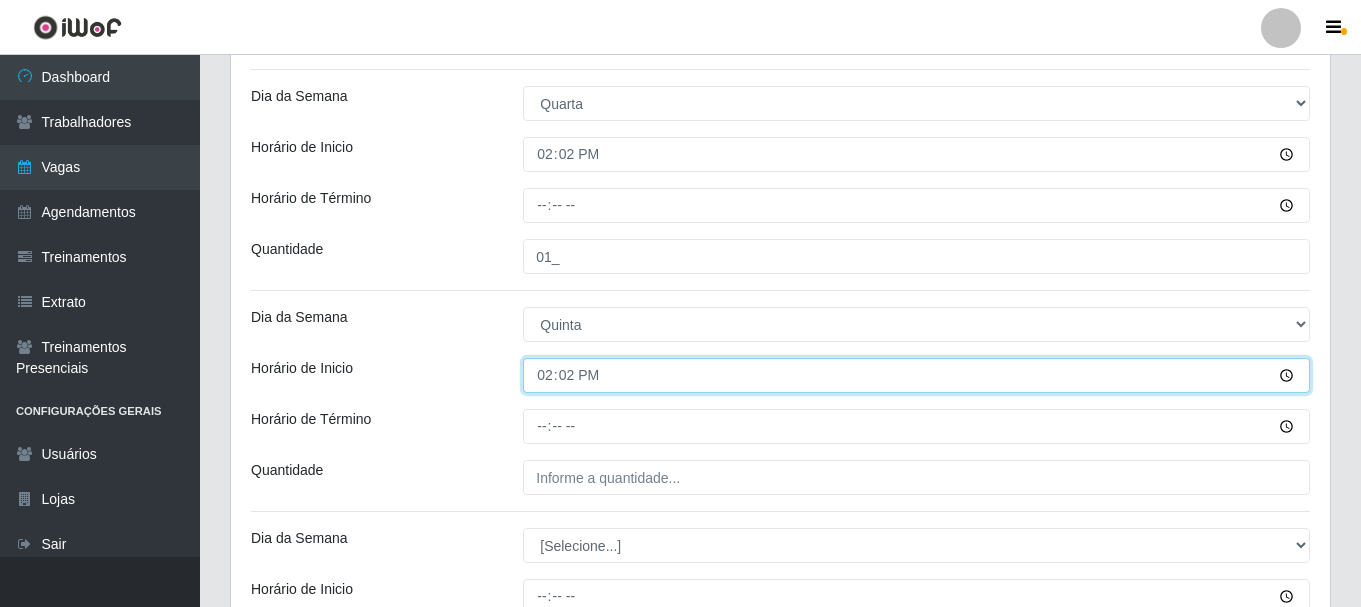 type on "[TIME]" 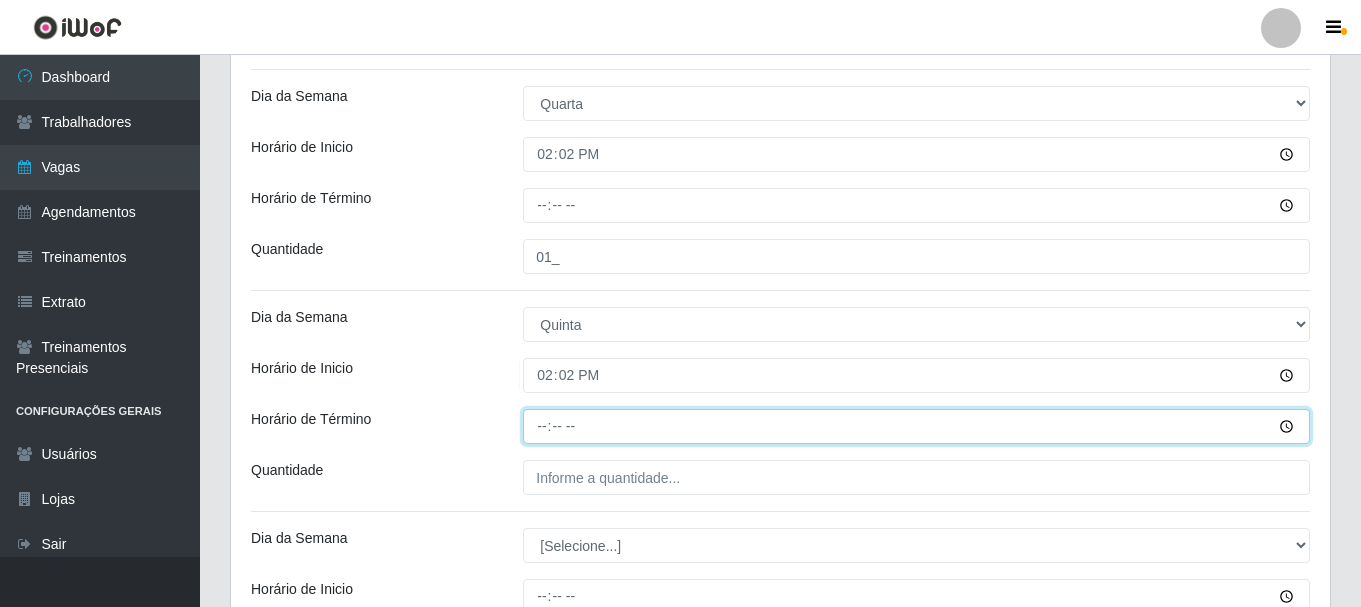type on "[TIME]" 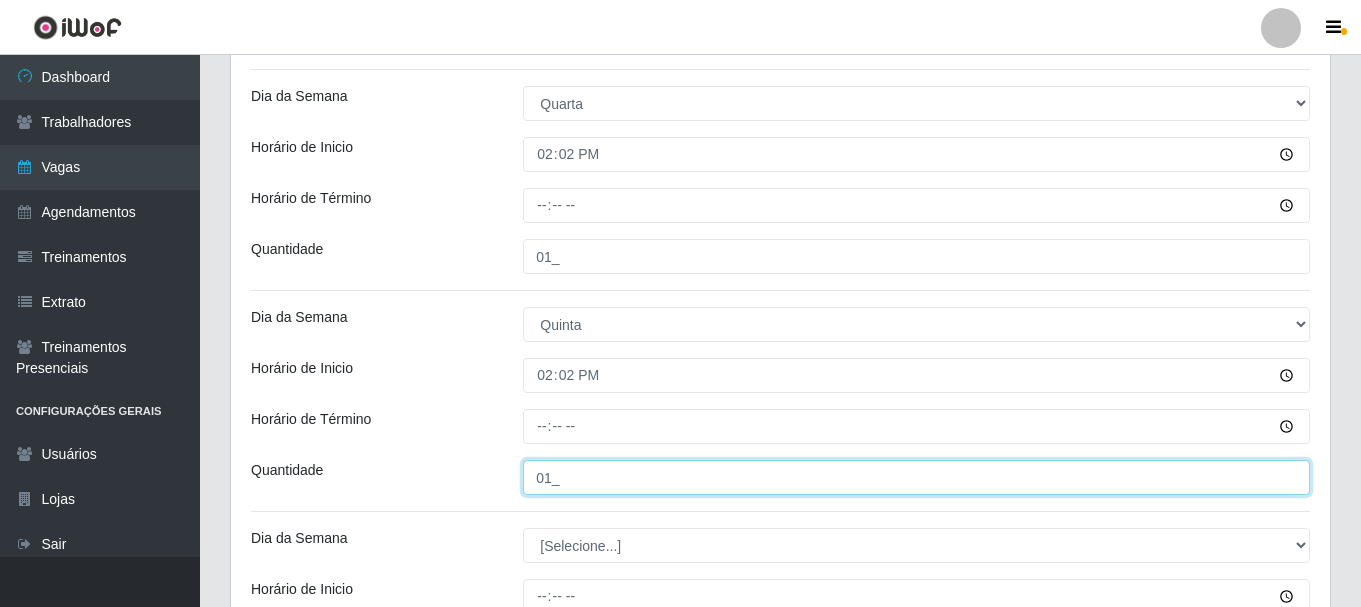 type on "01_" 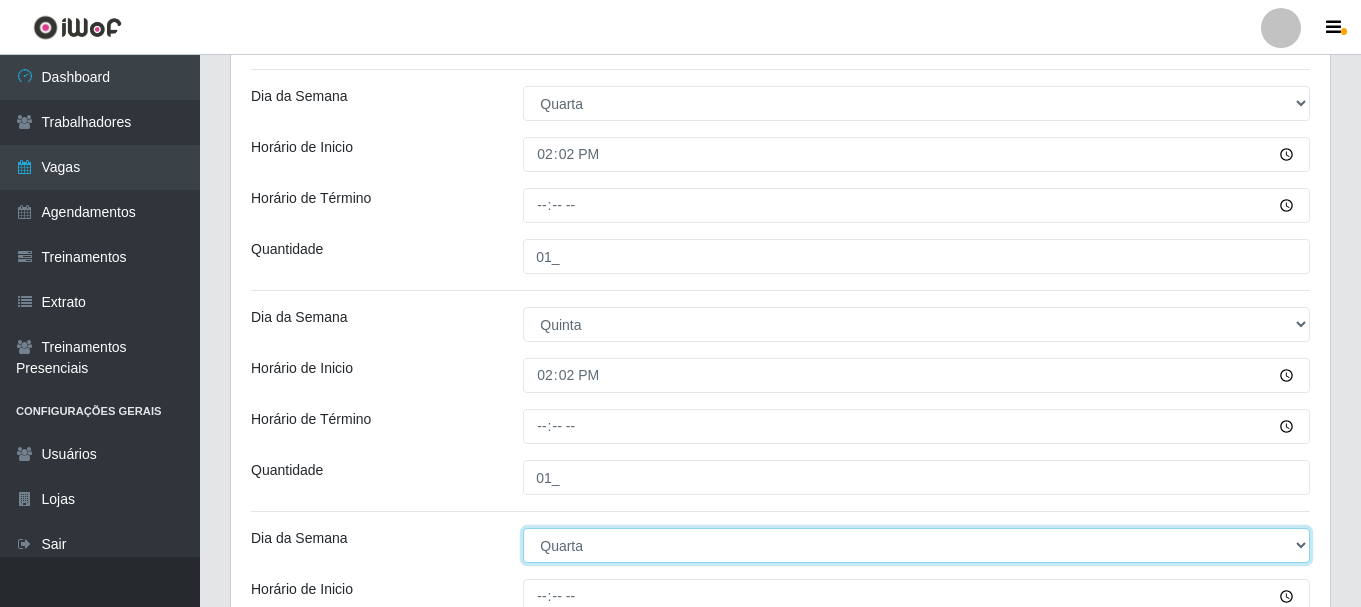 select on "4" 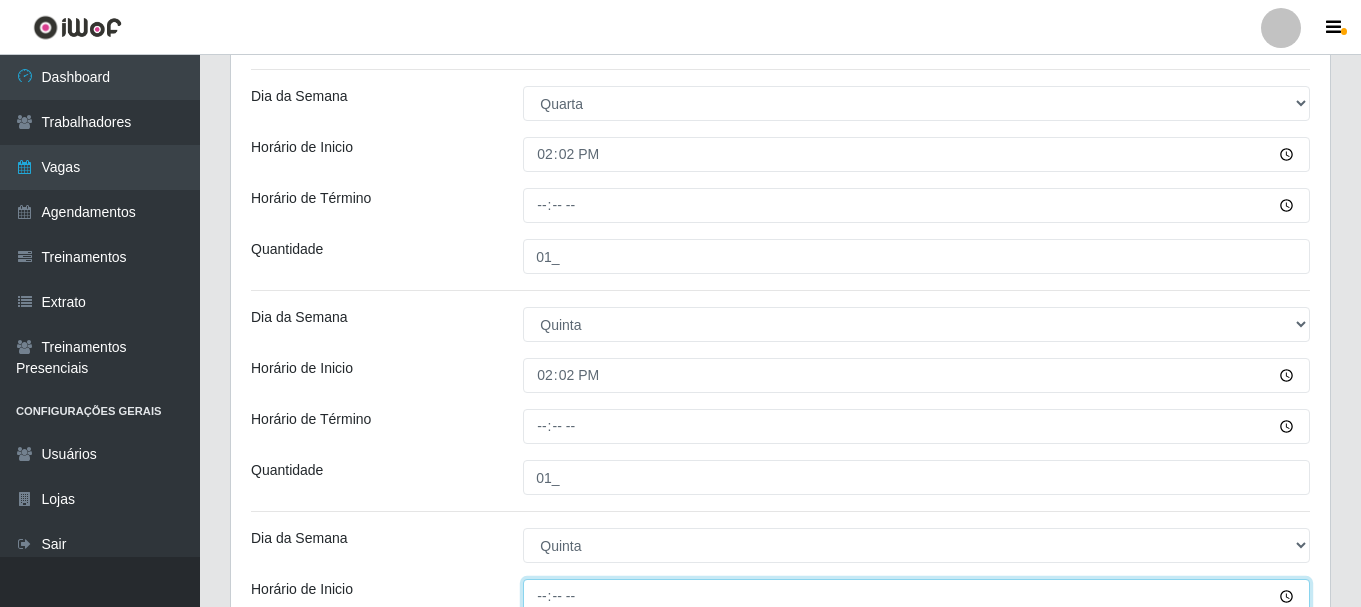 scroll, scrollTop: 888, scrollLeft: 0, axis: vertical 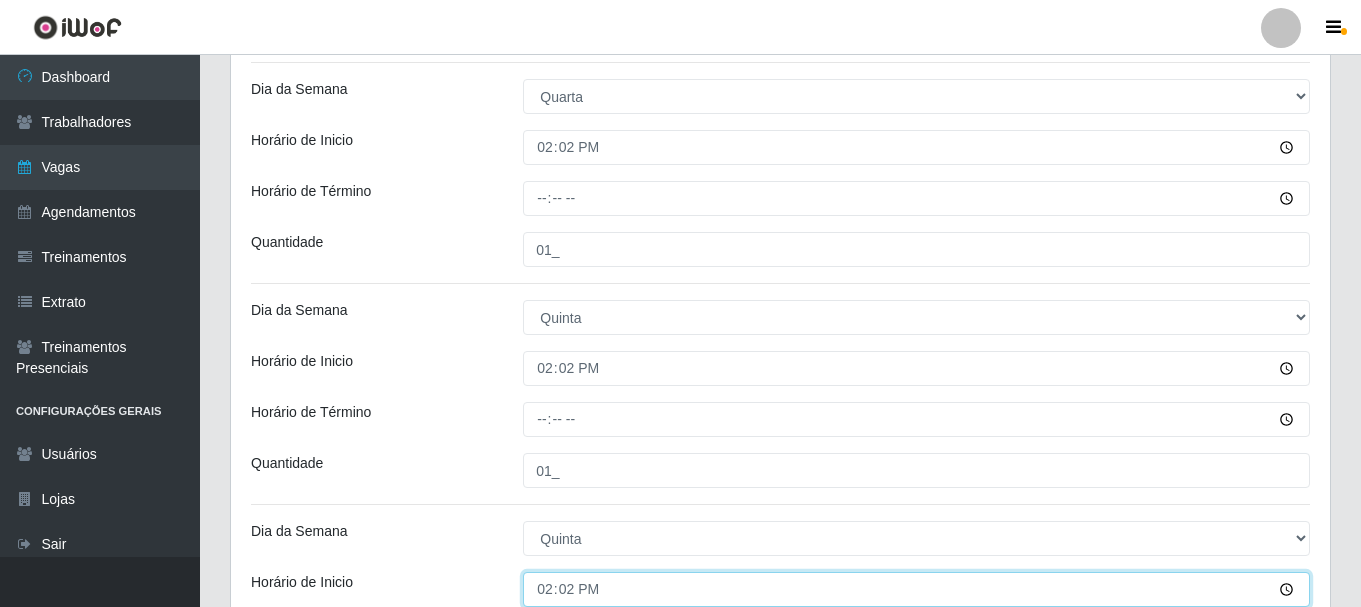 type on "[TIME]" 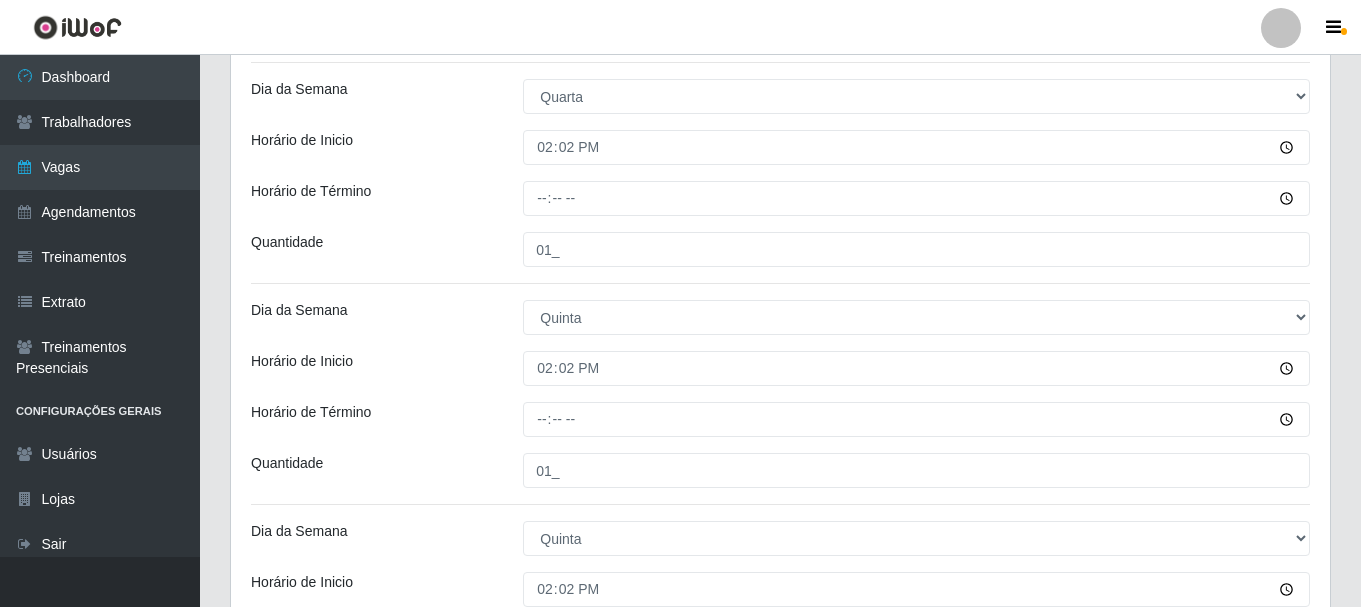 scroll, scrollTop: 1178, scrollLeft: 0, axis: vertical 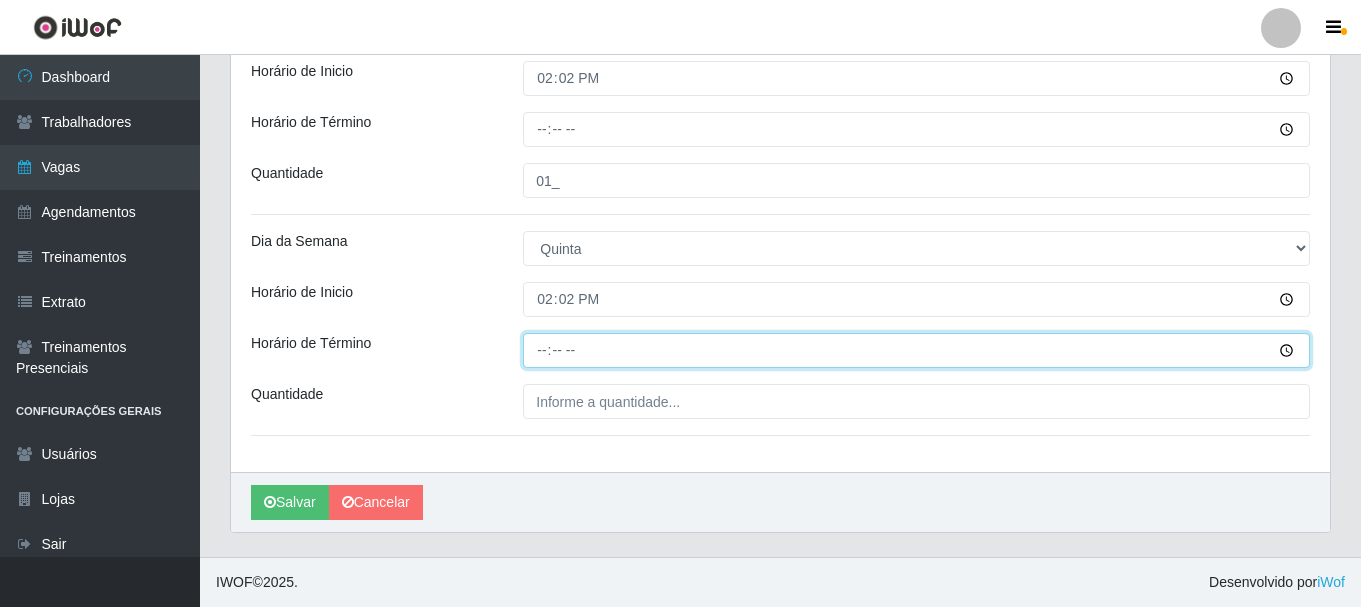 type on "[TIME]" 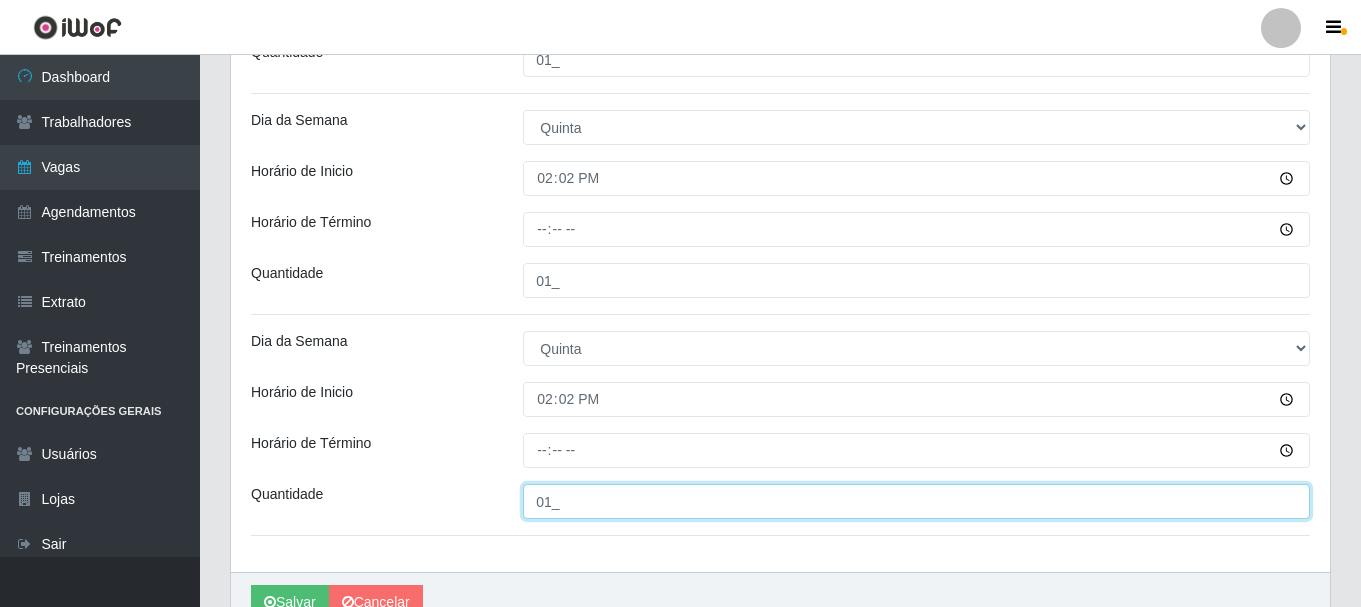 scroll, scrollTop: 978, scrollLeft: 0, axis: vertical 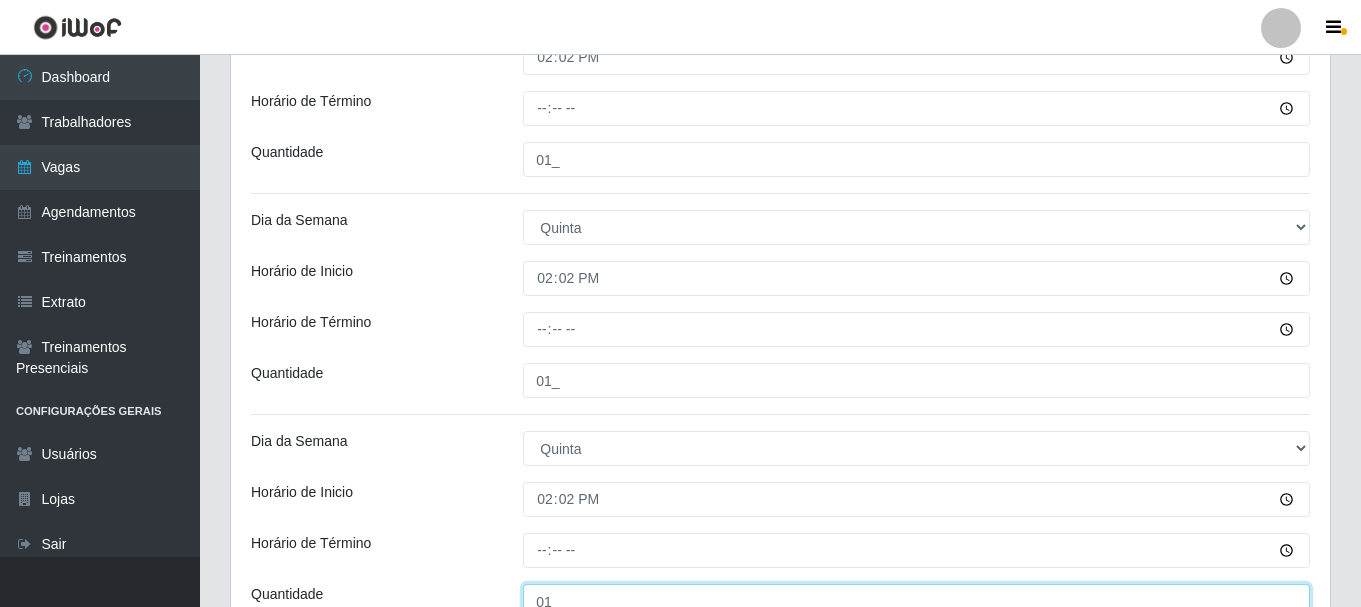 type on "01_" 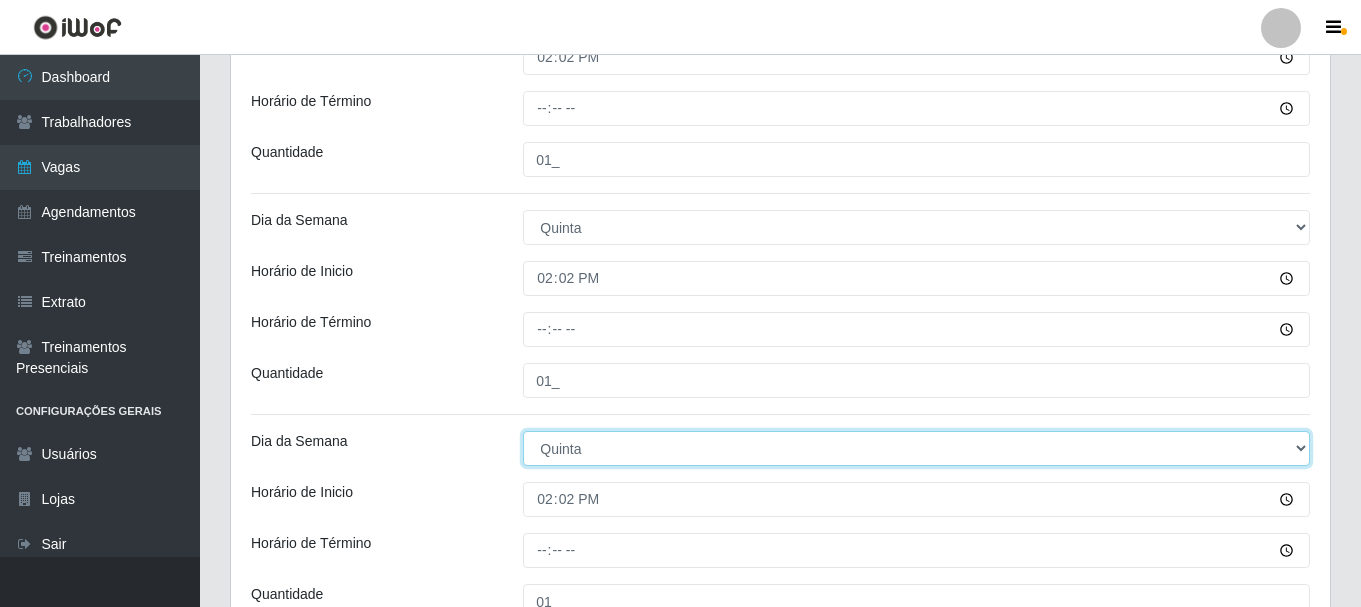 click on "[Selecione...] Segunda Terça Quarta Quinta Sexta Sábado Domingo" at bounding box center [916, 448] 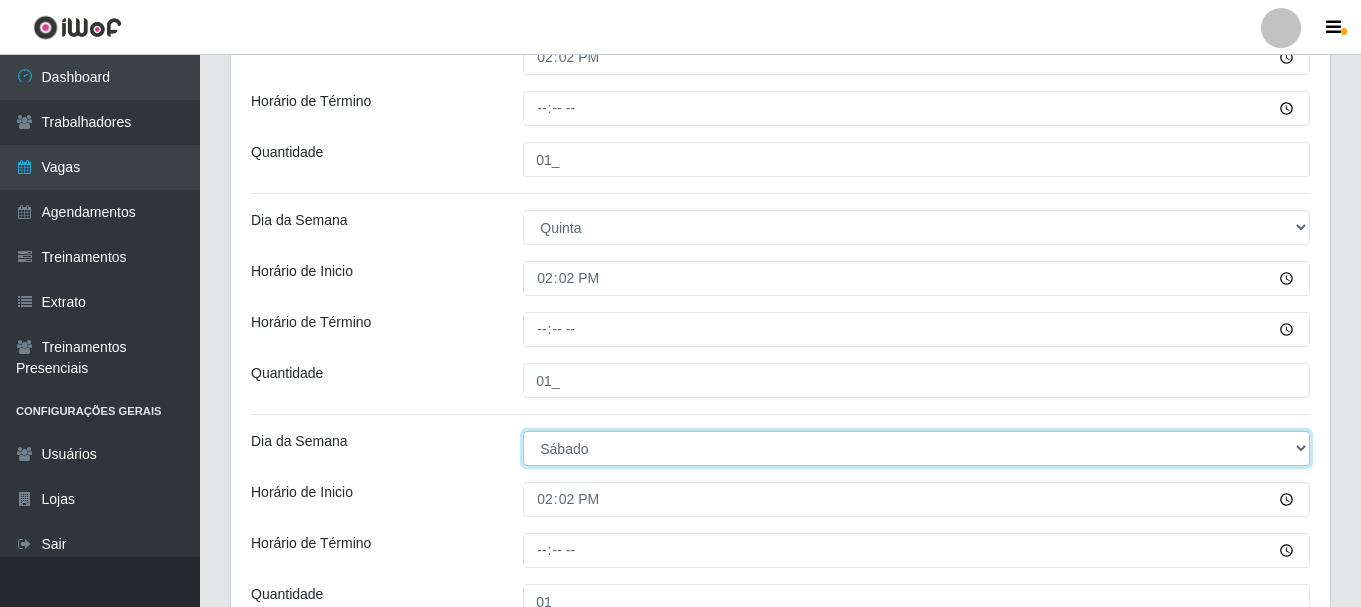 click on "[Selecione...] Segunda Terça Quarta Quinta Sexta Sábado Domingo" at bounding box center (916, 448) 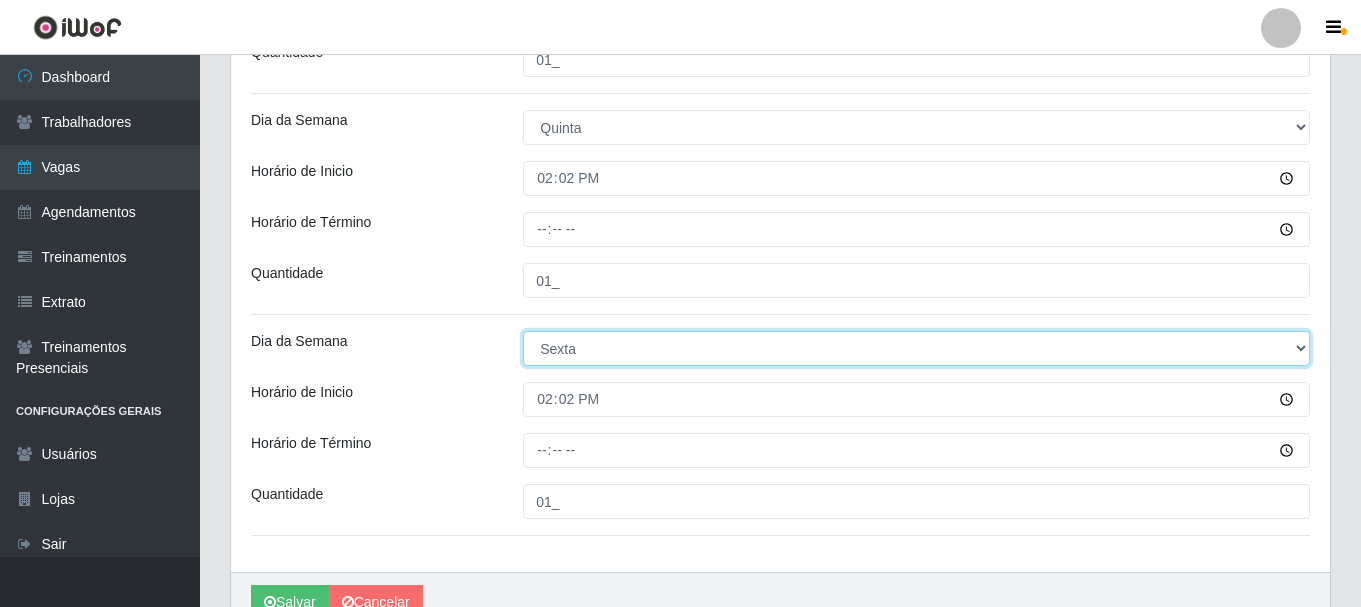 scroll, scrollTop: 1178, scrollLeft: 0, axis: vertical 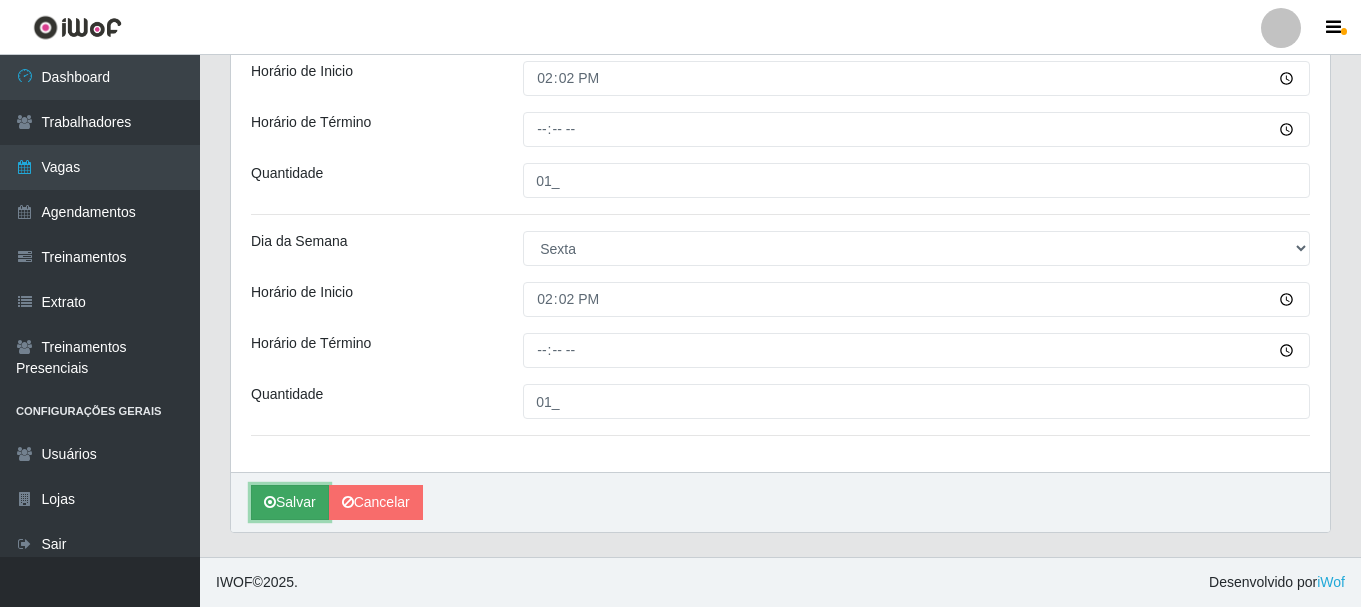 click on "Salvar" at bounding box center (290, 502) 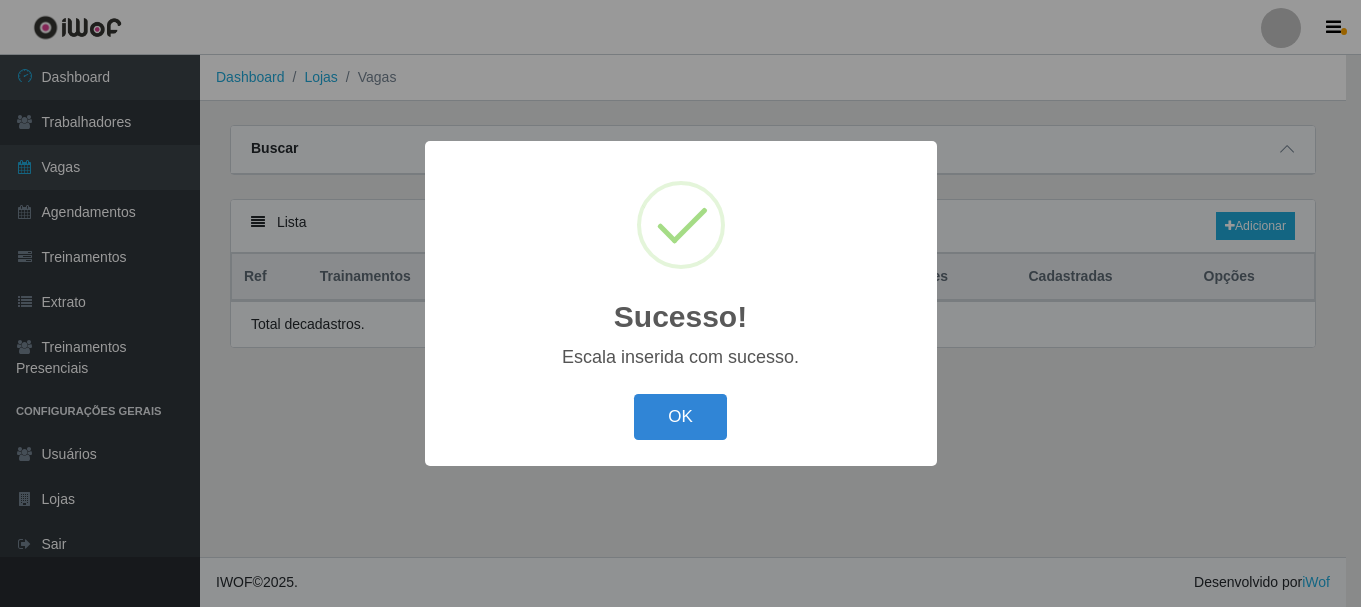 scroll, scrollTop: 0, scrollLeft: 0, axis: both 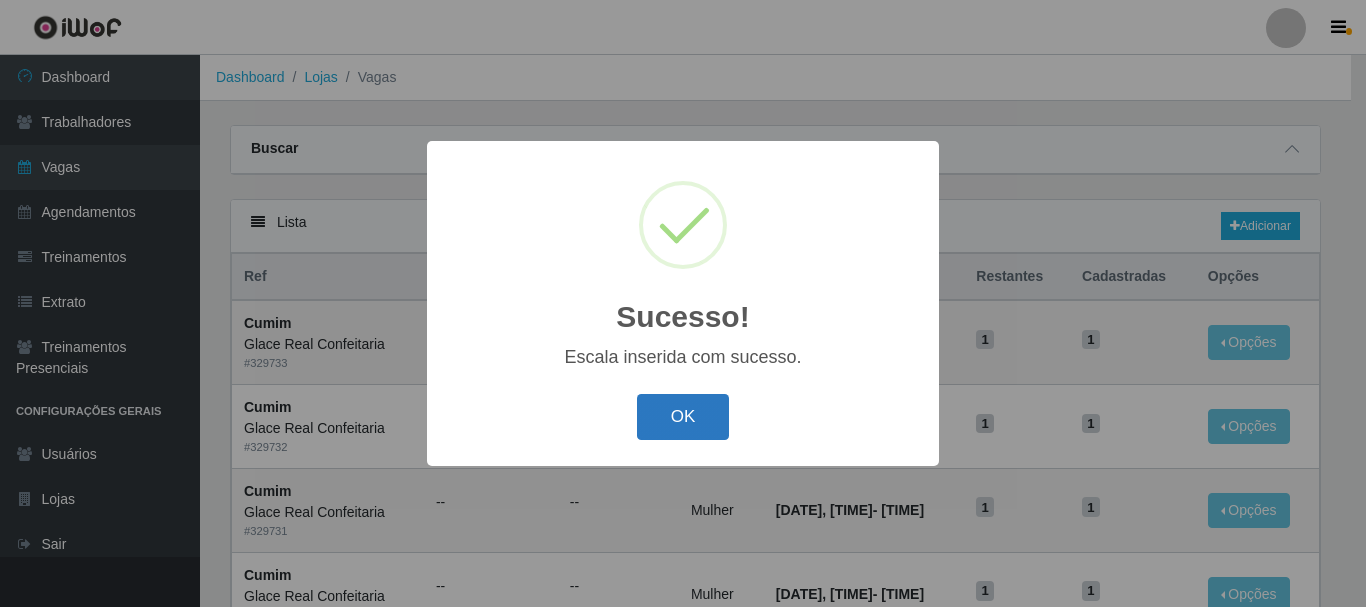 click on "OK" at bounding box center [683, 417] 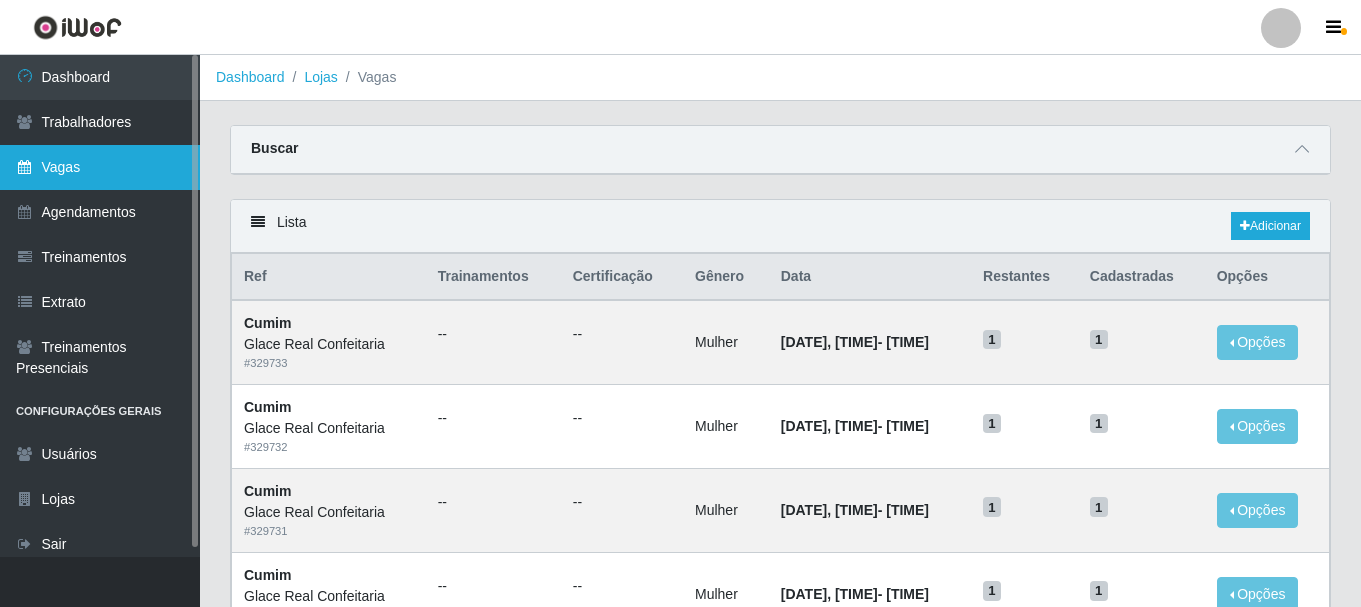 click on "Vagas" at bounding box center (100, 167) 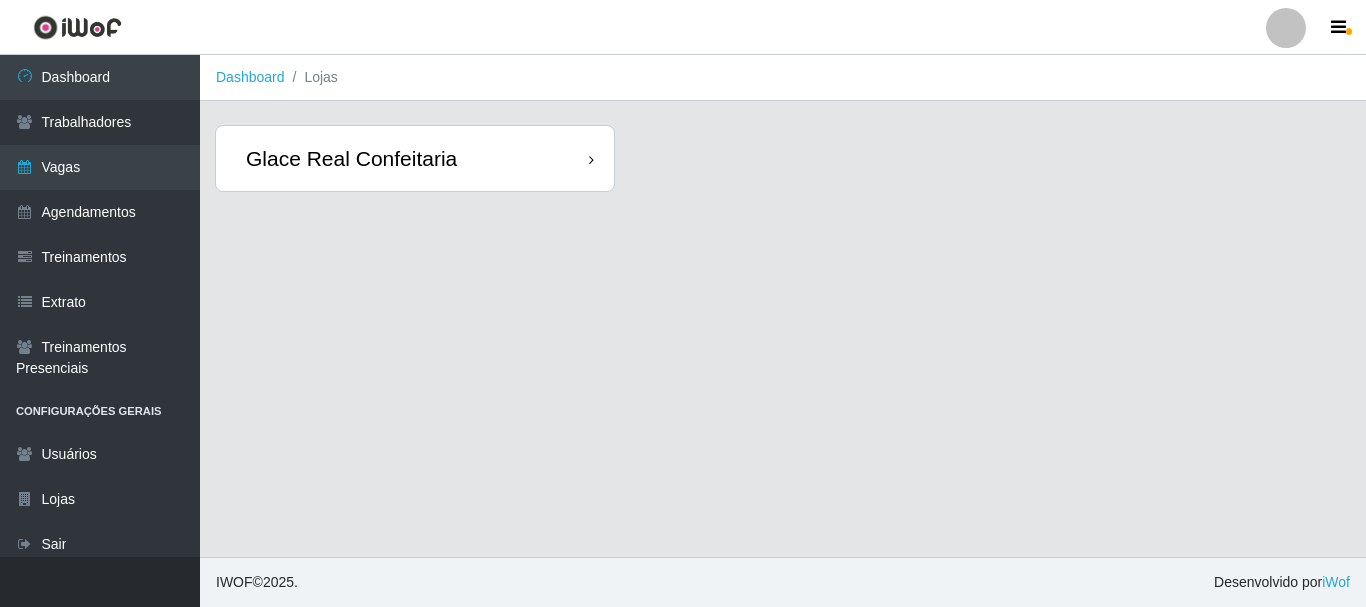 click on "Glace Real Confeitaria" at bounding box center [415, 158] 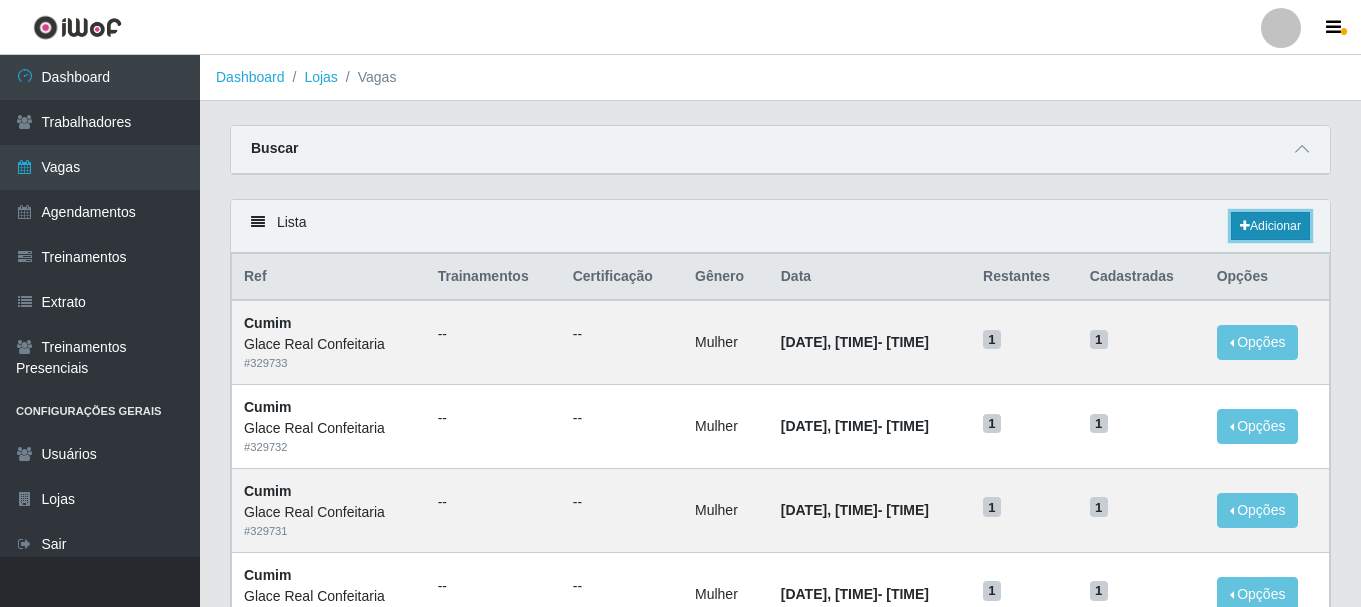 click on "Adicionar" at bounding box center [1270, 226] 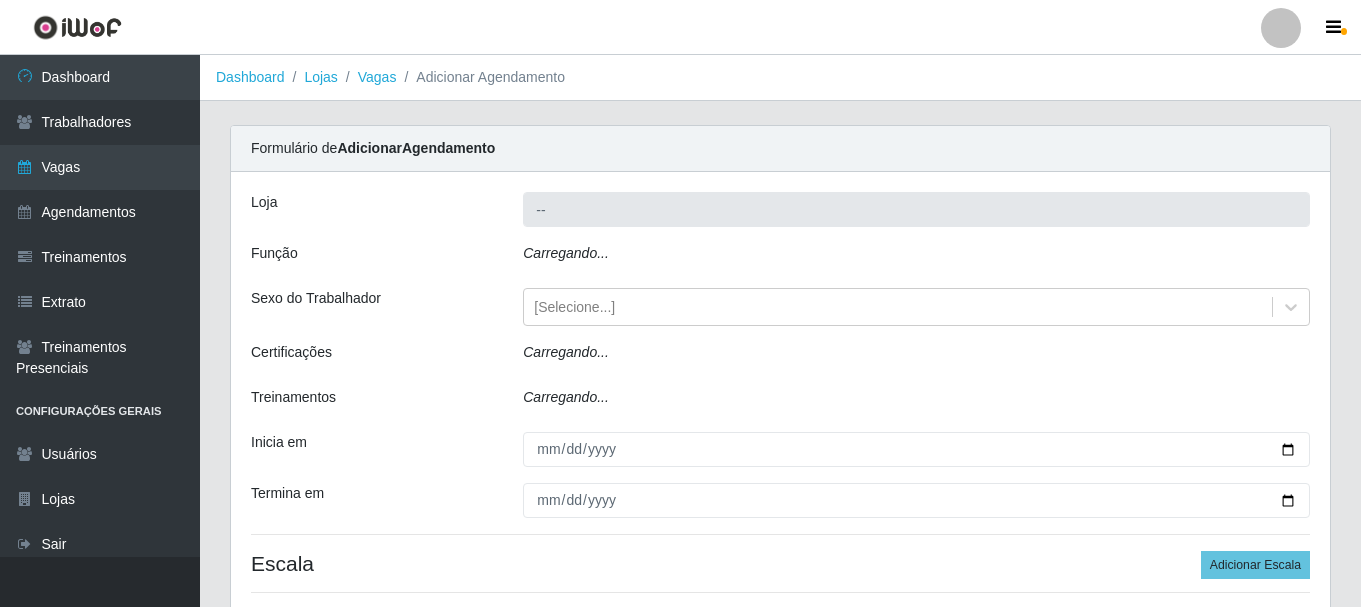 type on "Glace Real Confeitaria" 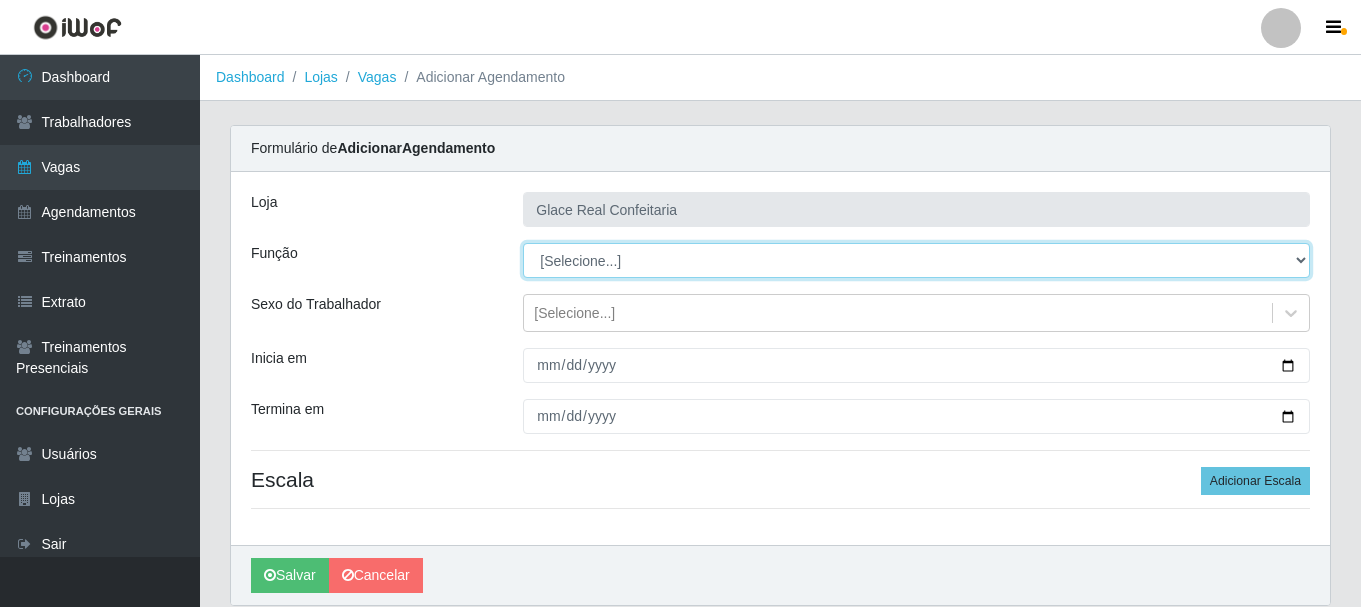 click on "[Selecione...] ASG ASG + ASG ++ Auxiliar de Cozinha Auxiliar de Cozinha + Auxiliar de Cozinha ++ Cumim Cumim + Cumim ++ Garçom Garçom + Garçom ++  Operador de Caixa Operador de Caixa + Operador de Caixa ++" at bounding box center [916, 260] 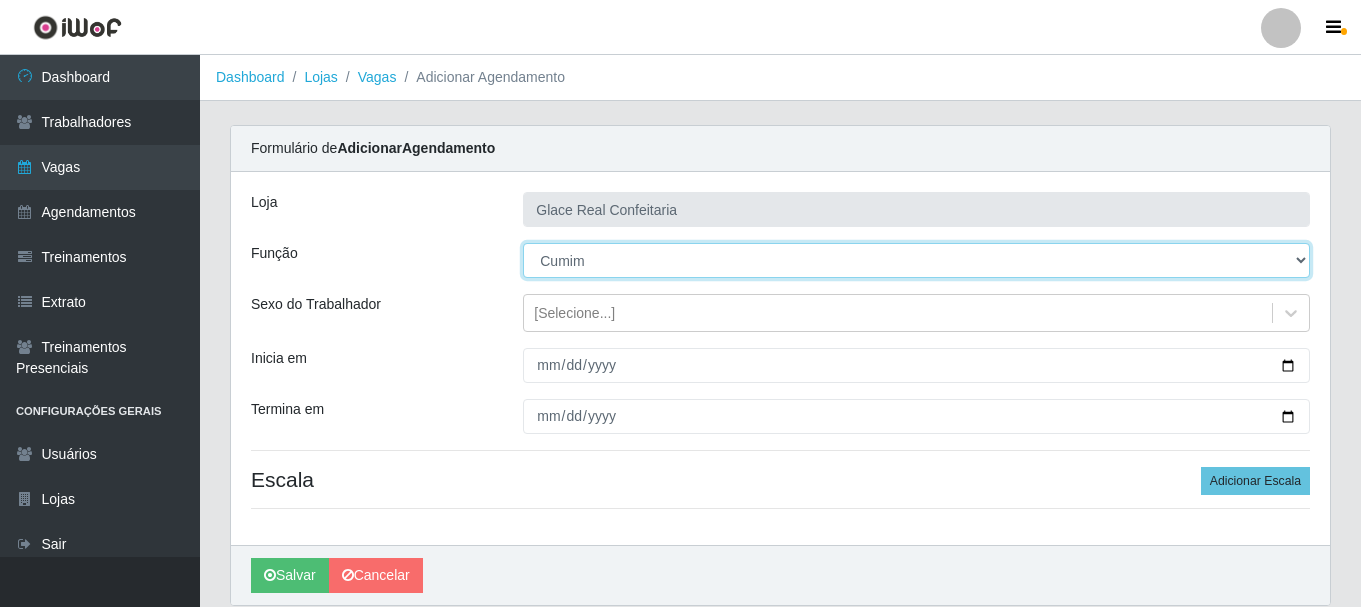 click on "[Selecione...] ASG ASG + ASG ++ Auxiliar de Cozinha Auxiliar de Cozinha + Auxiliar de Cozinha ++ Cumim Cumim + Cumim ++ Garçom Garçom + Garçom ++  Operador de Caixa Operador de Caixa + Operador de Caixa ++" at bounding box center [916, 260] 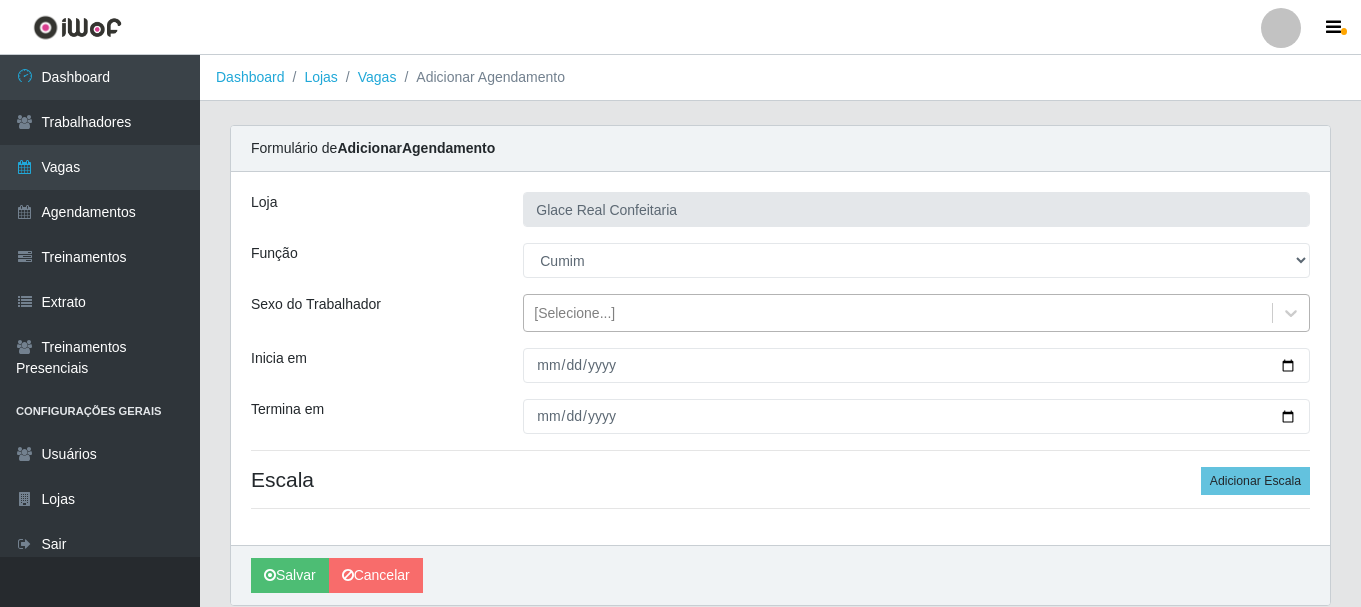 click on "[Selecione...]" at bounding box center (574, 313) 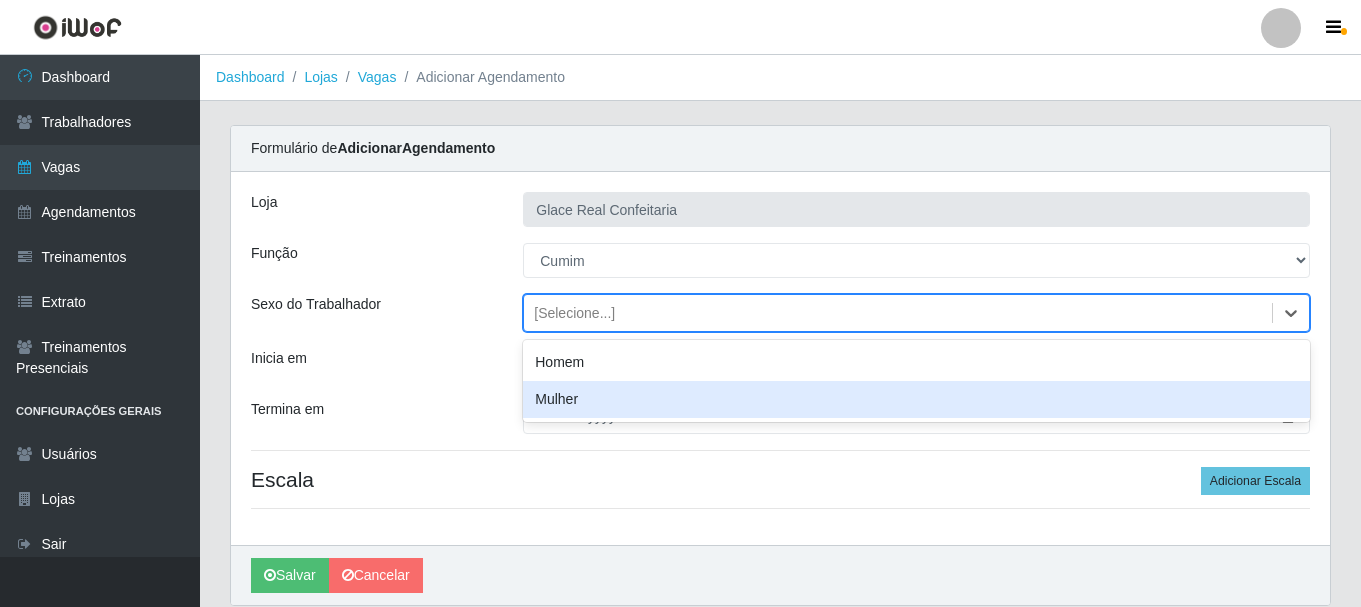 click on "Mulher" at bounding box center [916, 399] 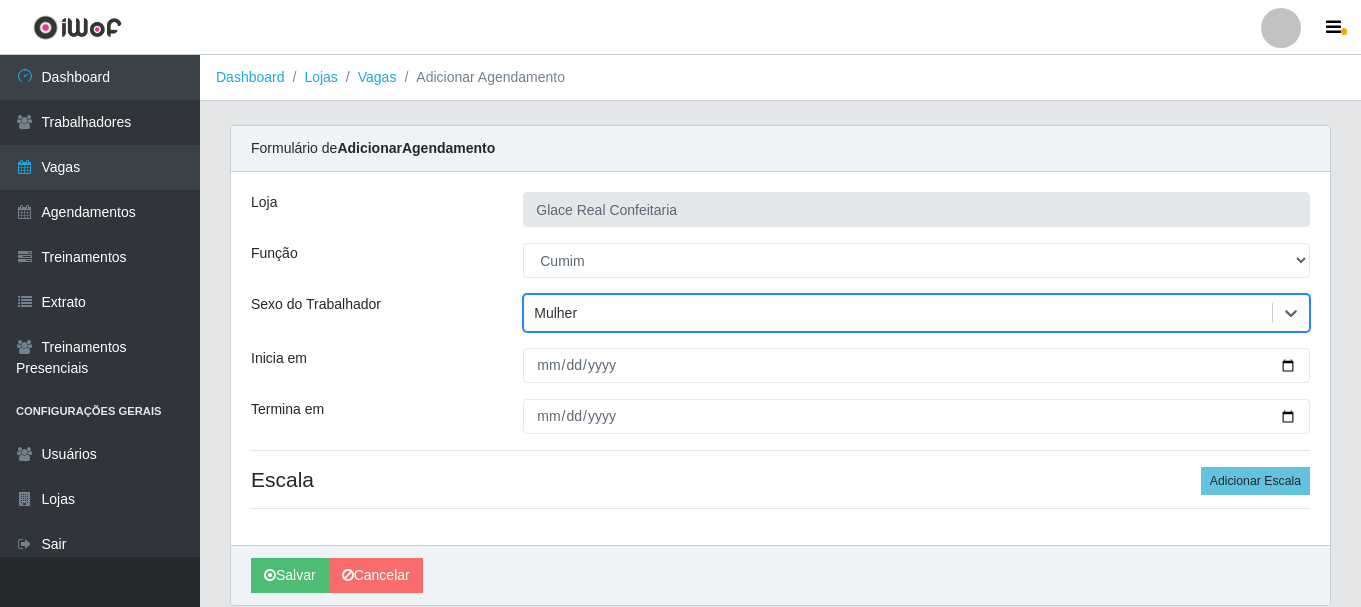 click on "Mulher" at bounding box center [898, 313] 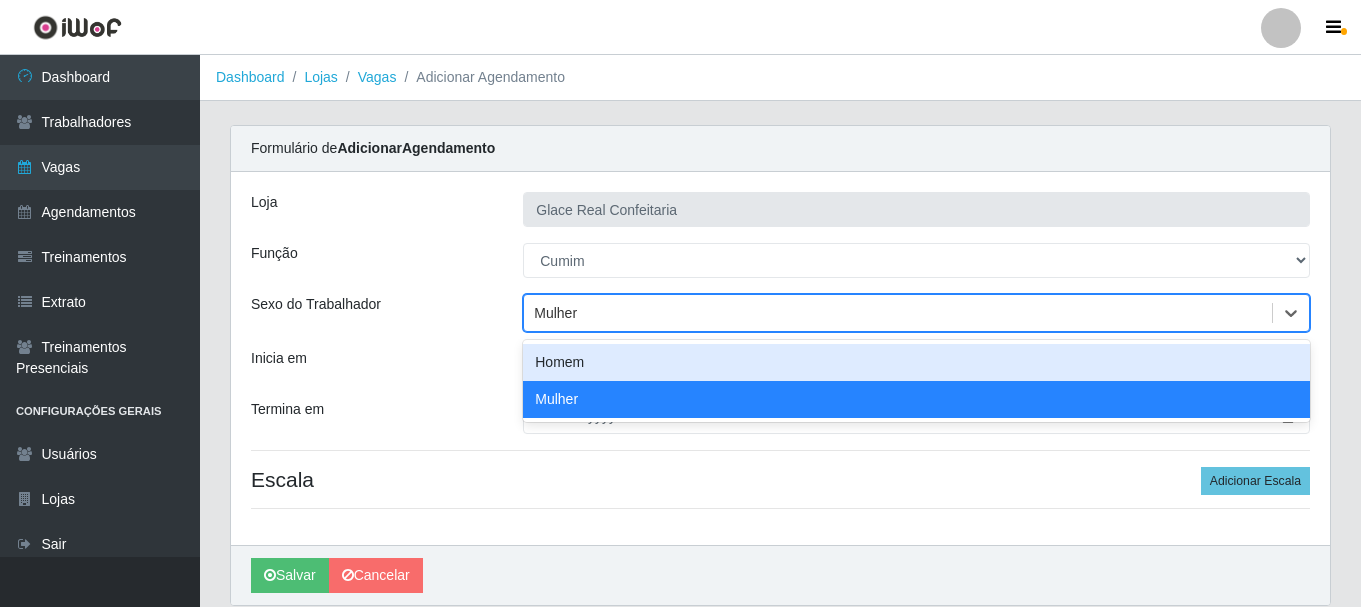 click on "Homem" at bounding box center (916, 362) 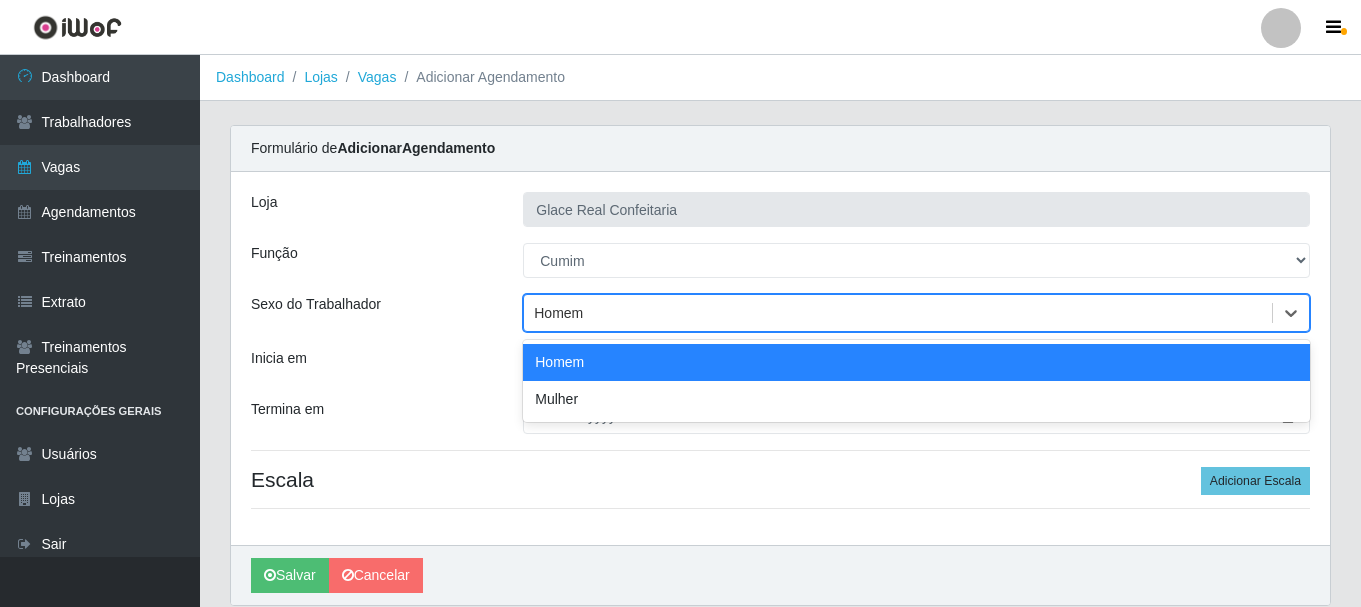 click on "Homem" at bounding box center [898, 313] 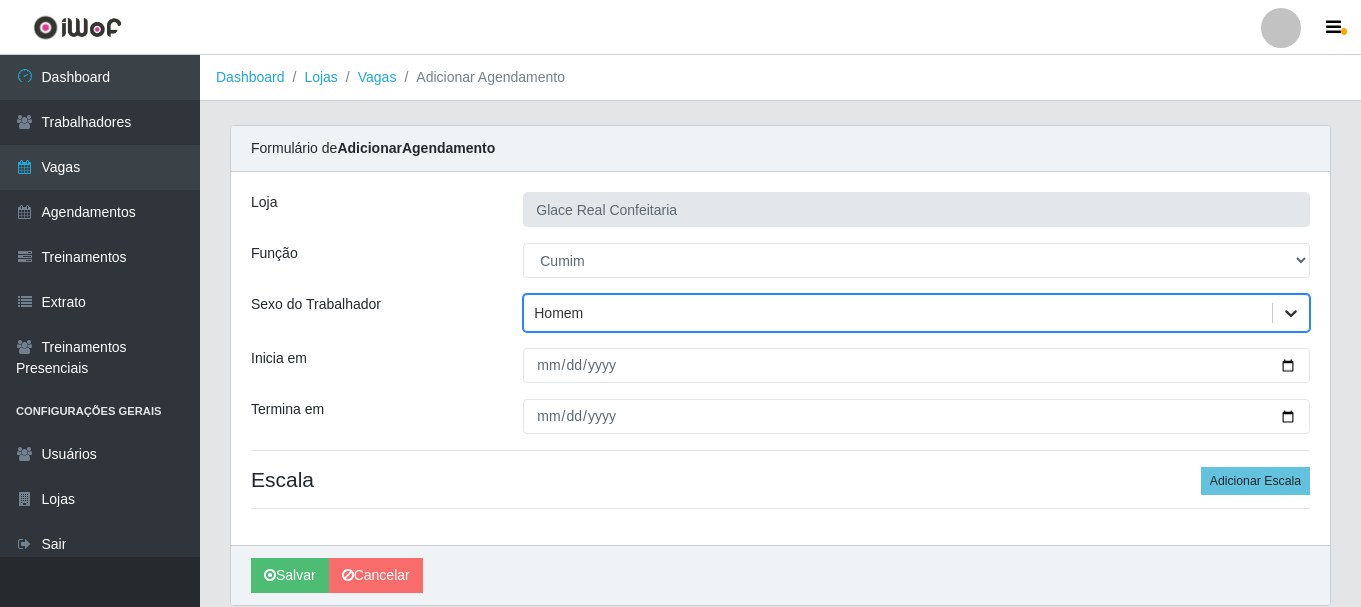 click at bounding box center [1291, 313] 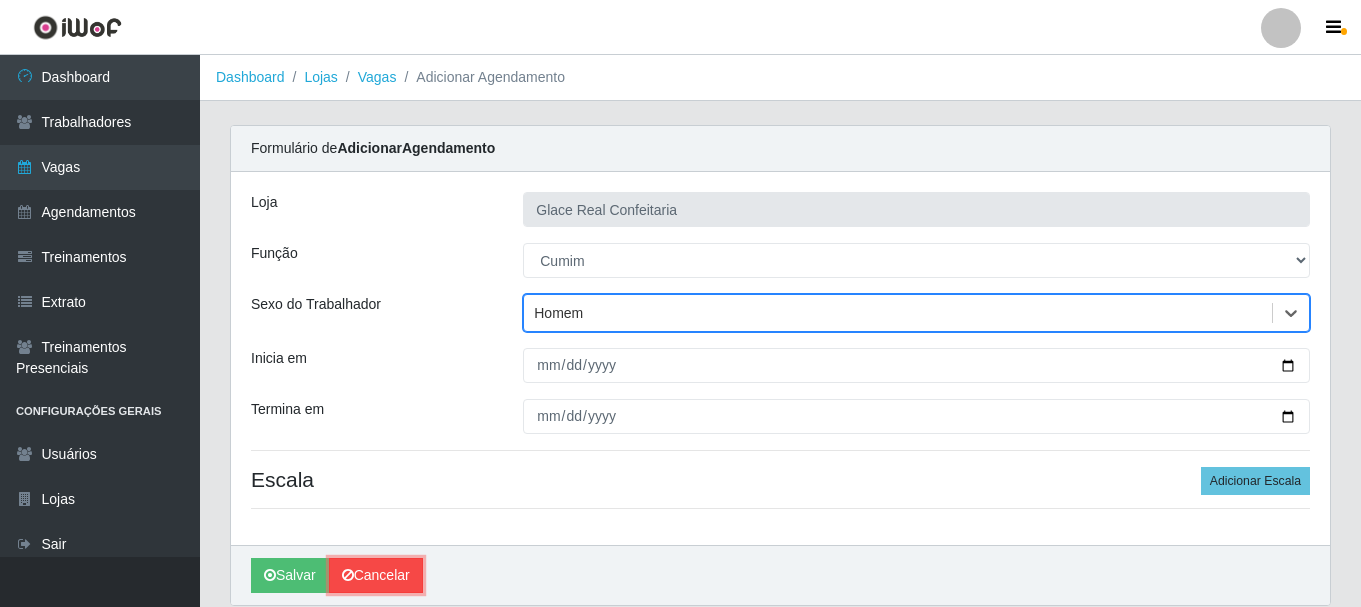 click on "Cancelar" at bounding box center [376, 575] 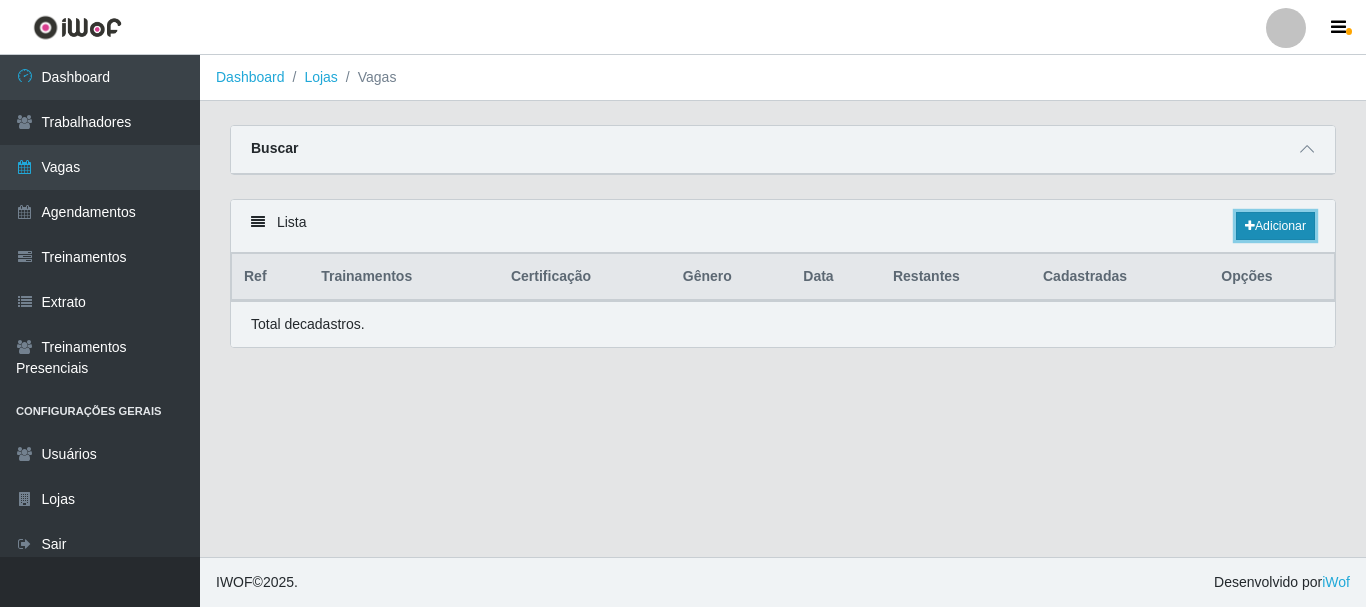 click on "Adicionar" at bounding box center (1275, 226) 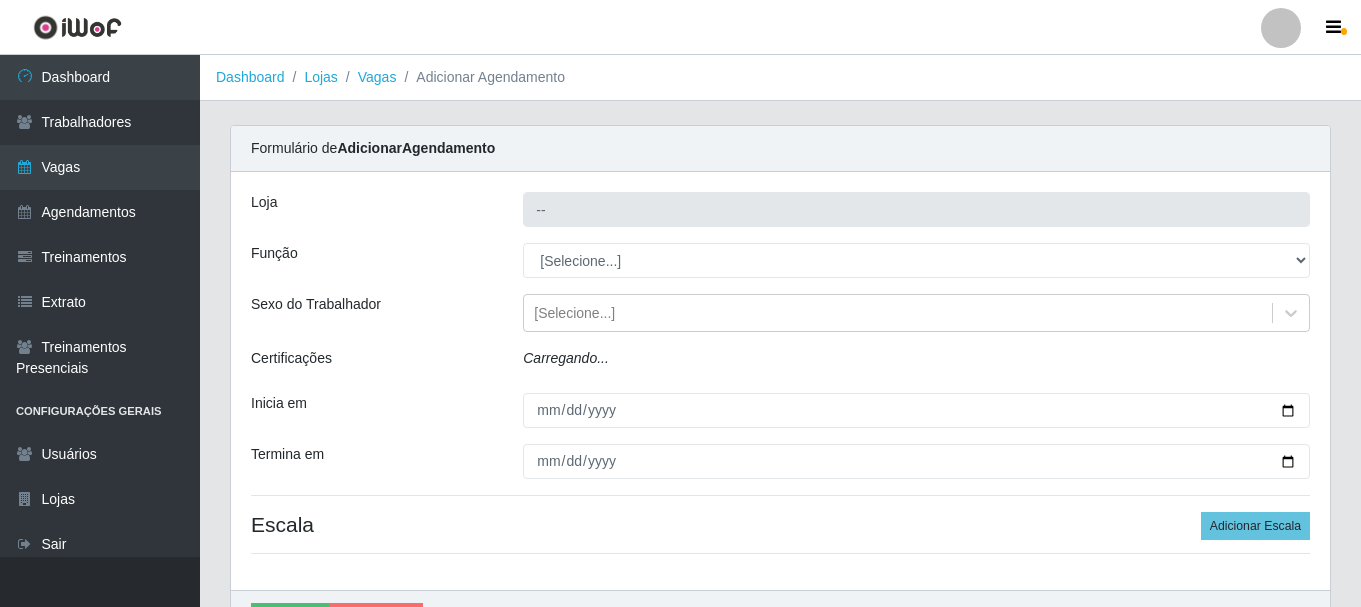 type on "Glace Real Confeitaria" 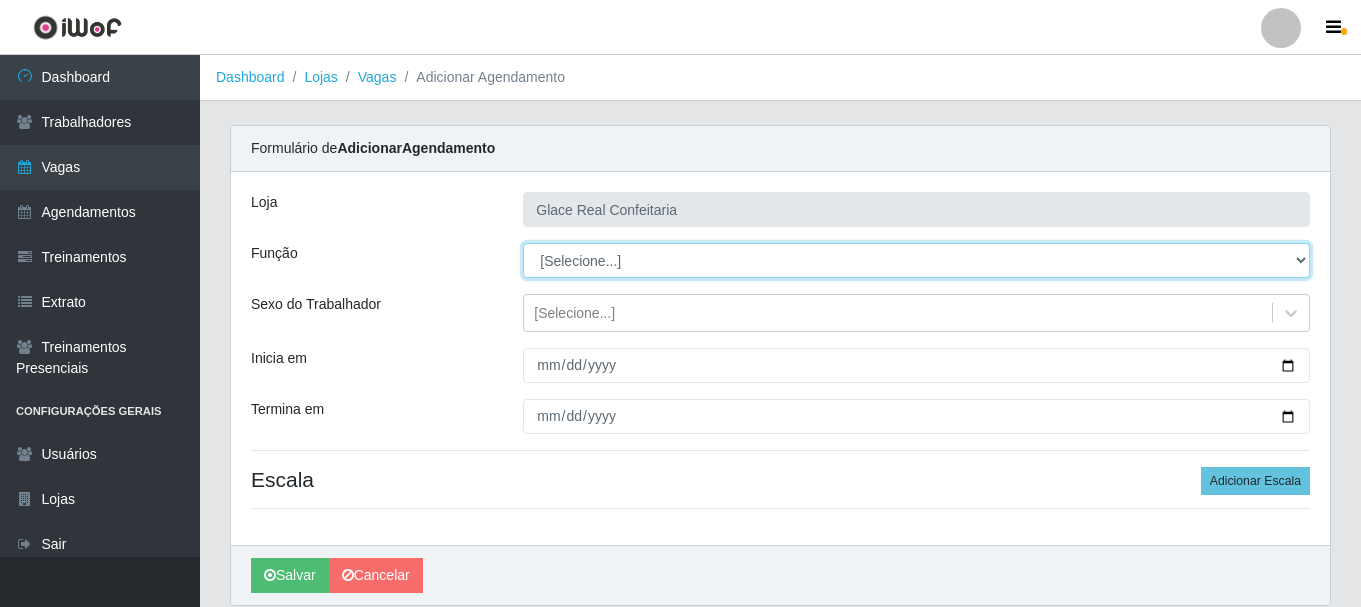 click on "[Selecione...] ASG ASG + ASG ++ Auxiliar de Cozinha Auxiliar de Cozinha + Auxiliar de Cozinha ++ Cumim Cumim + Cumim ++ Garçom Garçom + Garçom ++  Operador de Caixa Operador de Caixa + Operador de Caixa ++" at bounding box center (916, 260) 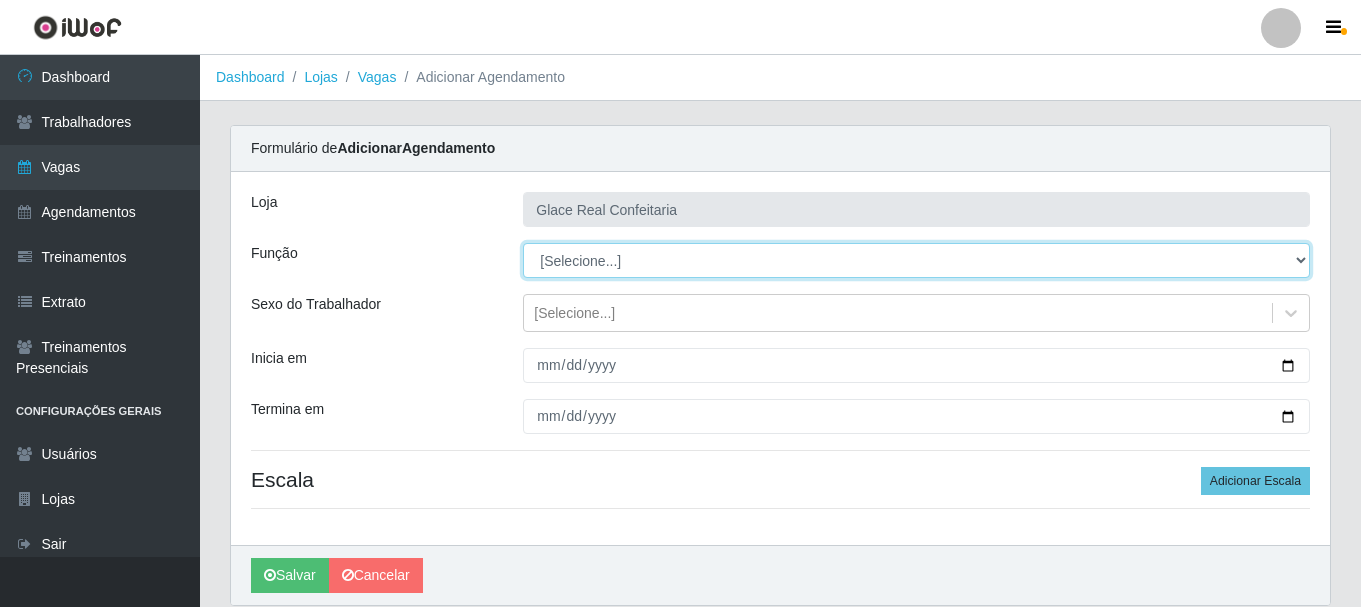 select on "17" 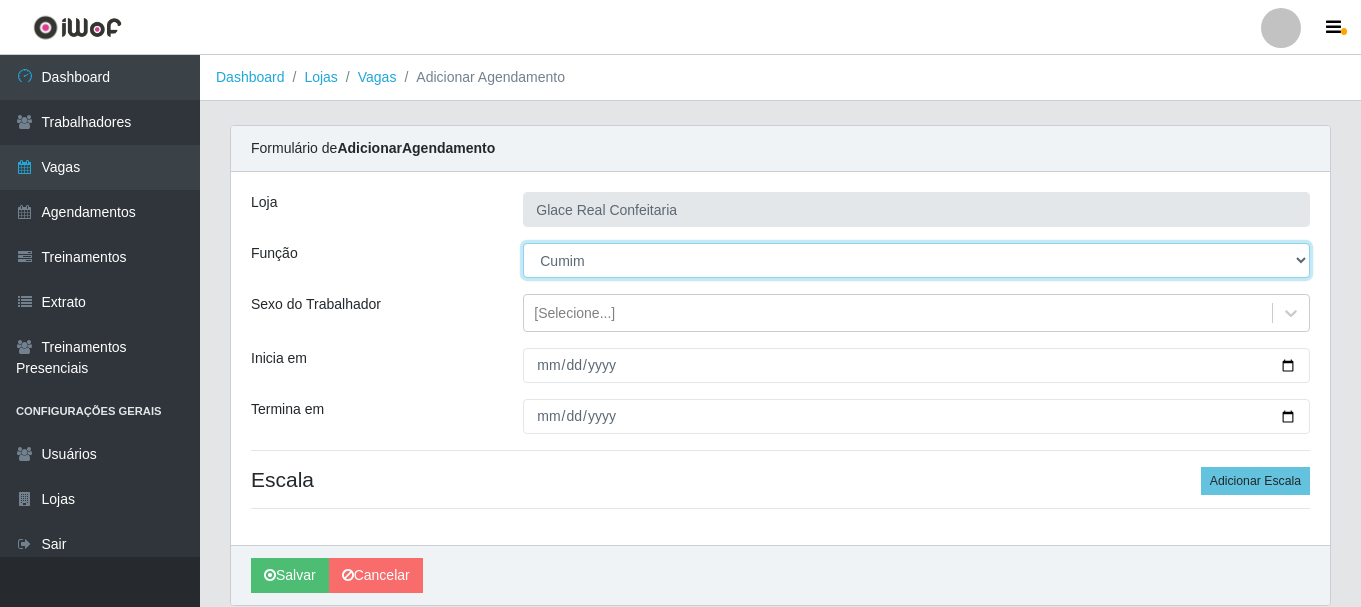 click on "[Selecione...] ASG ASG + ASG ++ Auxiliar de Cozinha Auxiliar de Cozinha + Auxiliar de Cozinha ++ Cumim Cumim + Cumim ++ Garçom Garçom + Garçom ++  Operador de Caixa Operador de Caixa + Operador de Caixa ++" at bounding box center (916, 260) 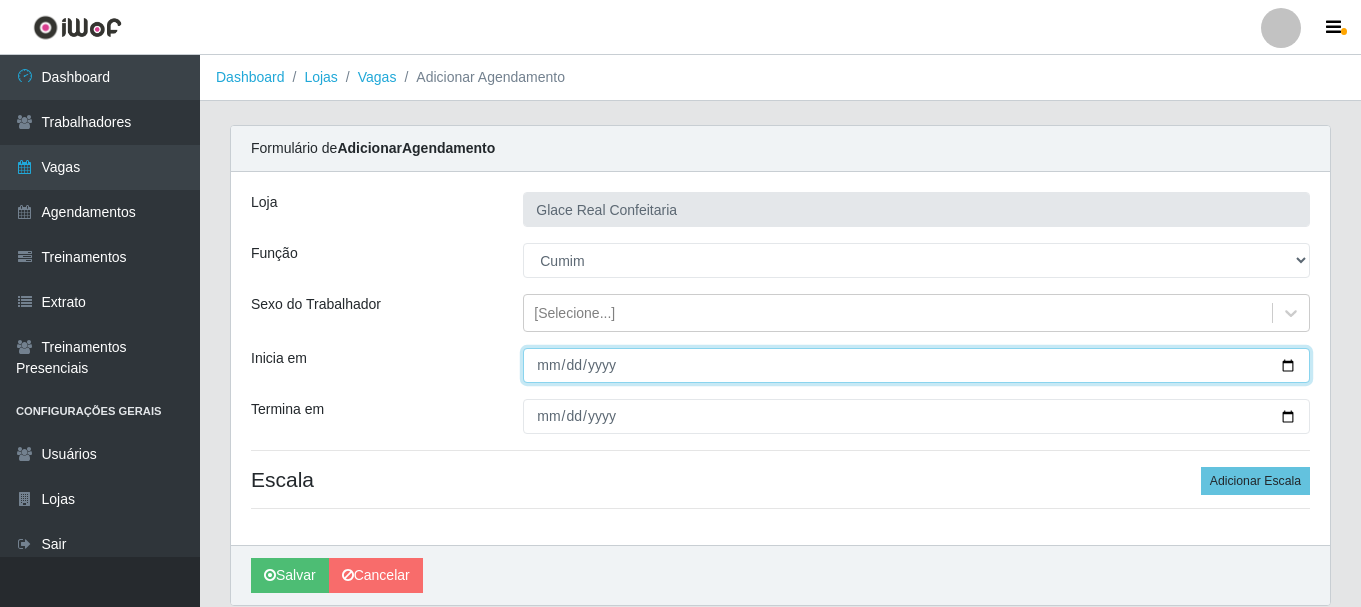 click on "Inicia em" at bounding box center [916, 365] 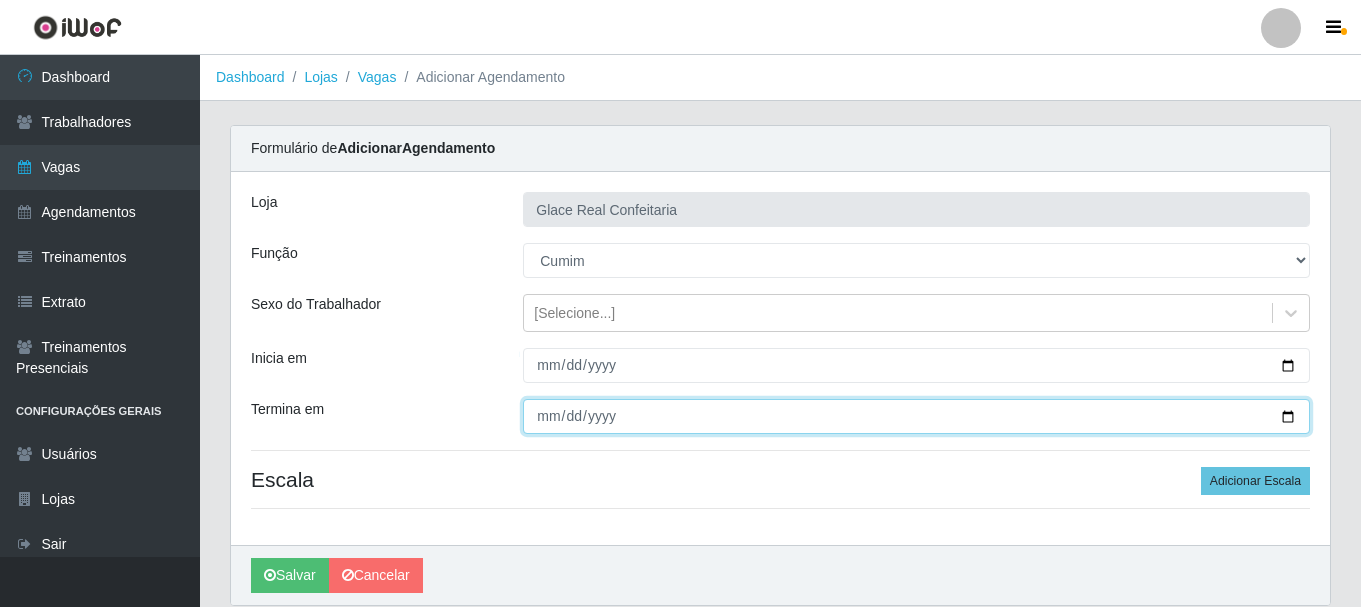 click on "Termina em" at bounding box center (916, 416) 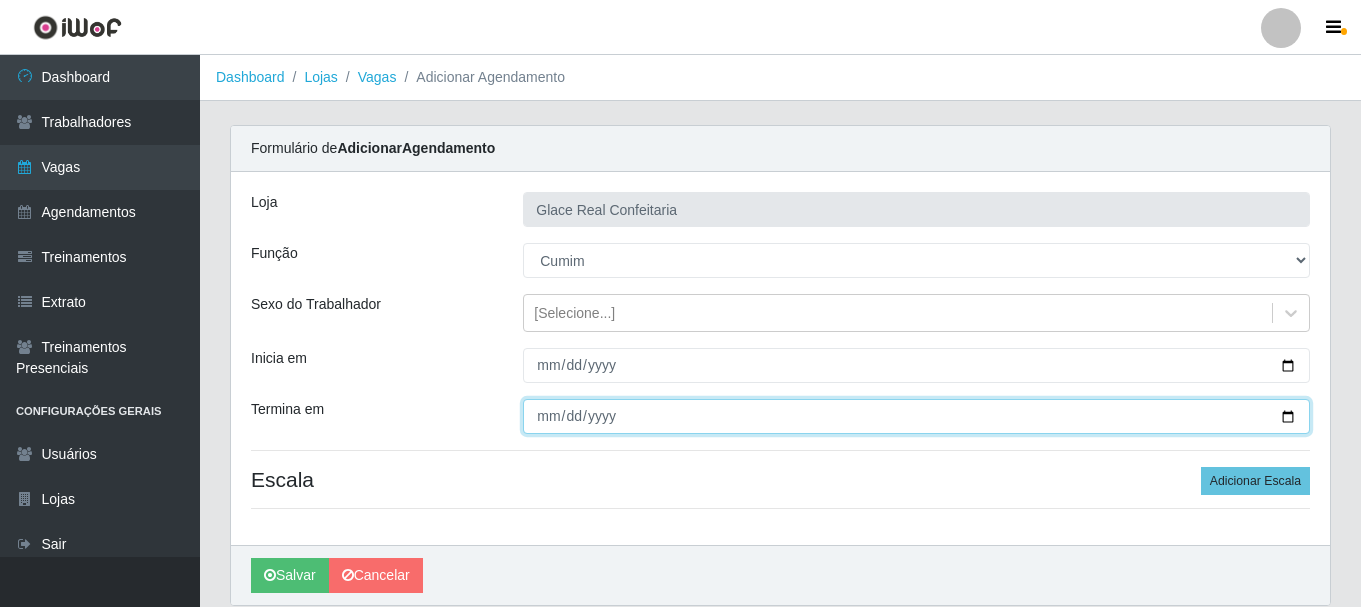 type on "[DATE]" 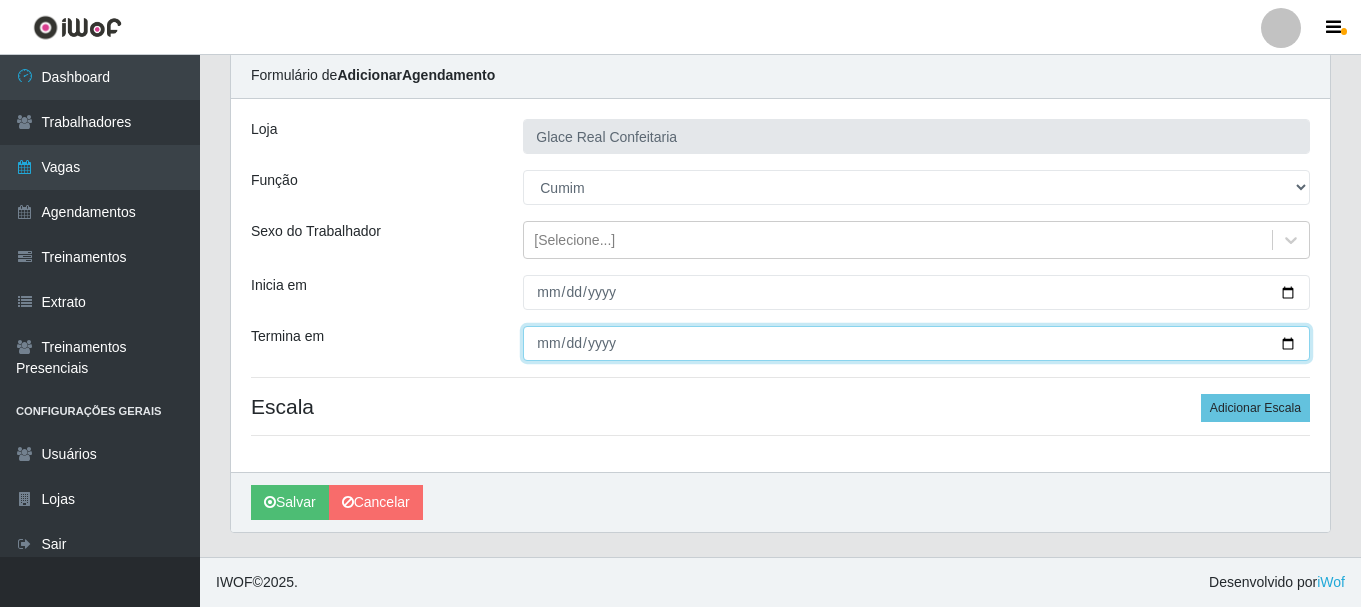 click on "[DATE]" at bounding box center (916, 343) 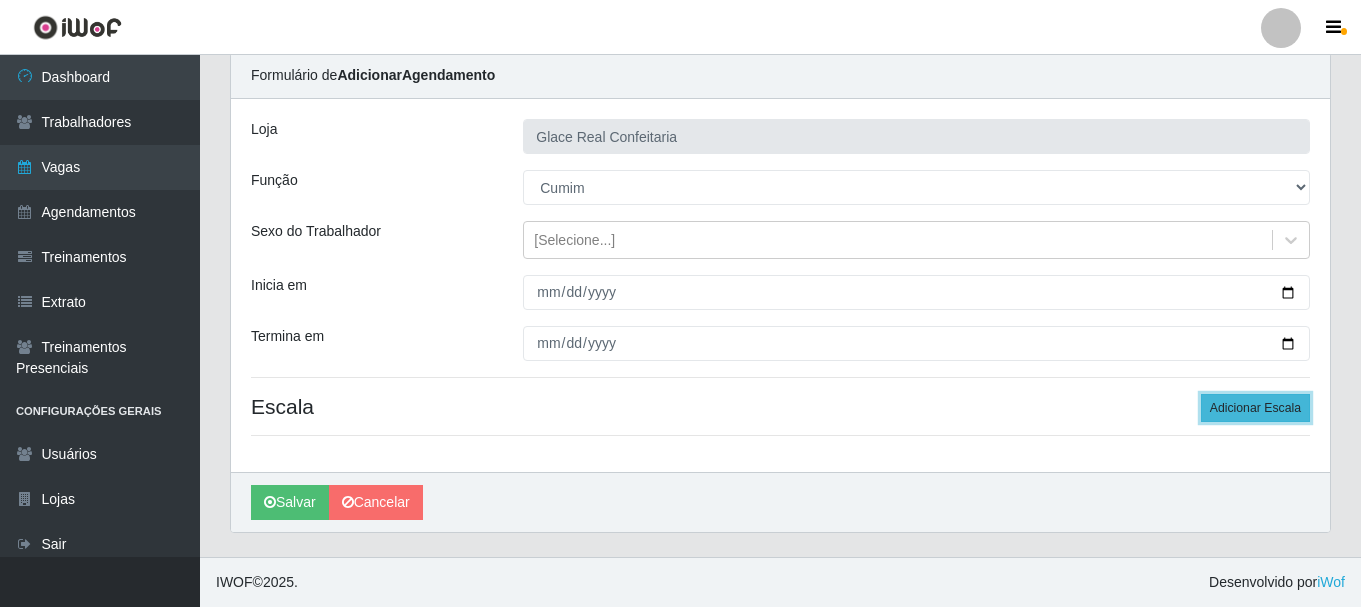 click on "Adicionar Escala" at bounding box center [1255, 408] 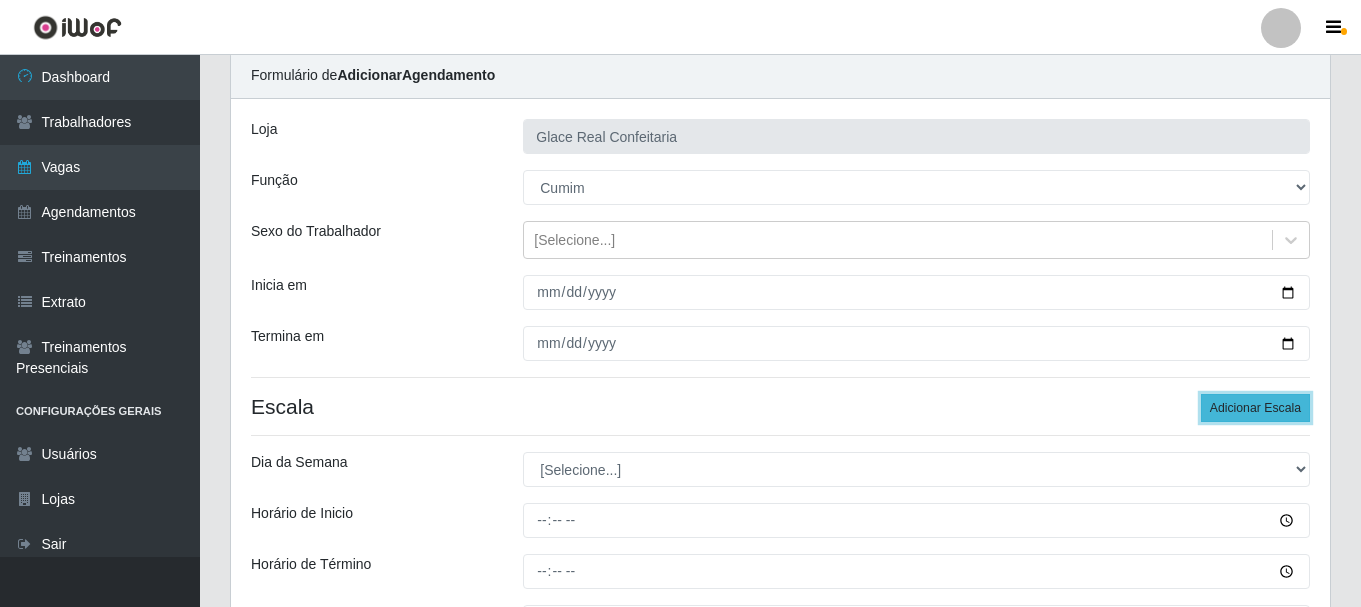 click on "Adicionar Escala" at bounding box center (1255, 408) 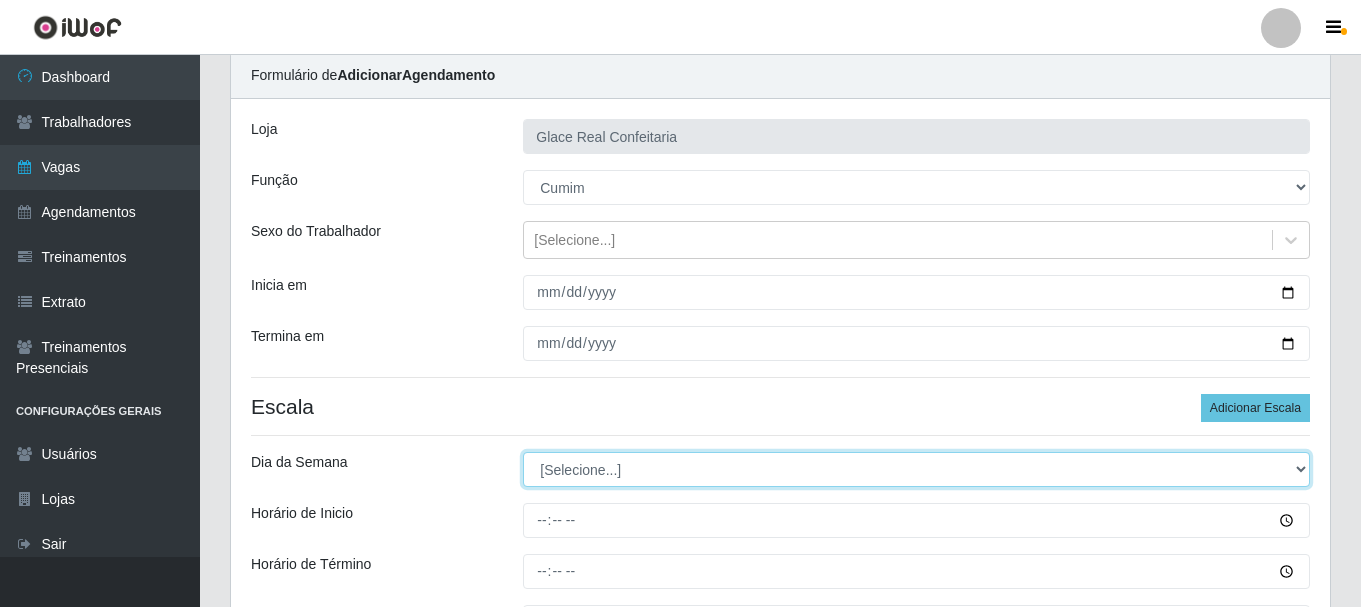 click on "[Selecione...] Segunda Terça Quarta Quinta Sexta Sábado Domingo" at bounding box center (916, 469) 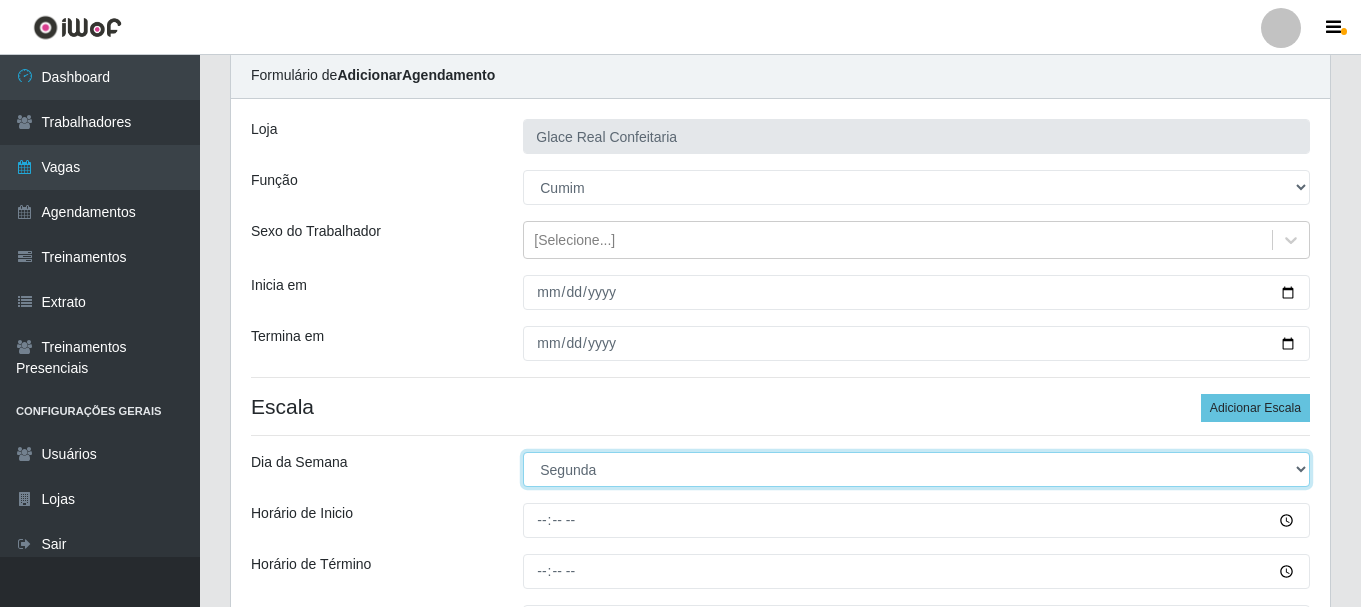 click on "[Selecione...] Segunda Terça Quarta Quinta Sexta Sábado Domingo" at bounding box center [916, 469] 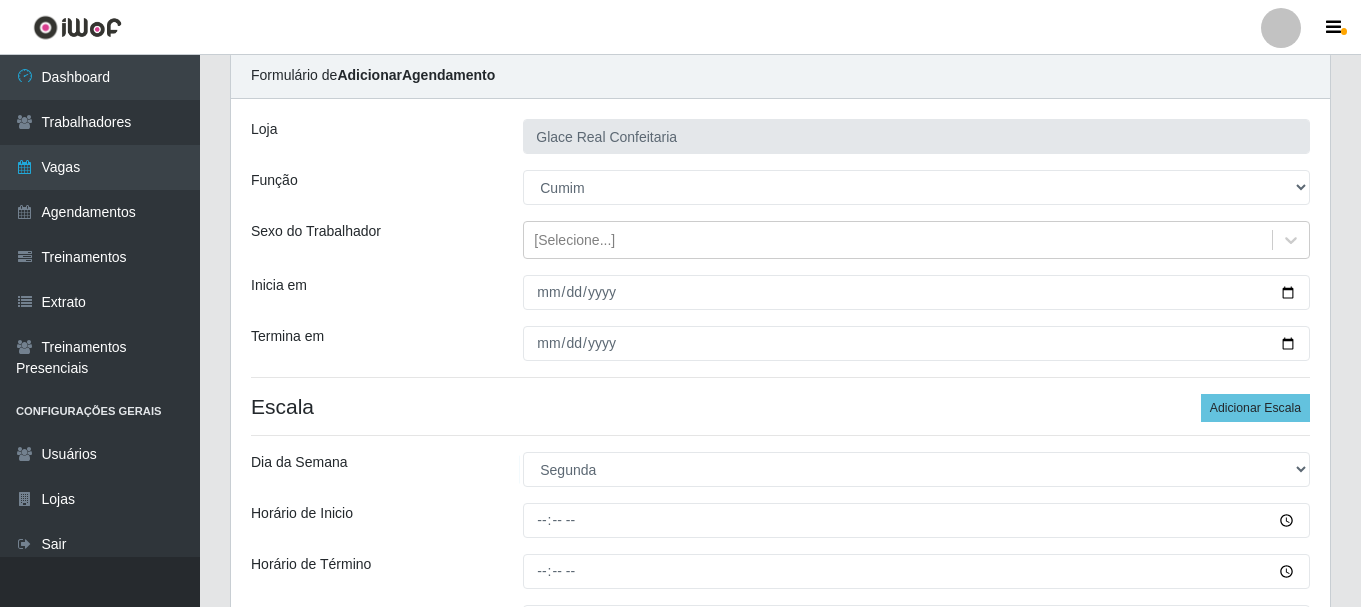 click on "Loja Glace Real Confeitaria Função [Selecione...] ASG ASG + ASG ++ Auxiliar de Cozinha Auxiliar de Cozinha + Auxiliar de Cozinha ++ Cumim Cumim + Cumim ++ Garçom Garçom + Garçom ++  Operador de Caixa Operador de Caixa + Operador de Caixa ++ Sexo do Trabalhador [Selecione...] Inicia em [DATE] Termina em [DATE] Escala Adicionar Escala Dia da Semana [Selecione...] Segunda Terça Quarta Quinta Sexta Sábado Domingo Horário de Inicio Horário de Término Quantidade Dia da Semana [Selecione...] Segunda Terça Quarta Quinta Sexta Sábado Domingo Horário de Inicio Horário de Término Quantidade Dia da Semana [Selecione...] Segunda Terça Quarta Quinta Sexta Sábado Domingo Horário de Inicio Horário de Término Quantidade Dia da Semana [Selecione...] Segunda Terça Quarta Quinta Sexta Sábado Domingo Horário de Inicio Horário de Término Quantidade Dia da Semana [Selecione...] Segunda Terça Quarta Quinta Sexta Sábado Domingo Horário de Inicio Horário de Término Quantidade" at bounding box center [780, 838] 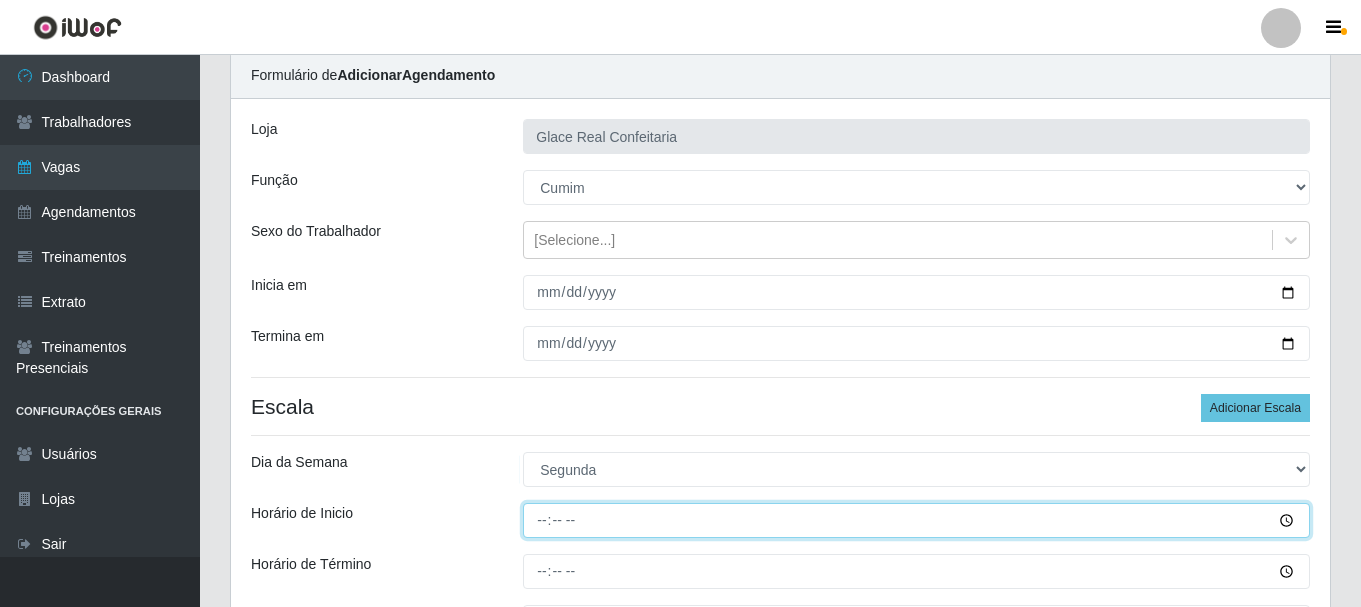click on "Horário de Inicio" at bounding box center (916, 520) 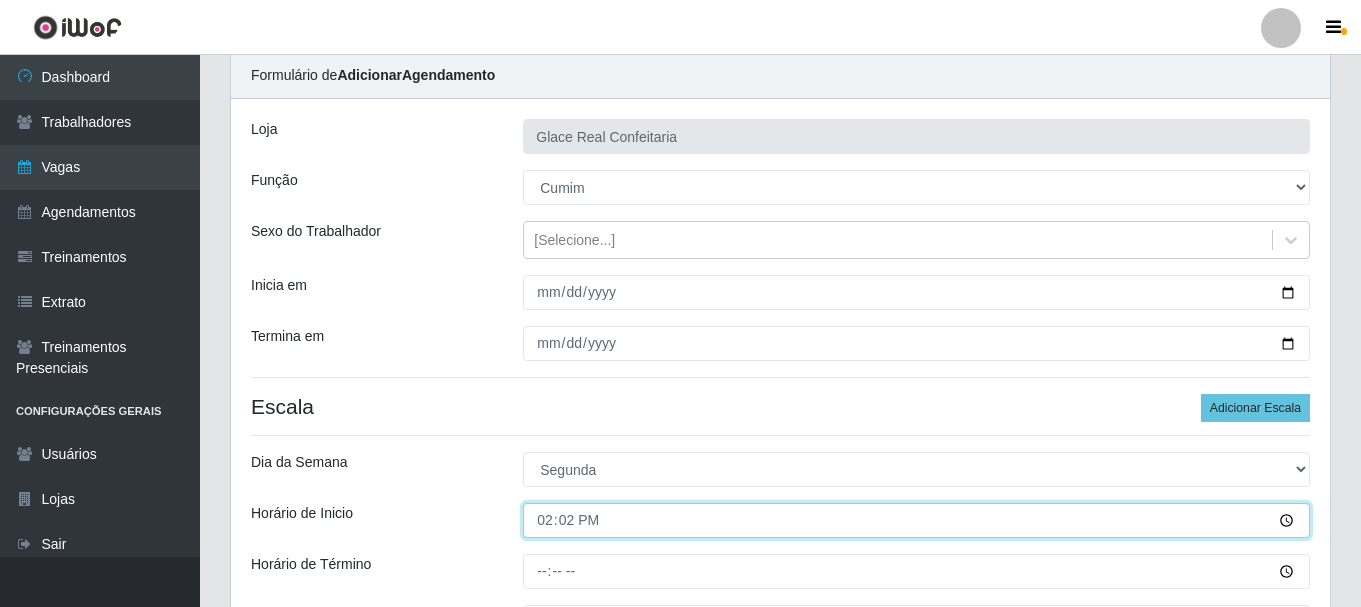 type on "[TIME]" 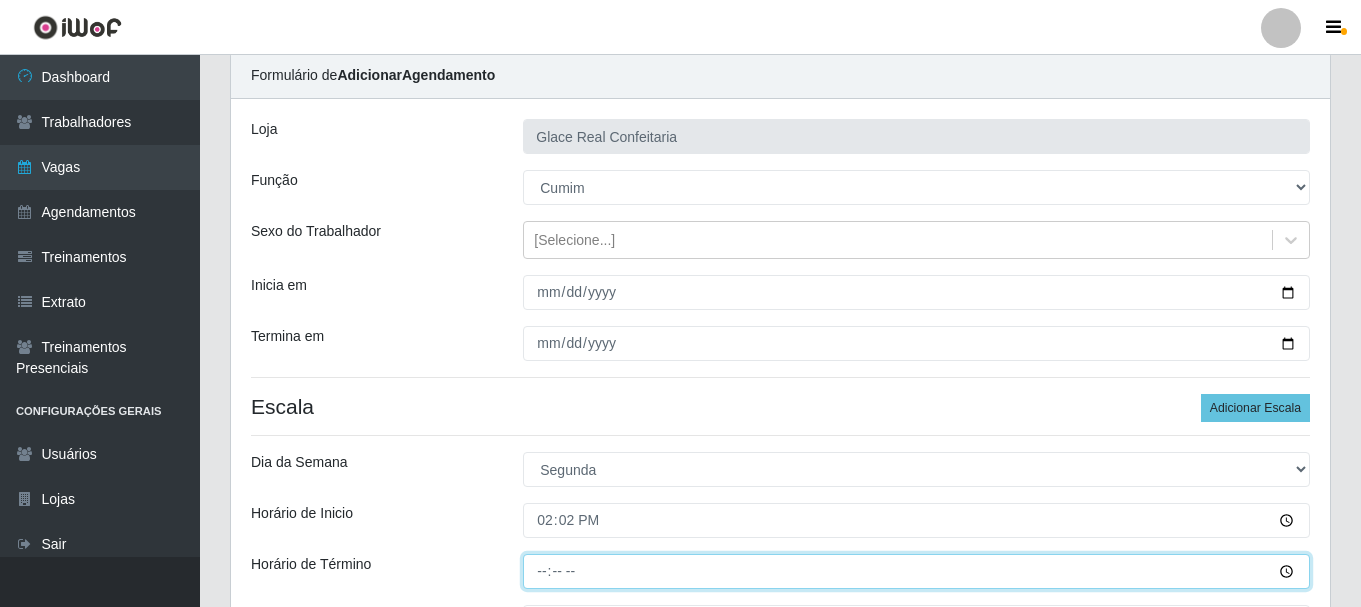type on "[TIME]" 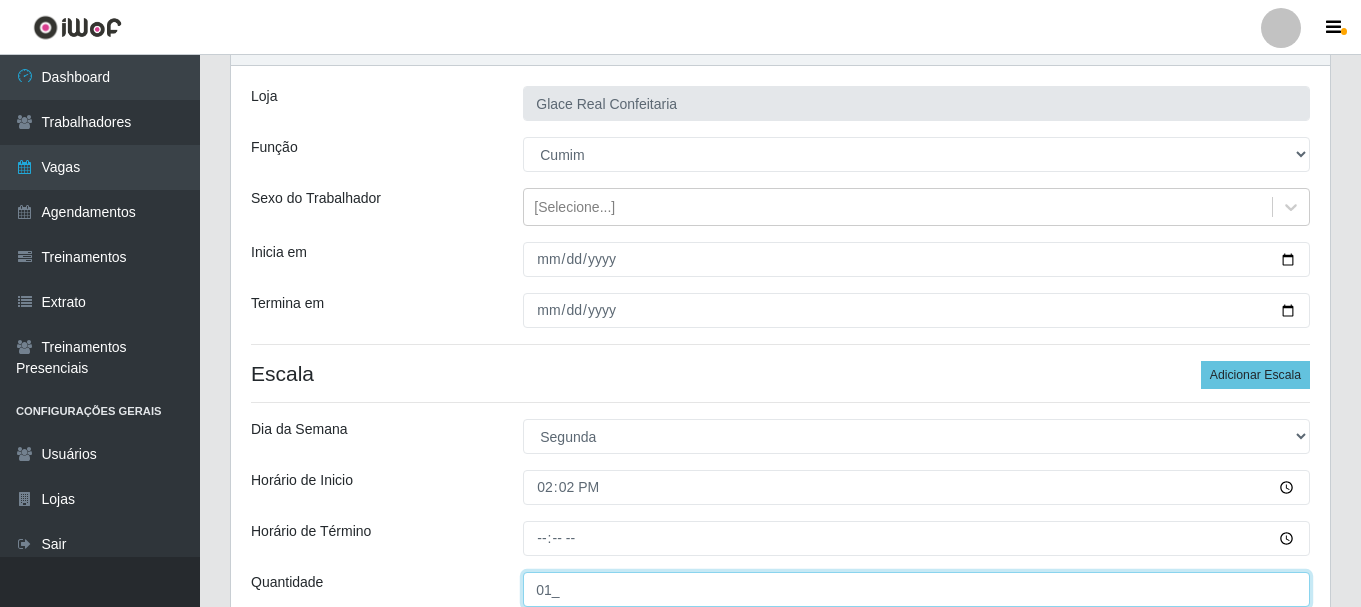 type on "01_" 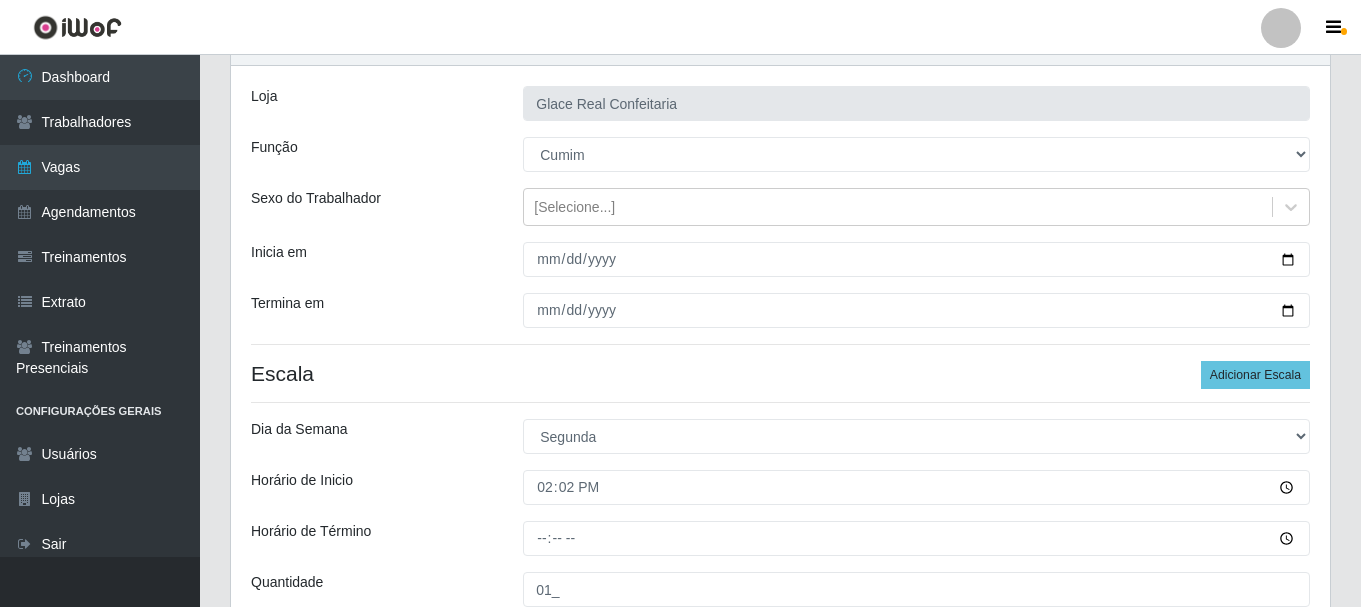 scroll, scrollTop: 460, scrollLeft: 0, axis: vertical 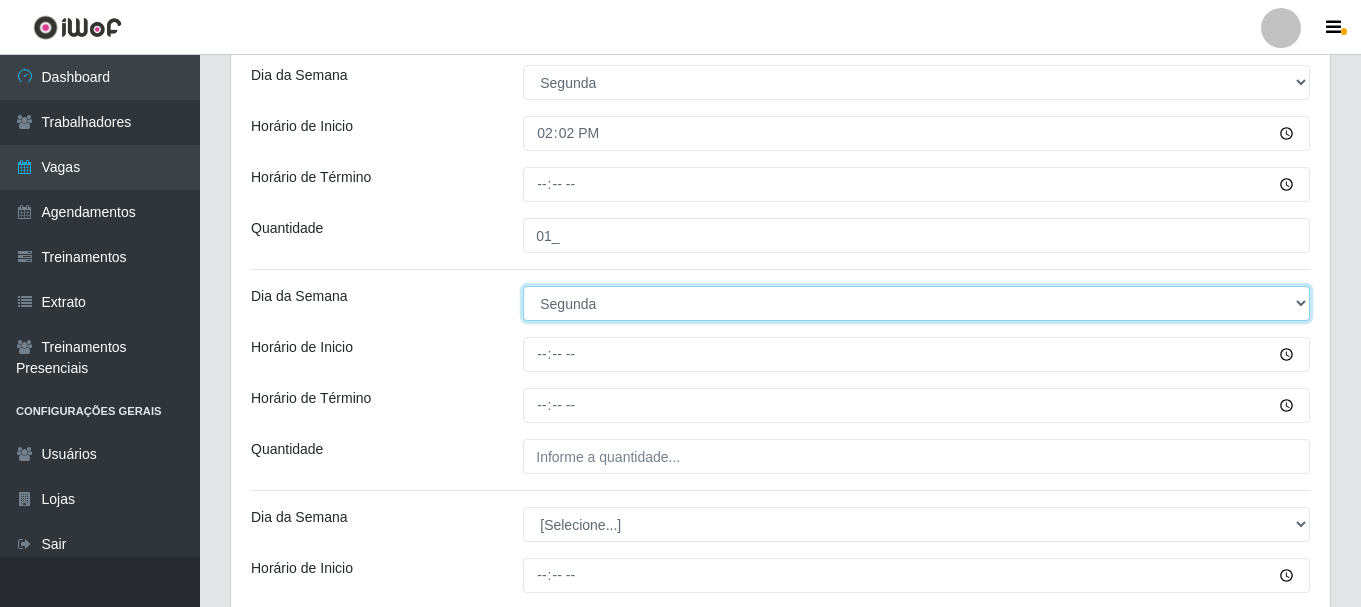 select on "2" 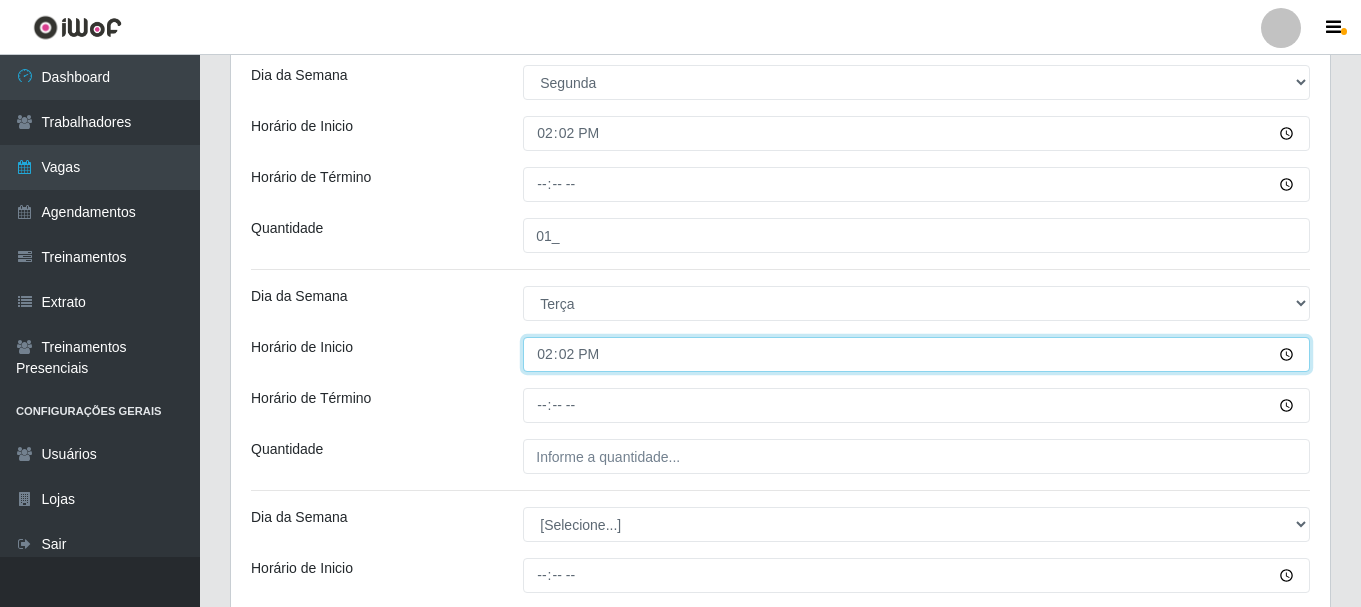type on "[TIME]" 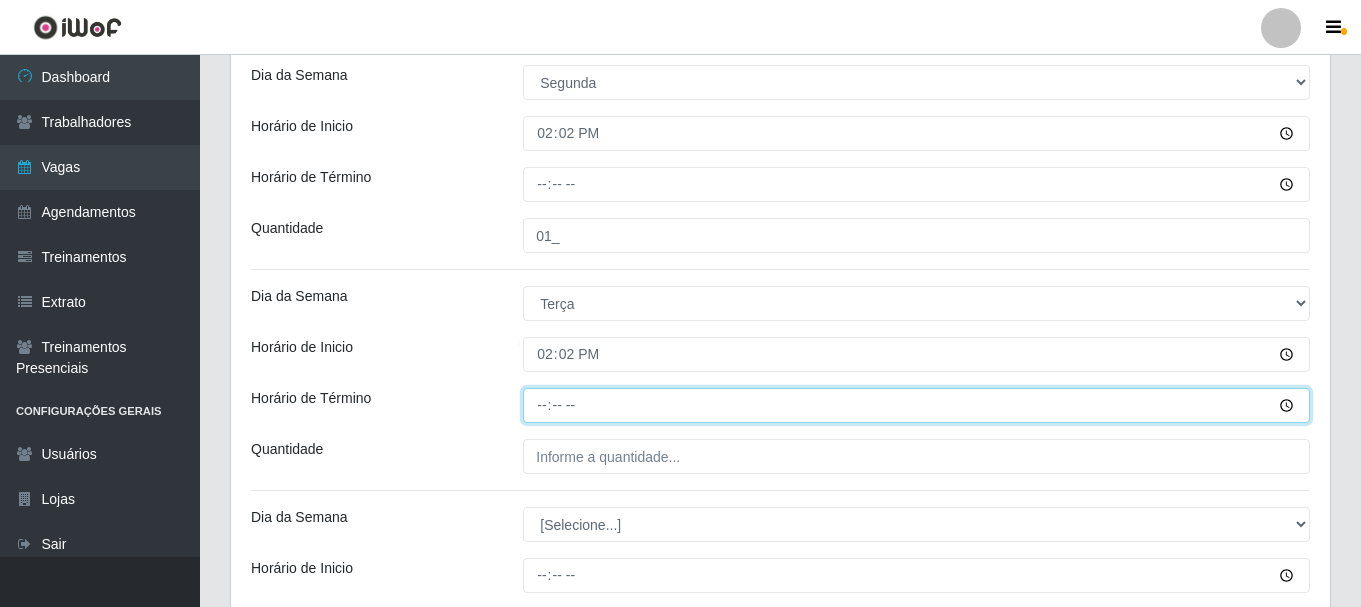 type on "[TIME]" 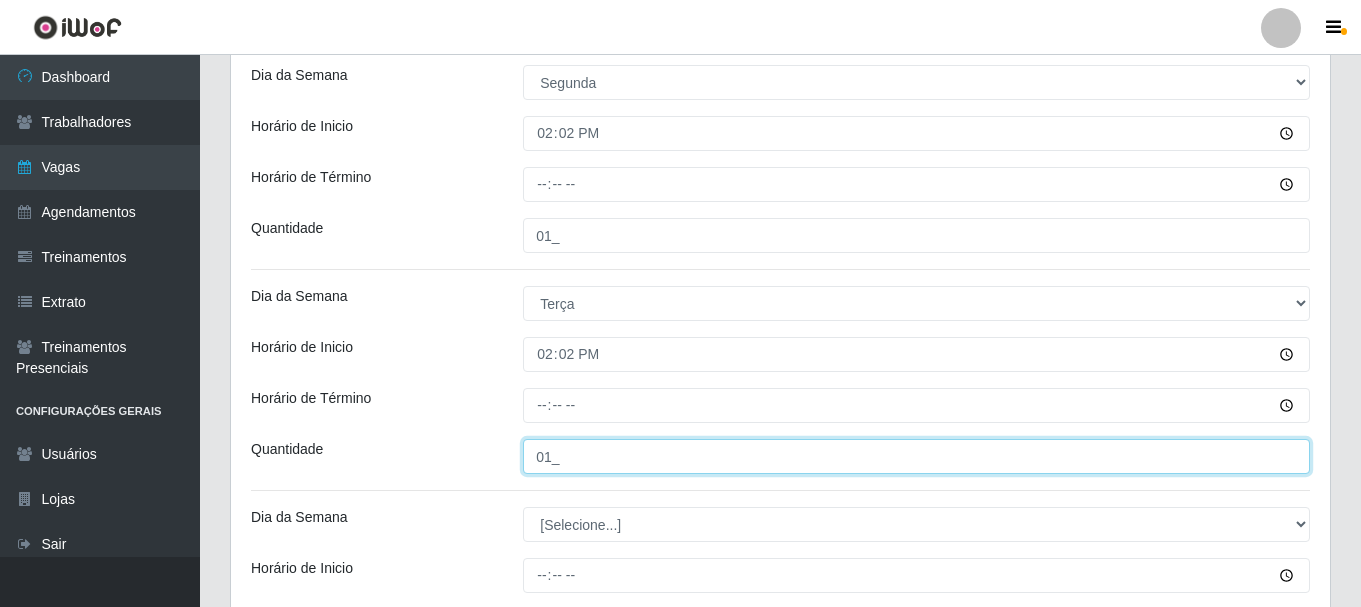 type on "01_" 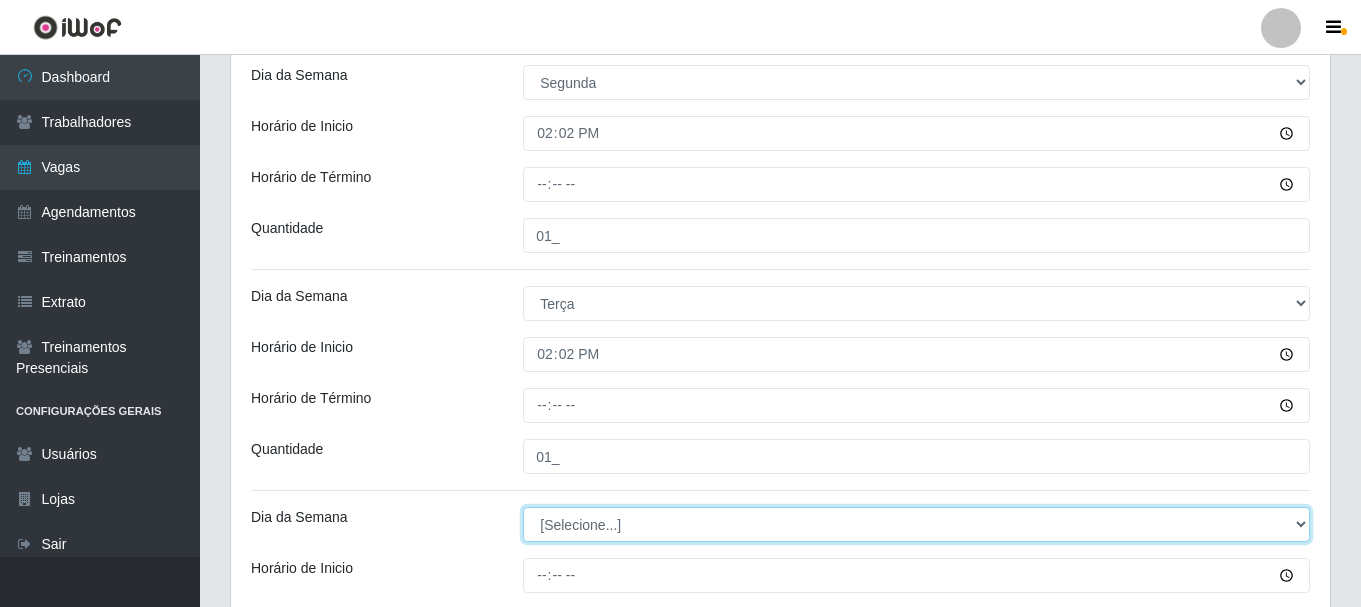 select on "3" 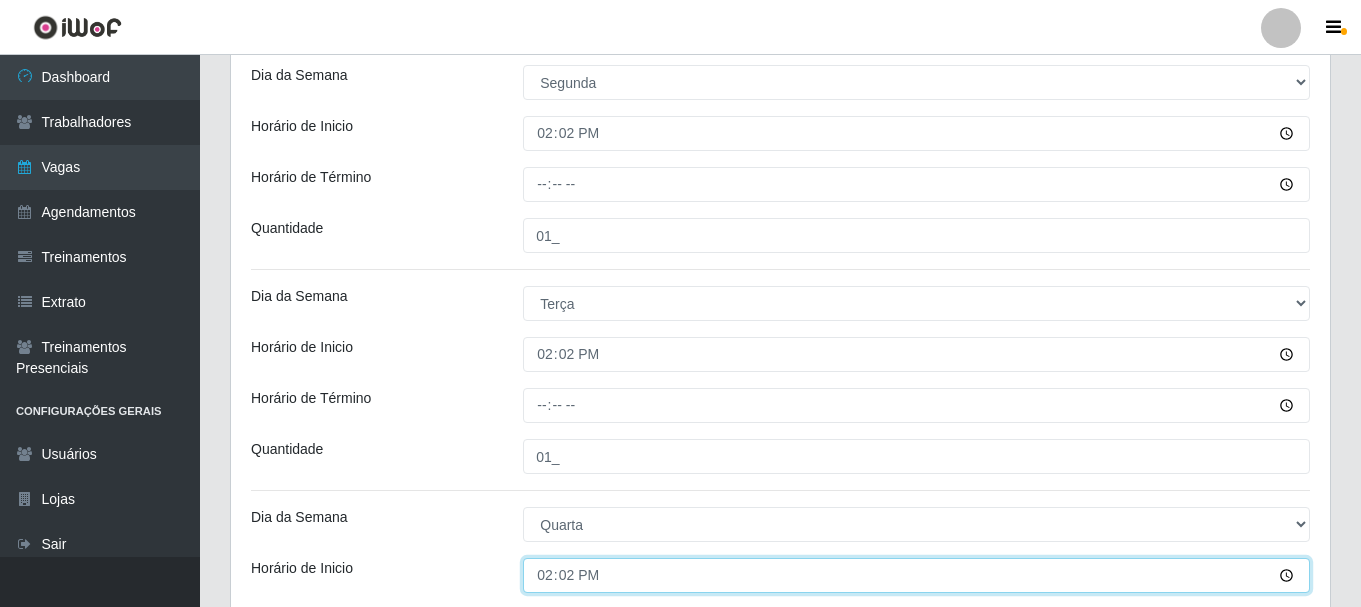 type on "[TIME]" 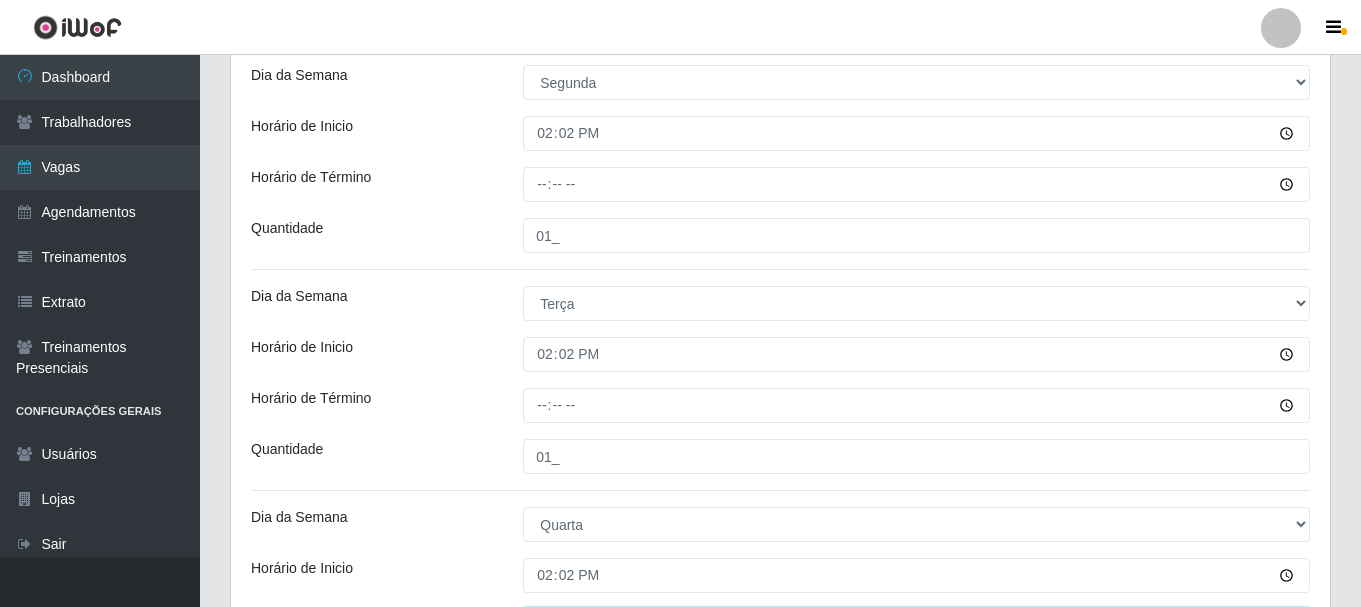 scroll, scrollTop: 783, scrollLeft: 0, axis: vertical 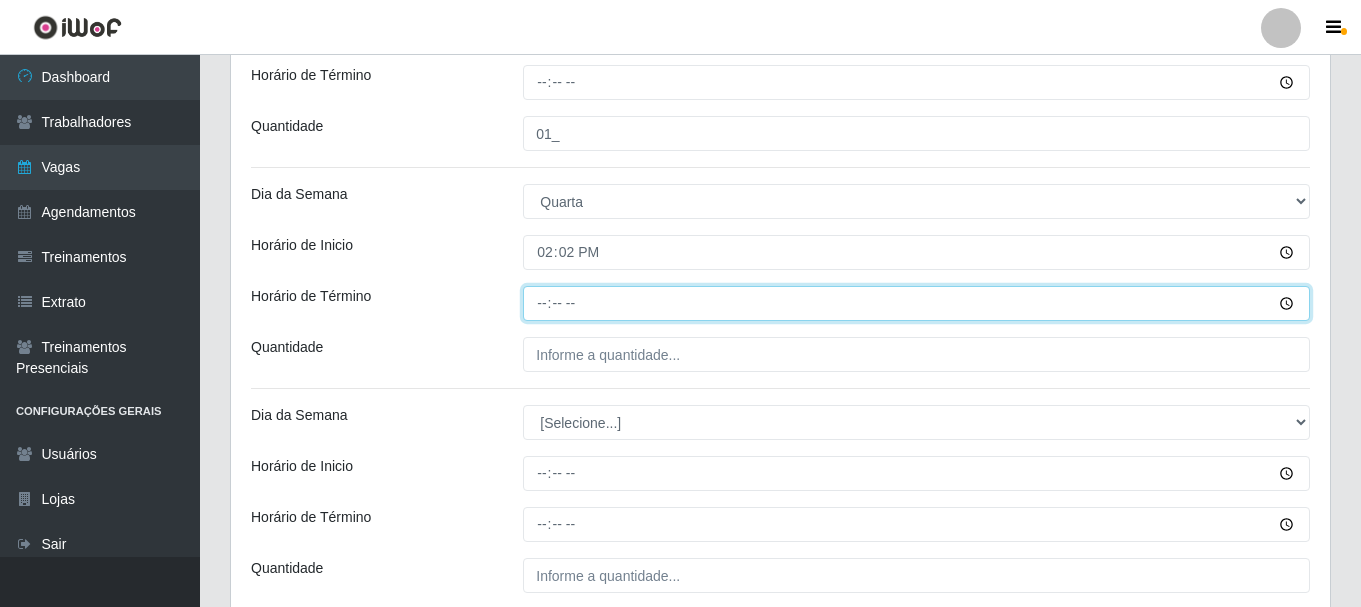 type on "[TIME]" 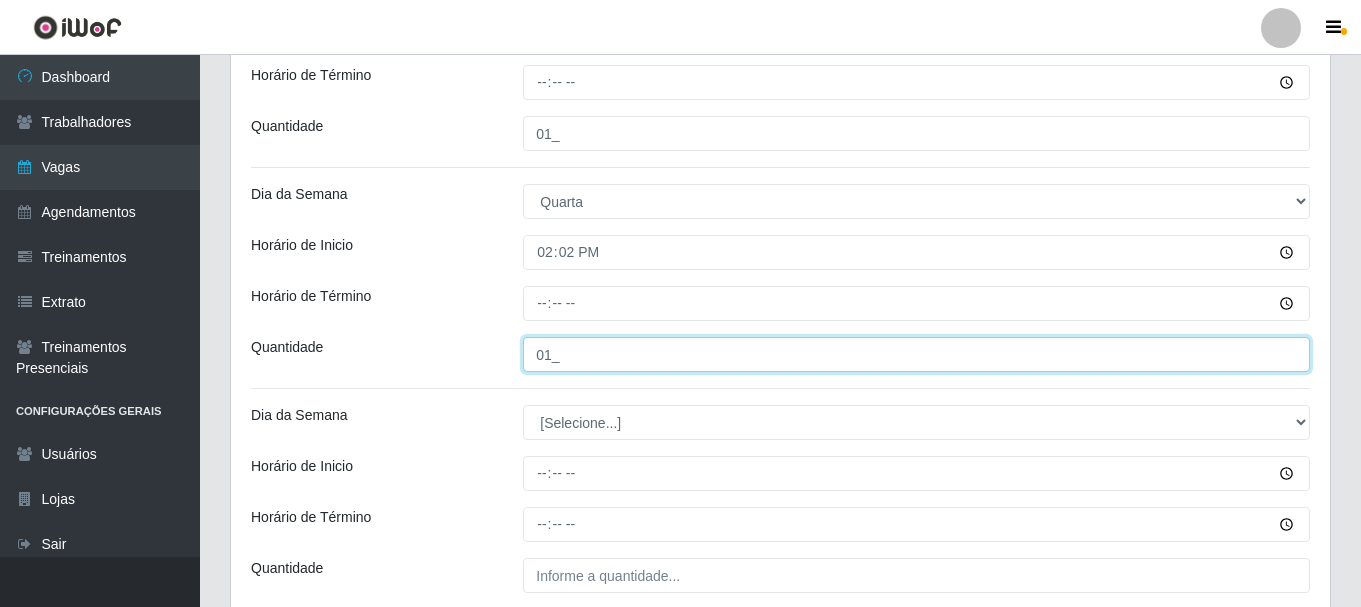 type on "01_" 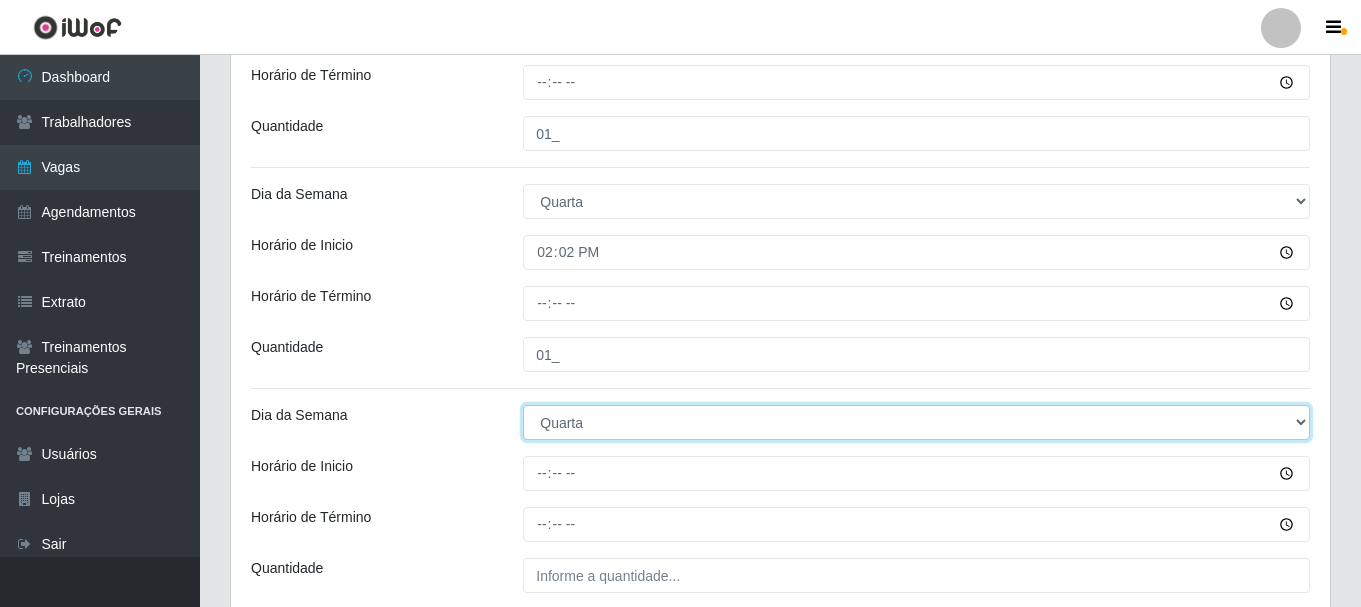 select on "4" 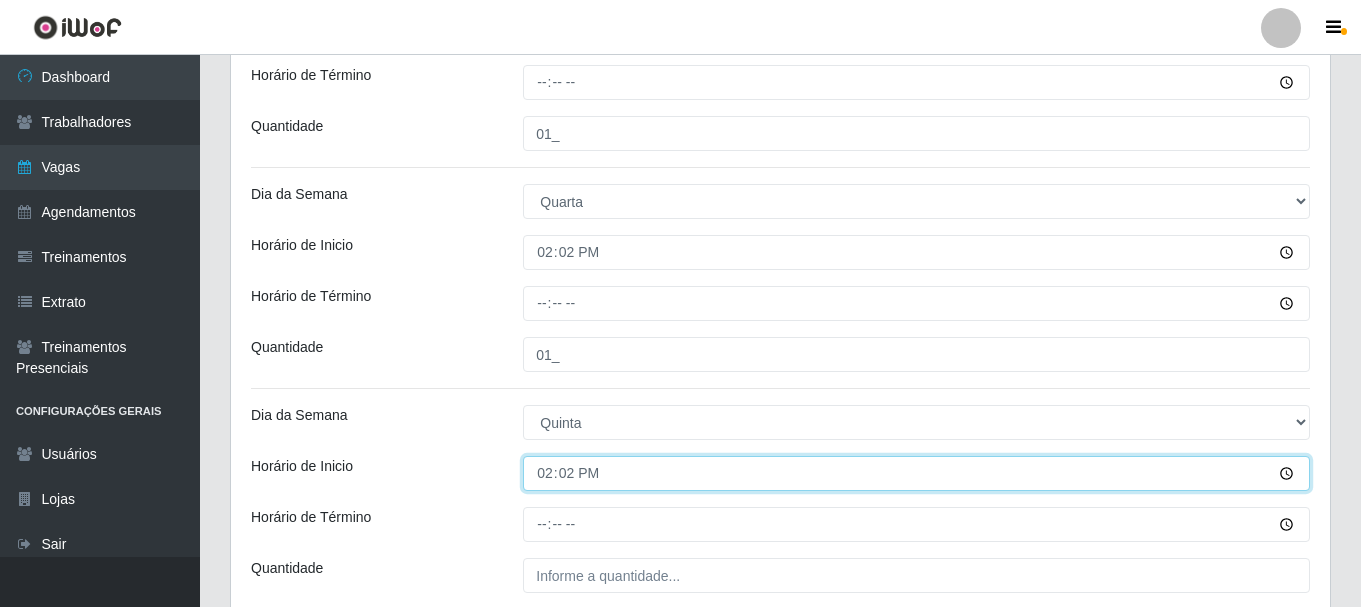type on "[TIME]" 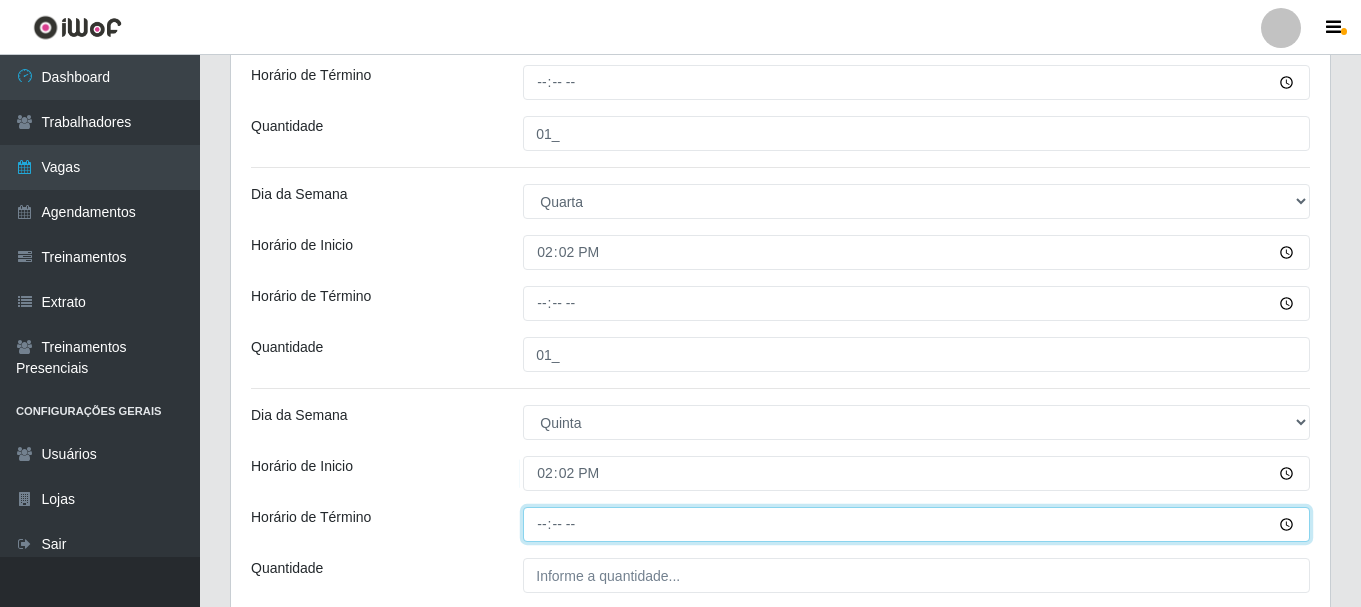 type on "[TIME]" 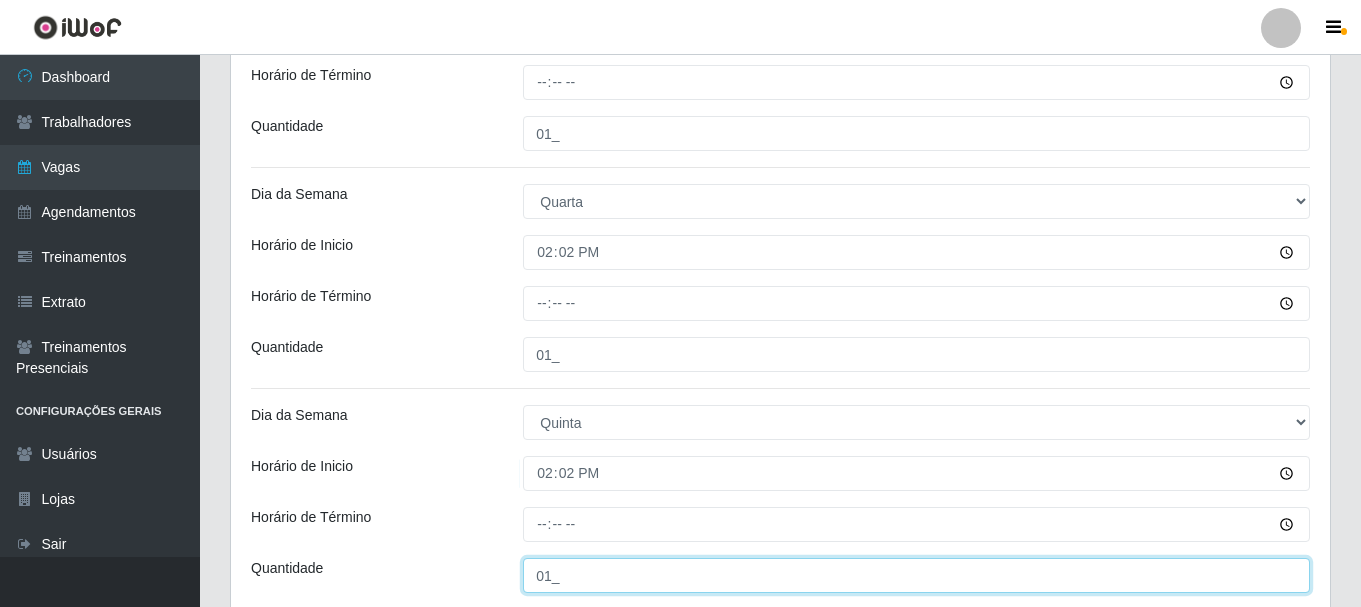 type on "01_" 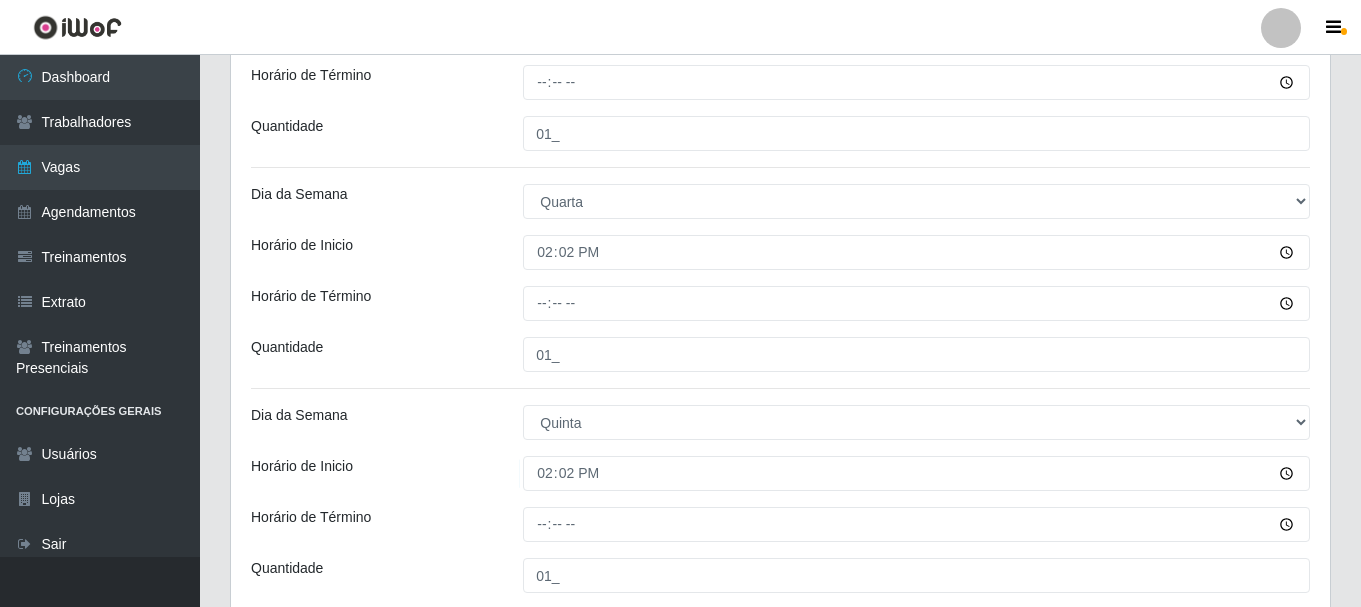 scroll, scrollTop: 1123, scrollLeft: 0, axis: vertical 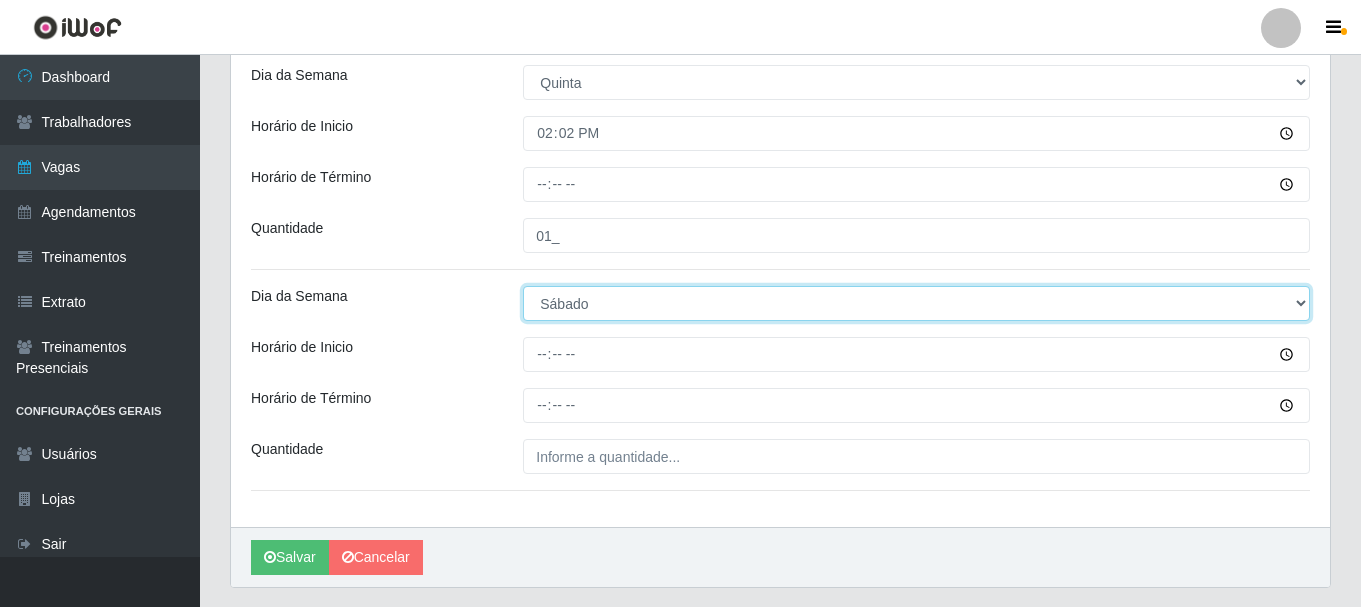 select on "5" 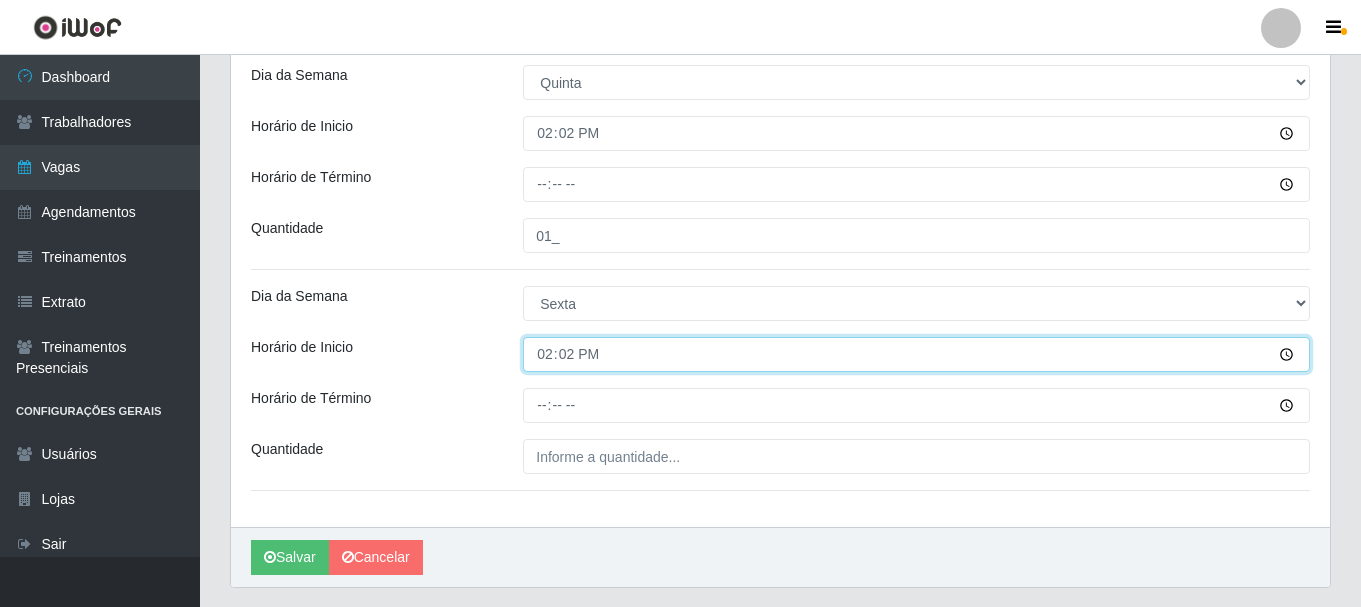 type on "[TIME]" 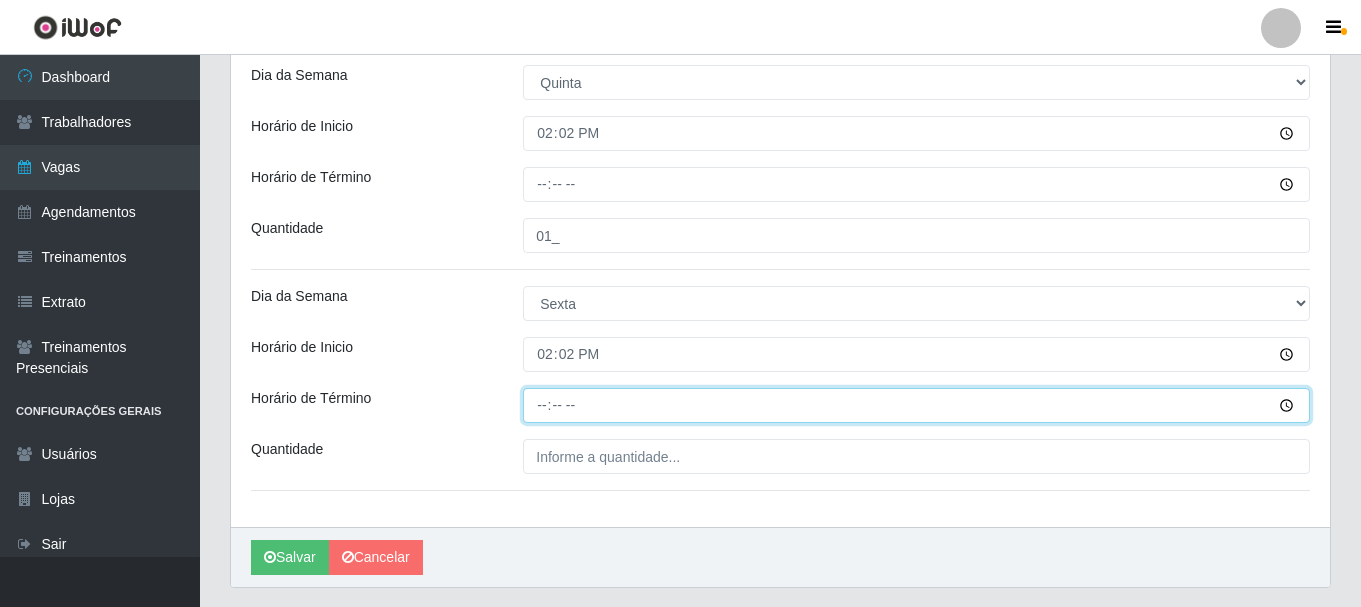 type on "[TIME]" 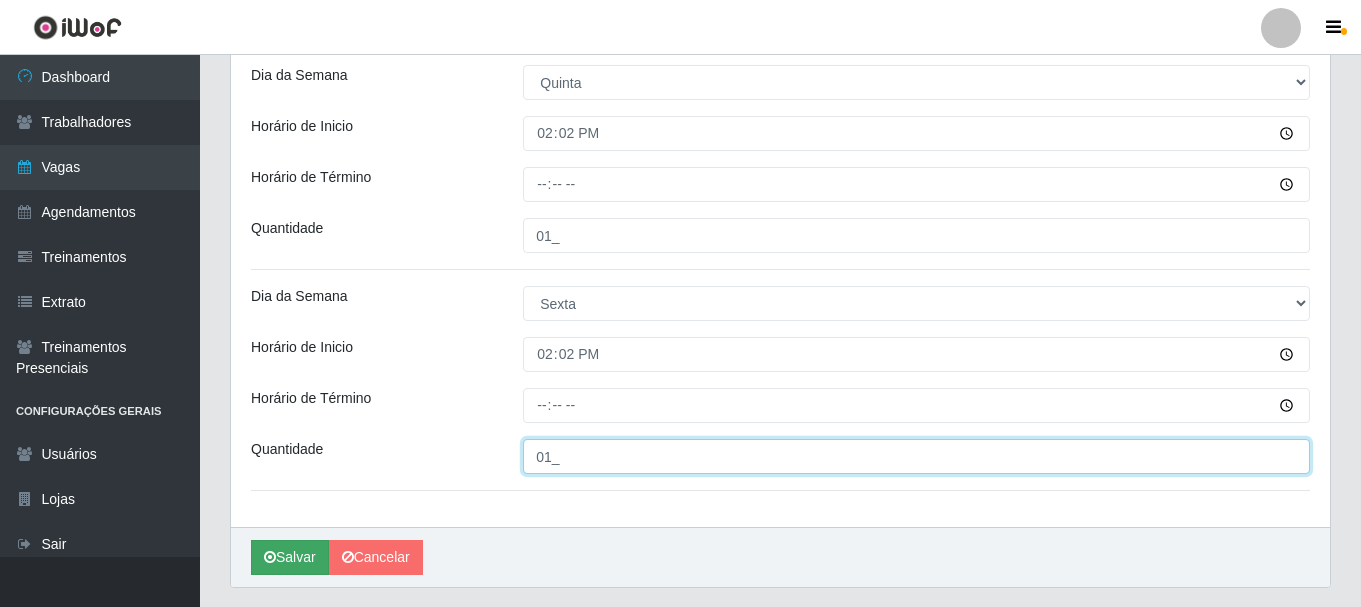 type on "01_" 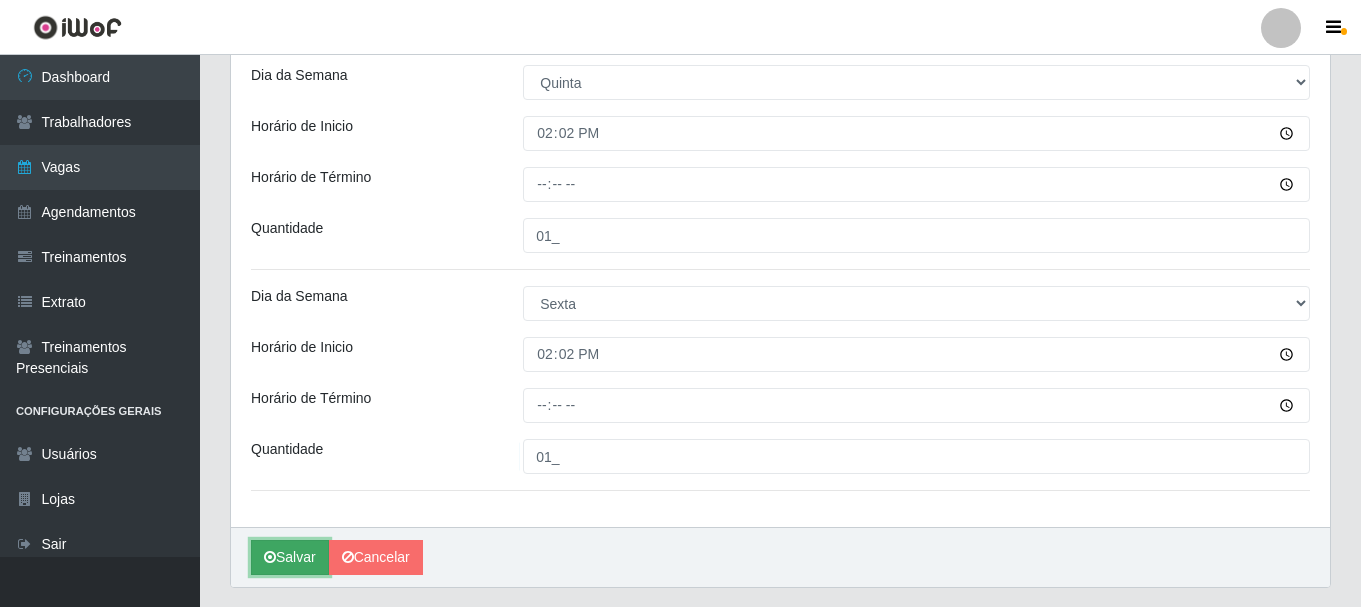 click on "Salvar" at bounding box center [290, 557] 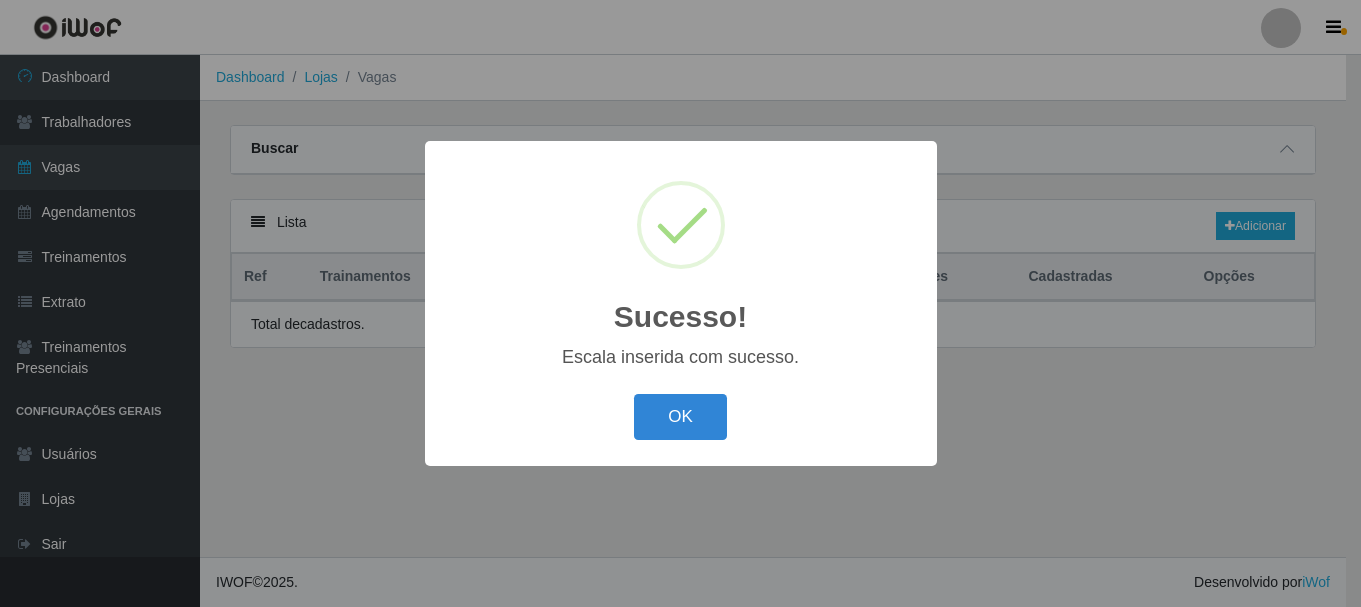 scroll, scrollTop: 0, scrollLeft: 0, axis: both 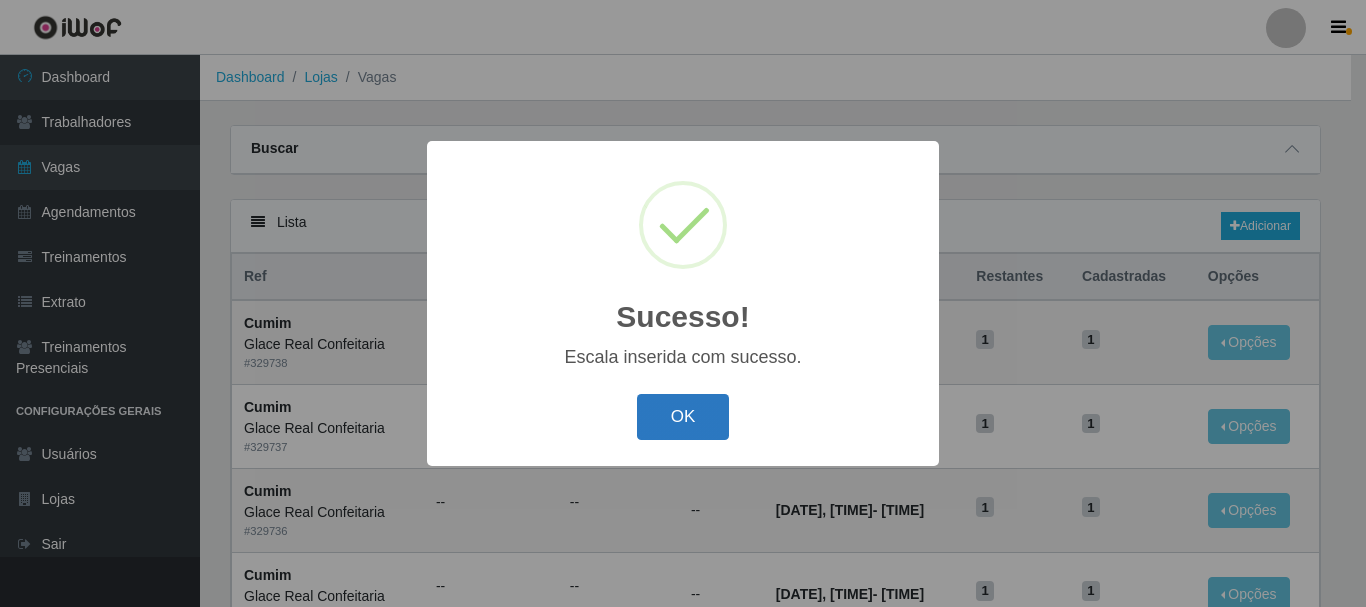 click on "OK" at bounding box center (683, 417) 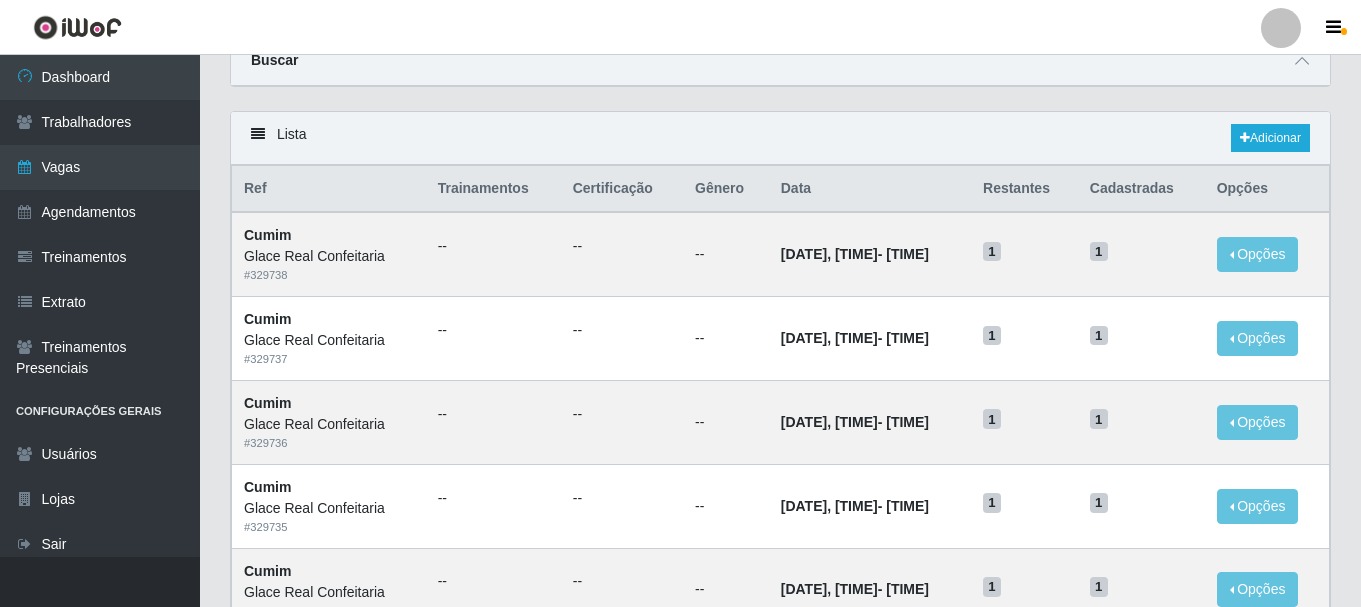 scroll, scrollTop: 0, scrollLeft: 0, axis: both 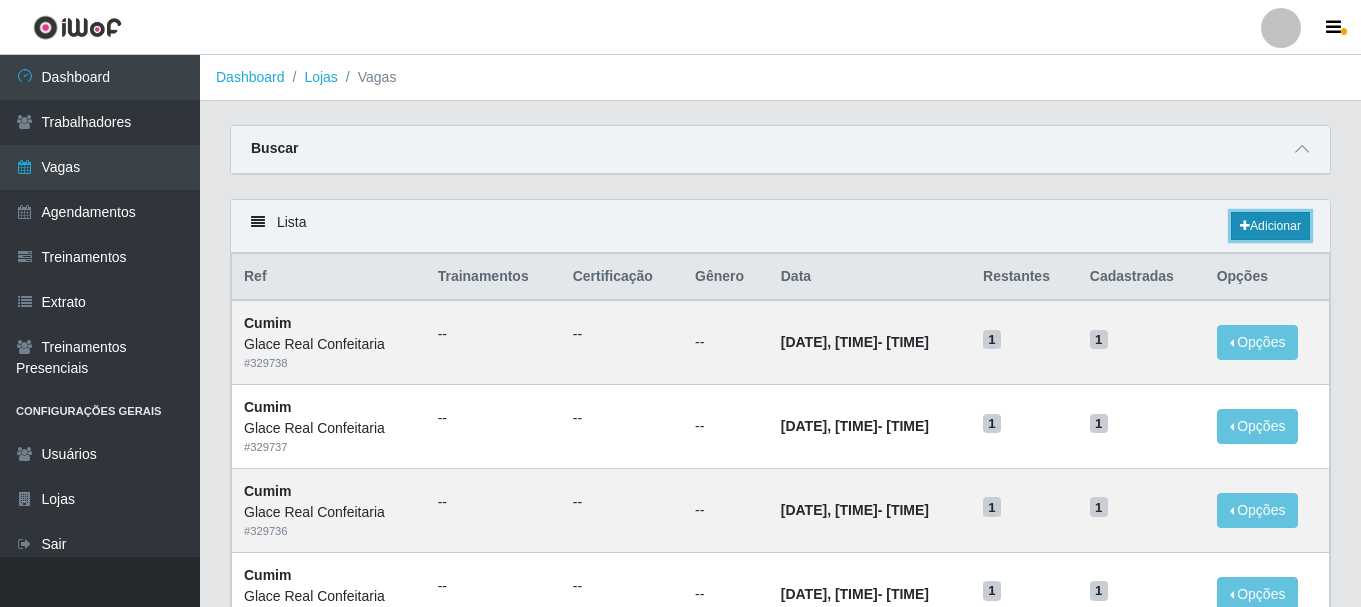 click on "Adicionar" at bounding box center [1270, 226] 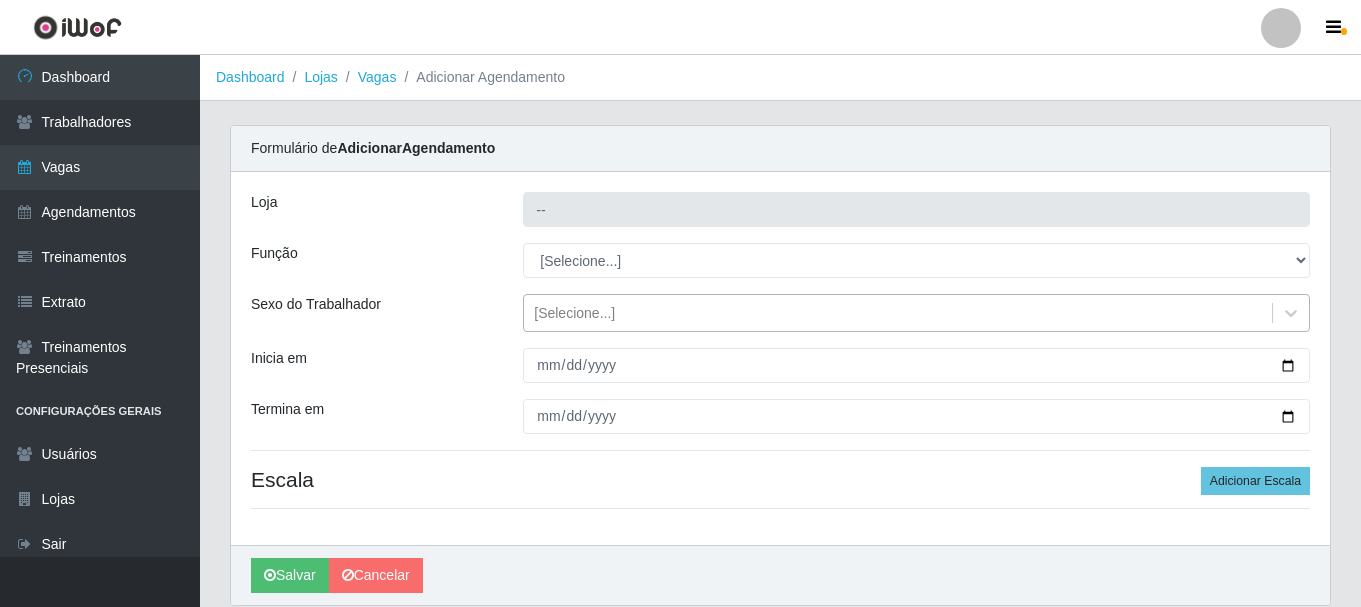 type on "Glace Real Confeitaria" 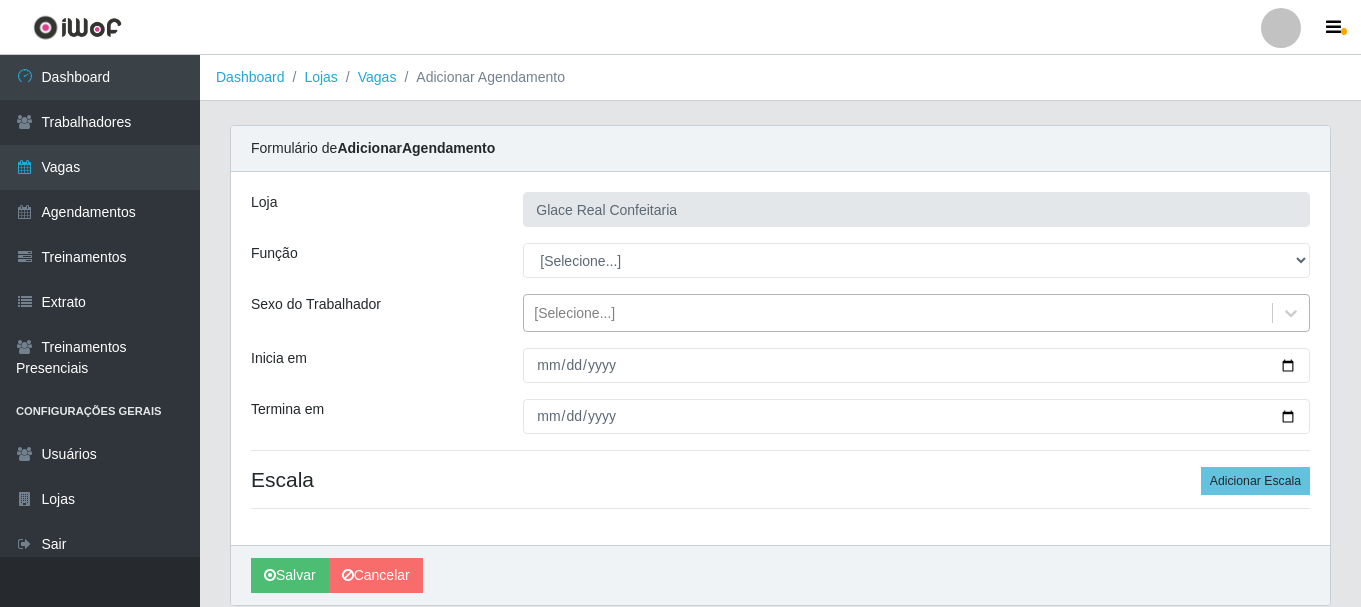 click on "[Selecione...]" at bounding box center (898, 313) 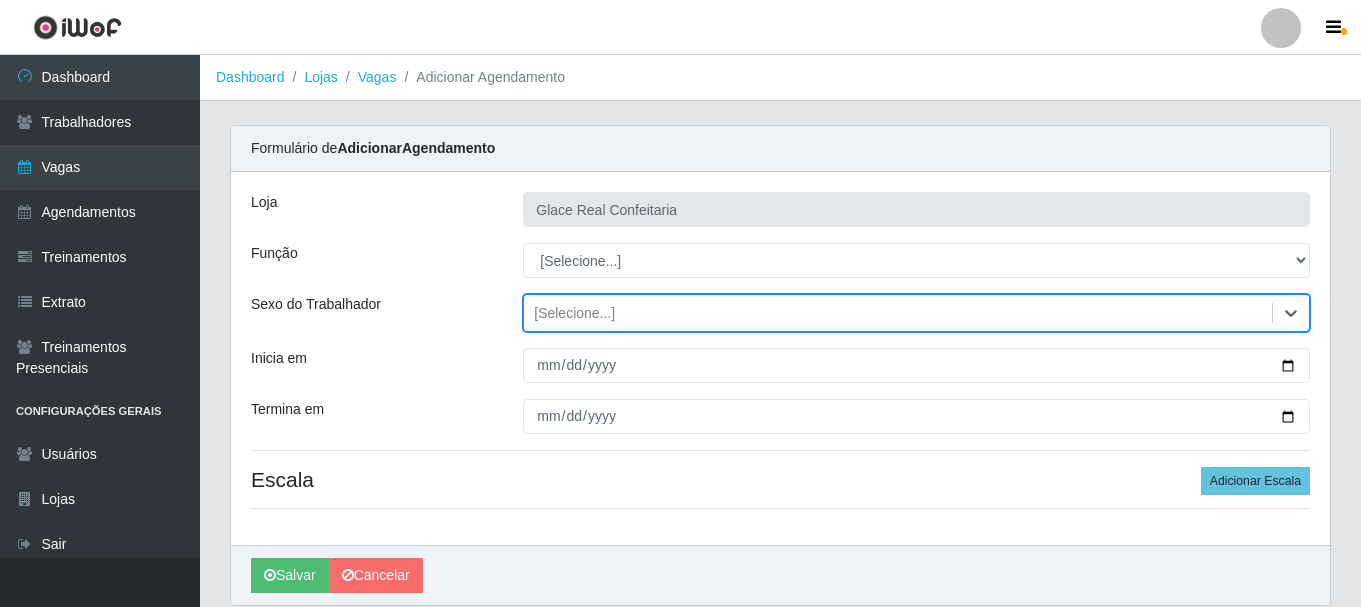 click on "[Selecione...]" at bounding box center (898, 313) 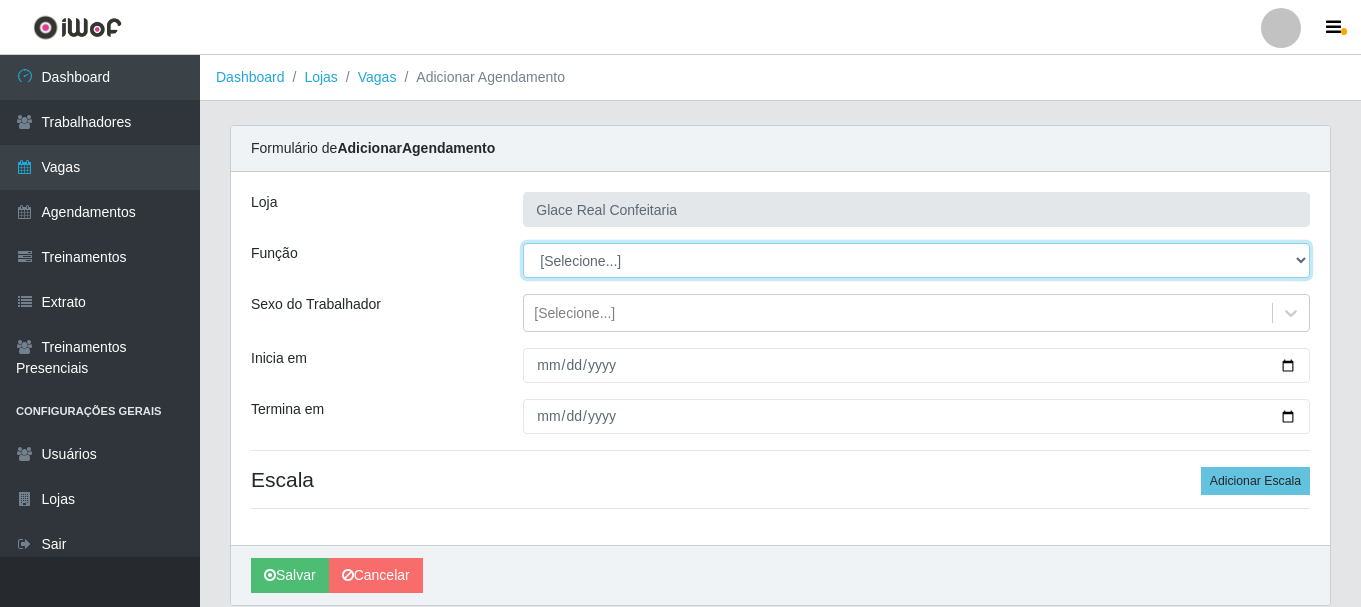click on "[Selecione...] ASG ASG + ASG ++ Auxiliar de Cozinha Auxiliar de Cozinha + Auxiliar de Cozinha ++ Cumim Cumim + Cumim ++ Garçom Garçom + Garçom ++  Operador de Caixa Operador de Caixa + Operador de Caixa ++" at bounding box center (916, 260) 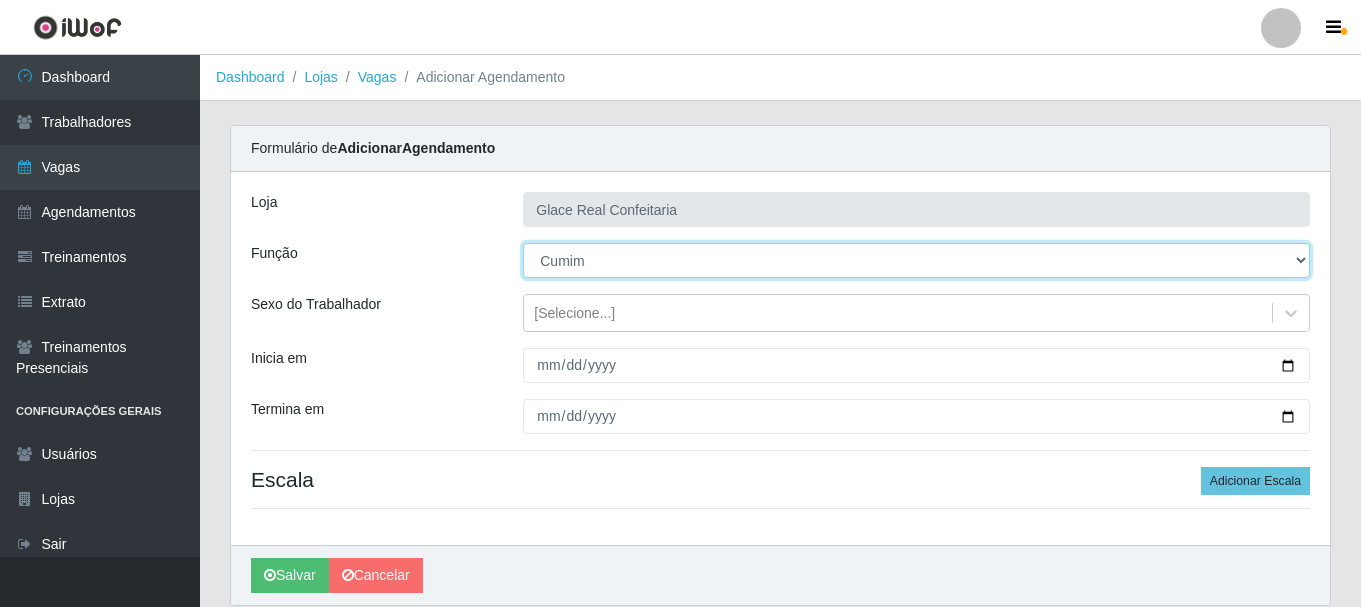 click on "[Selecione...] ASG ASG + ASG ++ Auxiliar de Cozinha Auxiliar de Cozinha + Auxiliar de Cozinha ++ Cumim Cumim + Cumim ++ Garçom Garçom + Garçom ++  Operador de Caixa Operador de Caixa + Operador de Caixa ++" at bounding box center [916, 260] 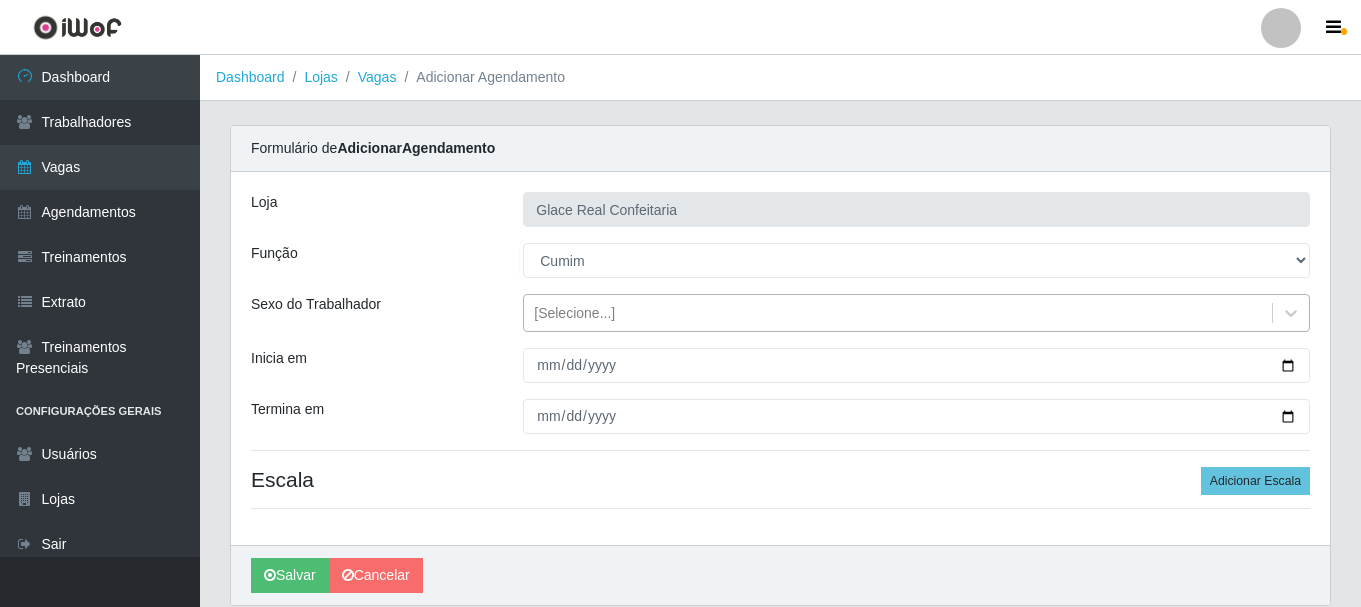 click on "[Selecione...]" at bounding box center [898, 313] 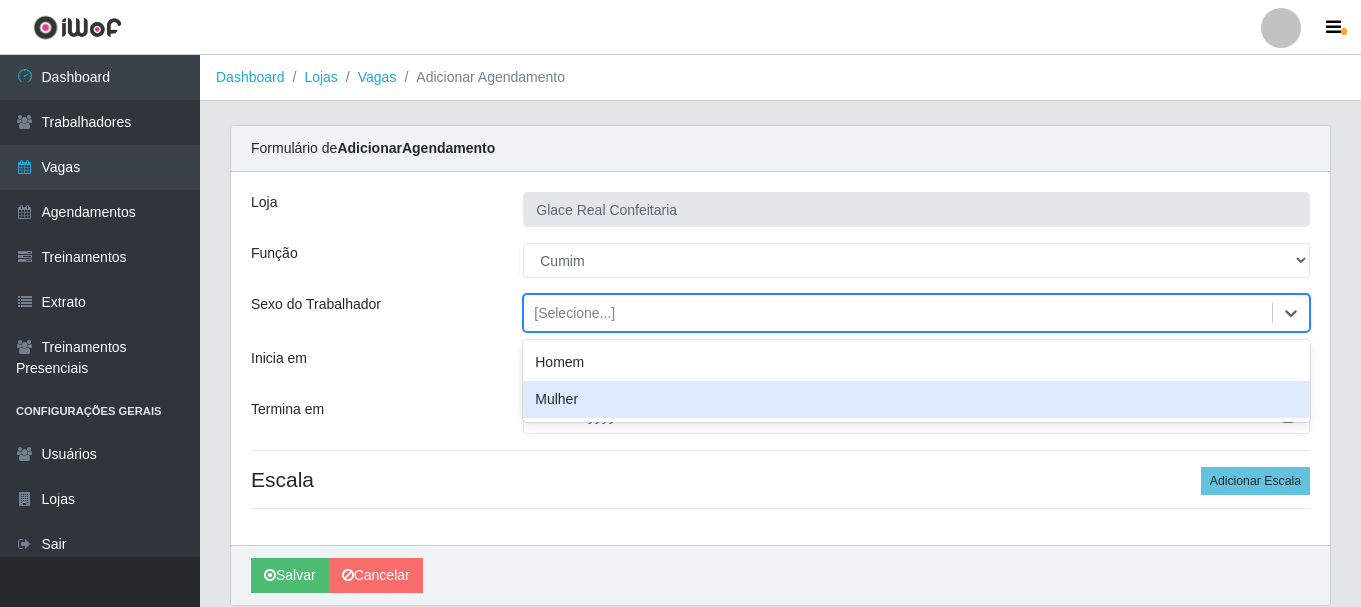 click on "Mulher" at bounding box center [916, 399] 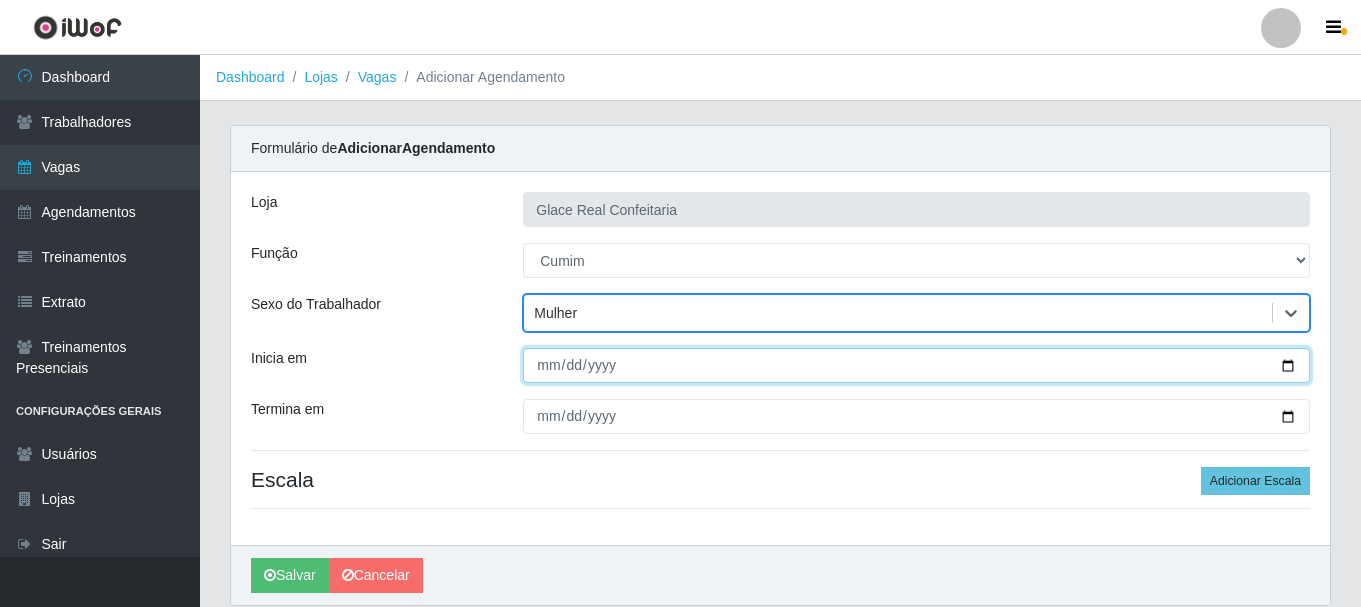 click on "Inicia em" at bounding box center [916, 365] 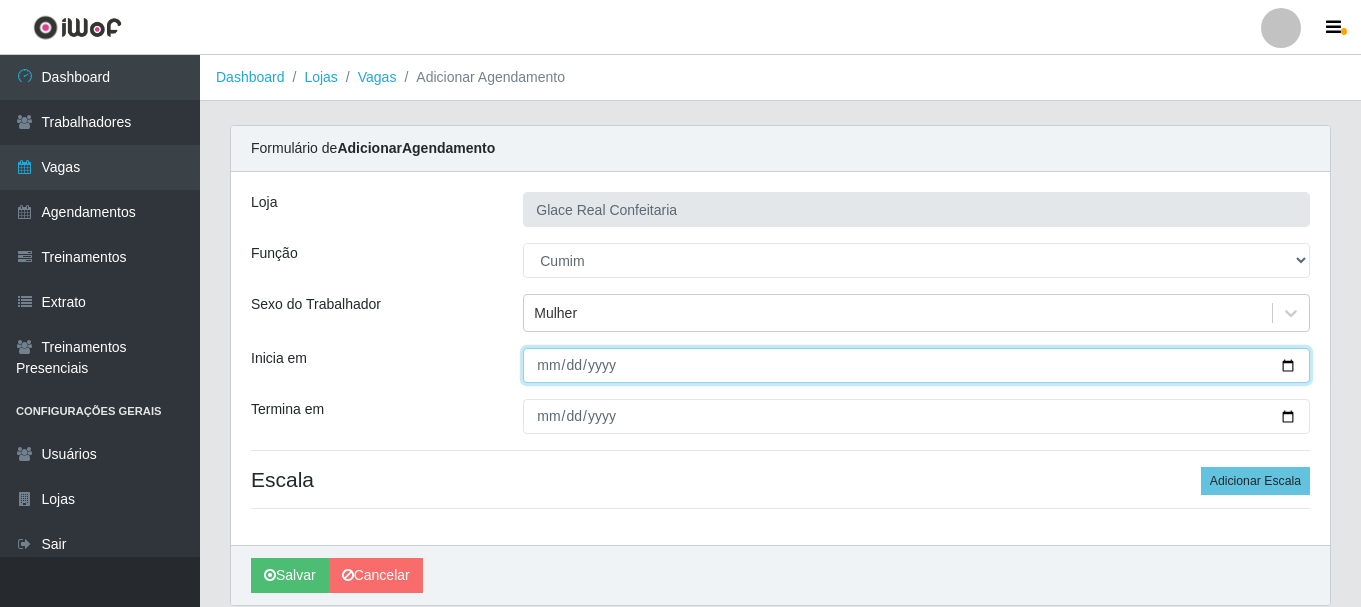 click on "Inicia em" at bounding box center [916, 365] 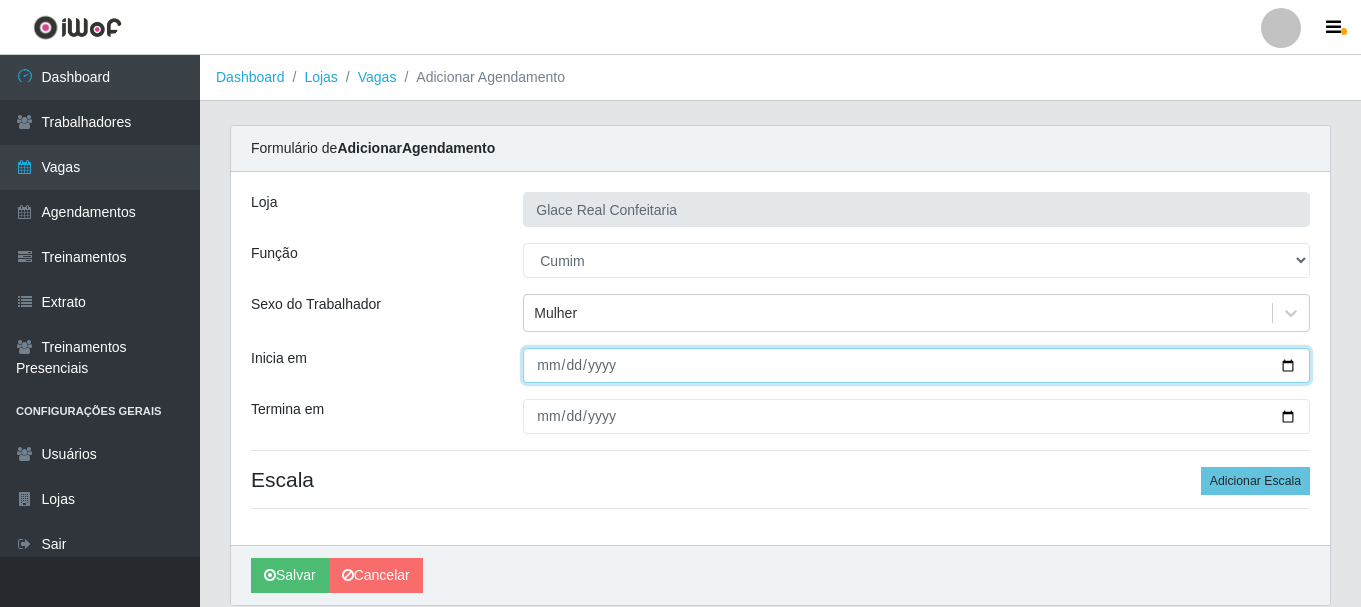 type on "[DATE]" 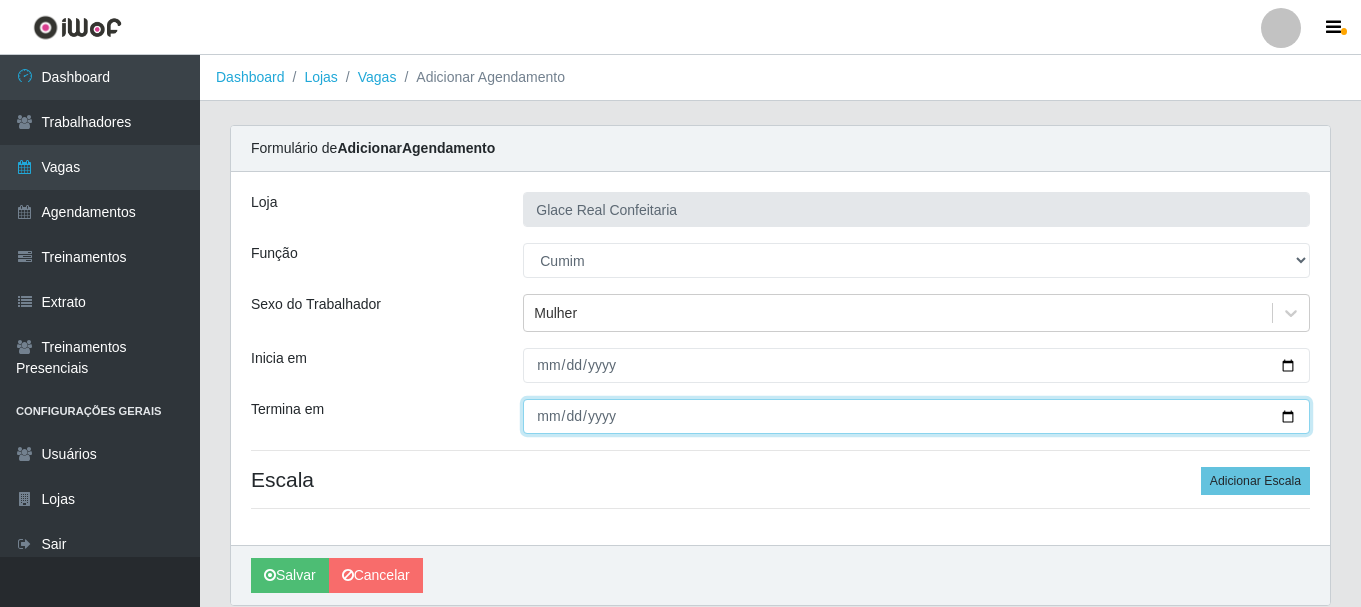 click on "Termina em" at bounding box center (916, 416) 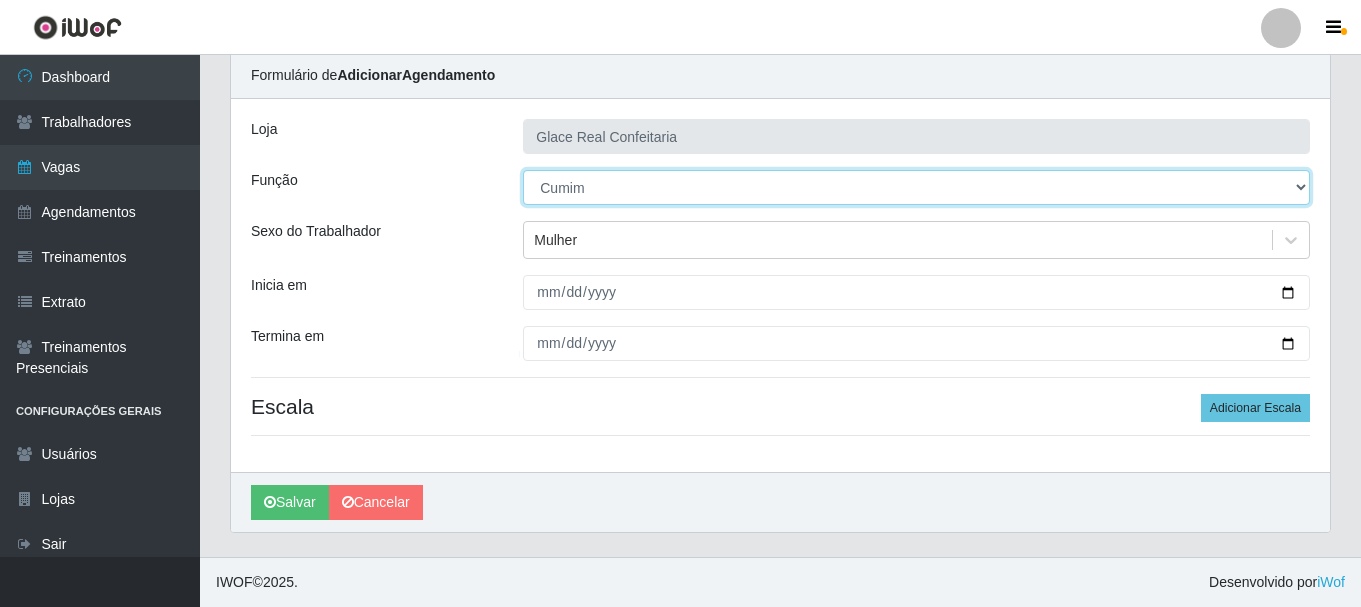 click on "[Selecione...] ASG ASG + ASG ++ Auxiliar de Cozinha Auxiliar de Cozinha + Auxiliar de Cozinha ++ Cumim Cumim + Cumim ++ Garçom Garçom + Garçom ++  Operador de Caixa Operador de Caixa + Operador de Caixa ++" at bounding box center (916, 187) 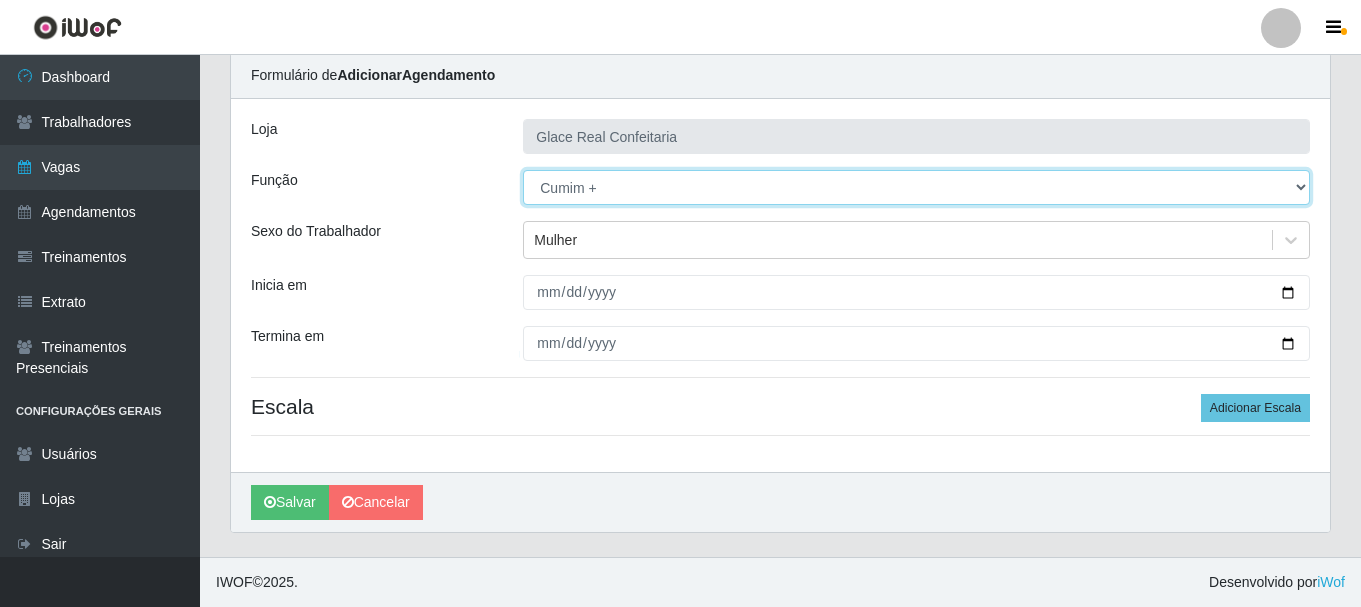 click on "[Selecione...] ASG ASG + ASG ++ Auxiliar de Cozinha Auxiliar de Cozinha + Auxiliar de Cozinha ++ Cumim Cumim + Cumim ++ Garçom Garçom + Garçom ++  Operador de Caixa Operador de Caixa + Operador de Caixa ++" at bounding box center [916, 187] 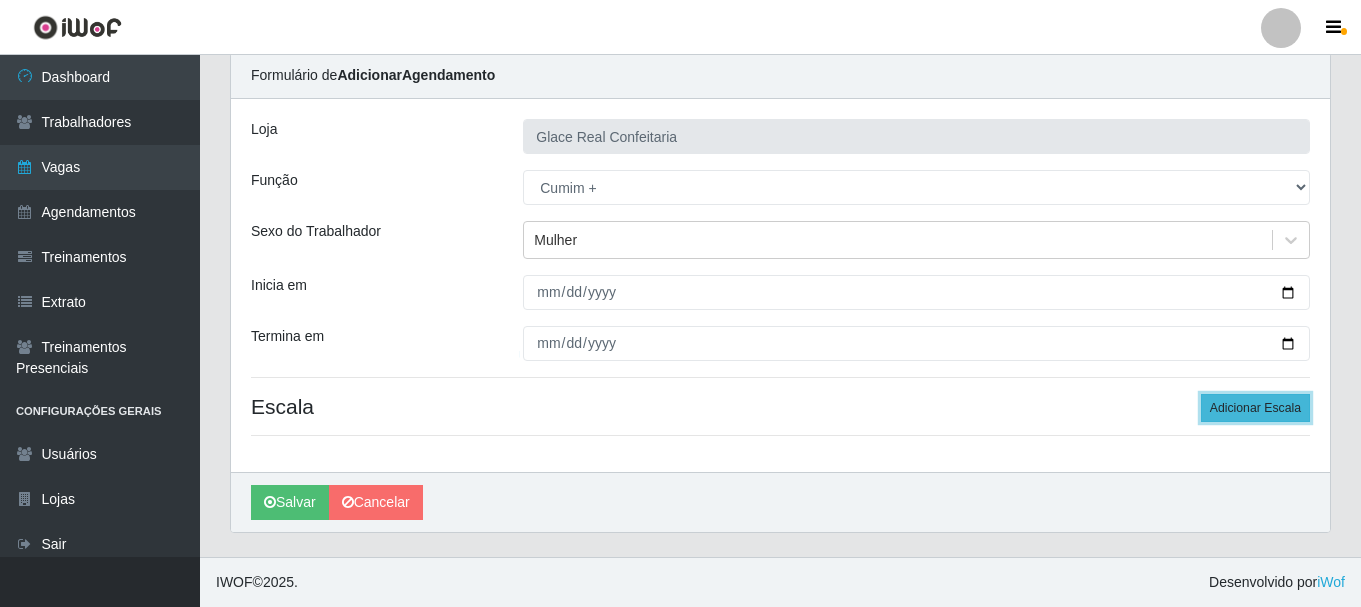 click on "Adicionar Escala" at bounding box center [1255, 408] 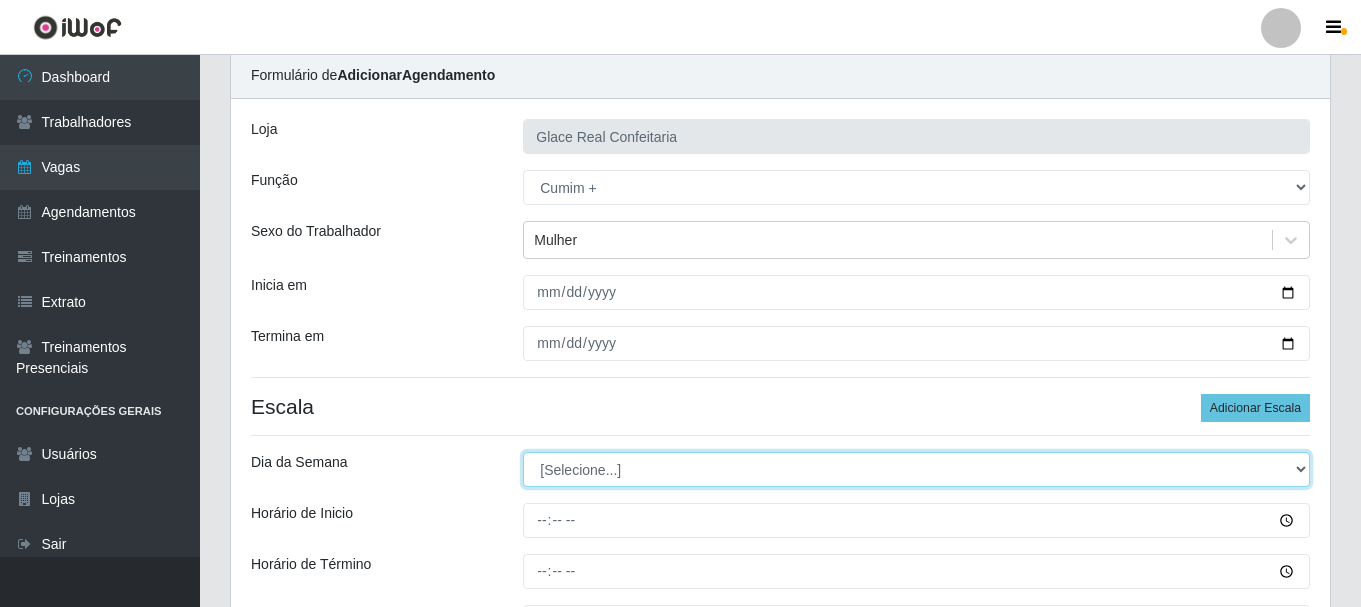 click on "[Selecione...] Segunda Terça Quarta Quinta Sexta Sábado Domingo" at bounding box center (916, 469) 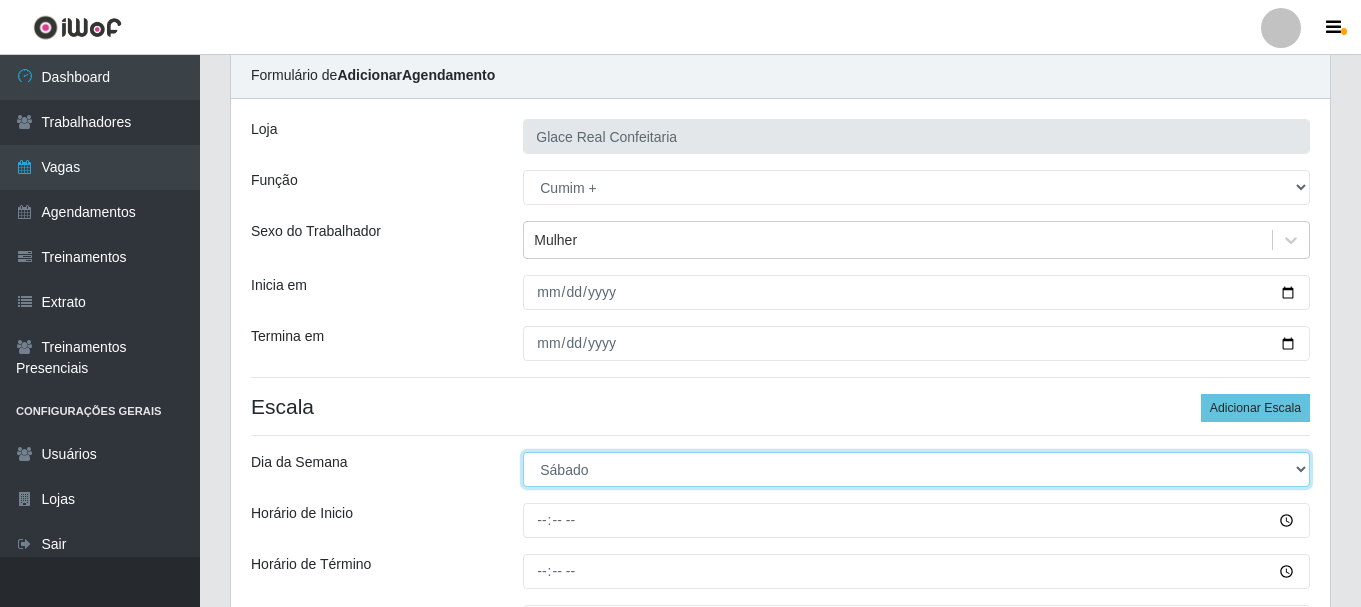 click on "[Selecione...] Segunda Terça Quarta Quinta Sexta Sábado Domingo" at bounding box center (916, 469) 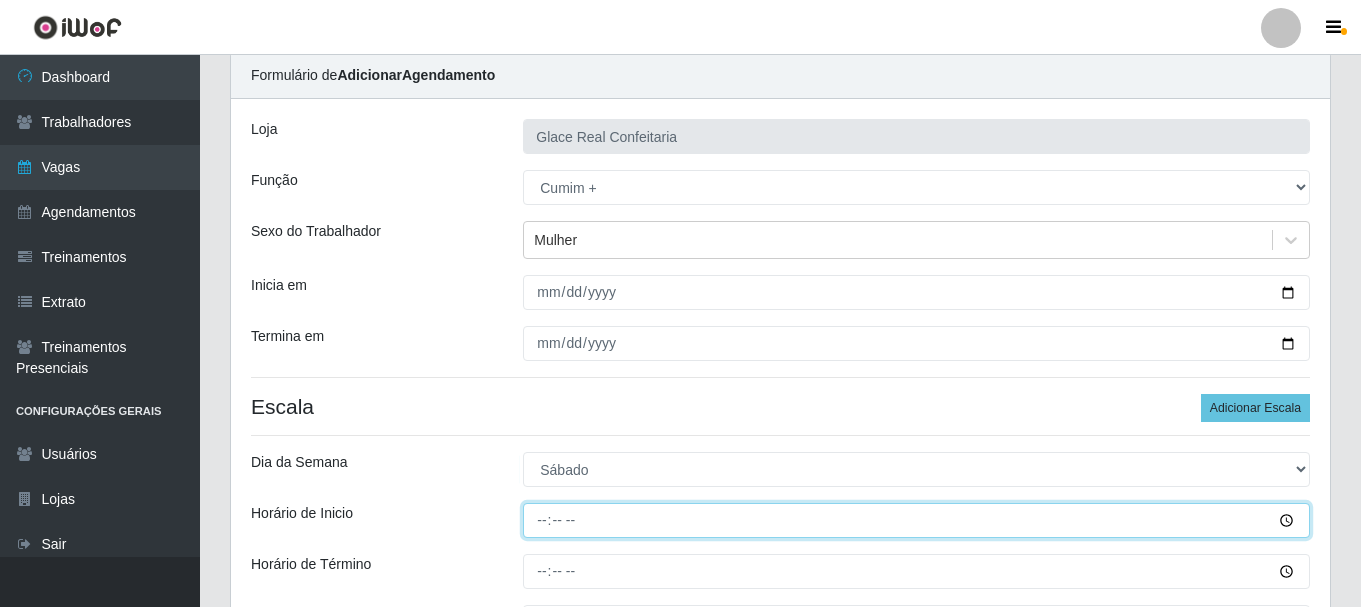 click on "Horário de Inicio" at bounding box center (916, 520) 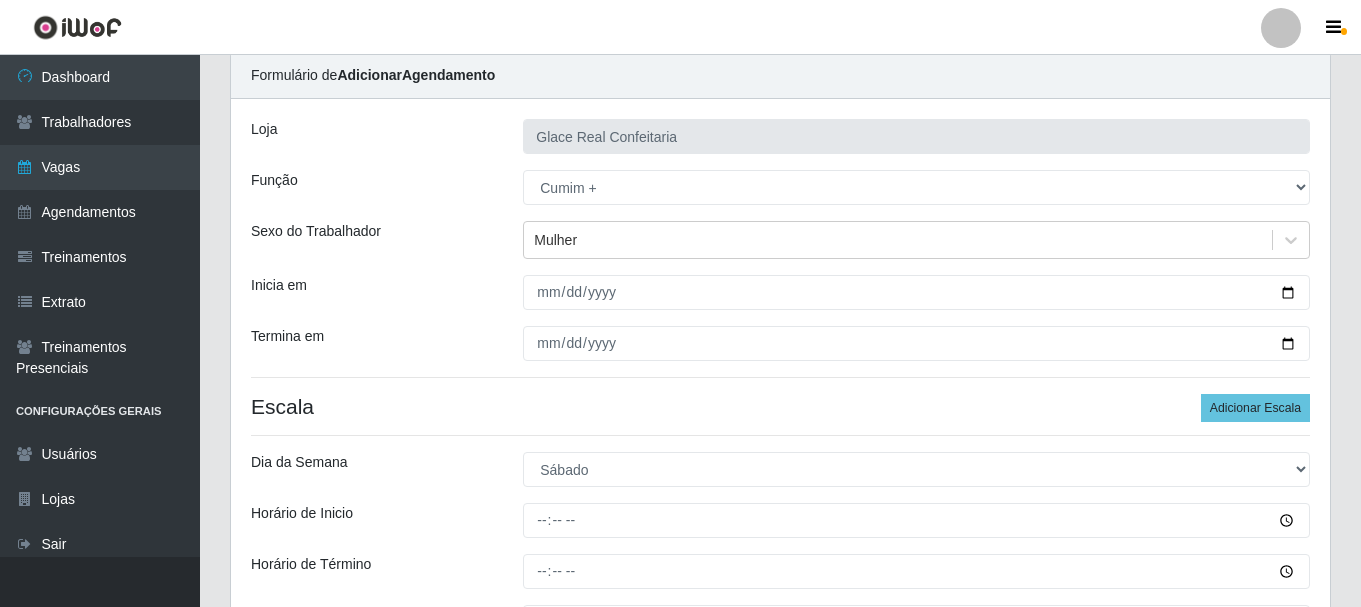 click at bounding box center (916, 520) 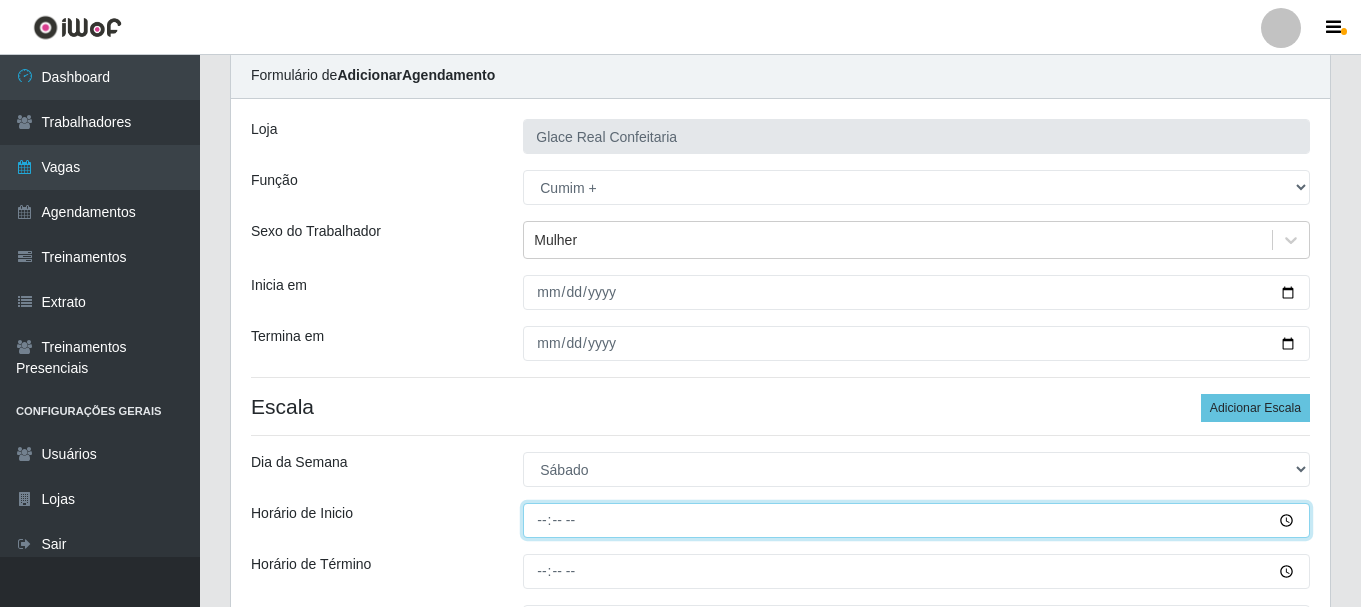click on "Horário de Inicio" at bounding box center (916, 520) 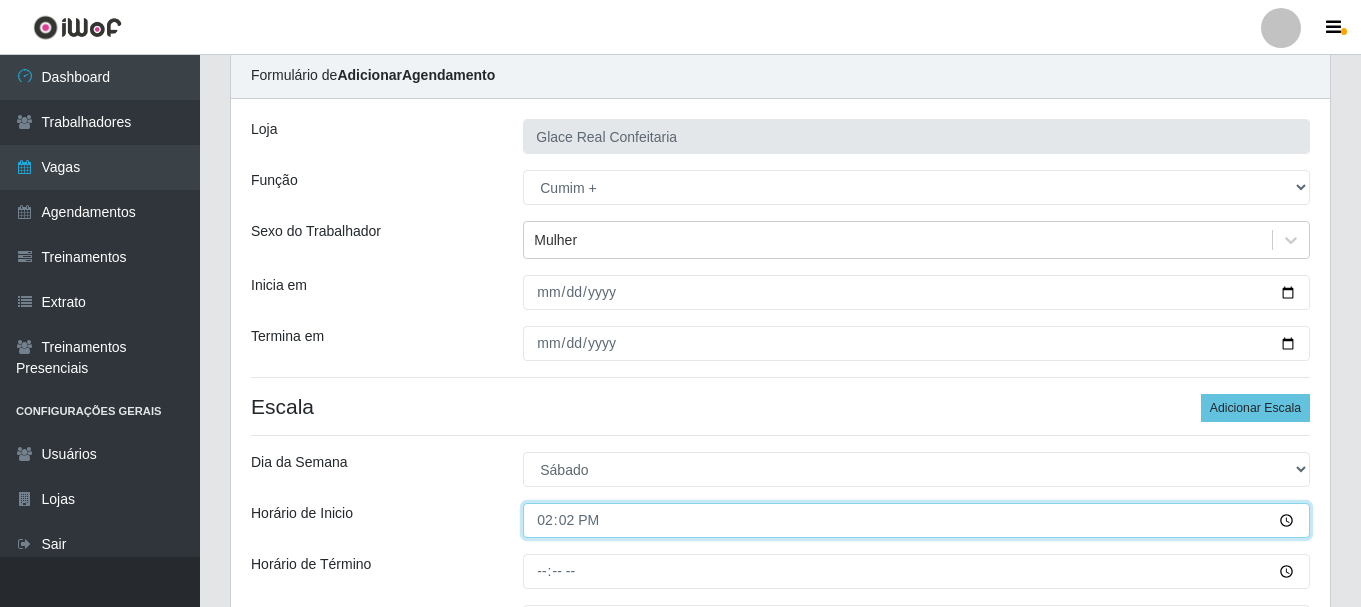 type on "[TIME]" 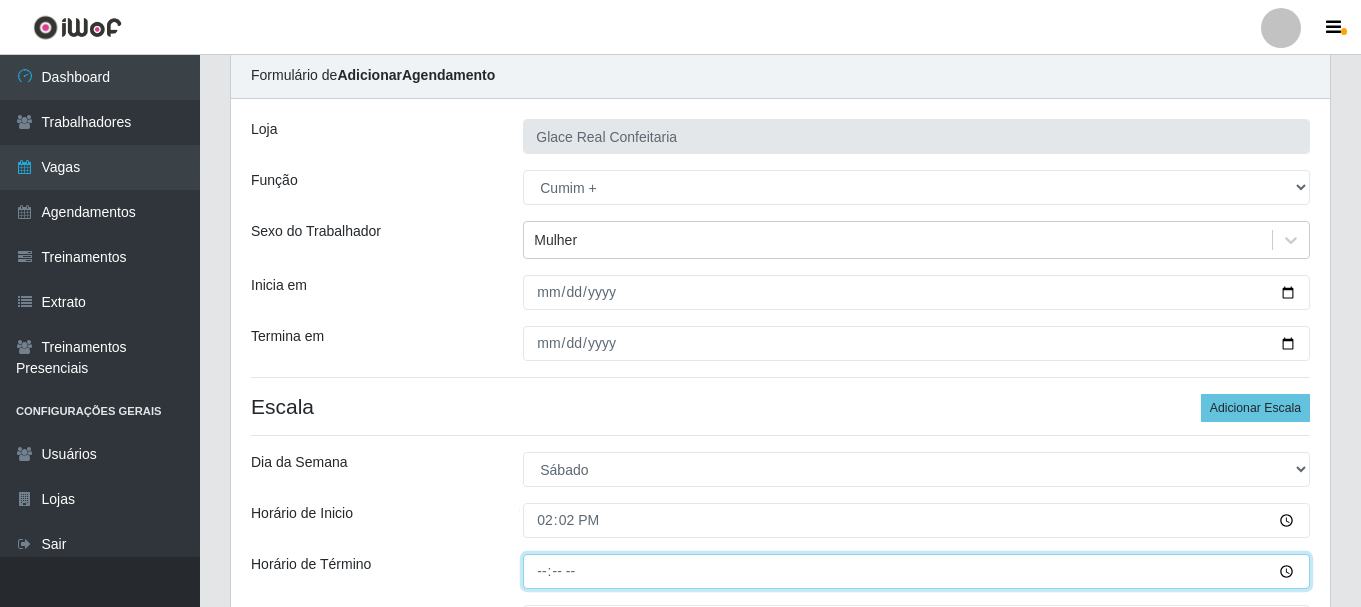 type on "[TIME]" 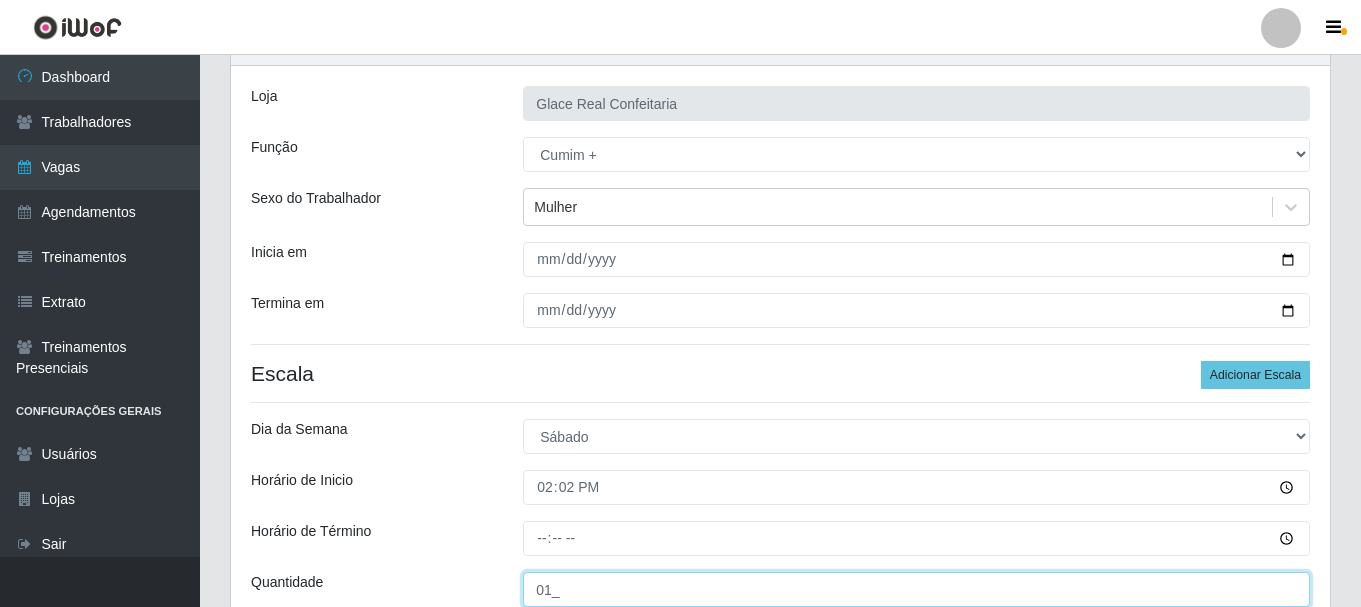 scroll, scrollTop: 294, scrollLeft: 0, axis: vertical 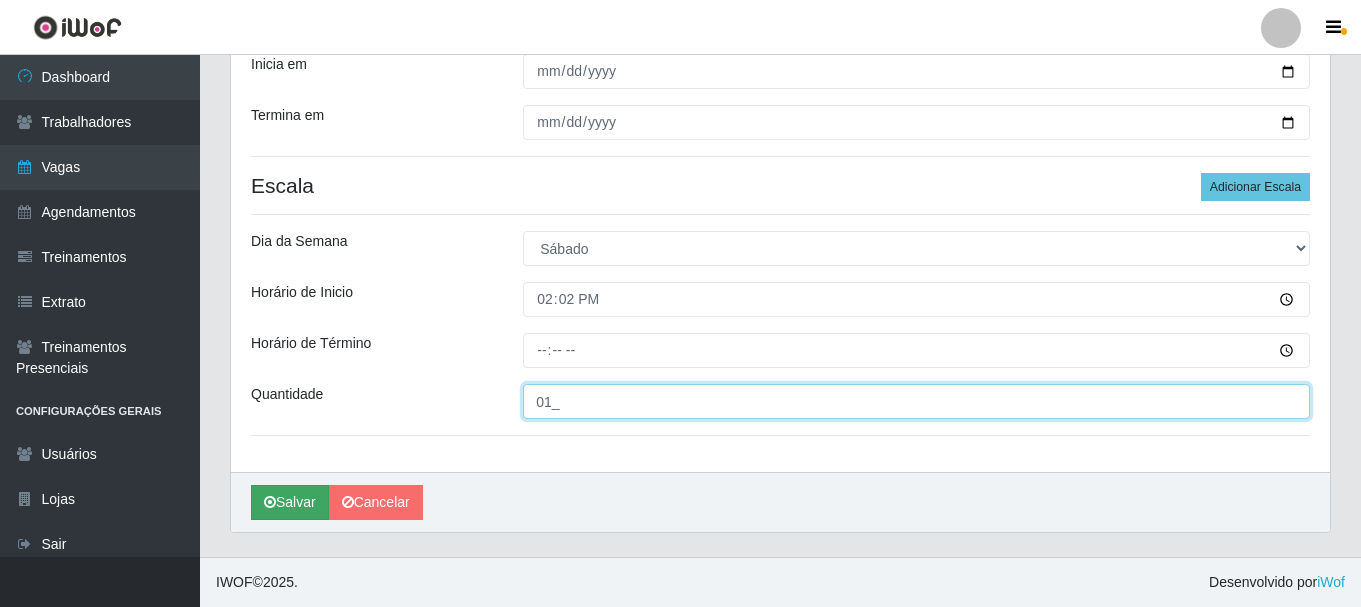 type on "01_" 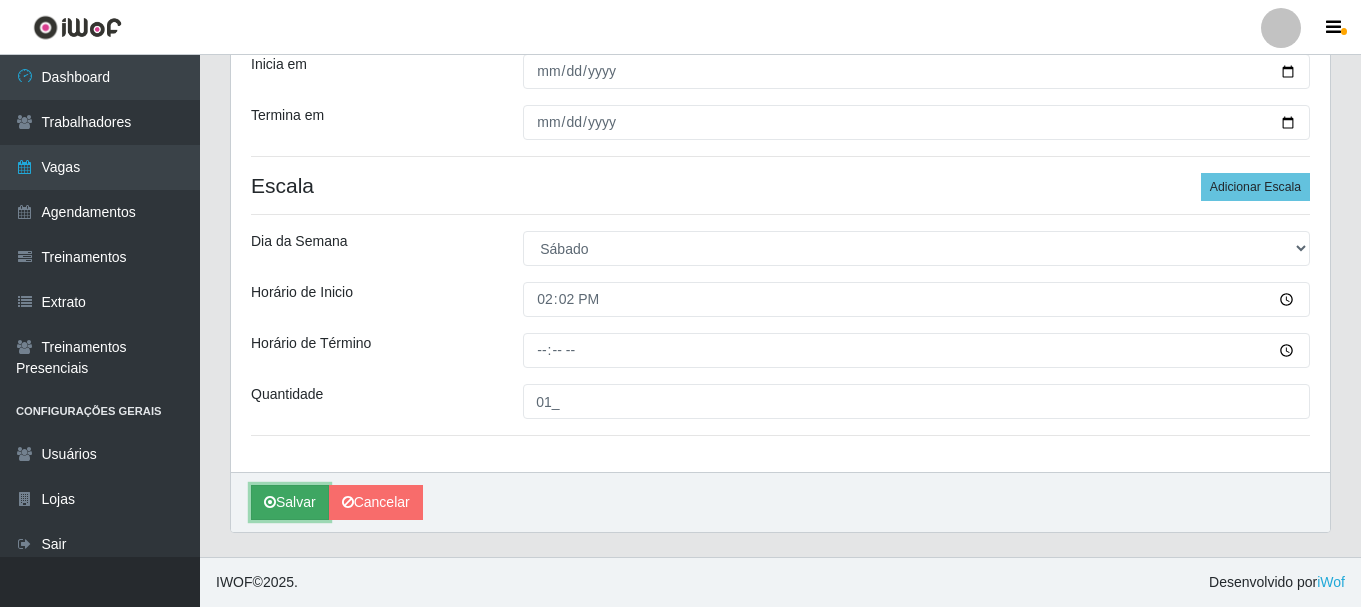 click at bounding box center (270, 502) 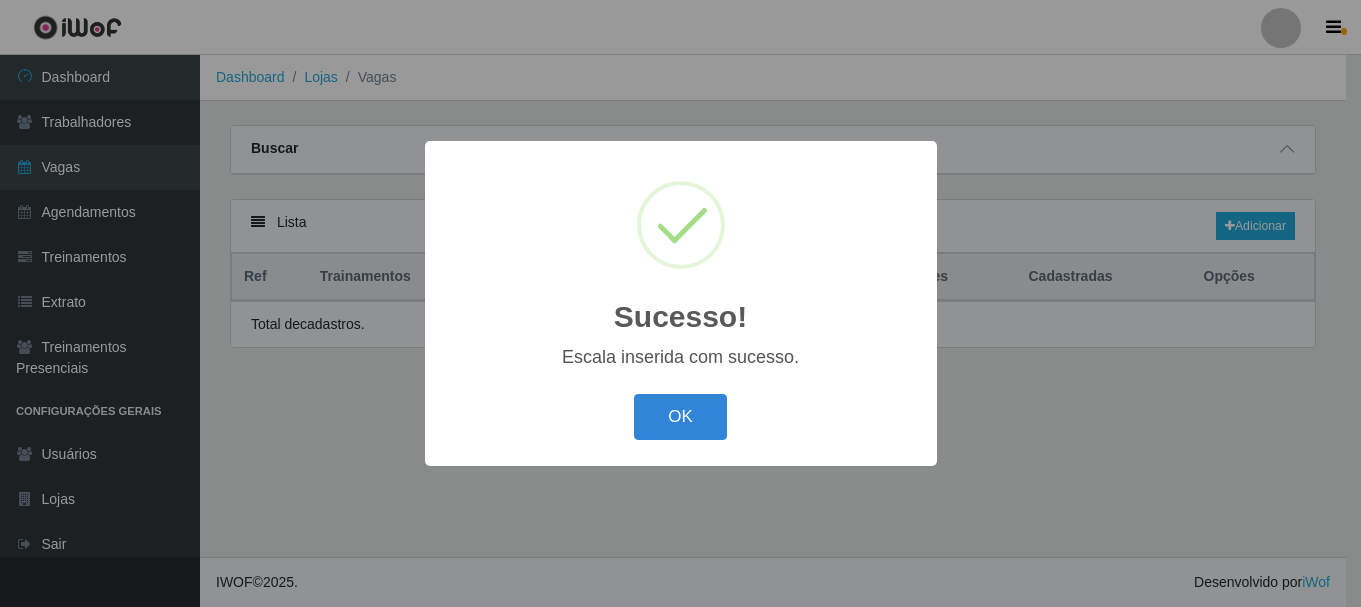 scroll, scrollTop: 0, scrollLeft: 0, axis: both 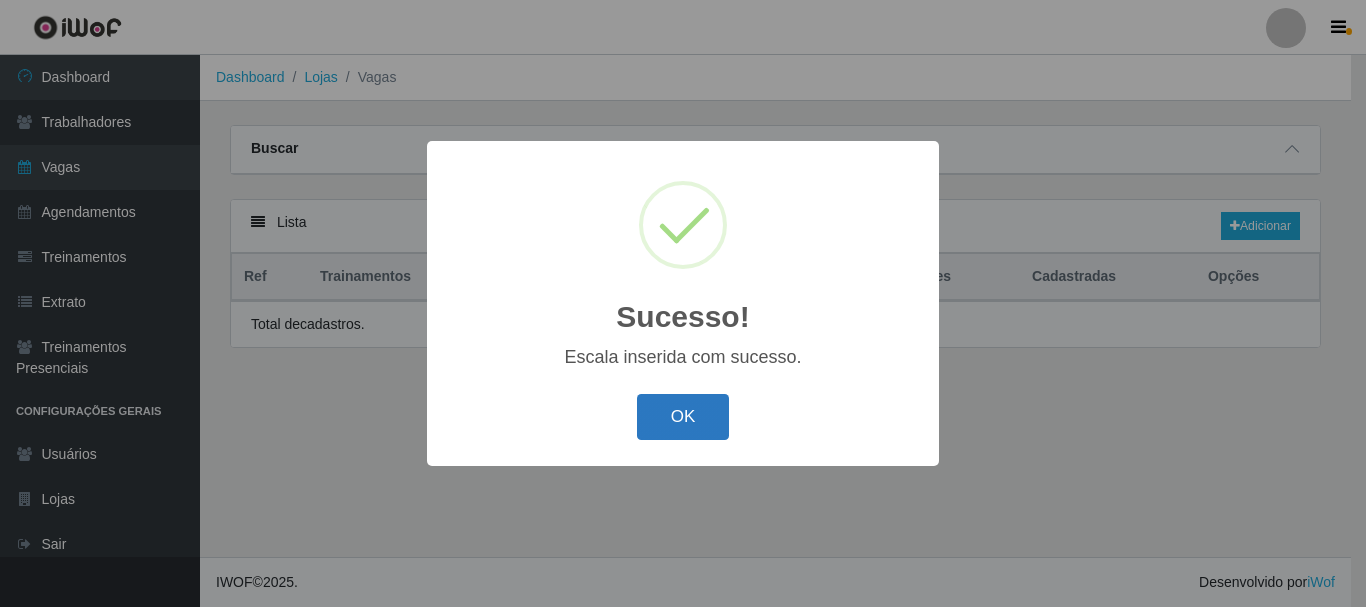 click on "OK" at bounding box center (683, 417) 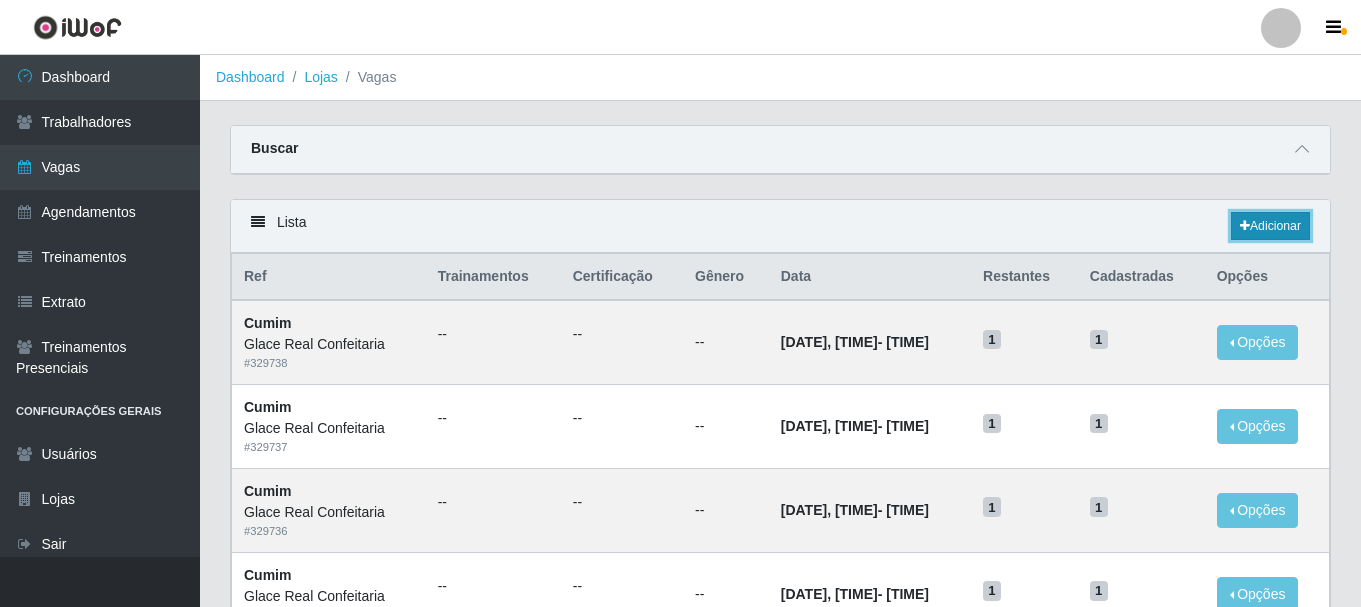 click on "Adicionar" at bounding box center (1270, 226) 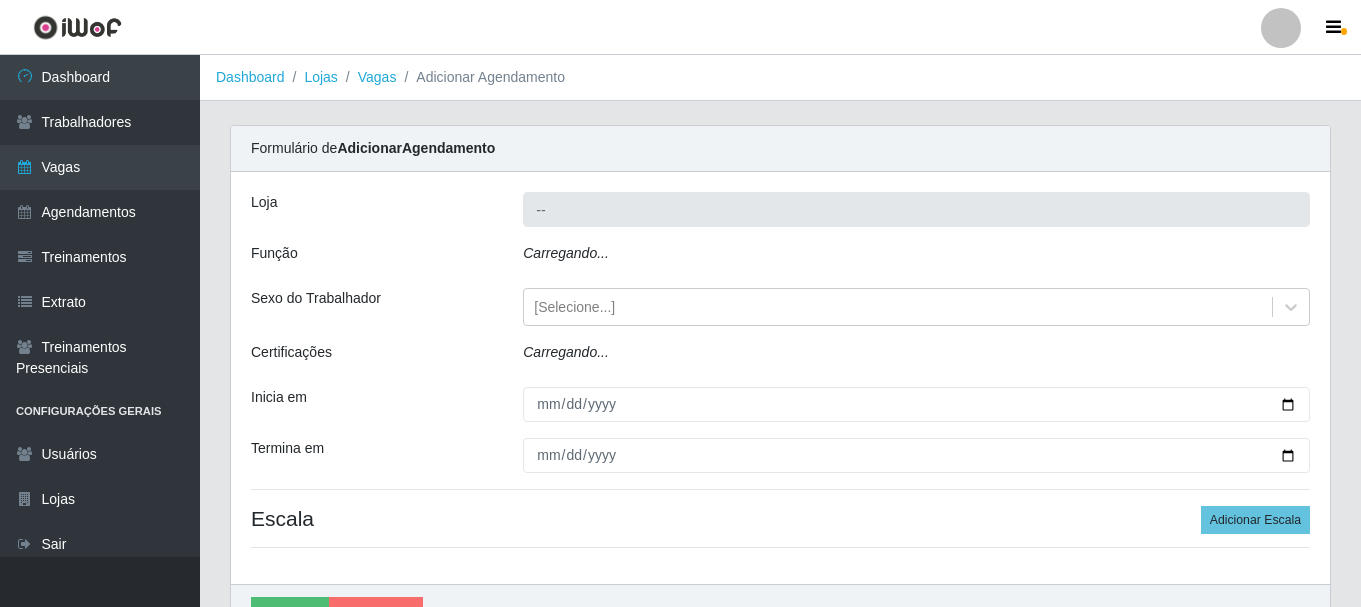 type on "Glace Real Confeitaria" 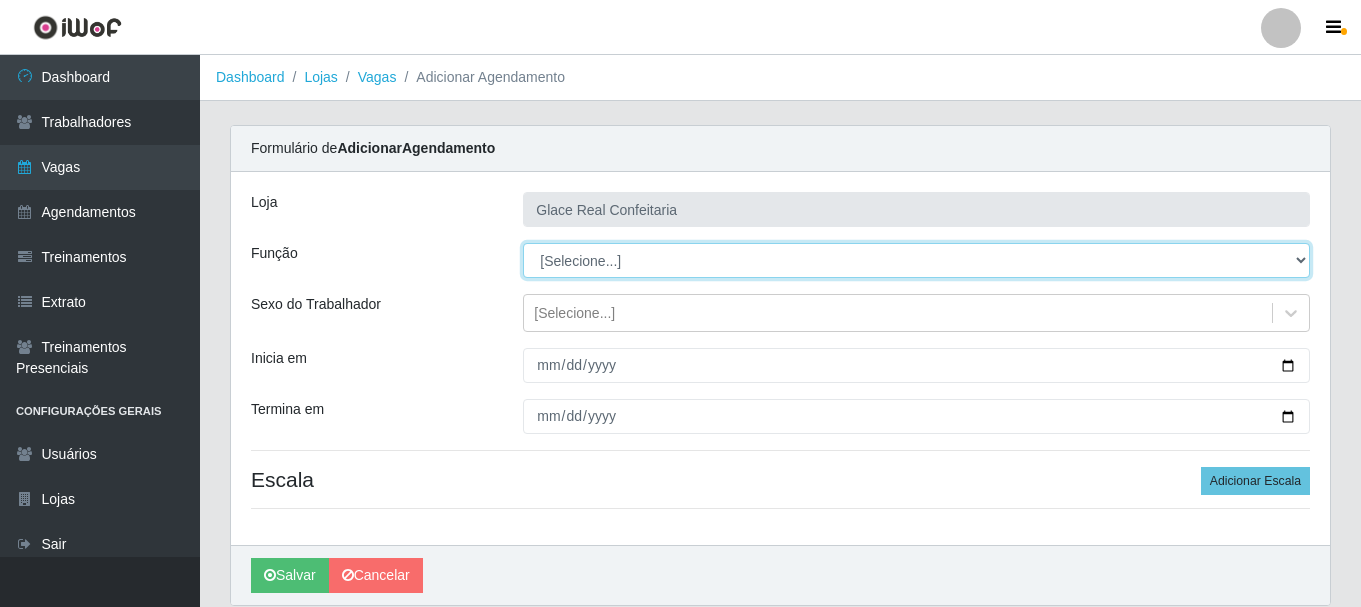 click on "[Selecione...] ASG ASG + ASG ++ Auxiliar de Cozinha Auxiliar de Cozinha + Auxiliar de Cozinha ++ Cumim Cumim + Cumim ++ Garçom Garçom + Garçom ++  Operador de Caixa Operador de Caixa + Operador de Caixa ++" at bounding box center [916, 260] 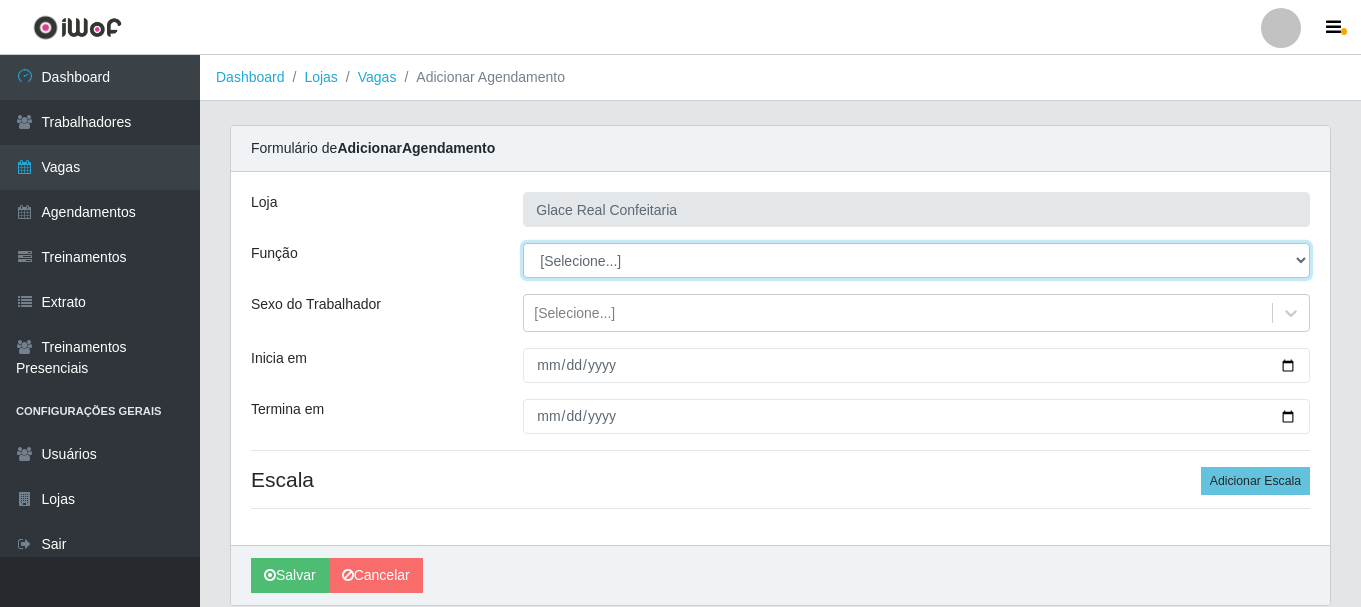 select on "17" 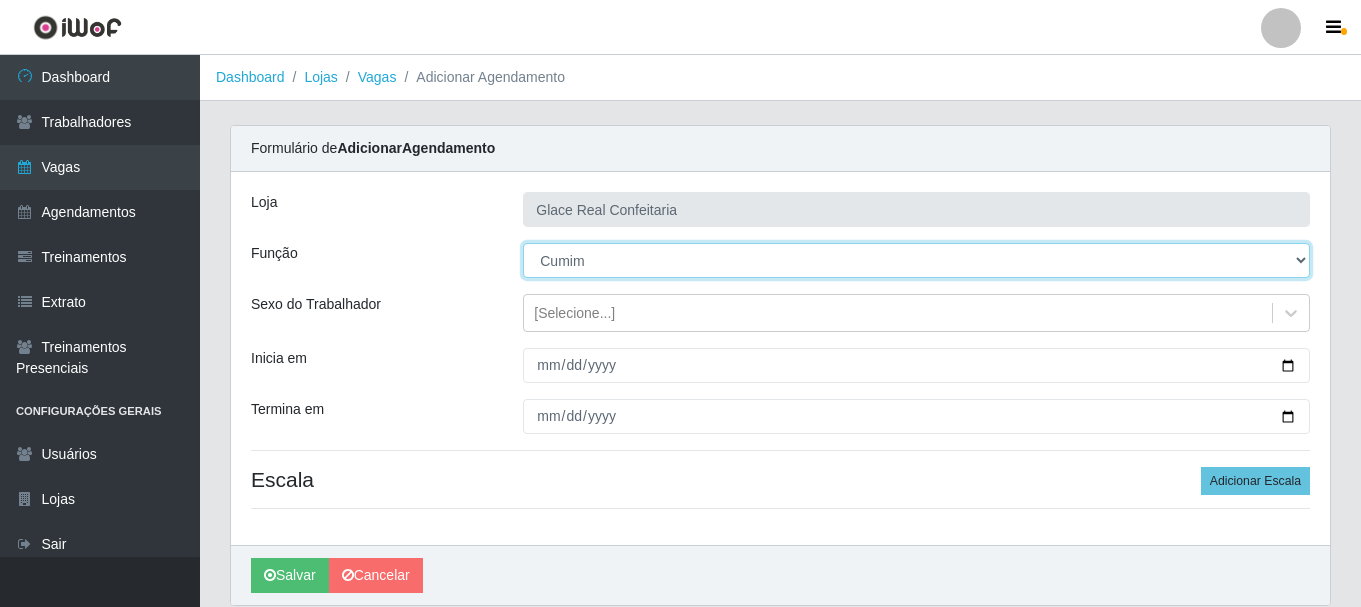 click on "[Selecione...] ASG ASG + ASG ++ Auxiliar de Cozinha Auxiliar de Cozinha + Auxiliar de Cozinha ++ Cumim Cumim + Cumim ++ Garçom Garçom + Garçom ++  Operador de Caixa Operador de Caixa + Operador de Caixa ++" at bounding box center [916, 260] 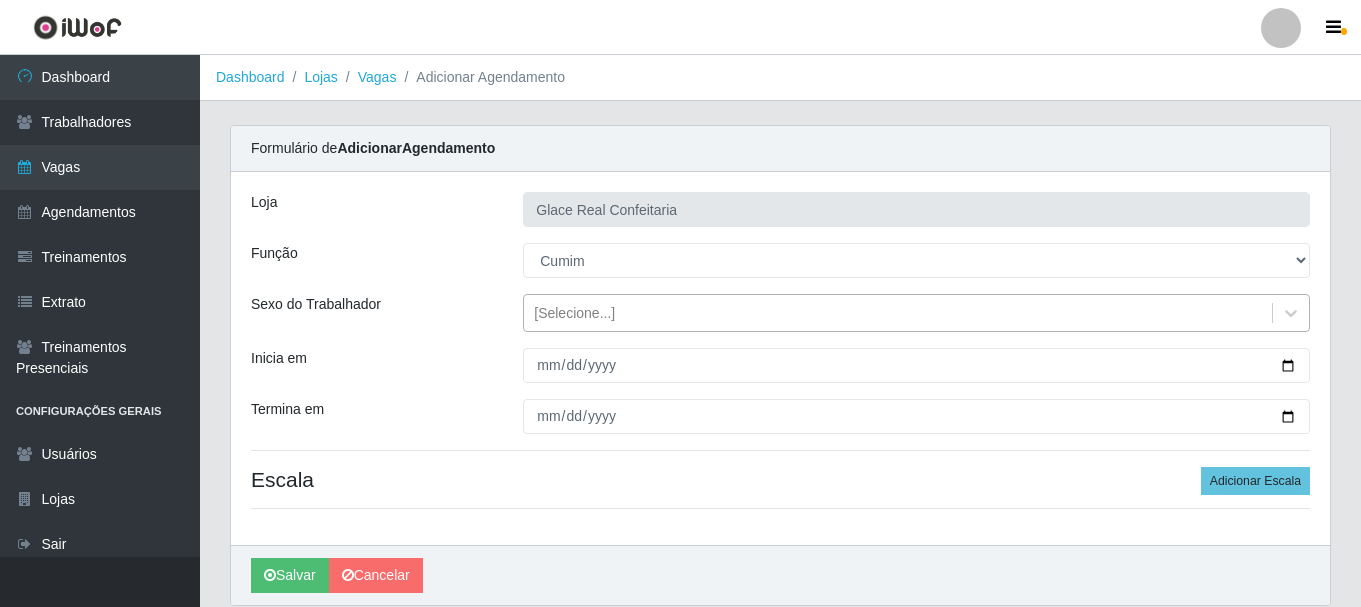 click on "[Selecione...]" at bounding box center (574, 313) 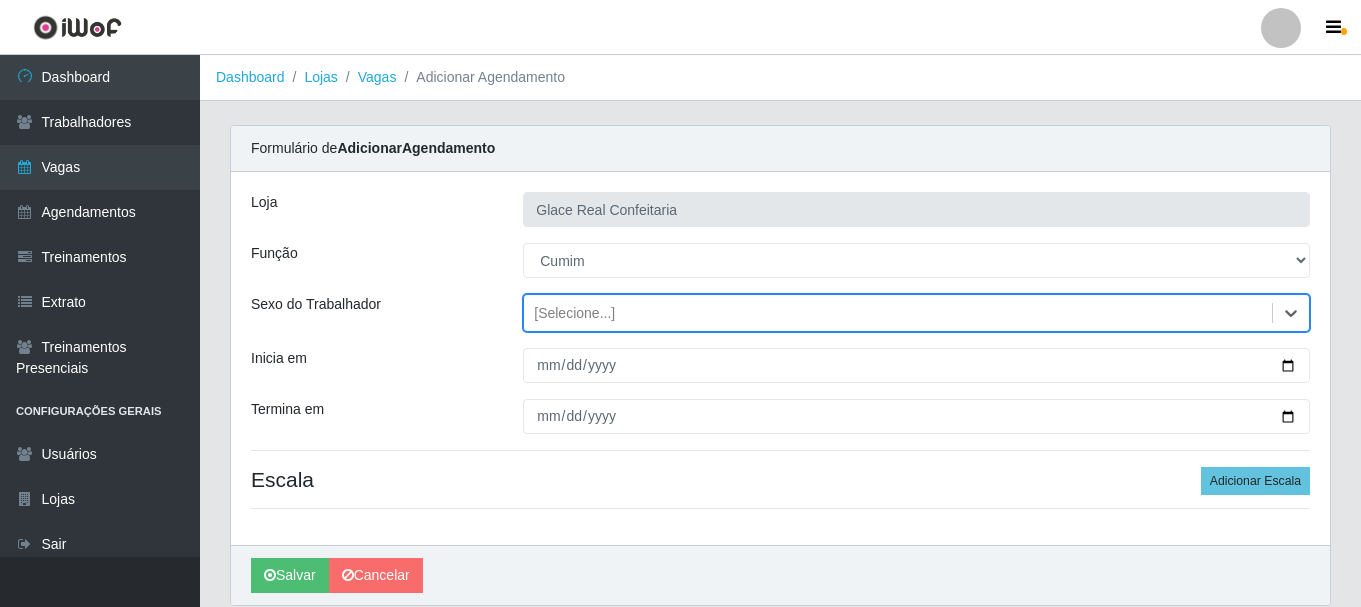 click on "[Selecione...]" at bounding box center (898, 313) 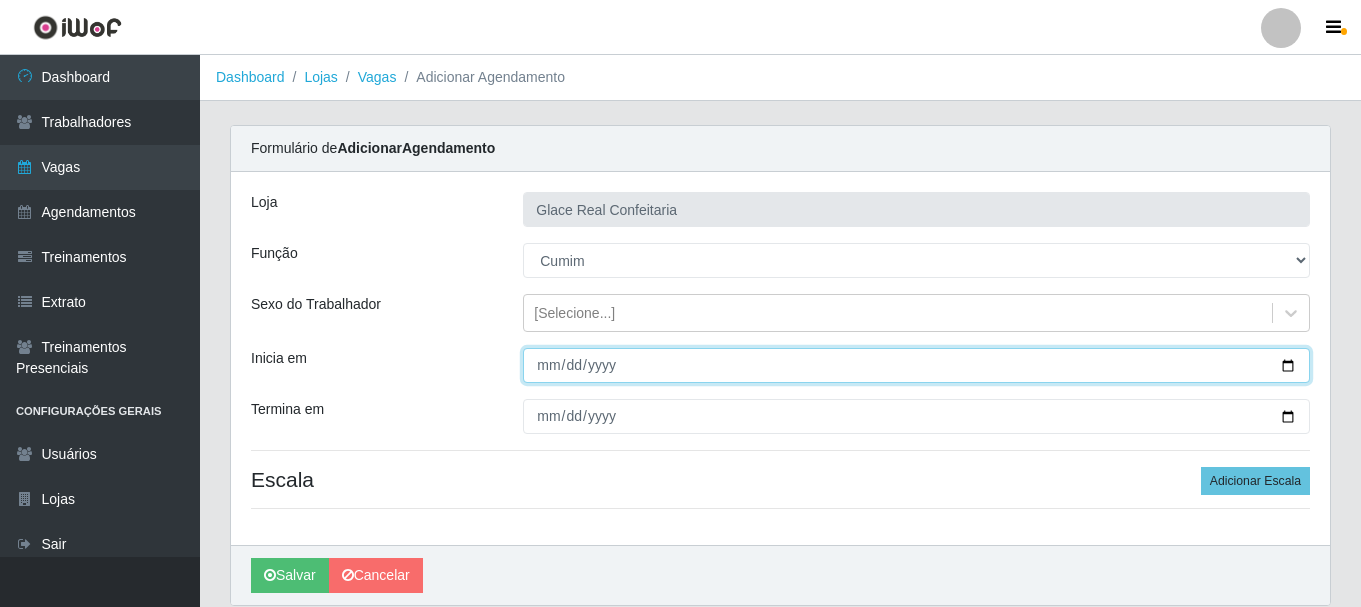 click on "Inicia em" at bounding box center [916, 365] 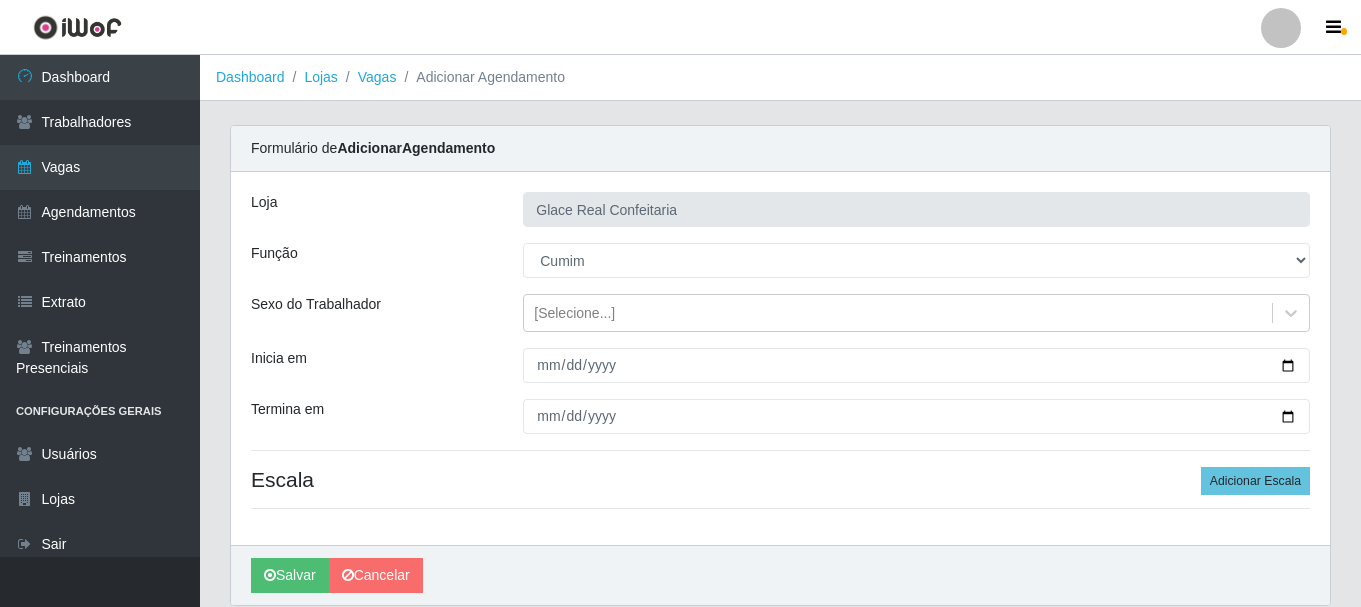 click at bounding box center [916, 365] 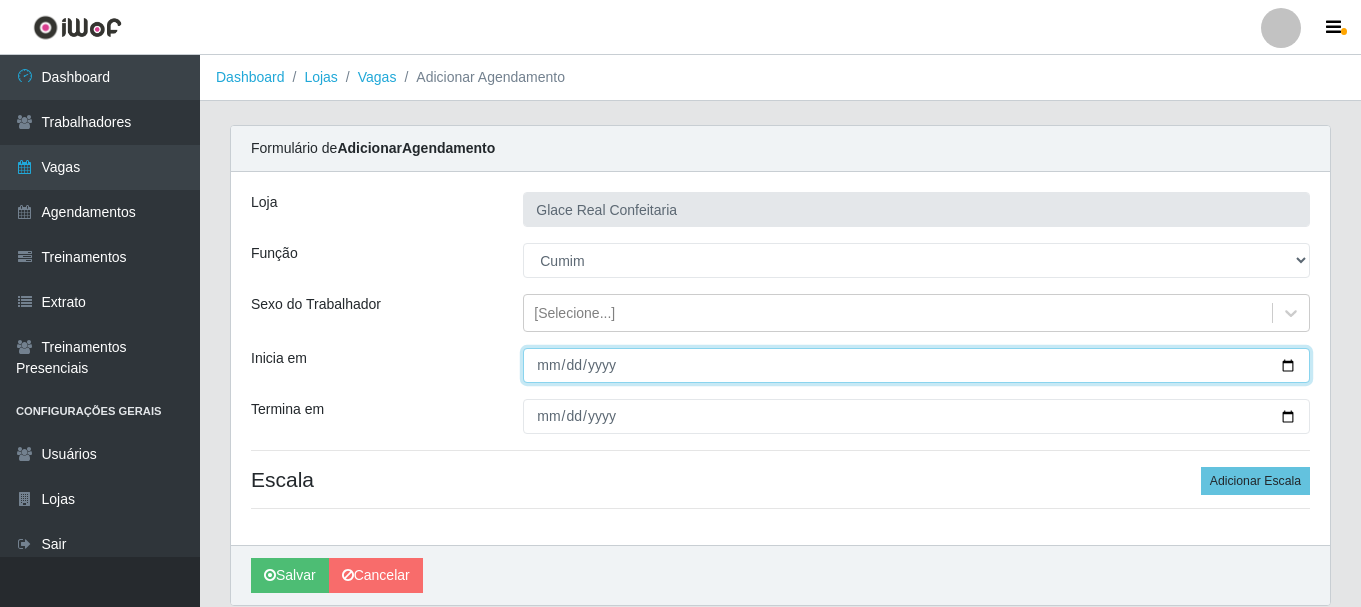 click on "Inicia em" at bounding box center (916, 365) 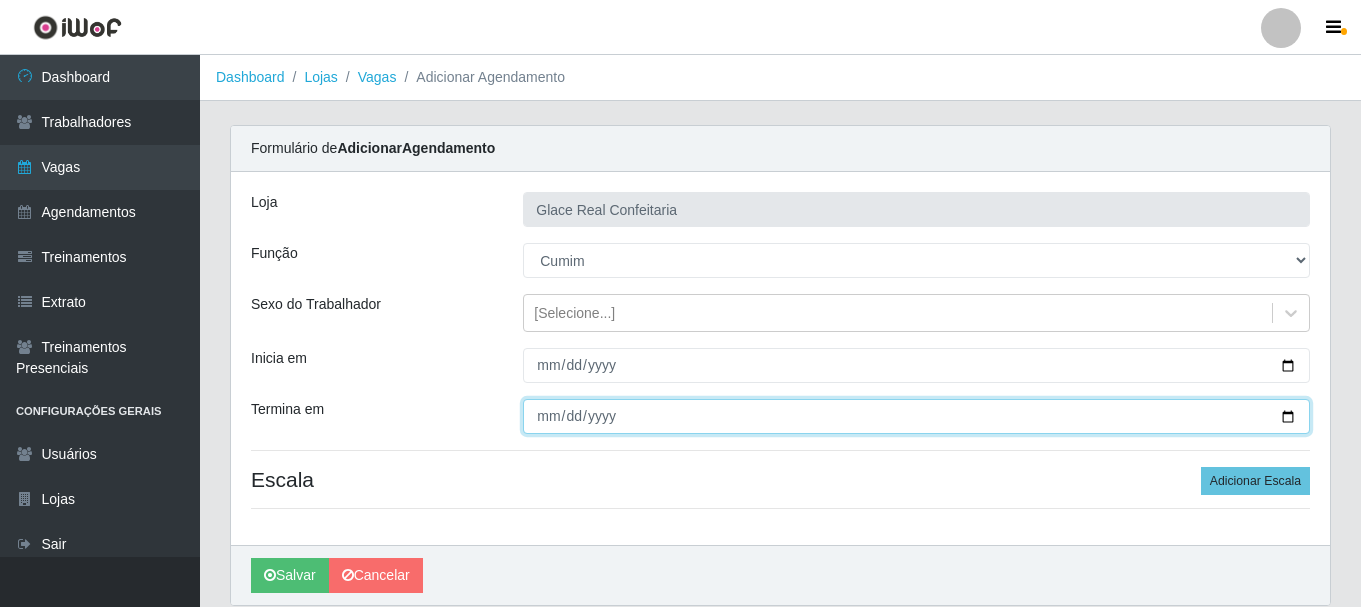 click on "Termina em" at bounding box center [916, 416] 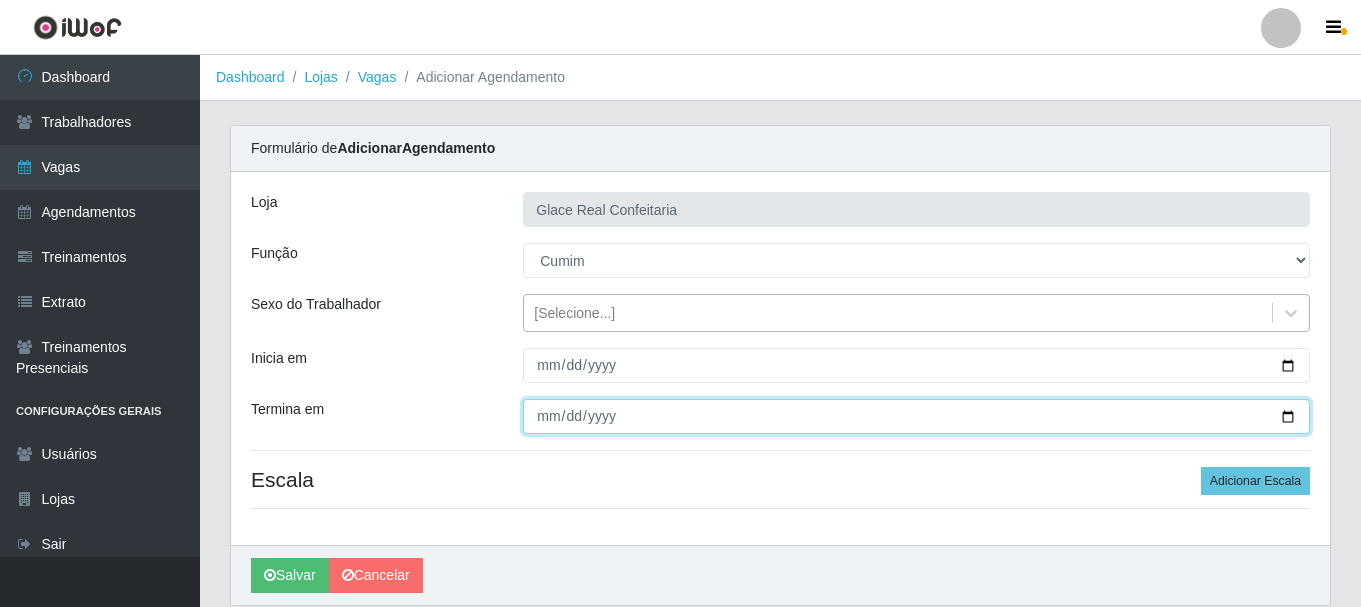 type on "[DATE]" 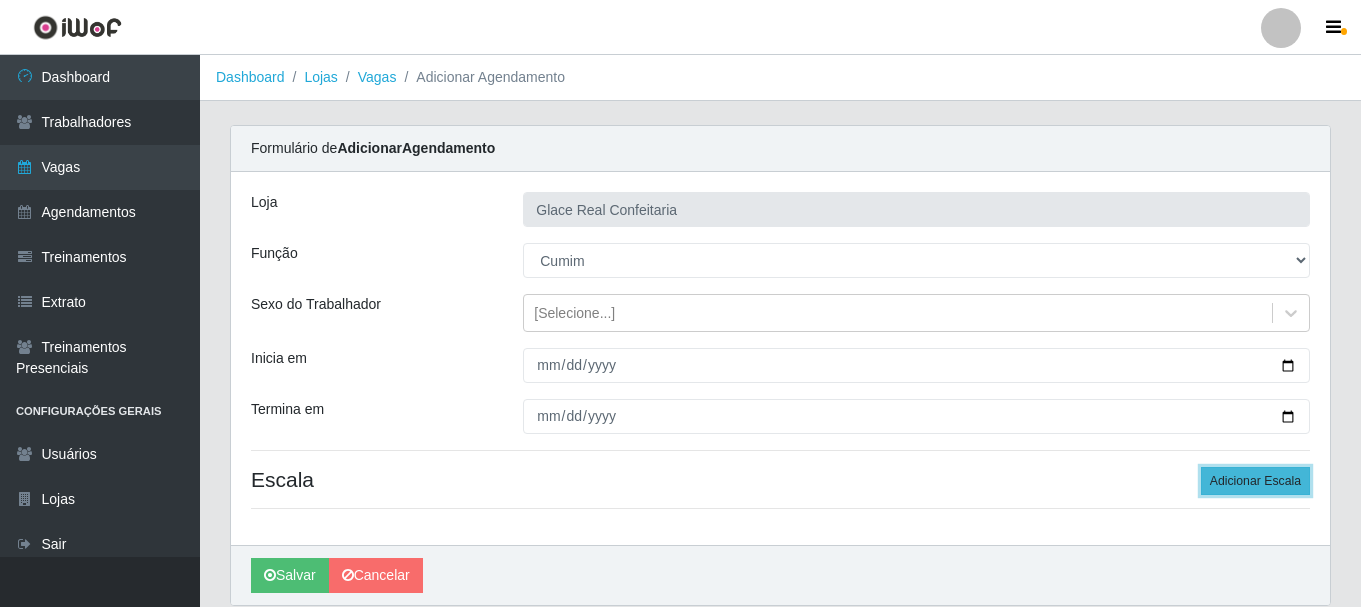 click on "Adicionar Escala" at bounding box center [1255, 481] 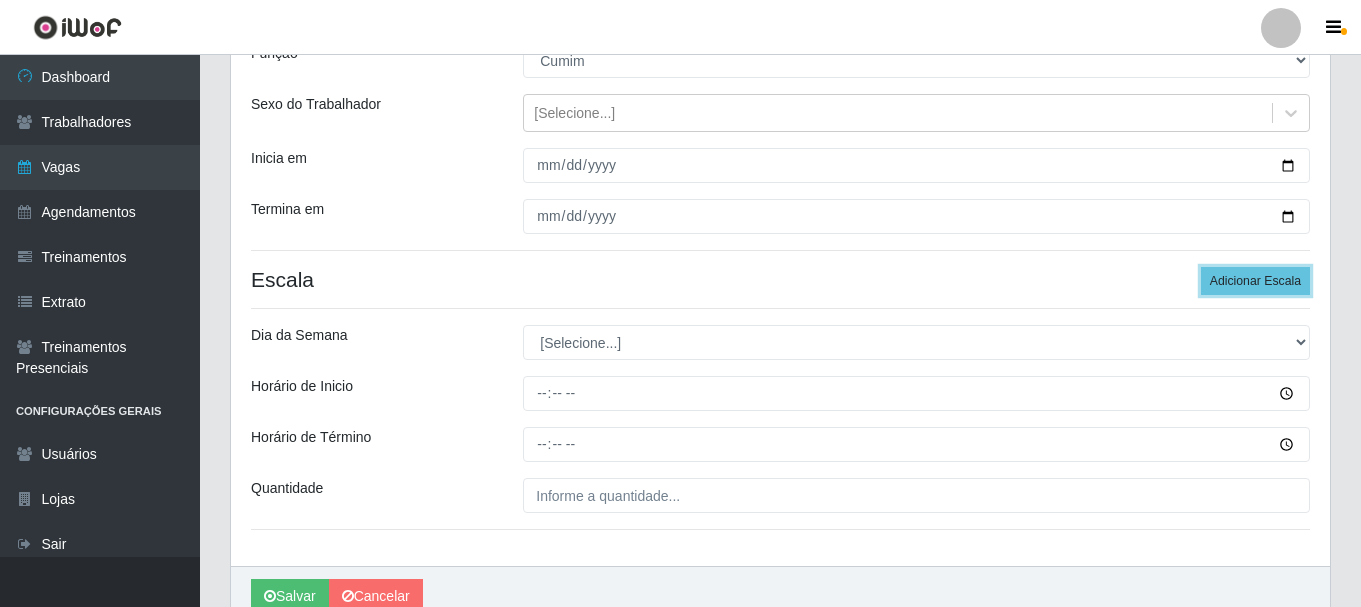 scroll, scrollTop: 294, scrollLeft: 0, axis: vertical 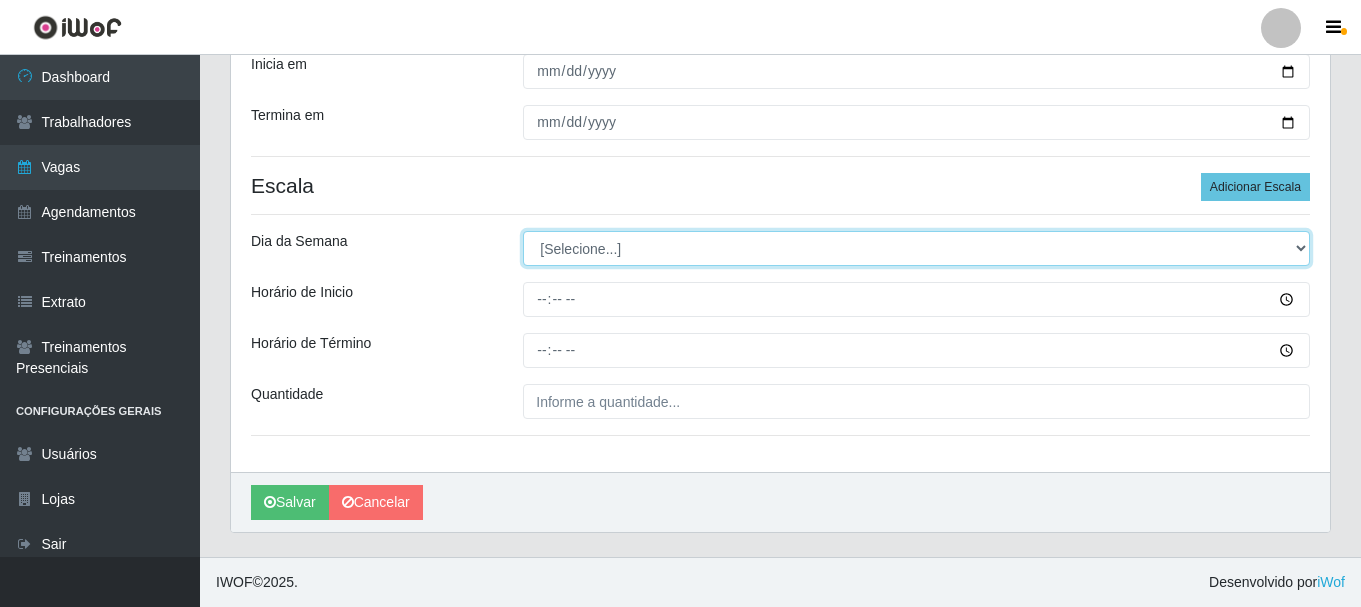 click on "[Selecione...] Segunda Terça Quarta Quinta Sexta Sábado Domingo" at bounding box center [916, 248] 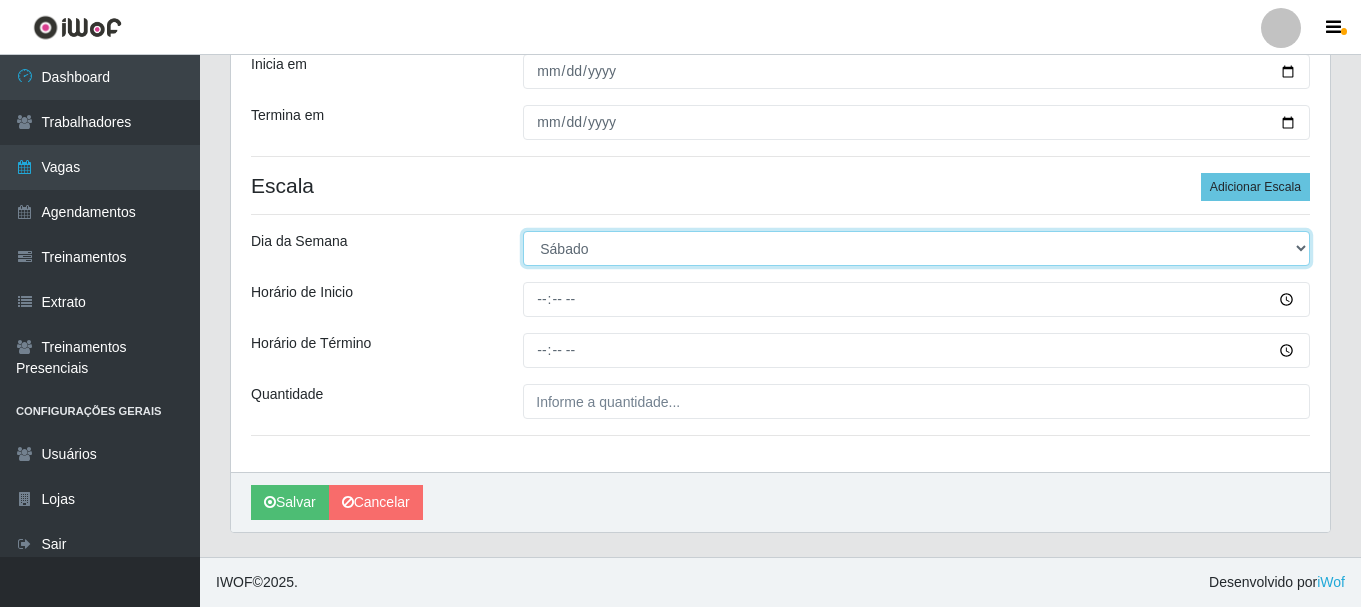 click on "[Selecione...] Segunda Terça Quarta Quinta Sexta Sábado Domingo" at bounding box center [916, 248] 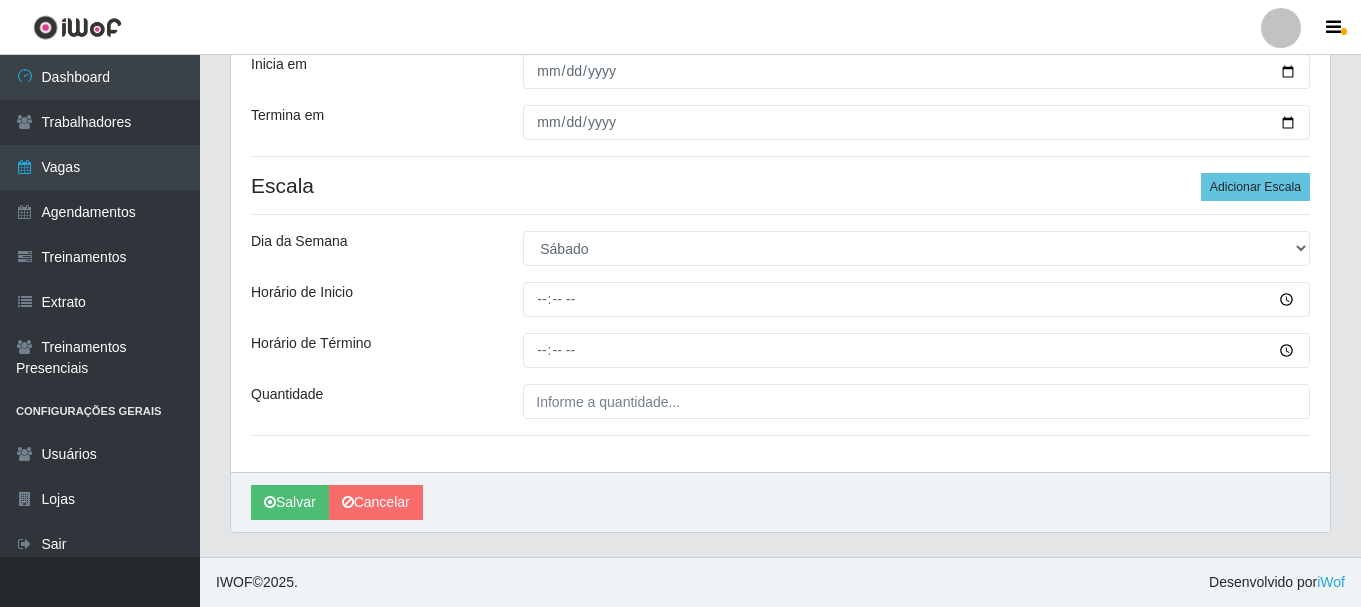 click on "Horário de Inicio" at bounding box center (372, 299) 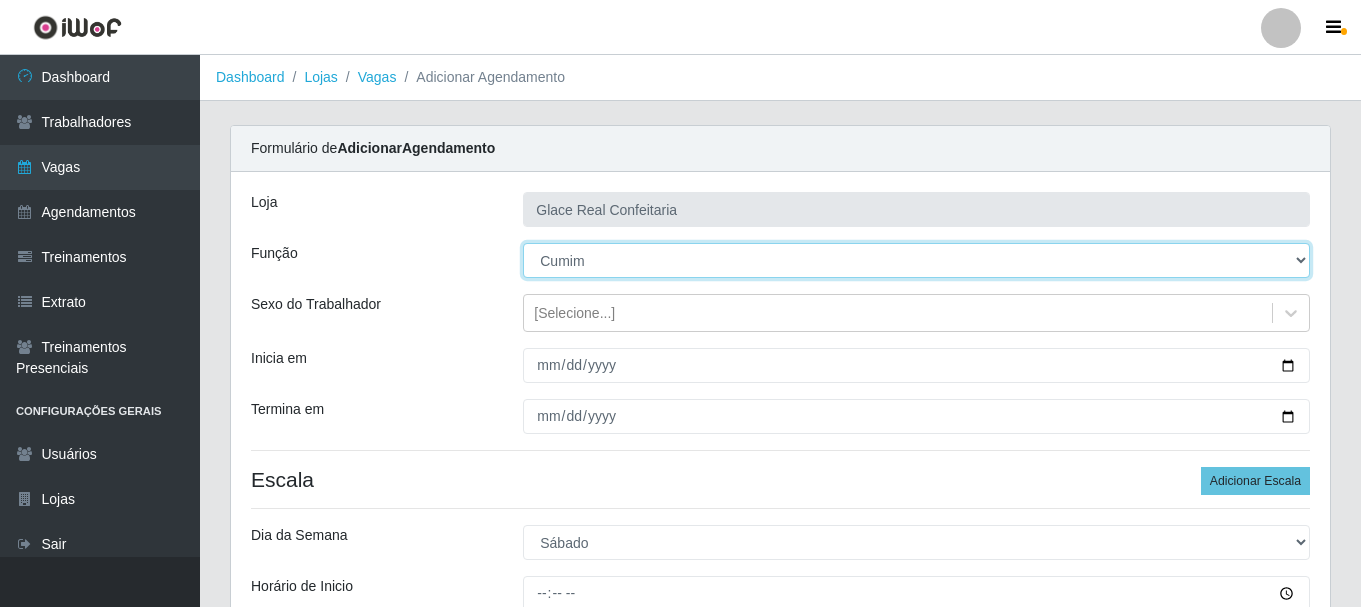 click on "[Selecione...] ASG ASG + ASG ++ Auxiliar de Cozinha Auxiliar de Cozinha + Auxiliar de Cozinha ++ Cumim Cumim + Cumim ++ Garçom Garçom + Garçom ++  Operador de Caixa Operador de Caixa + Operador de Caixa ++" at bounding box center (916, 260) 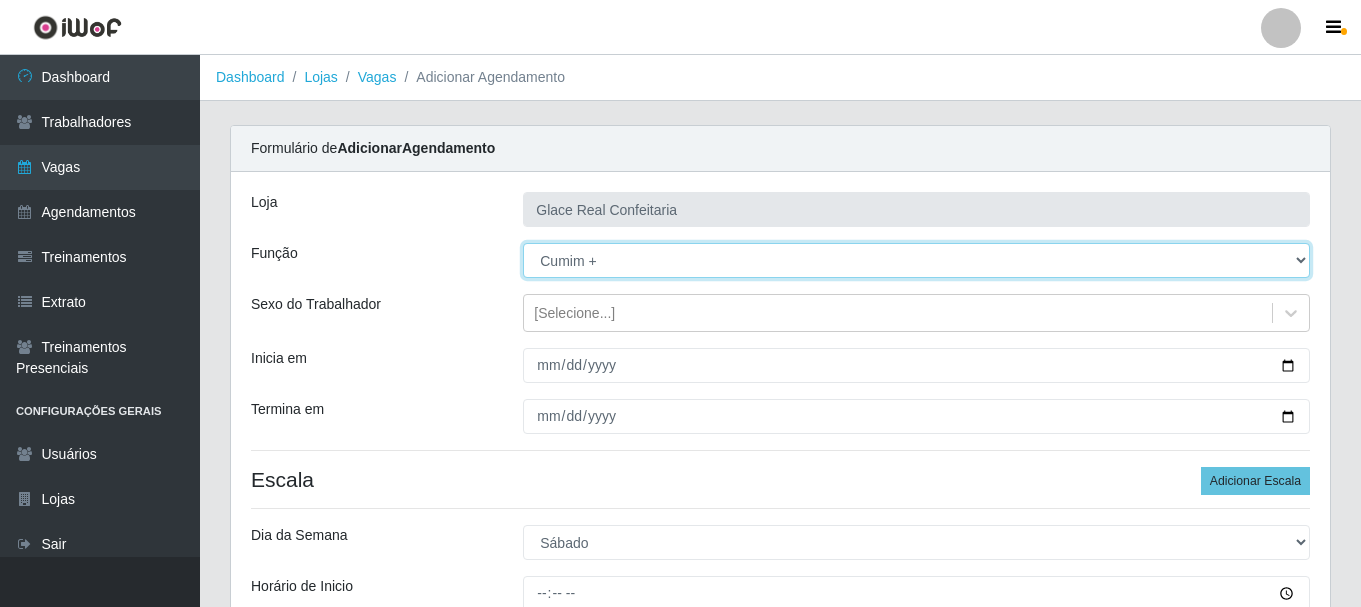 click on "[Selecione...] ASG ASG + ASG ++ Auxiliar de Cozinha Auxiliar de Cozinha + Auxiliar de Cozinha ++ Cumim Cumim + Cumim ++ Garçom Garçom + Garçom ++  Operador de Caixa Operador de Caixa + Operador de Caixa ++" at bounding box center [916, 260] 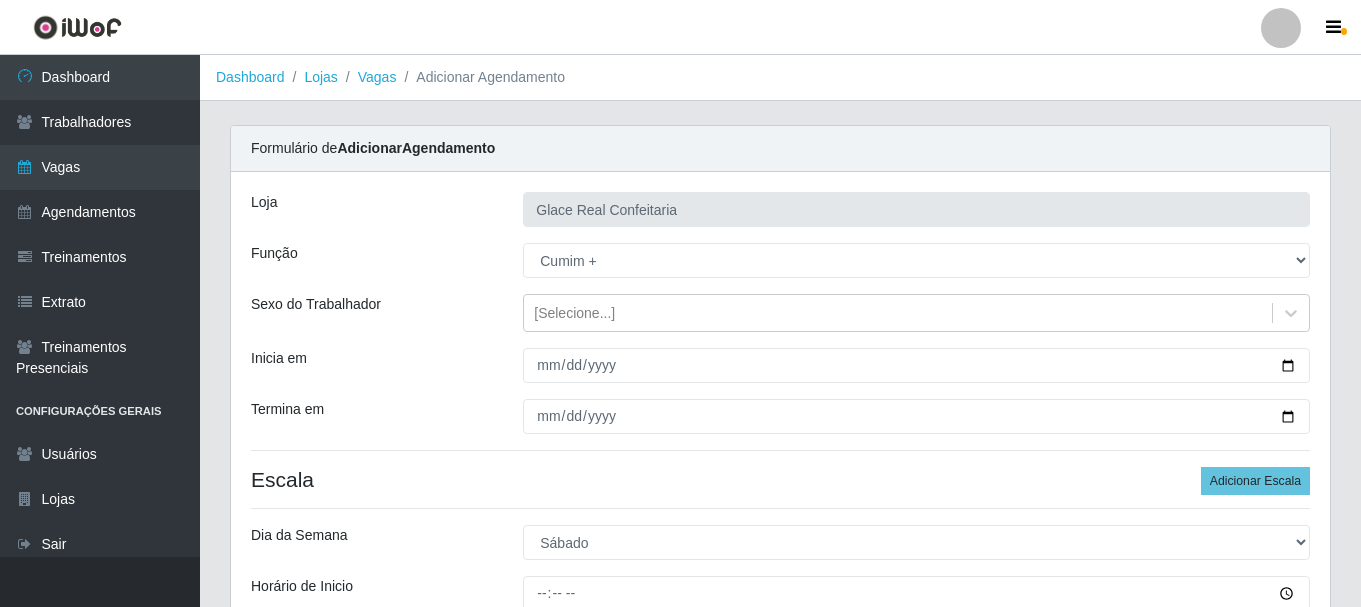 click on "Inicia em" at bounding box center (372, 365) 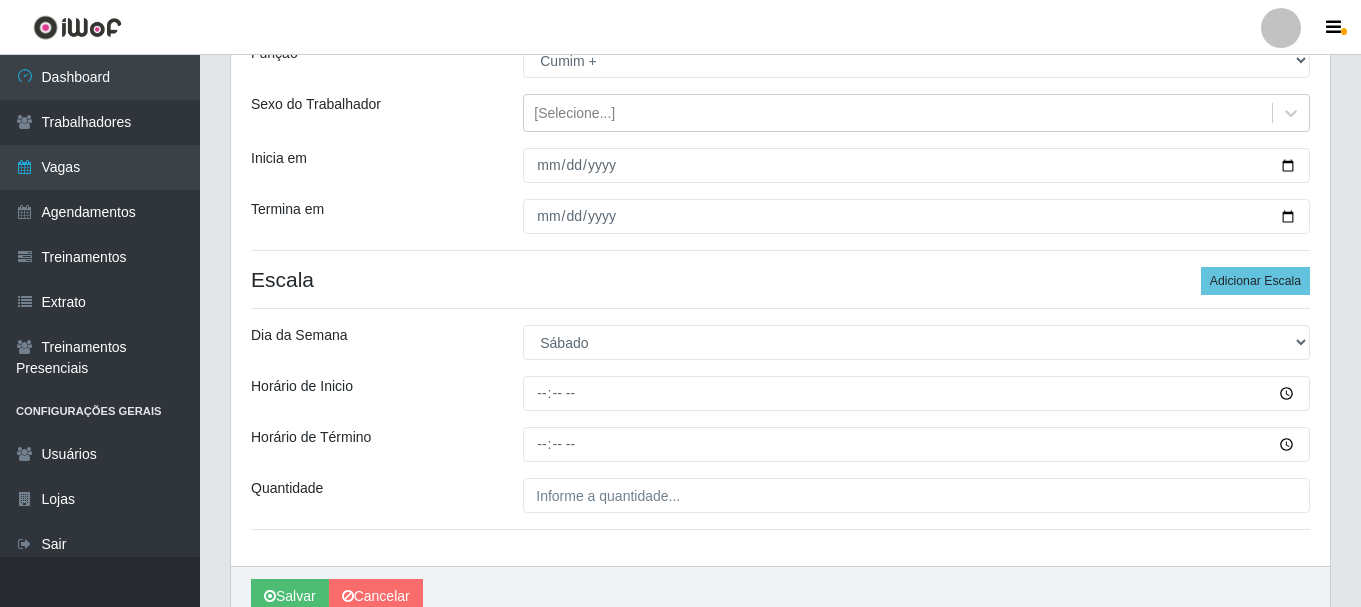 scroll, scrollTop: 294, scrollLeft: 0, axis: vertical 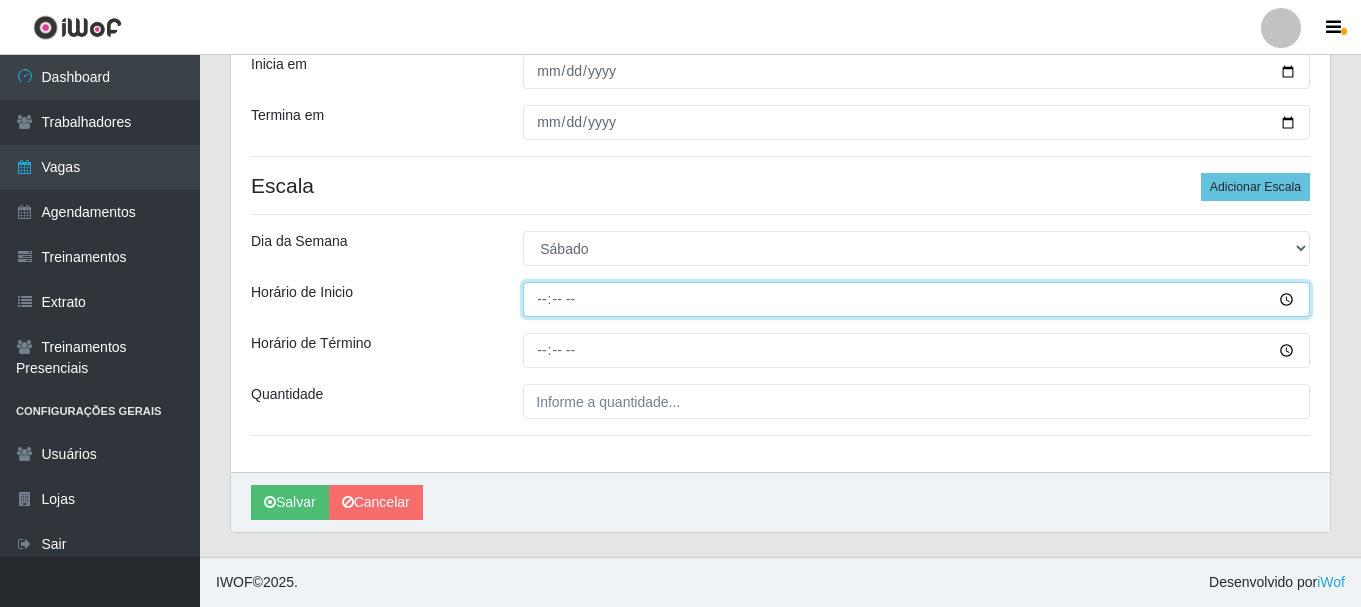 click on "Horário de Inicio" at bounding box center (916, 299) 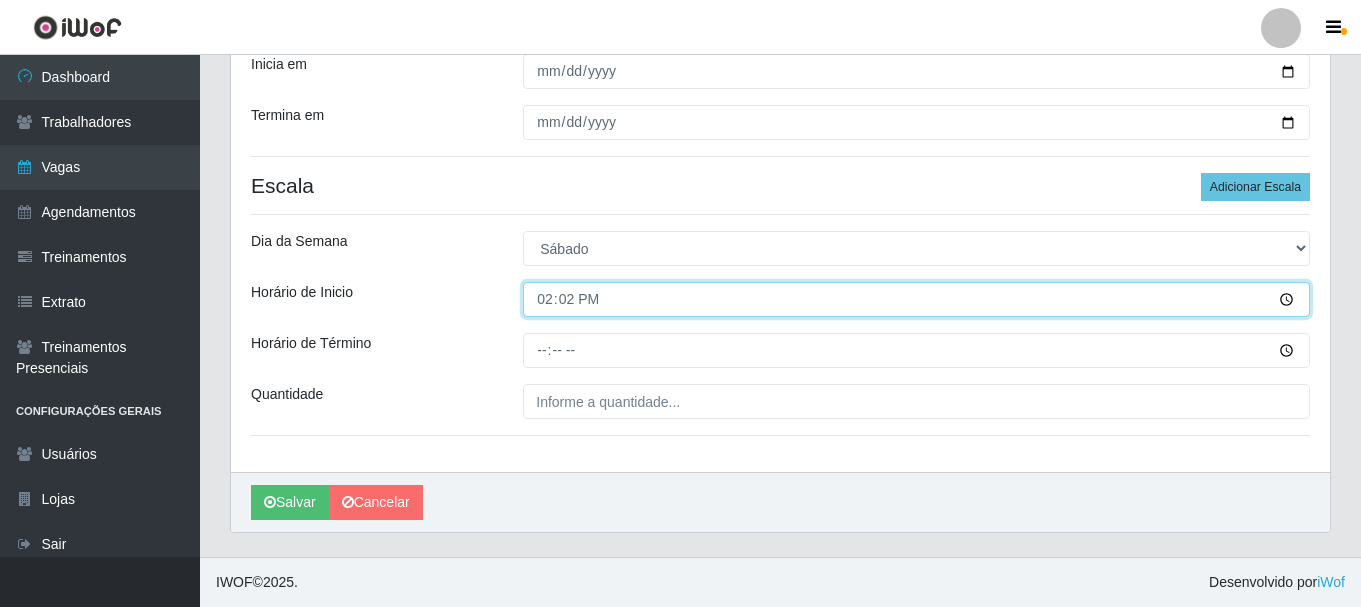 type on "[TIME]" 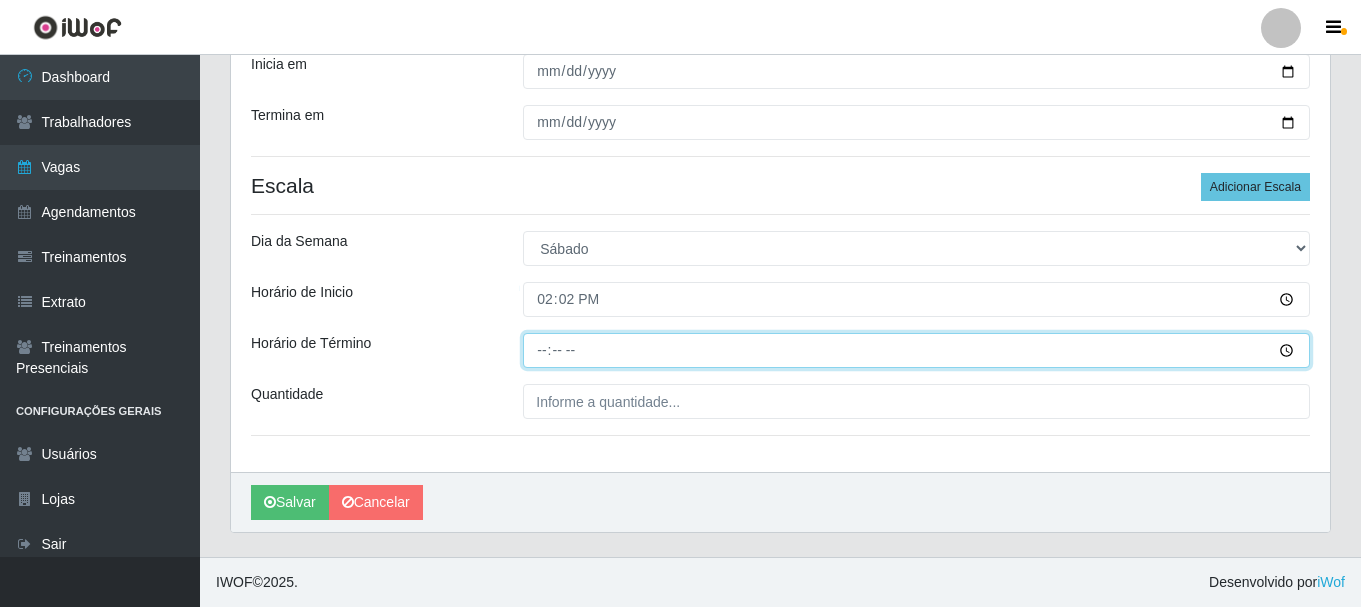 type on "[TIME]" 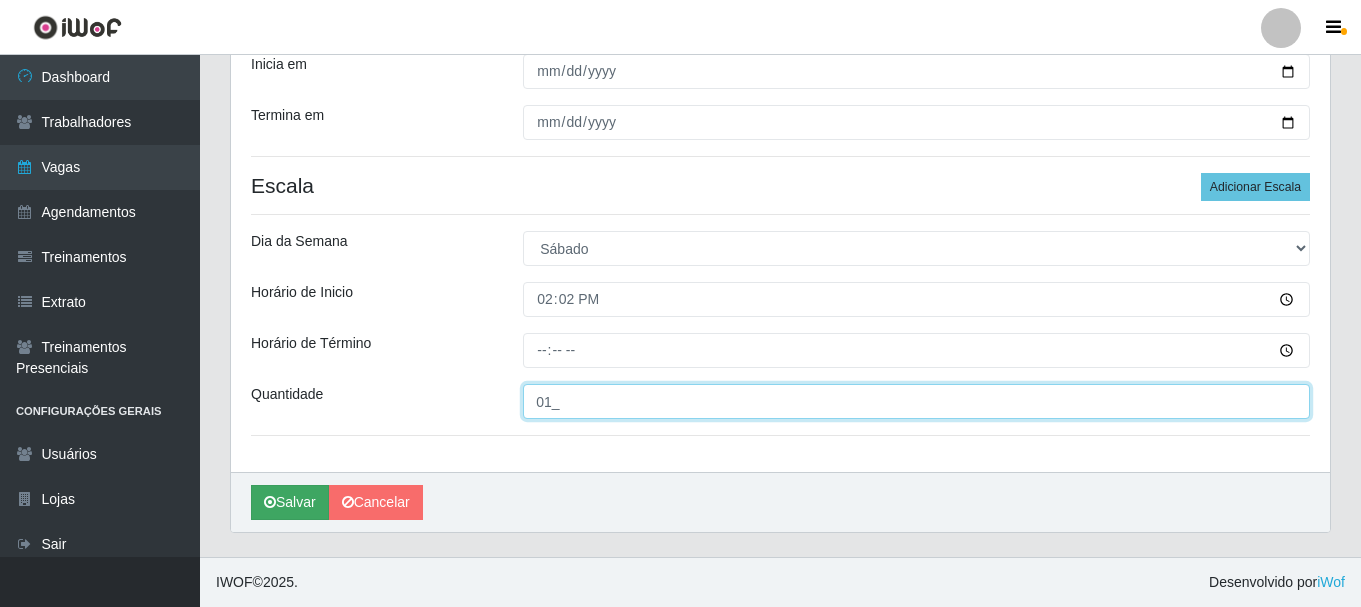 type on "01_" 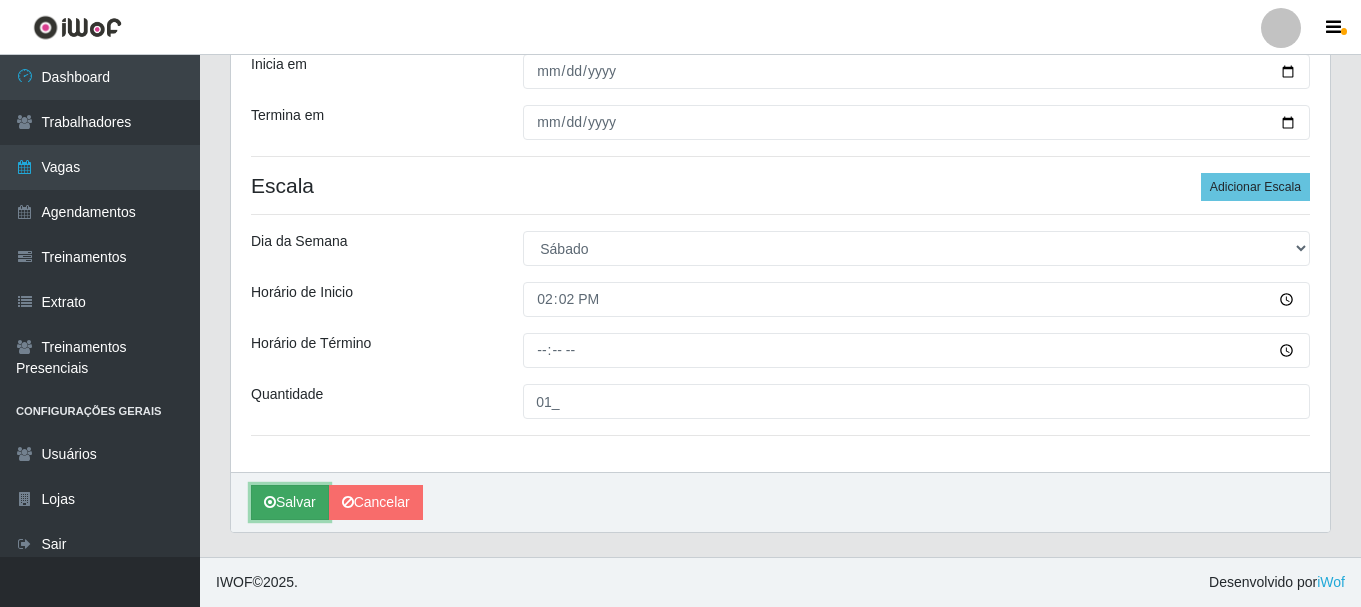 click on "Salvar" at bounding box center (290, 502) 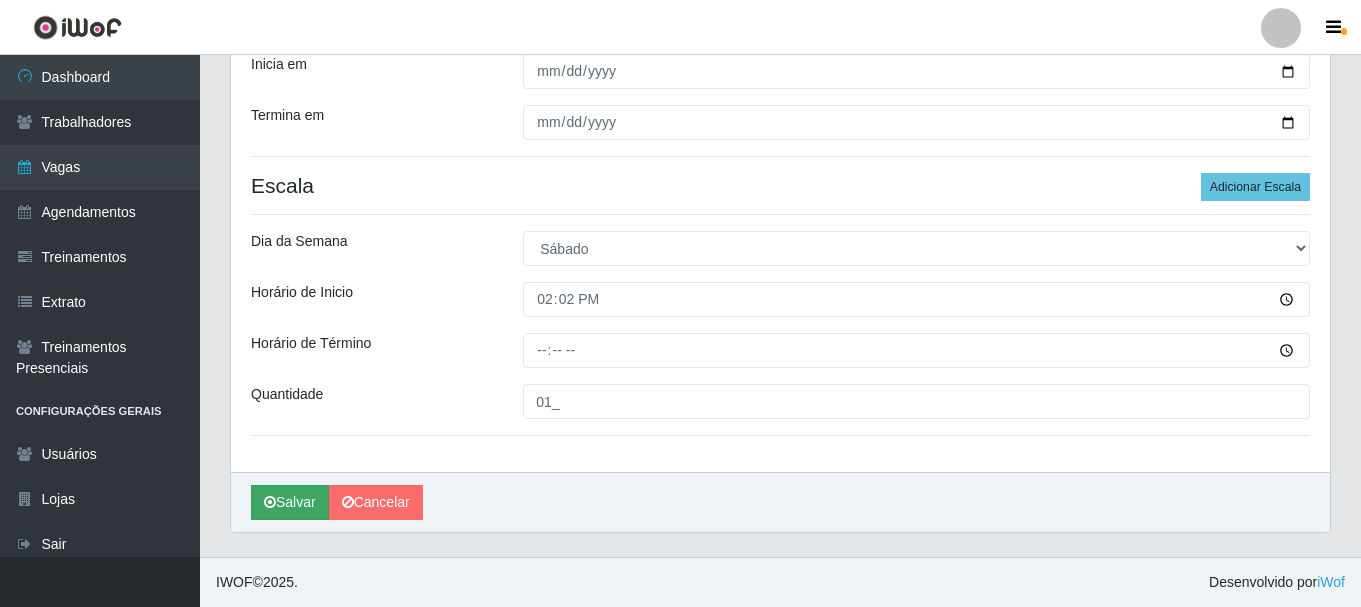 scroll, scrollTop: 0, scrollLeft: 0, axis: both 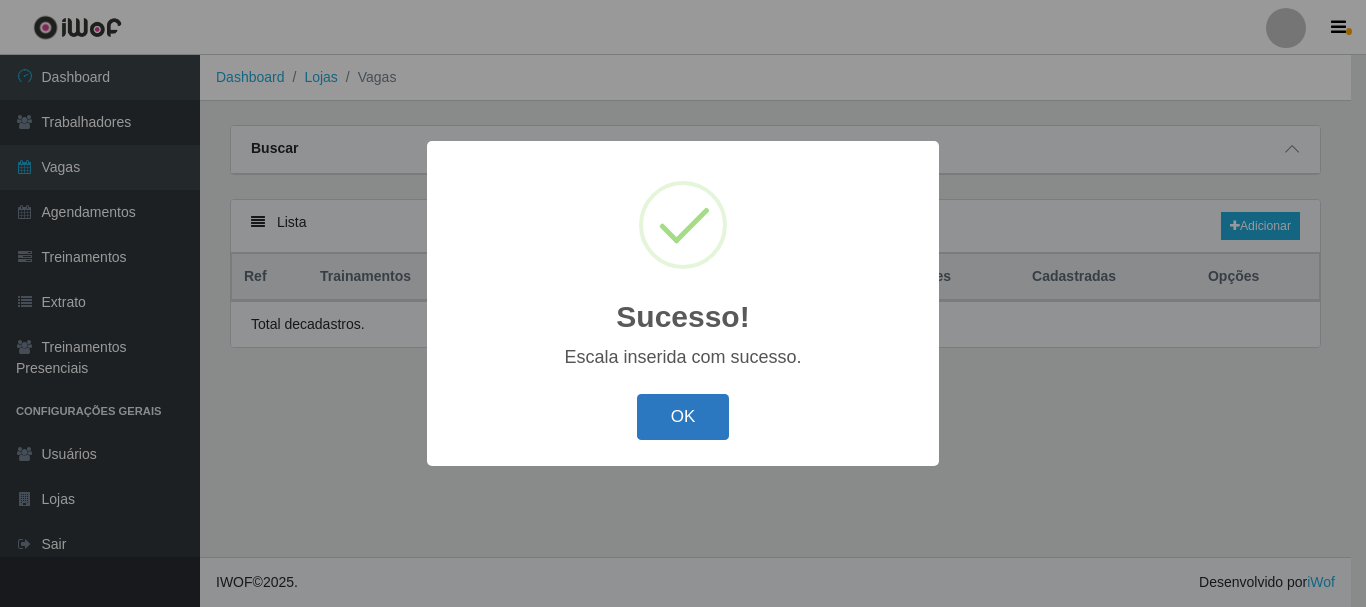 click on "OK" at bounding box center [683, 417] 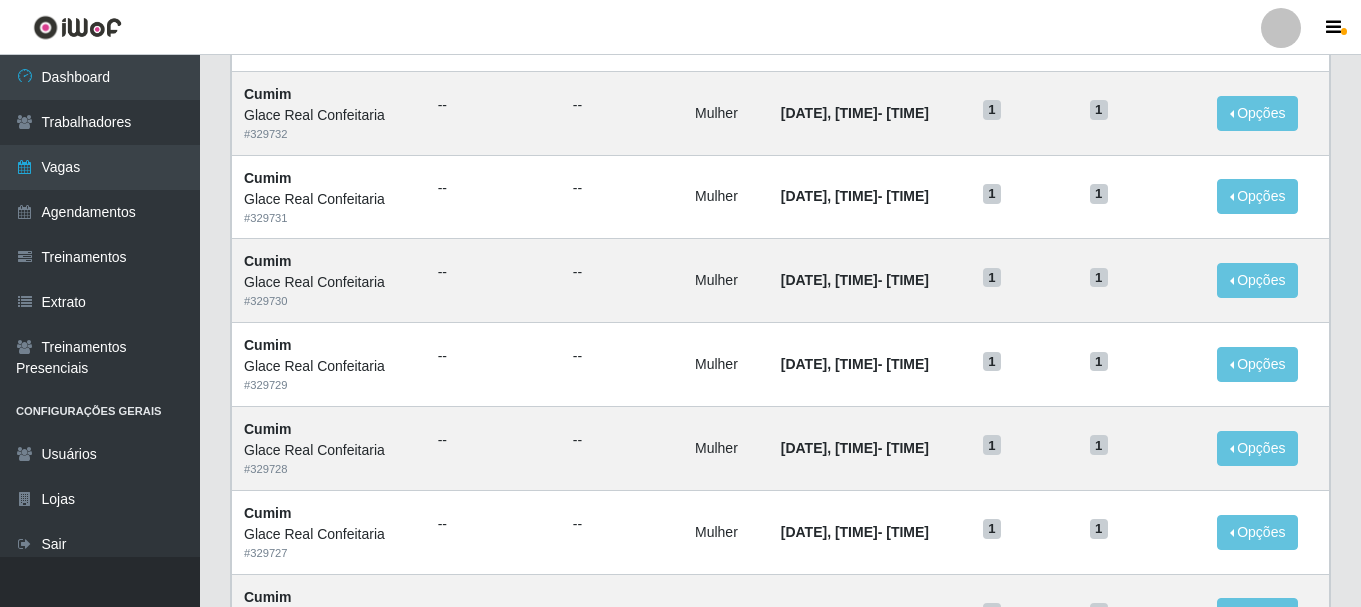 scroll, scrollTop: 1088, scrollLeft: 0, axis: vertical 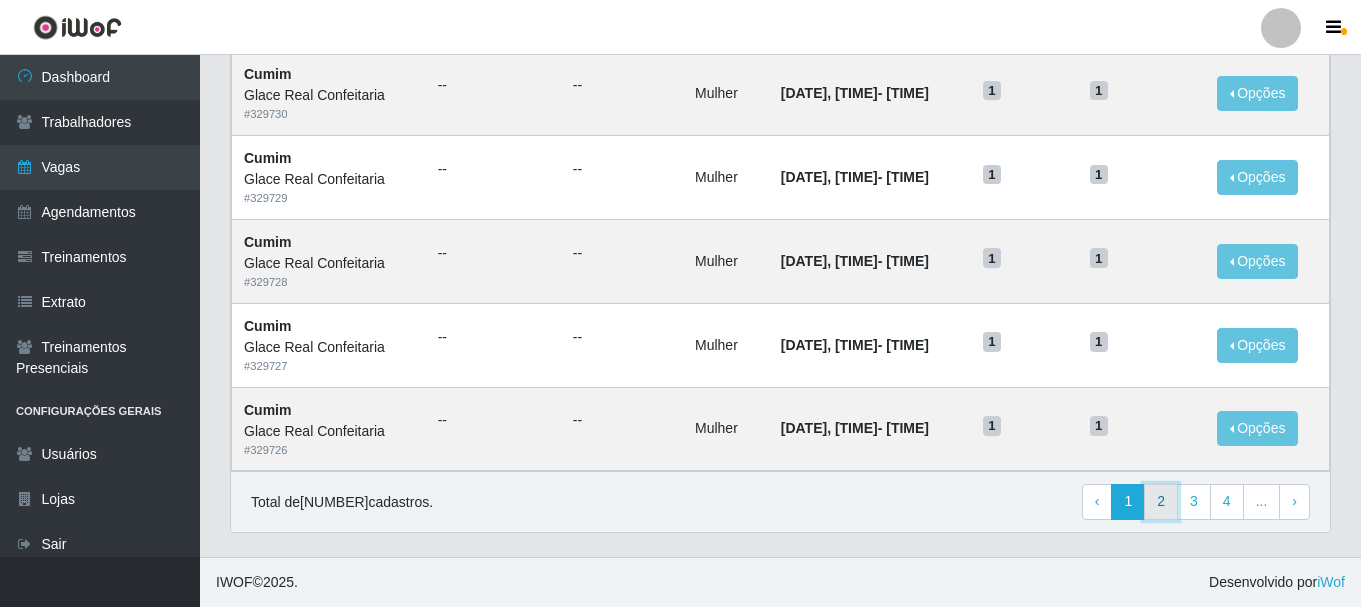 click on "2" at bounding box center (1161, 502) 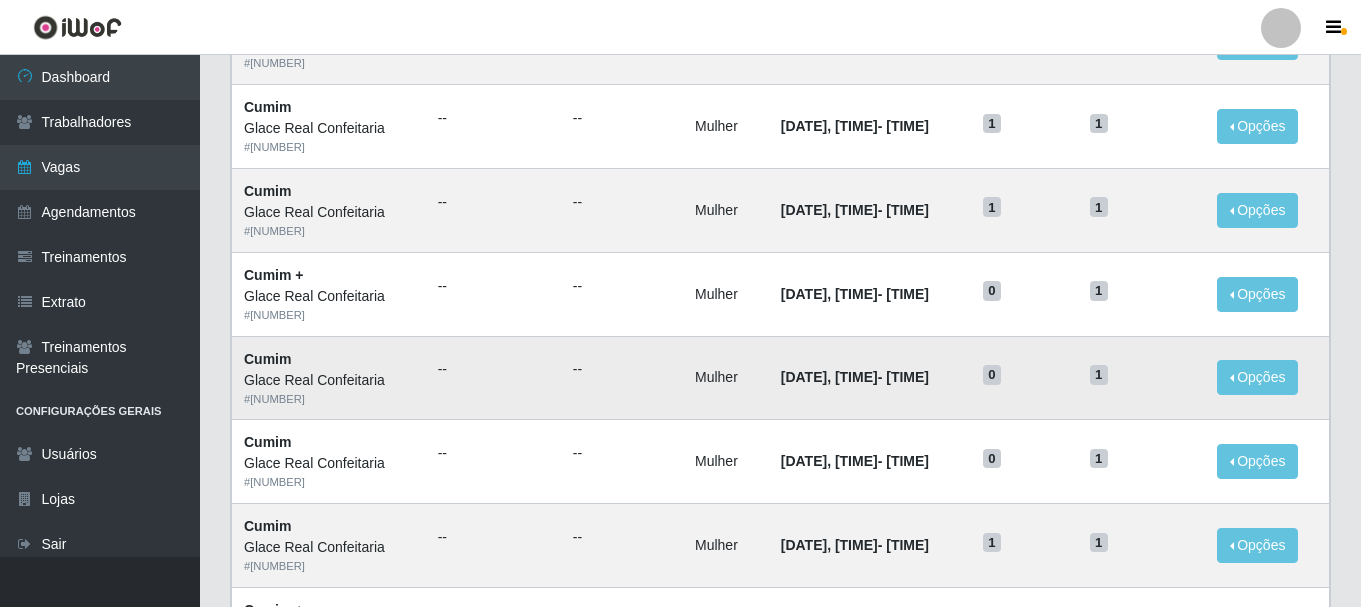 scroll, scrollTop: 0, scrollLeft: 0, axis: both 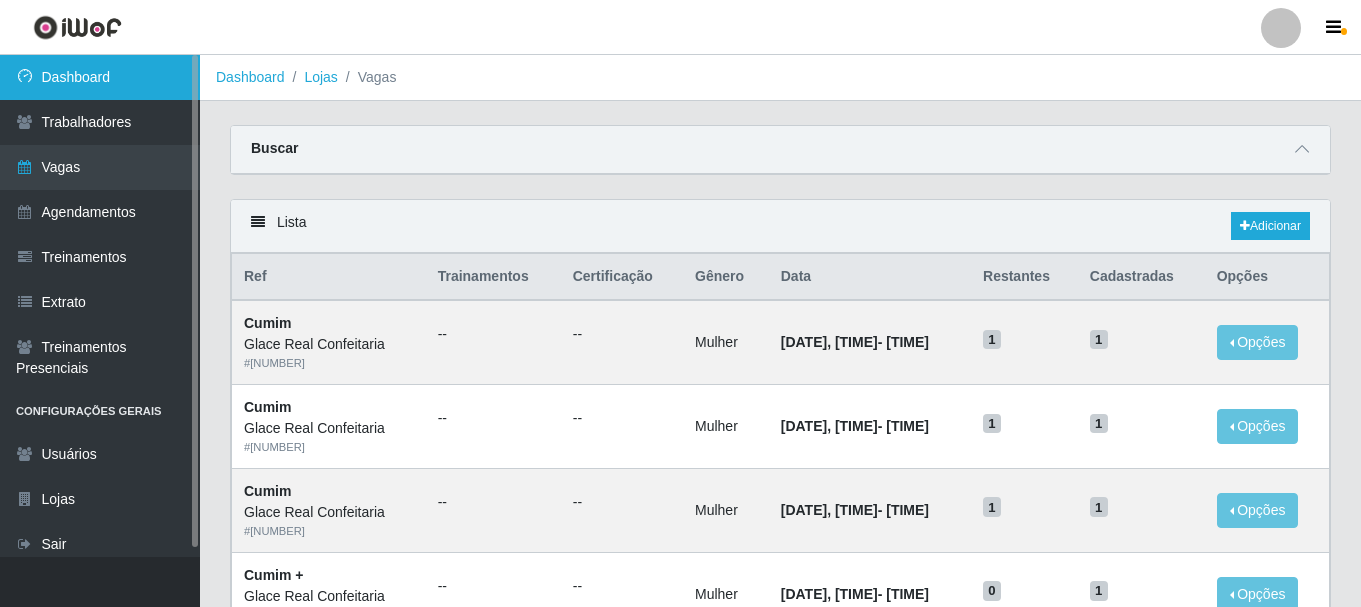 click on "Dashboard" at bounding box center (100, 77) 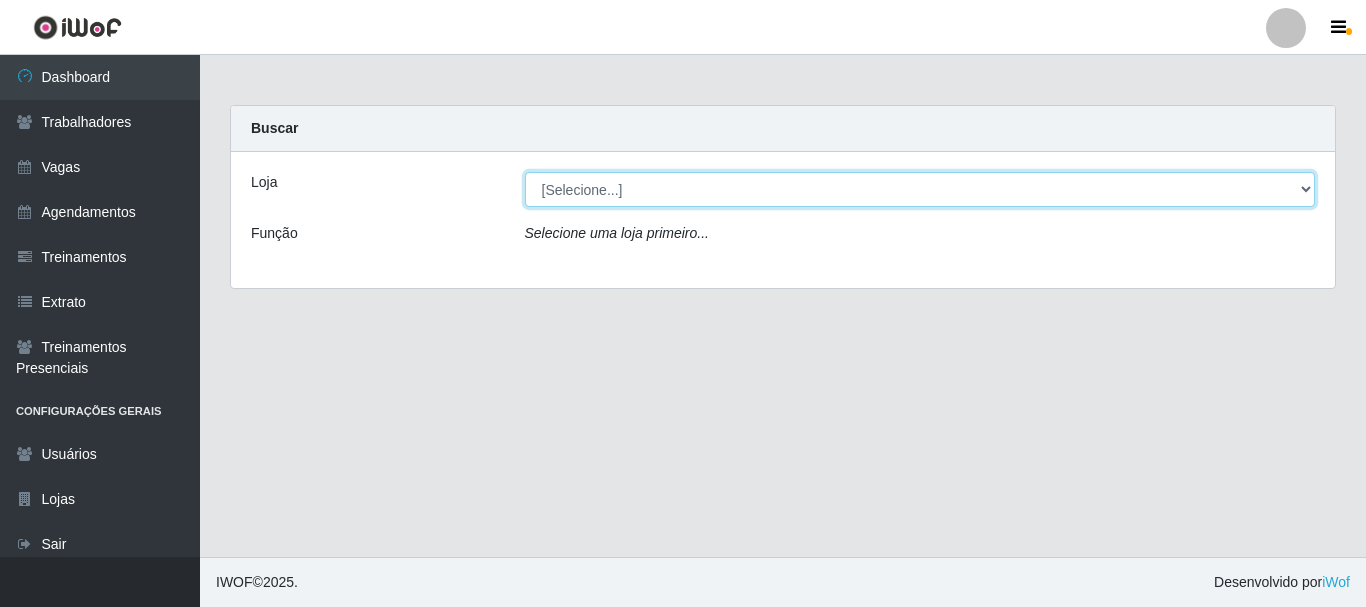click on "[Selecione...] Glace Real Confeitaria" at bounding box center (920, 189) 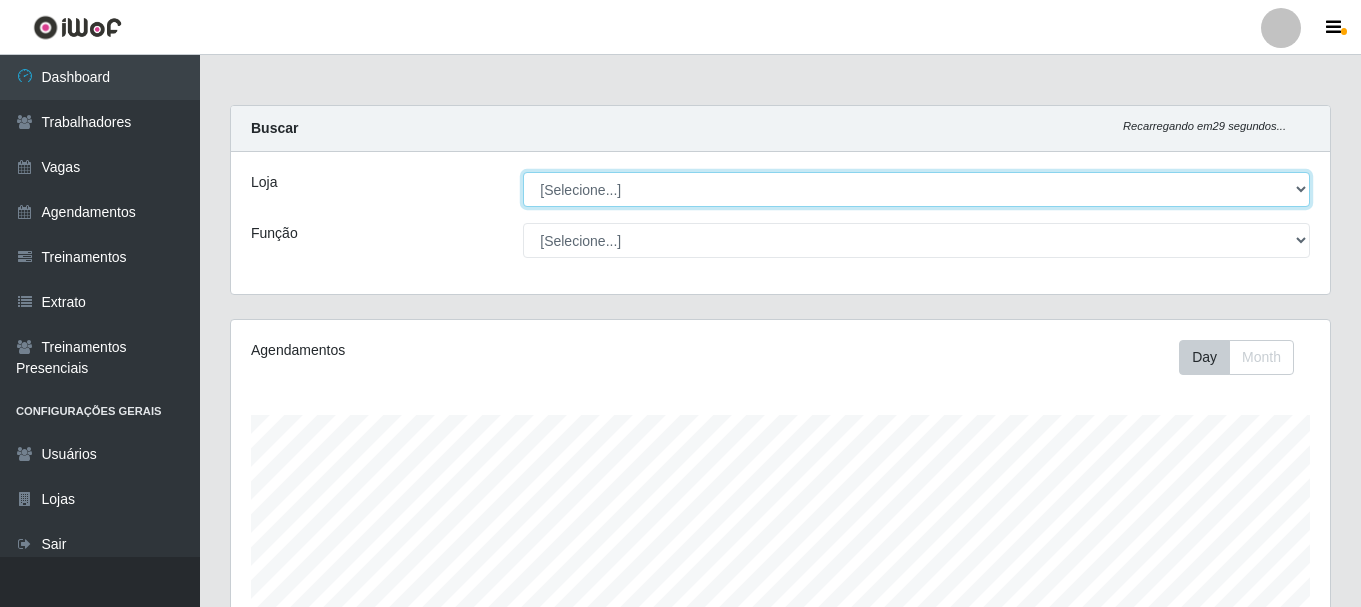 scroll, scrollTop: 999585, scrollLeft: 998901, axis: both 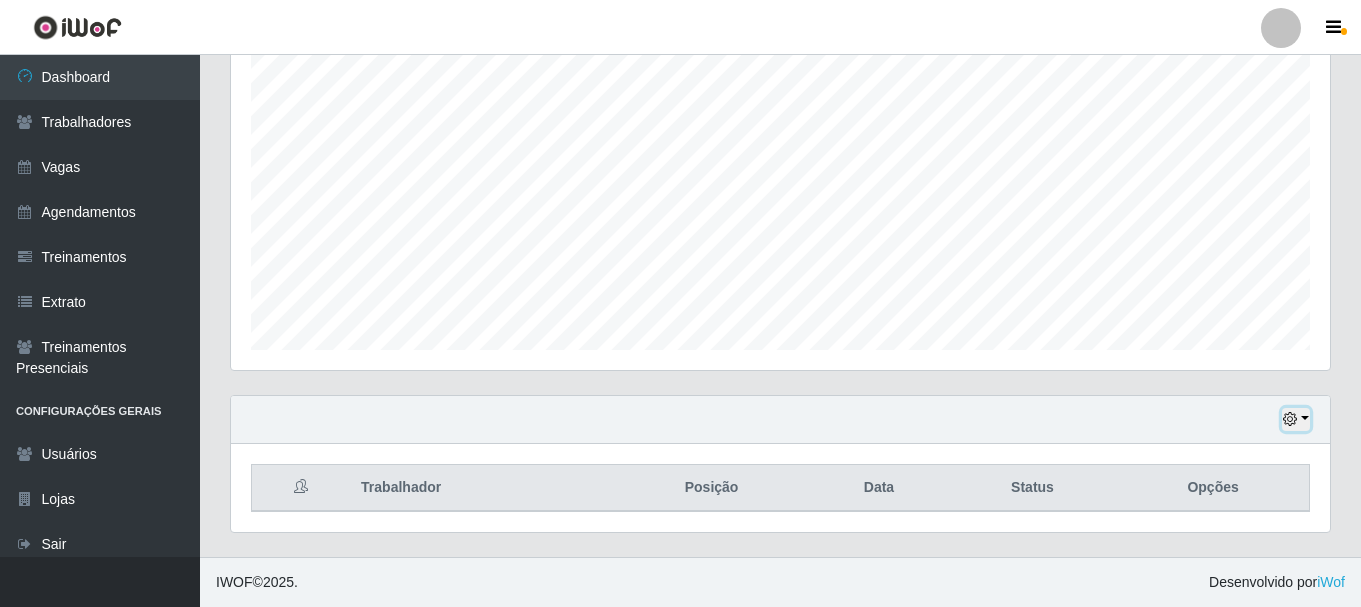 click at bounding box center [1296, 419] 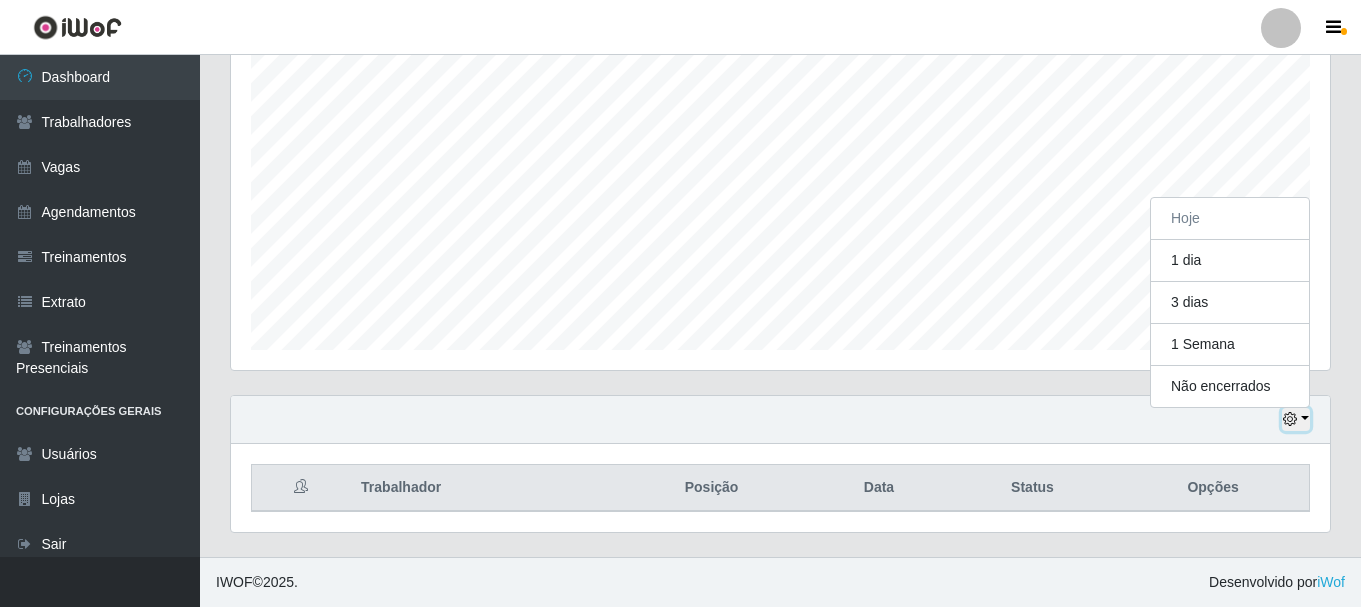 scroll, scrollTop: 415, scrollLeft: 1099, axis: both 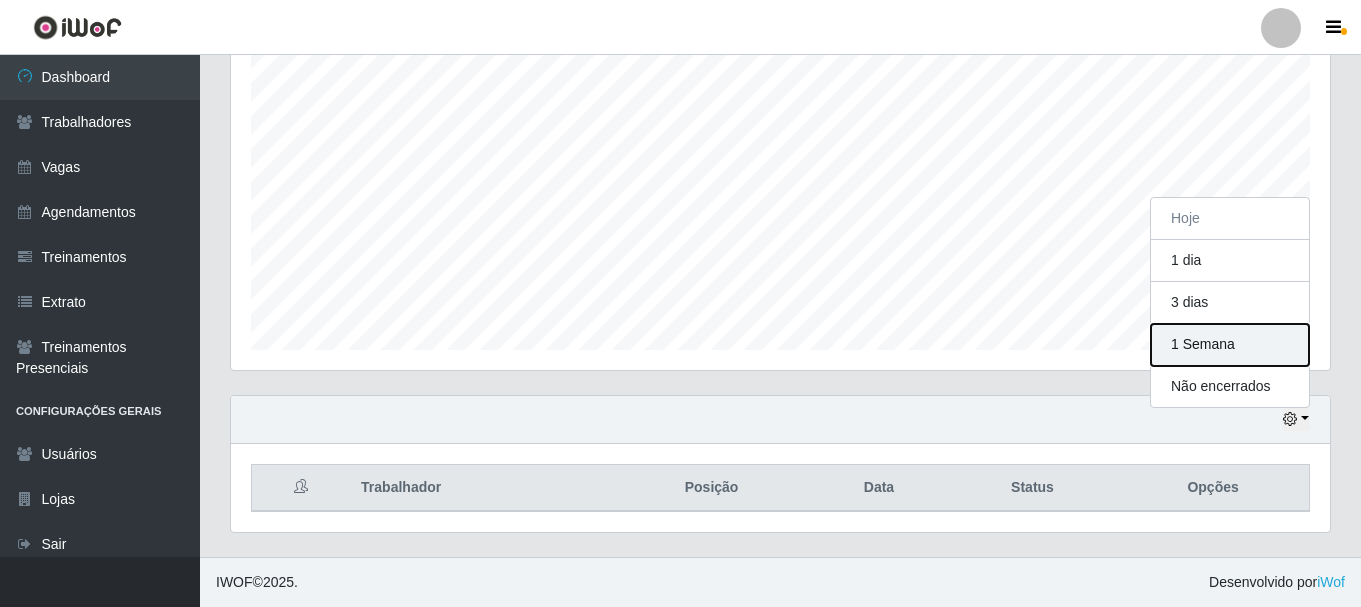 click on "1 Semana" at bounding box center [1230, 345] 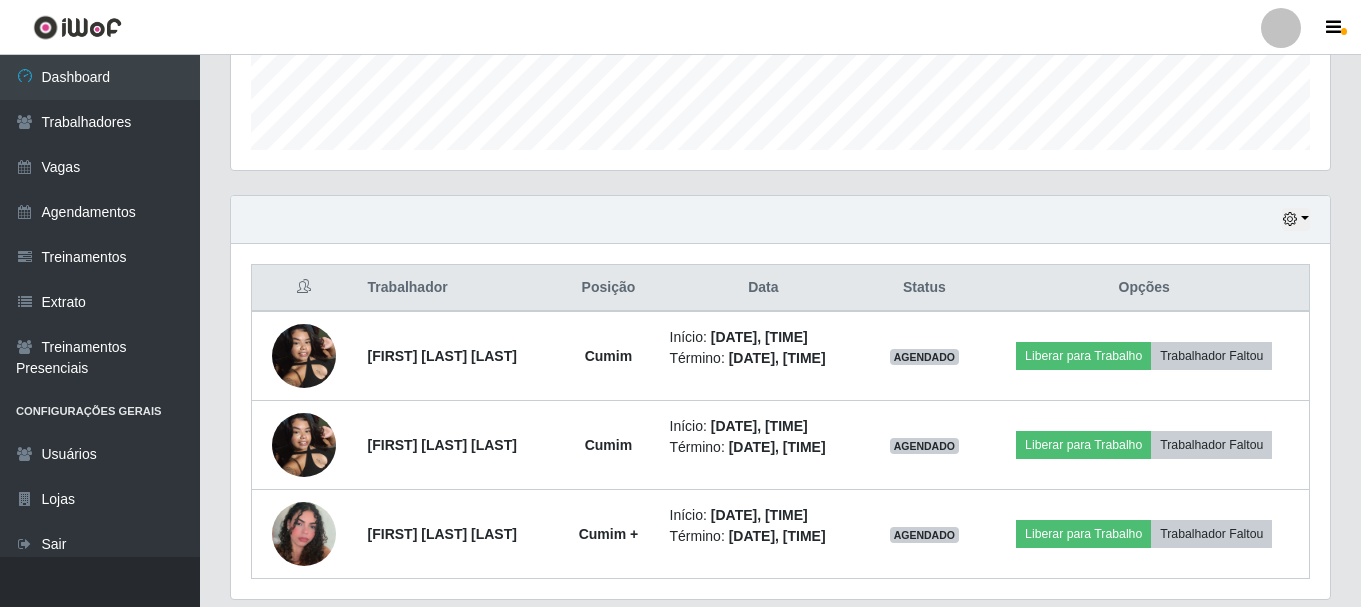 scroll, scrollTop: 632, scrollLeft: 0, axis: vertical 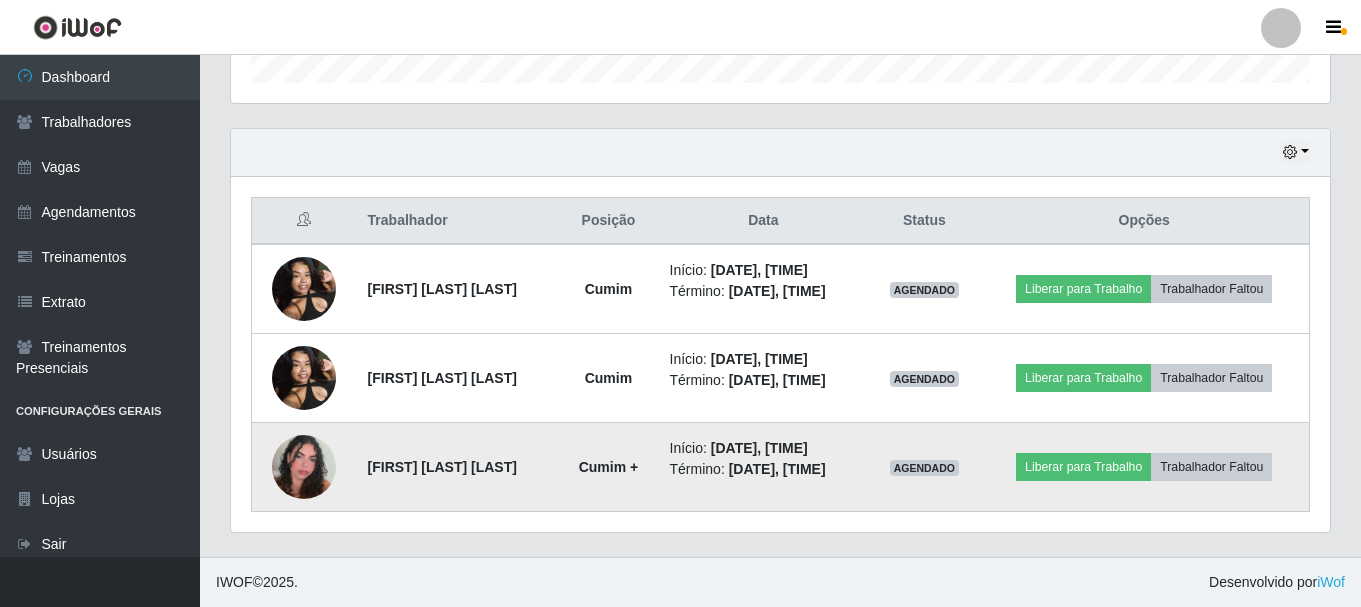 click at bounding box center (304, 467) 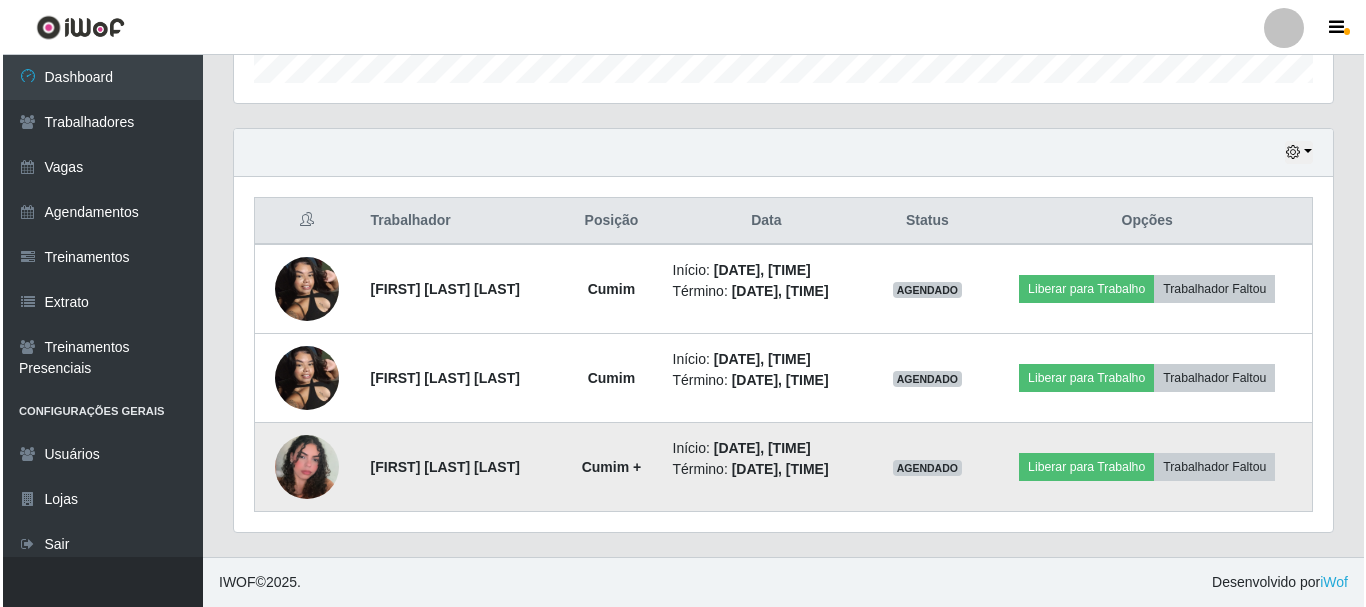 scroll, scrollTop: 415, scrollLeft: 1089, axis: both 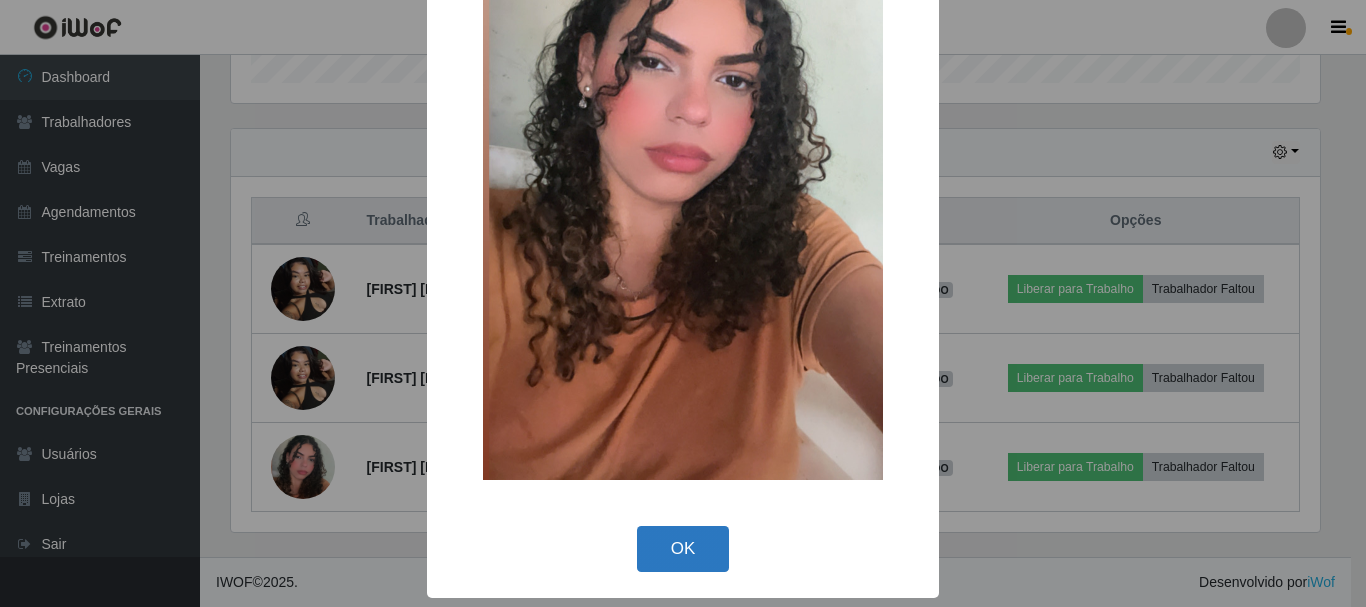 click on "OK" at bounding box center (683, 549) 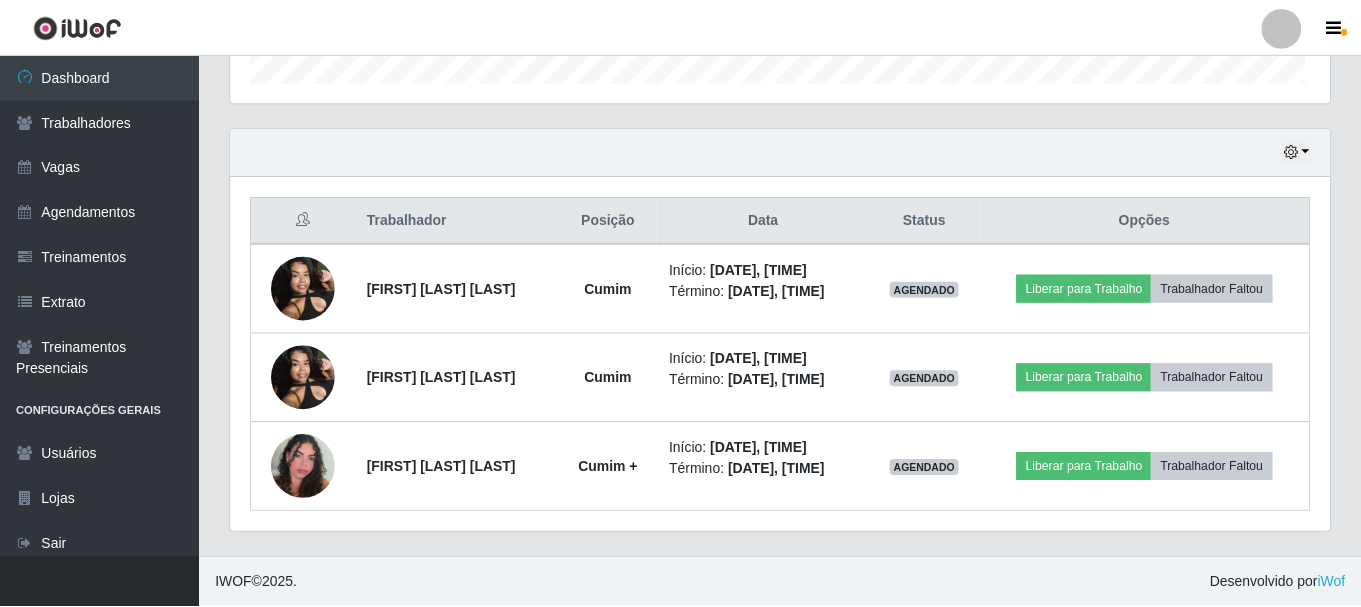scroll, scrollTop: 999585, scrollLeft: 998901, axis: both 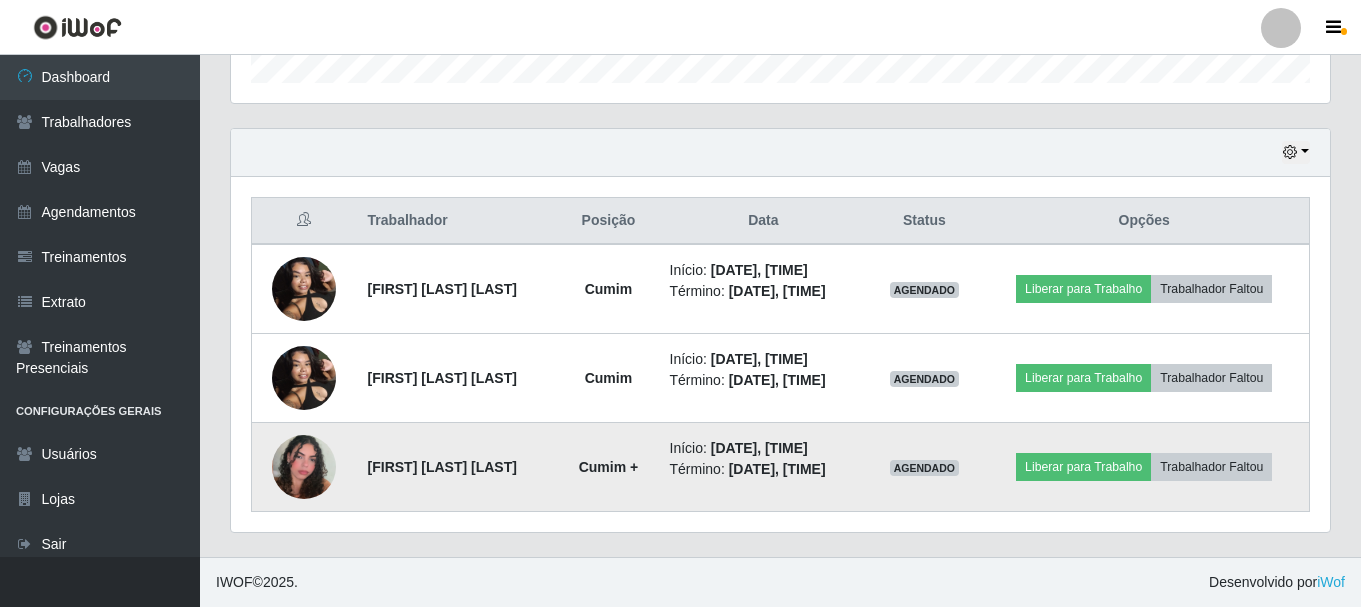 click at bounding box center (304, 467) 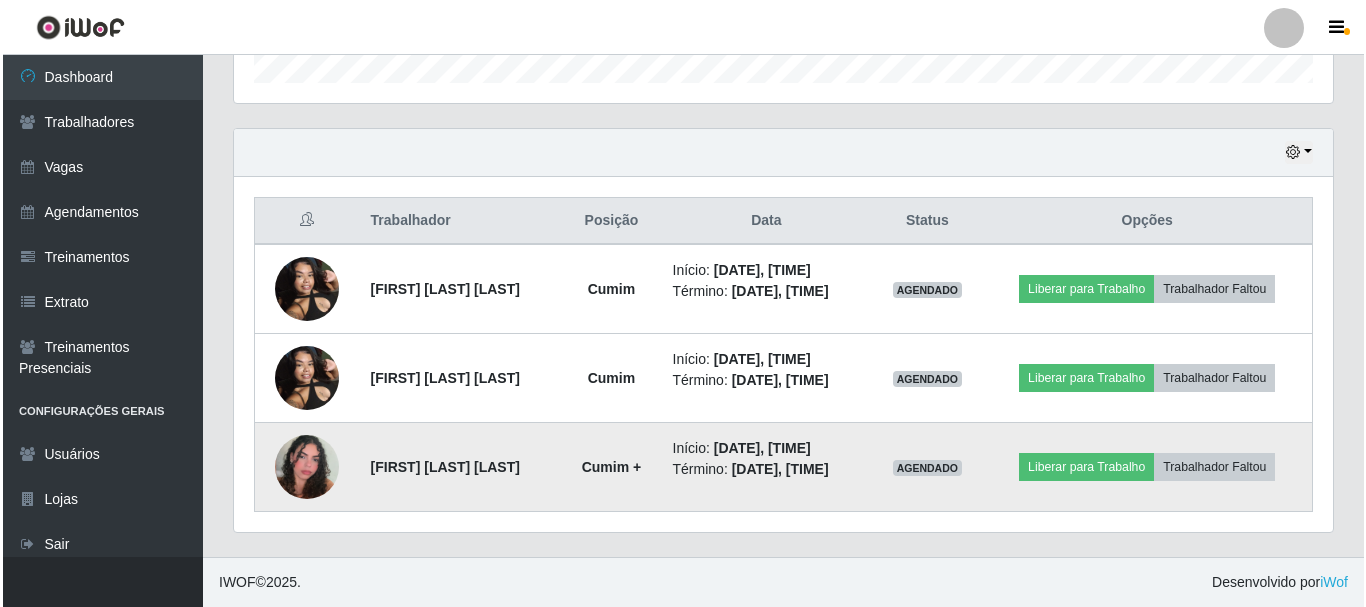 scroll, scrollTop: 415, scrollLeft: 1089, axis: both 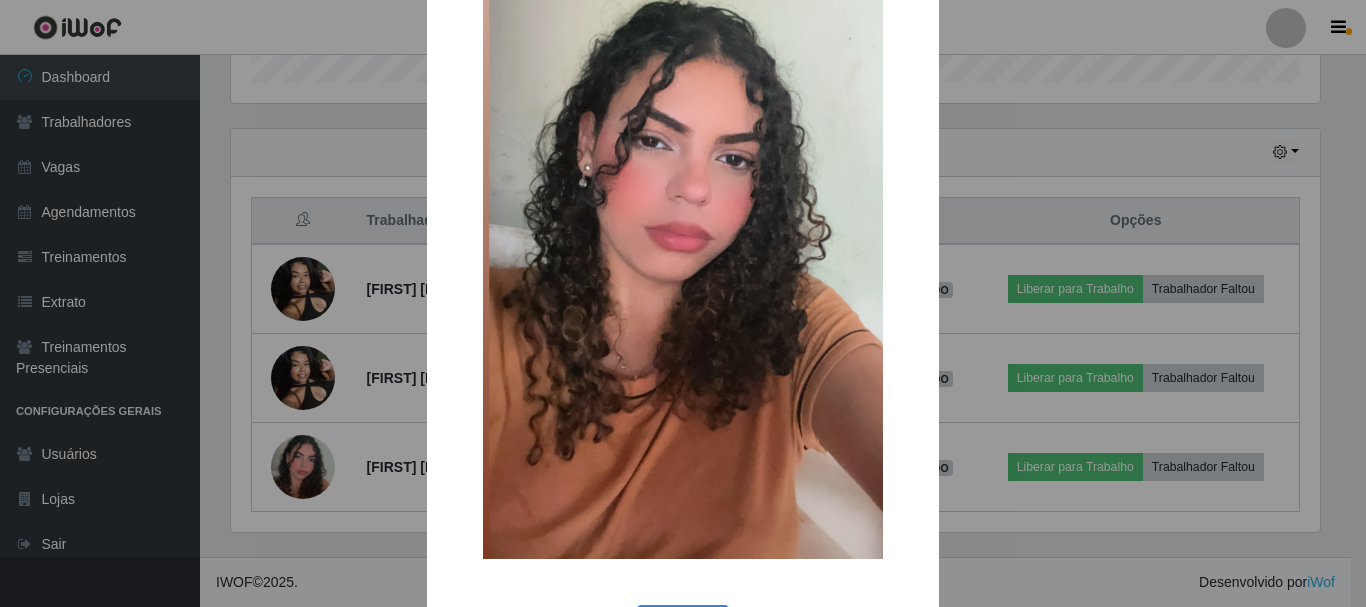 click on "× OK Cancel" at bounding box center (683, 303) 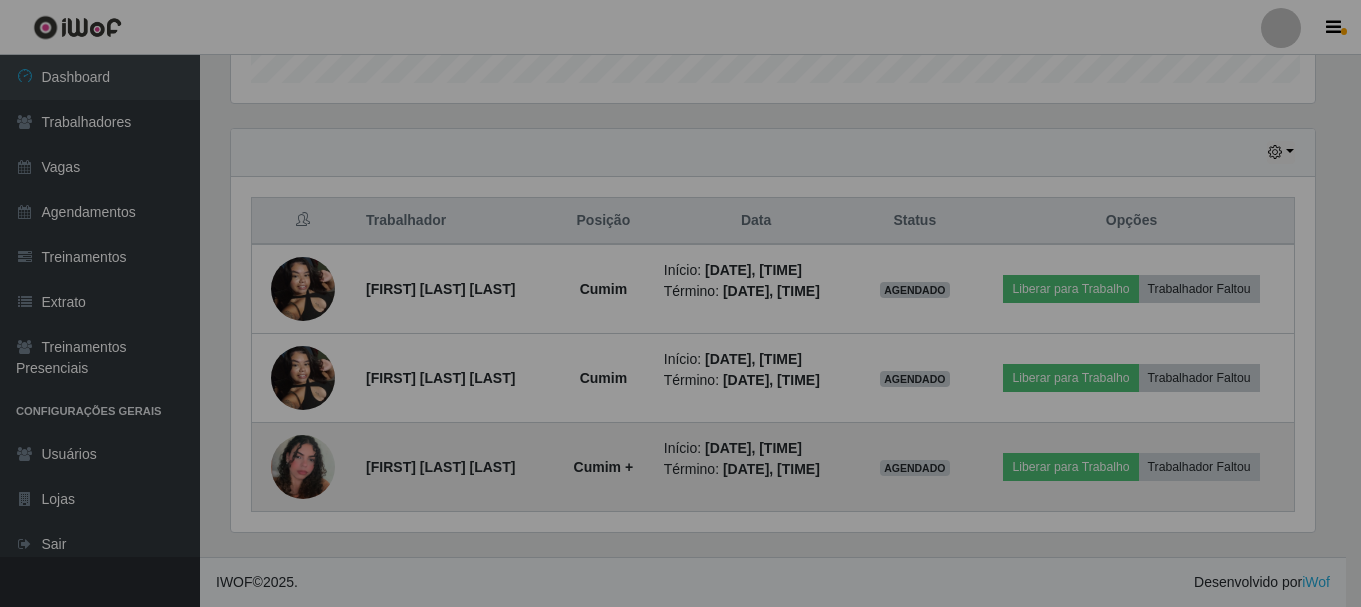 scroll, scrollTop: 999585, scrollLeft: 998901, axis: both 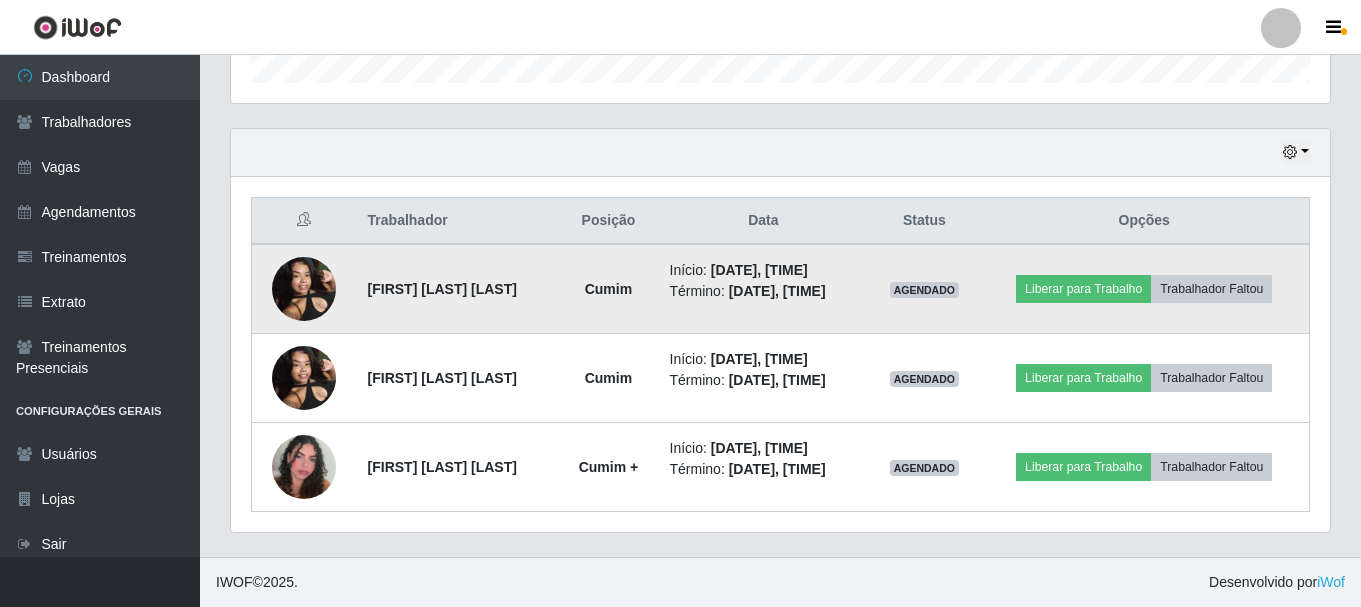 click at bounding box center (304, 288) 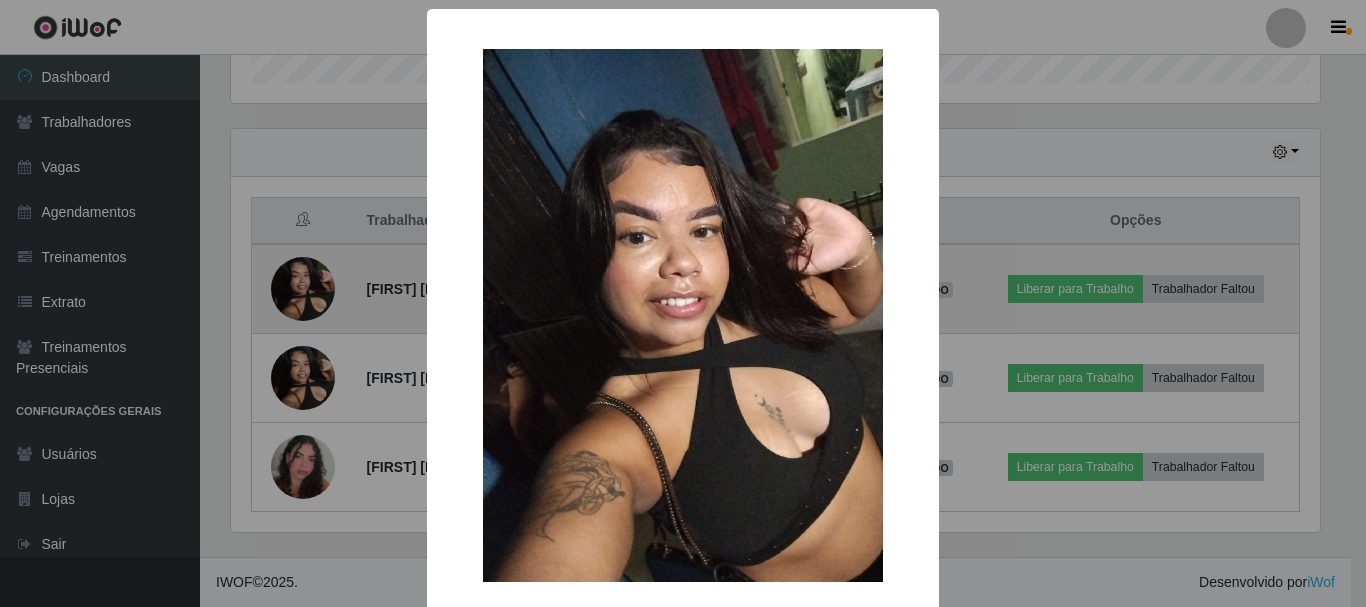 scroll, scrollTop: 999585, scrollLeft: 998911, axis: both 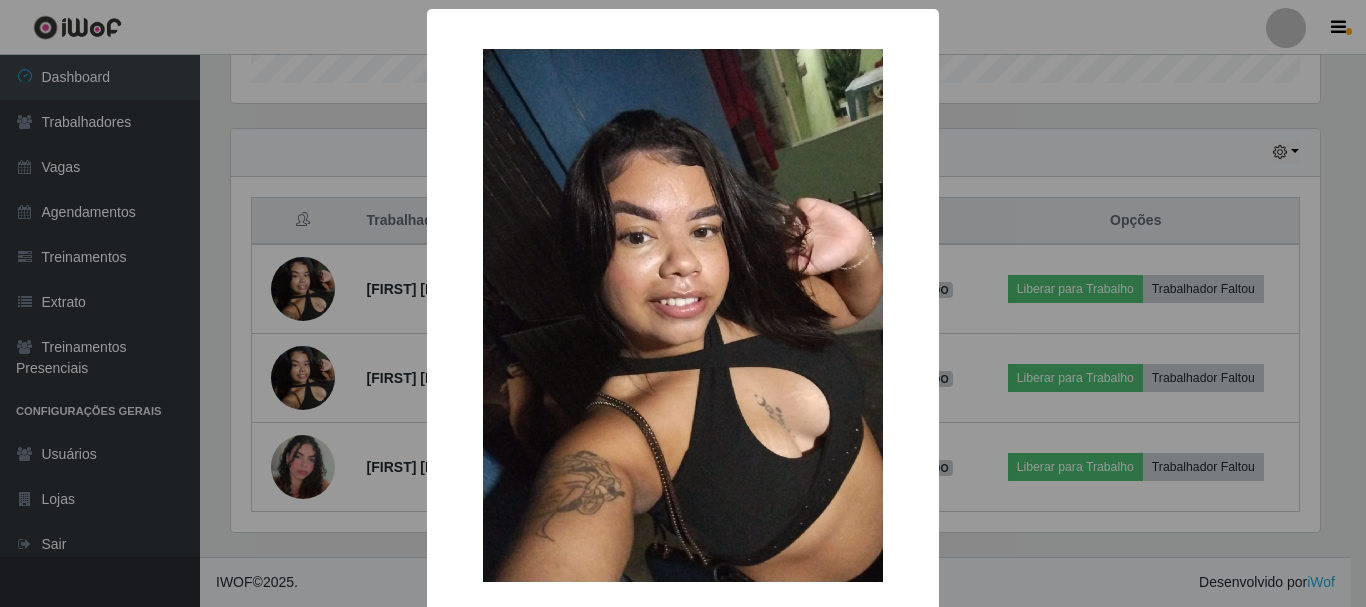 click on "× OK Cancel" at bounding box center (683, 303) 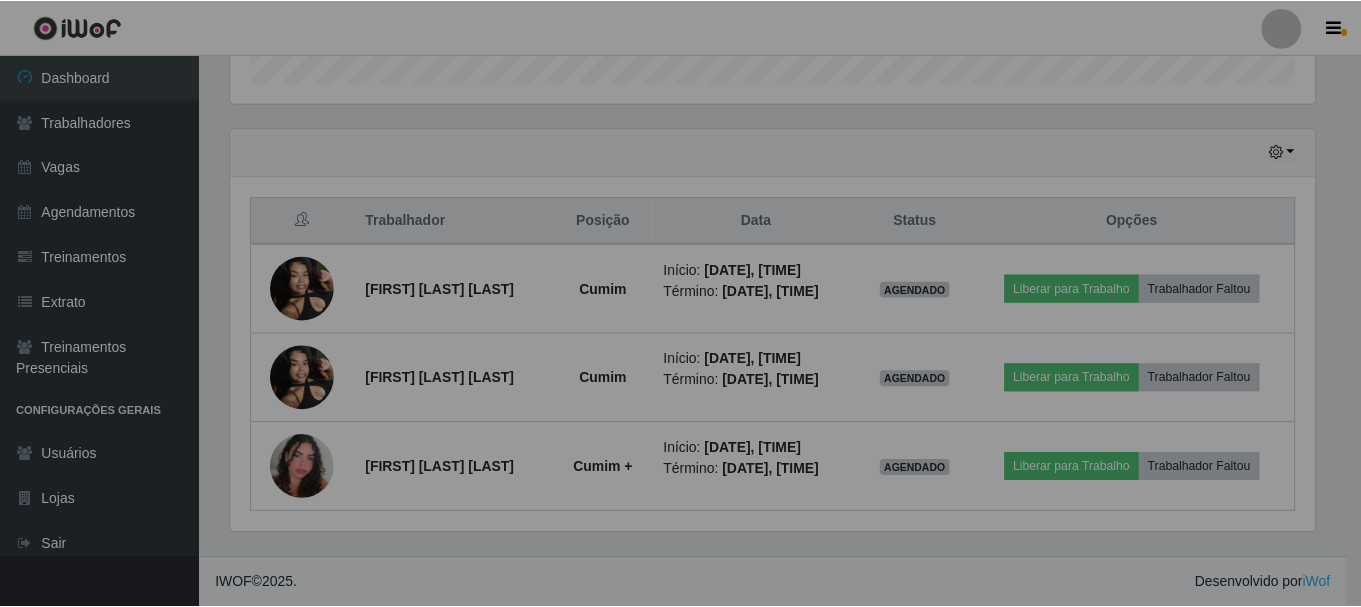 scroll, scrollTop: 999585, scrollLeft: 998901, axis: both 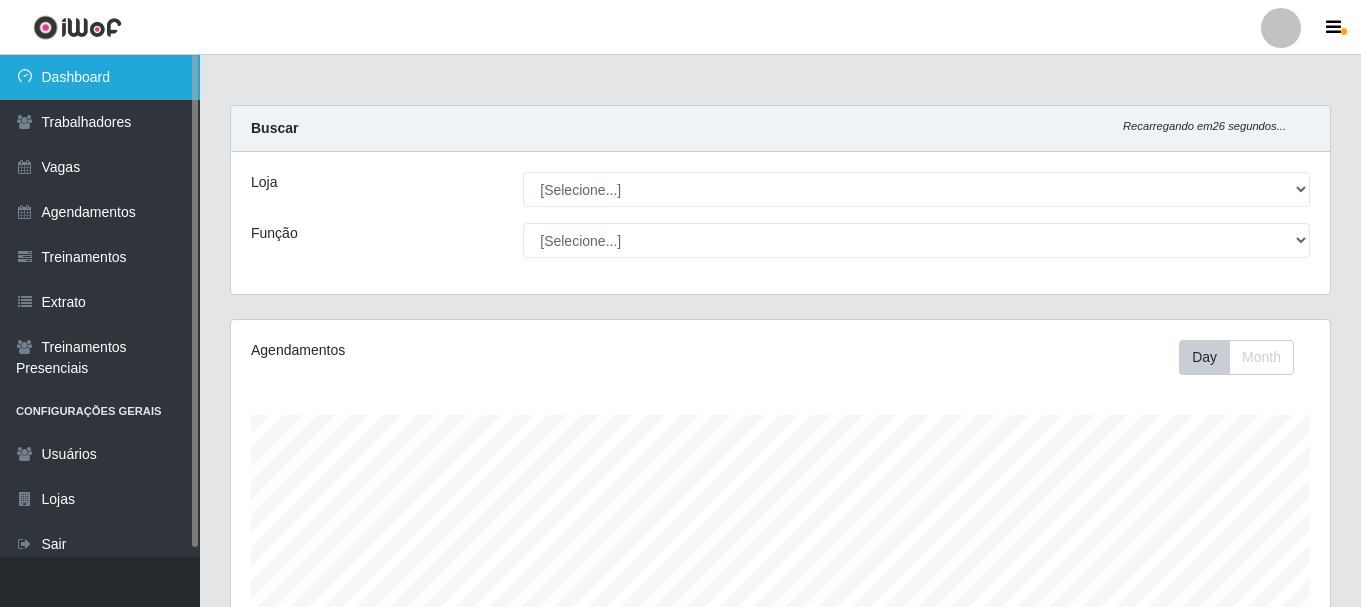 click on "Dashboard" at bounding box center [100, 77] 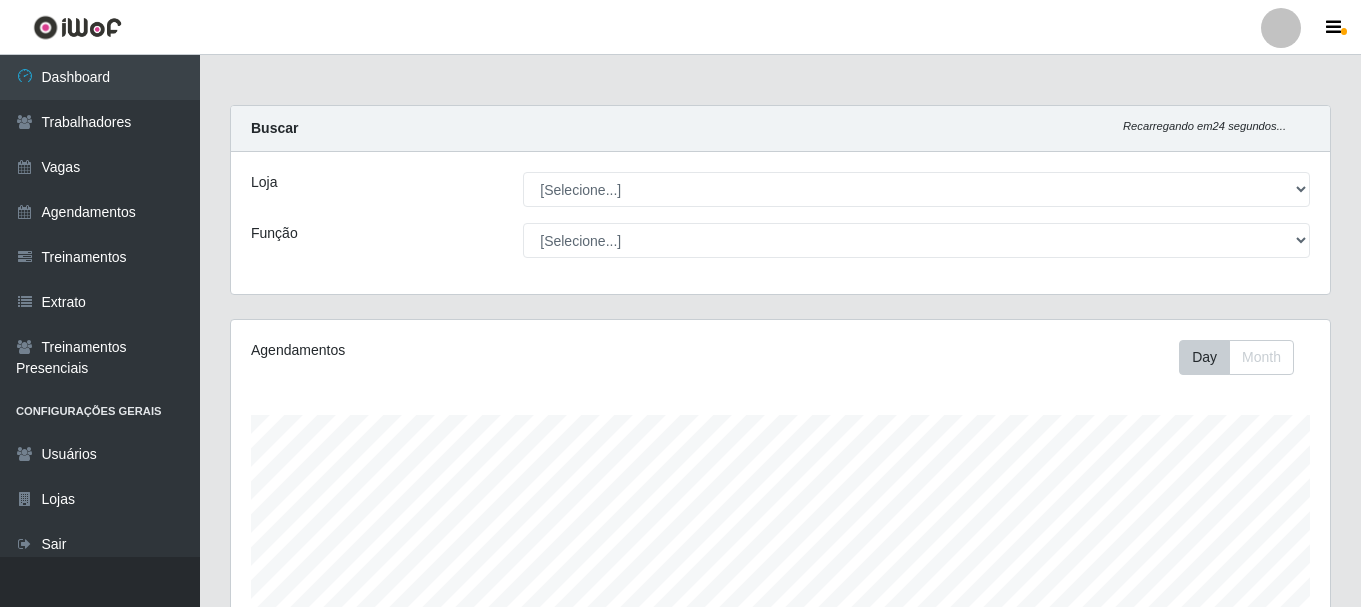 scroll, scrollTop: 400, scrollLeft: 0, axis: vertical 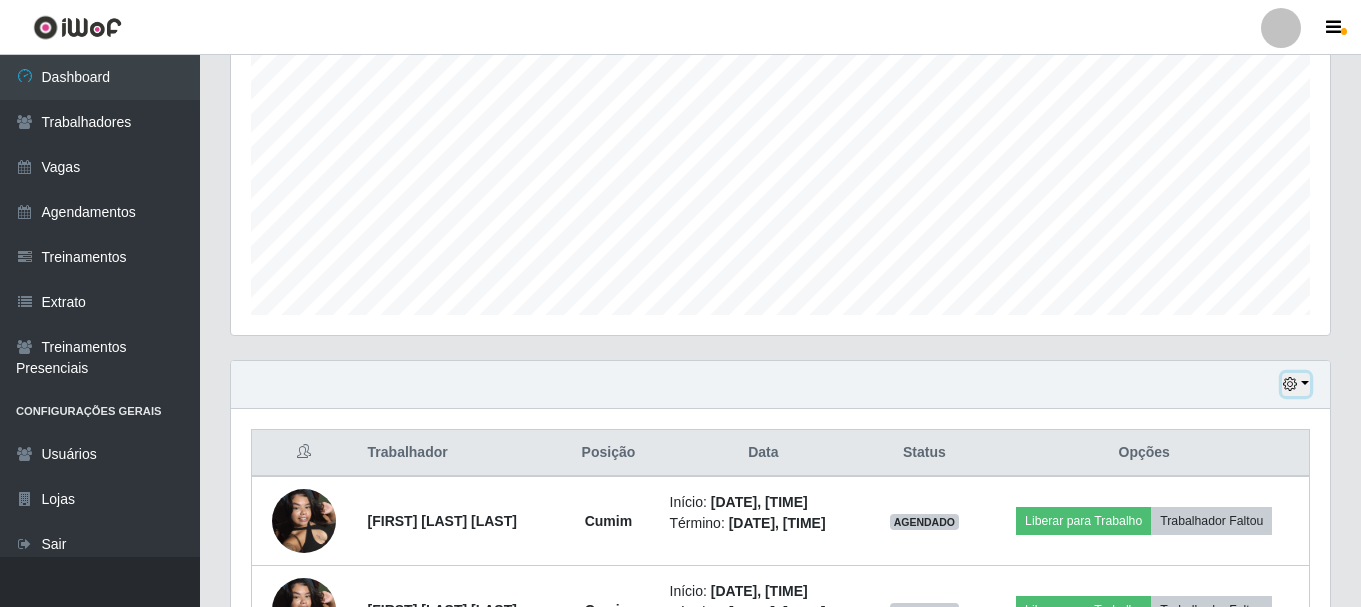 click at bounding box center (1290, 384) 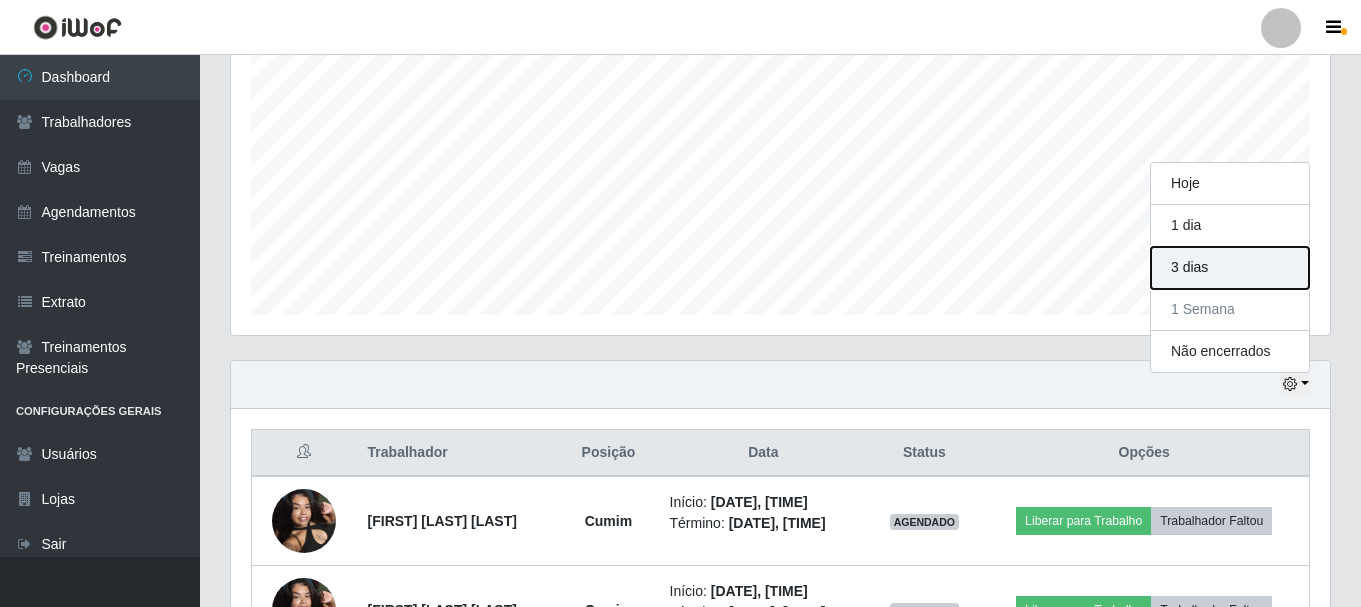 click on "3 dias" at bounding box center [1230, 268] 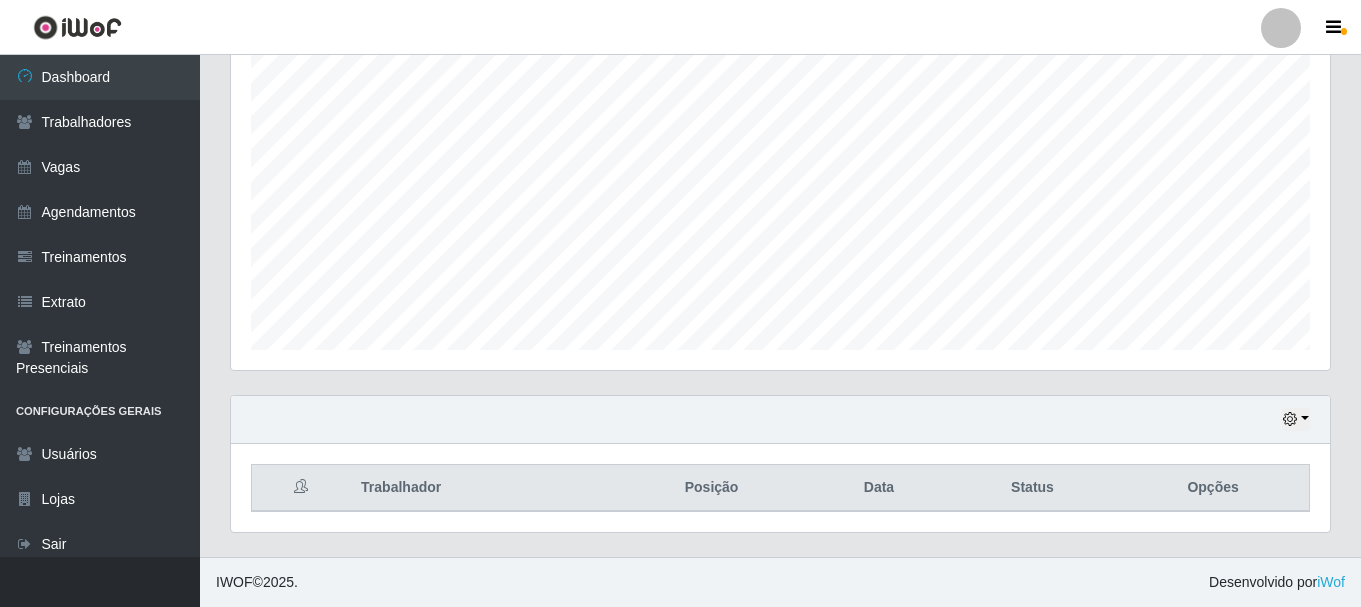scroll, scrollTop: 400, scrollLeft: 0, axis: vertical 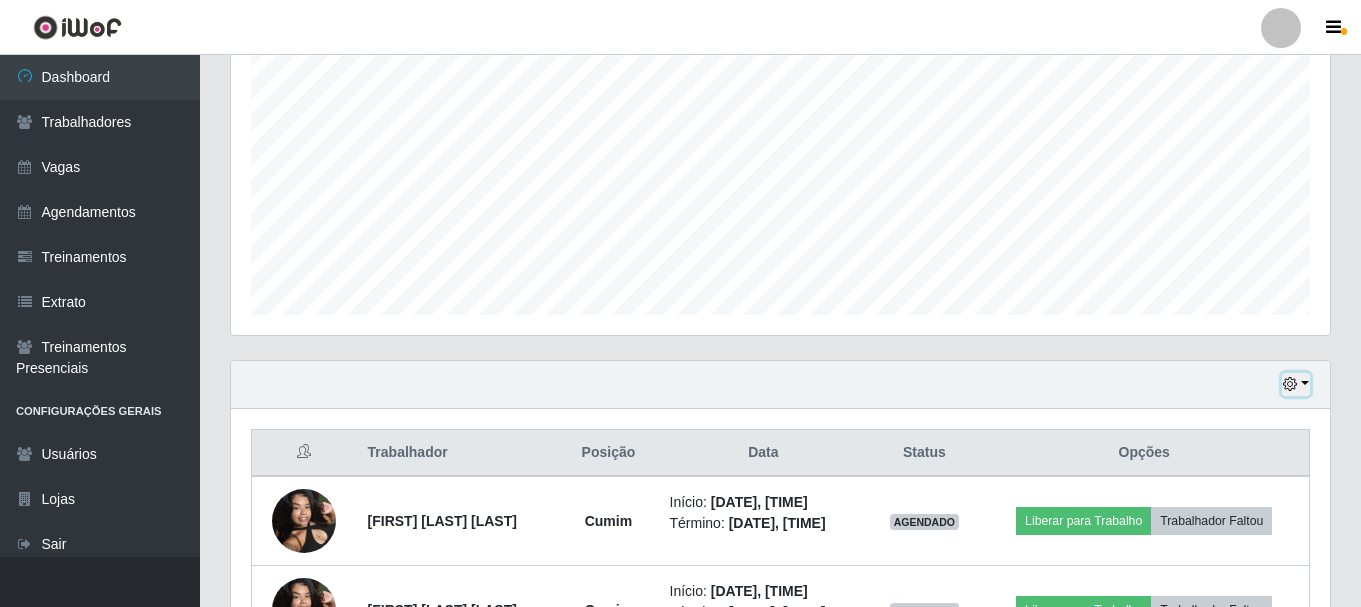 click at bounding box center (1296, 384) 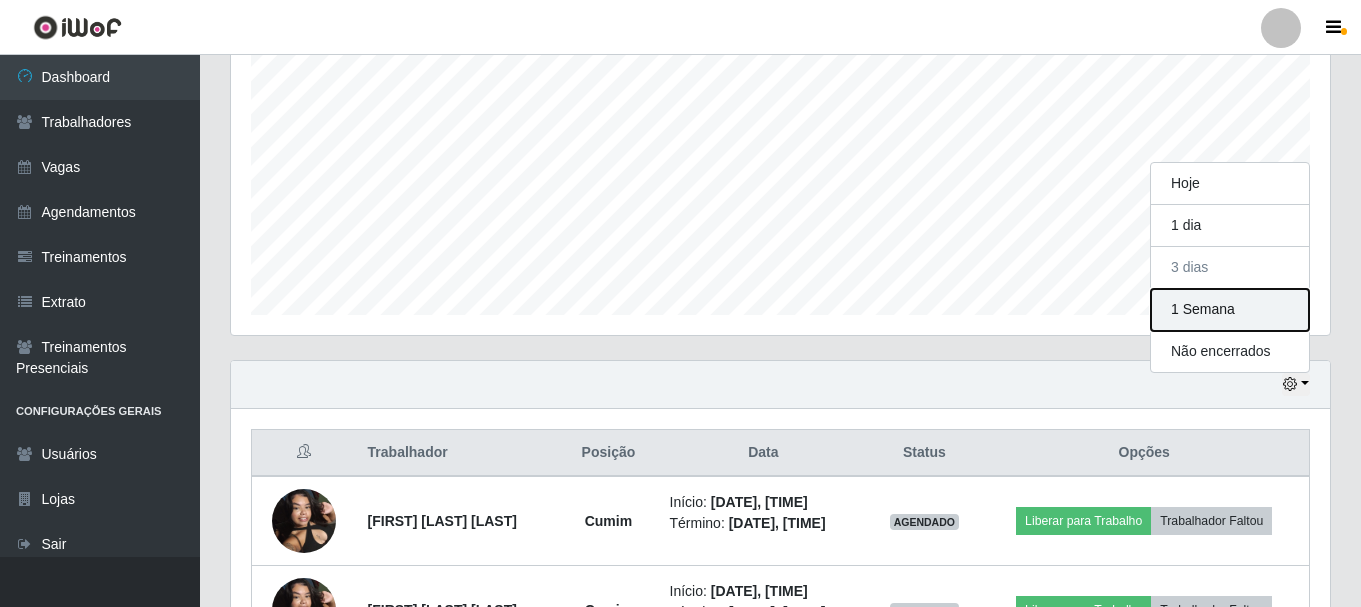 click on "1 Semana" at bounding box center [1230, 310] 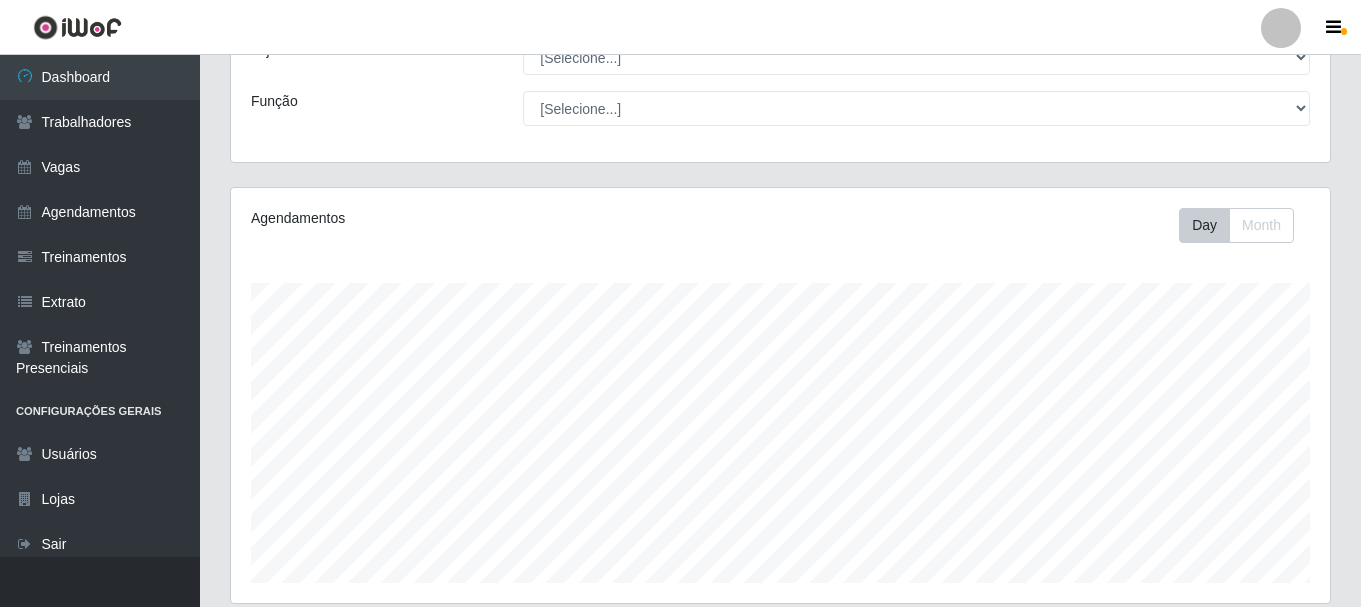 scroll, scrollTop: 0, scrollLeft: 0, axis: both 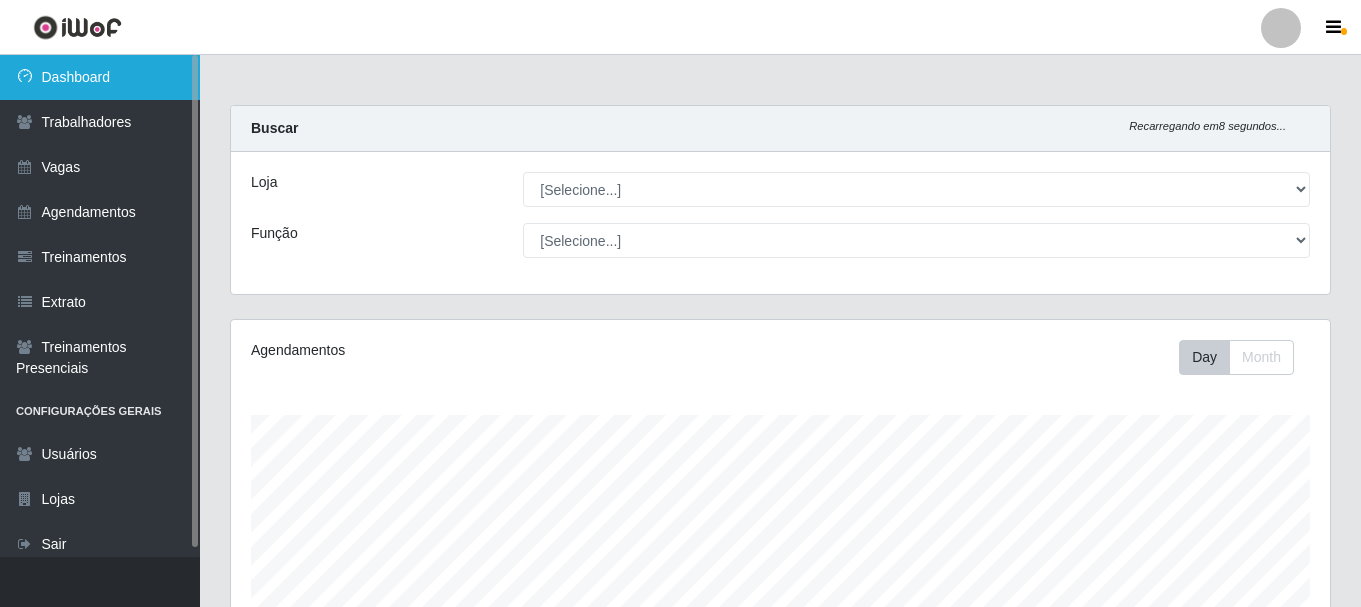 click on "Dashboard" at bounding box center (100, 77) 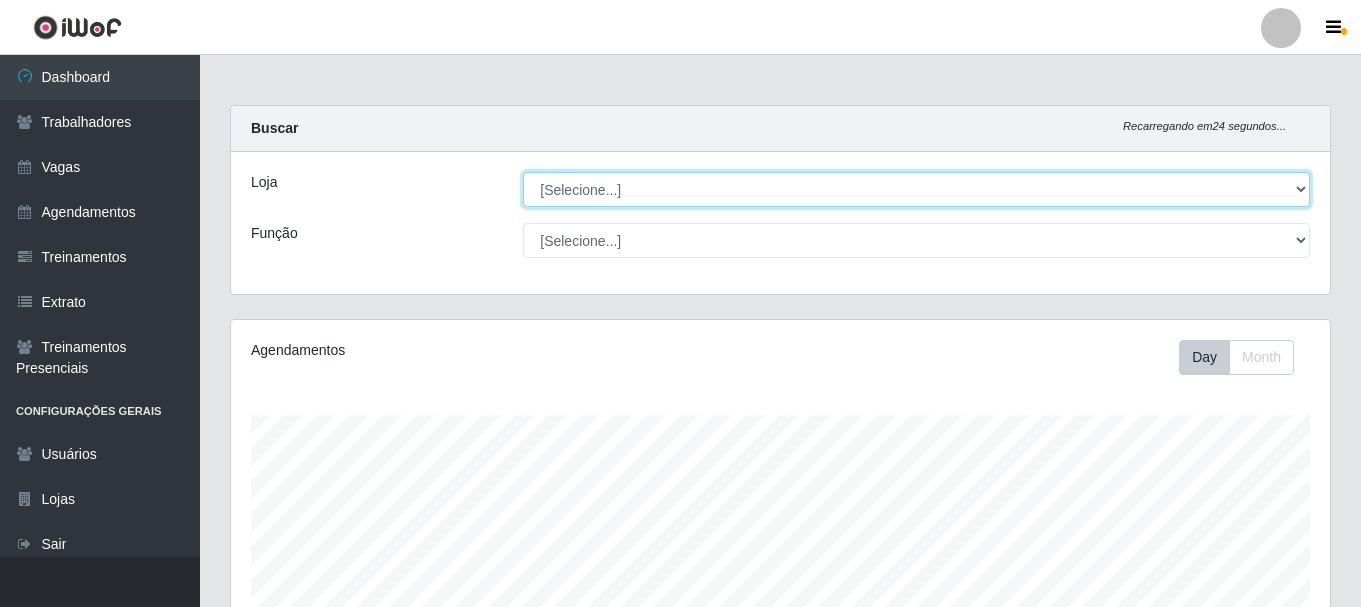 click on "[Selecione...] Glace Real Confeitaria" at bounding box center (916, 189) 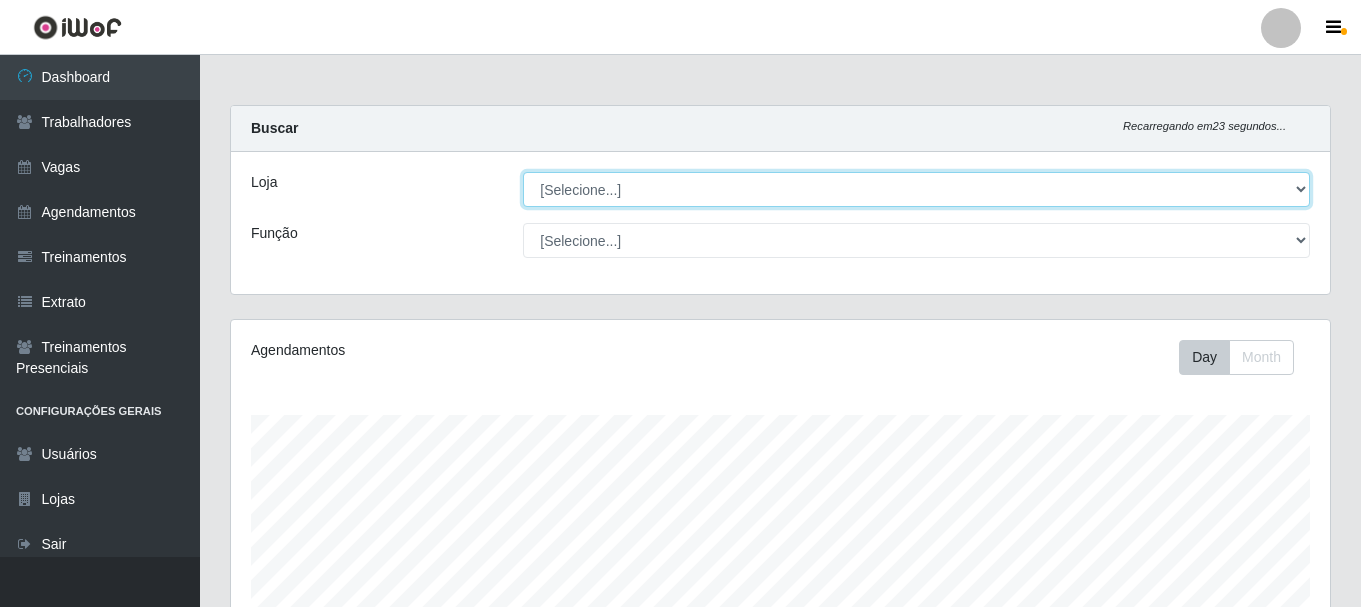 click on "[Selecione...] Glace Real Confeitaria" at bounding box center (916, 189) 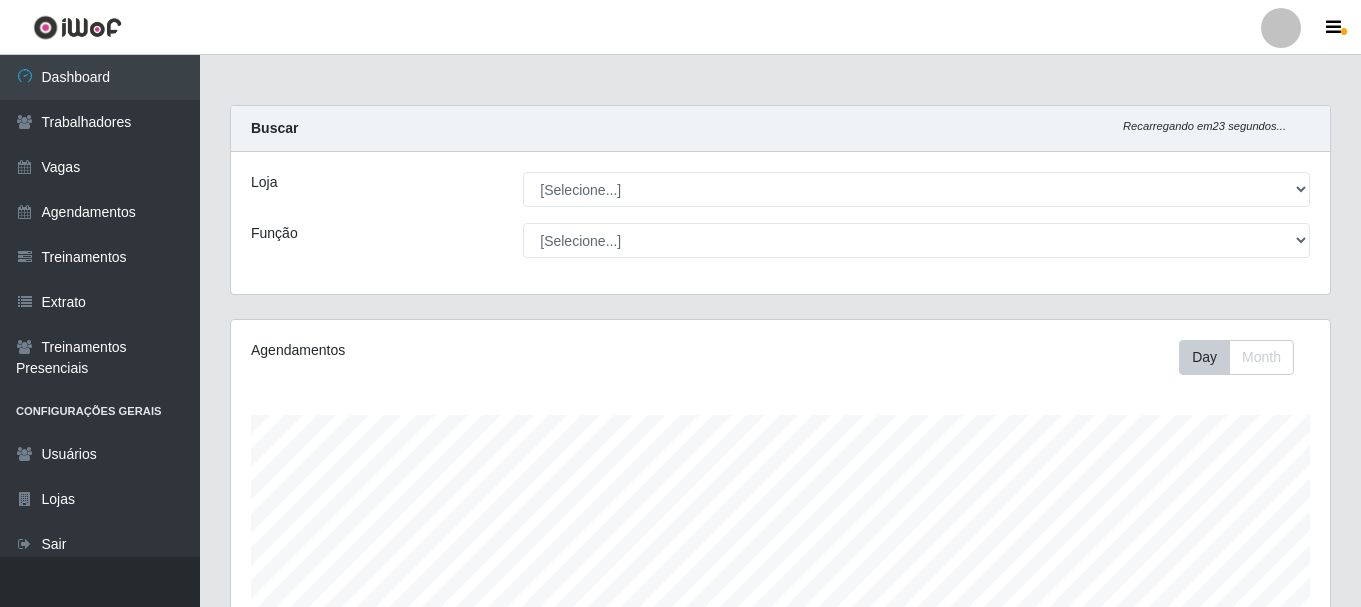 click on "Loja [Selecione...] Glace Real Confeitaria Função [Selecione...] ASG ASG + ASG ++ Auxiliar de Cozinha Auxiliar de Cozinha + Auxiliar de Cozinha ++ Cumim Cumim + Cumim ++ Garçom Garçom + Garçom ++  Operador de Caixa Operador de Caixa + Operador de Caixa ++" at bounding box center [780, 223] 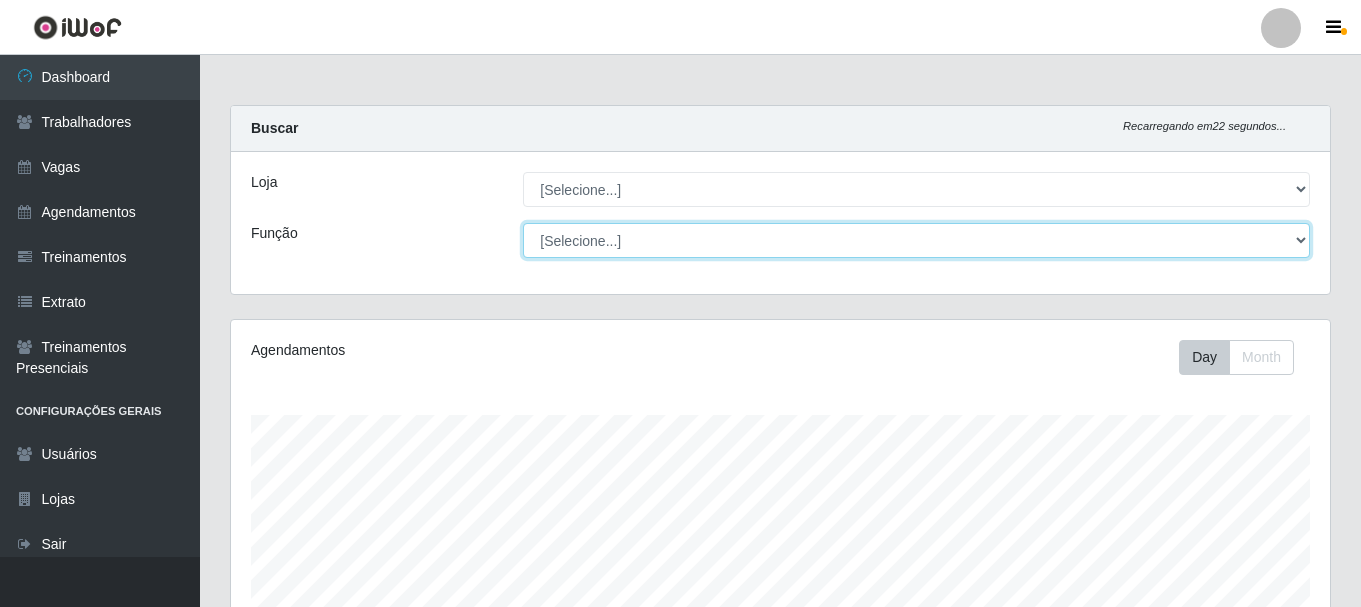 click on "[Selecione...] ASG ASG + ASG ++ Auxiliar de Cozinha Auxiliar de Cozinha + Auxiliar de Cozinha ++ Cumim Cumim + Cumim ++ Garçom Garçom + Garçom ++  Operador de Caixa Operador de Caixa + Operador de Caixa ++" at bounding box center [916, 240] 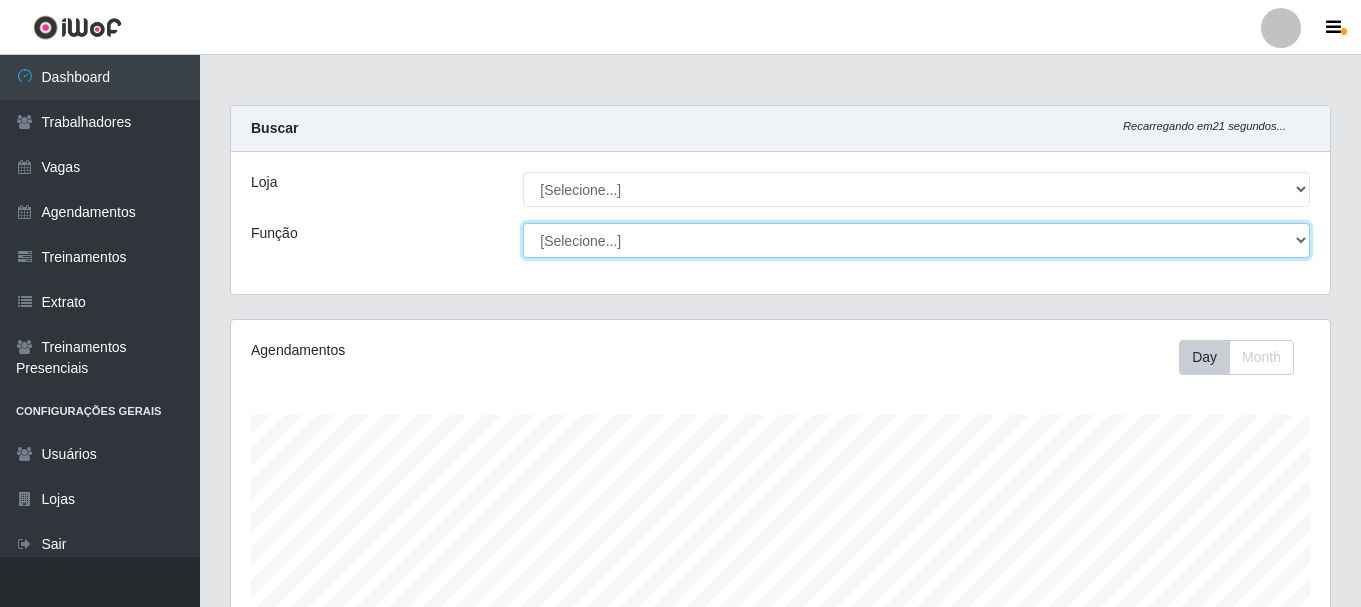 click on "[Selecione...] ASG ASG + ASG ++ Auxiliar de Cozinha Auxiliar de Cozinha + Auxiliar de Cozinha ++ Cumim Cumim + Cumim ++ Garçom Garçom + Garçom ++  Operador de Caixa Operador de Caixa + Operador de Caixa ++" at bounding box center [916, 240] 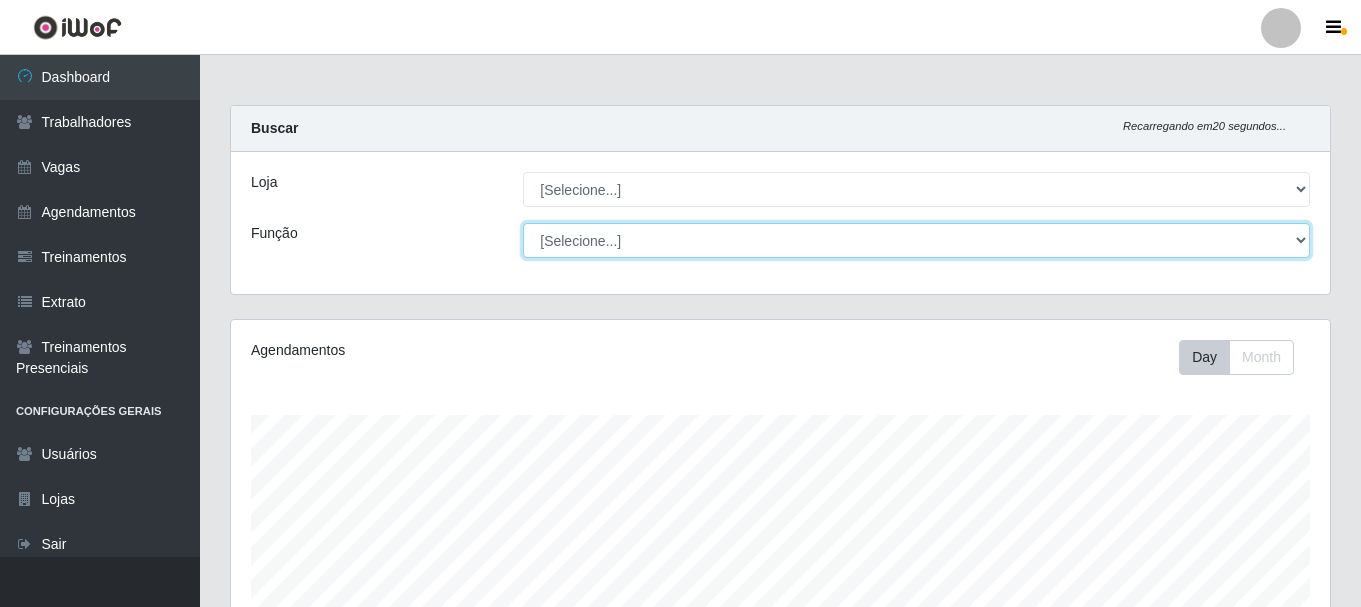 select on "17" 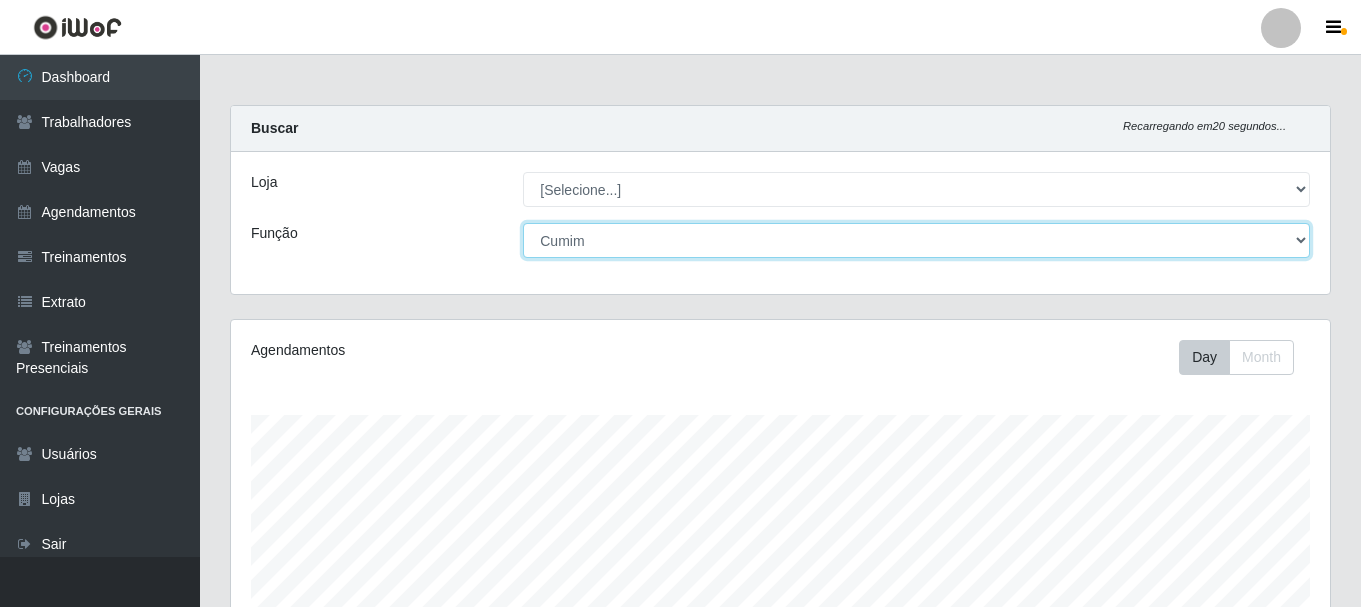 click on "[Selecione...] ASG ASG + ASG ++ Auxiliar de Cozinha Auxiliar de Cozinha + Auxiliar de Cozinha ++ Cumim Cumim + Cumim ++ Garçom Garçom + Garçom ++  Operador de Caixa Operador de Caixa + Operador de Caixa ++" at bounding box center (916, 240) 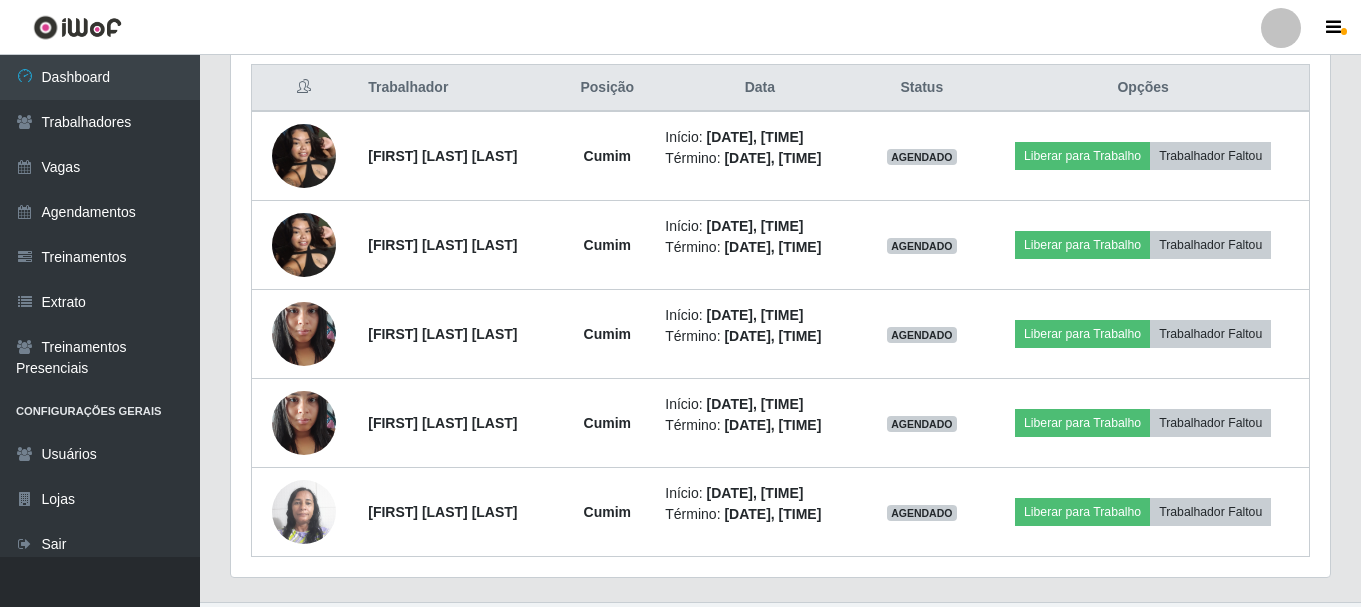 scroll, scrollTop: 565, scrollLeft: 0, axis: vertical 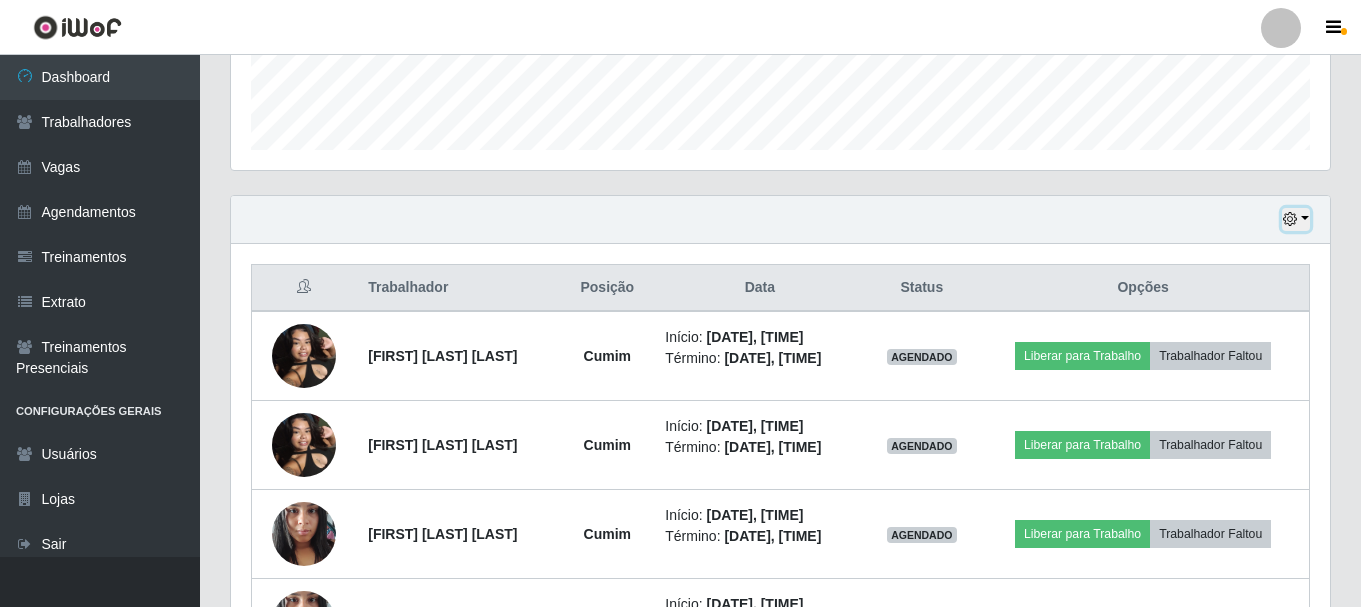 click at bounding box center [1296, 219] 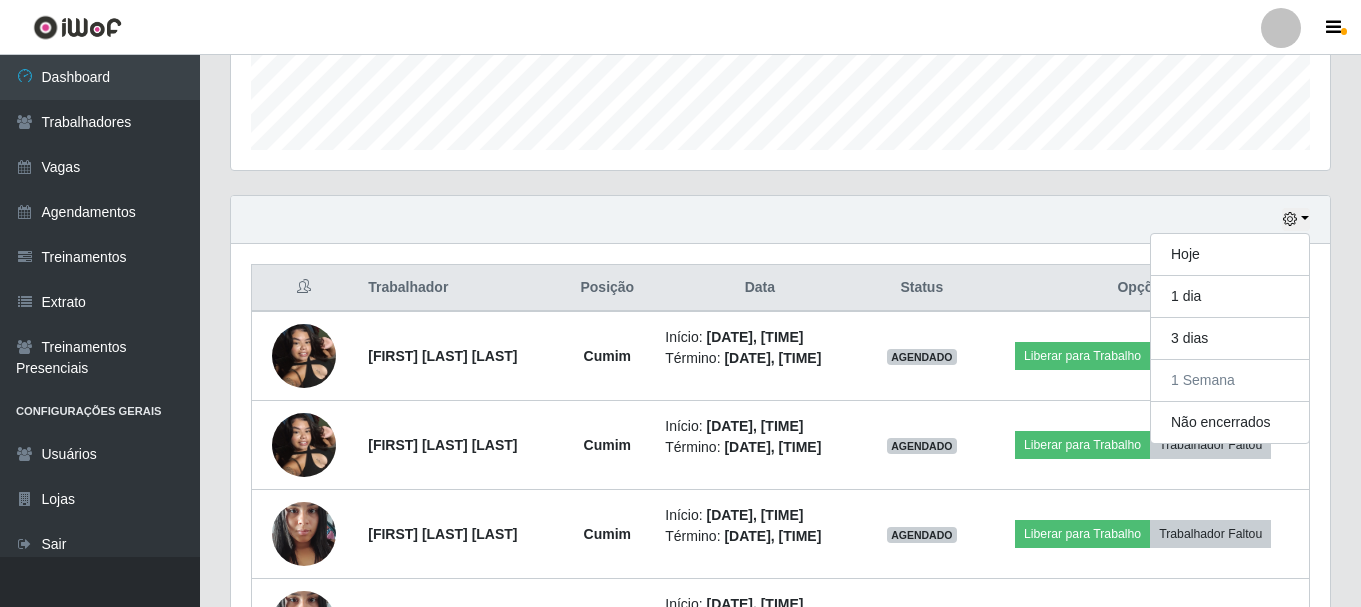 click on "Hoje 1 dia 3 dias 1 Semana Não encerrados" at bounding box center [780, 220] 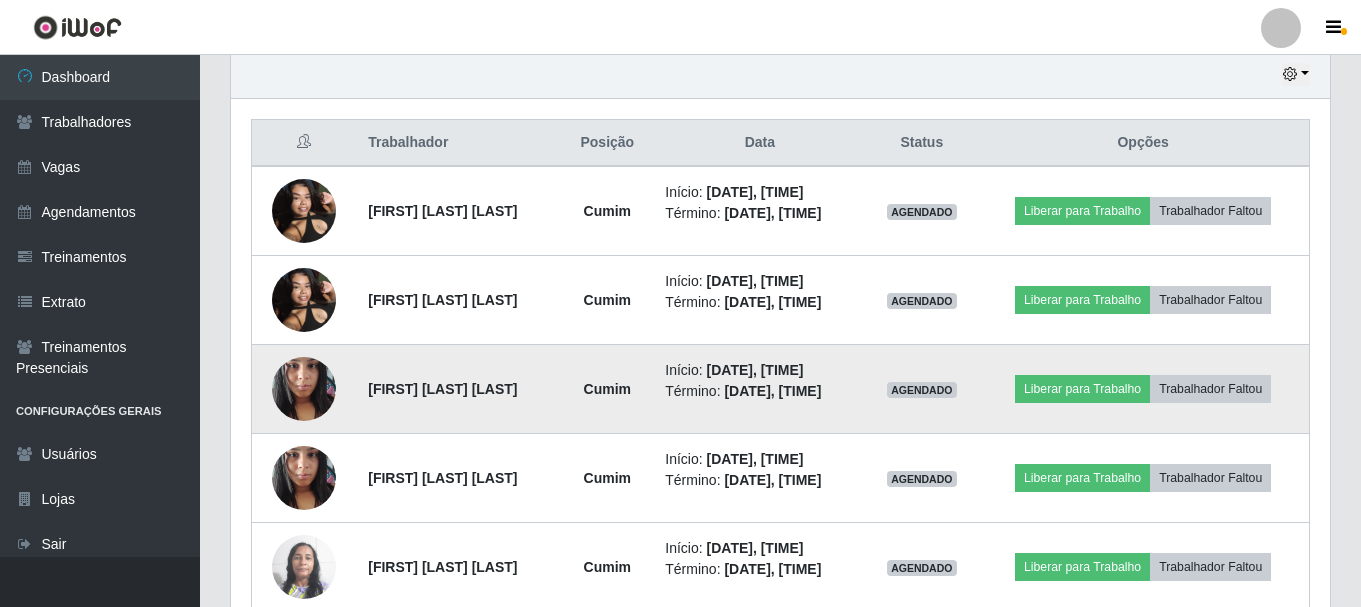 scroll, scrollTop: 210, scrollLeft: 0, axis: vertical 